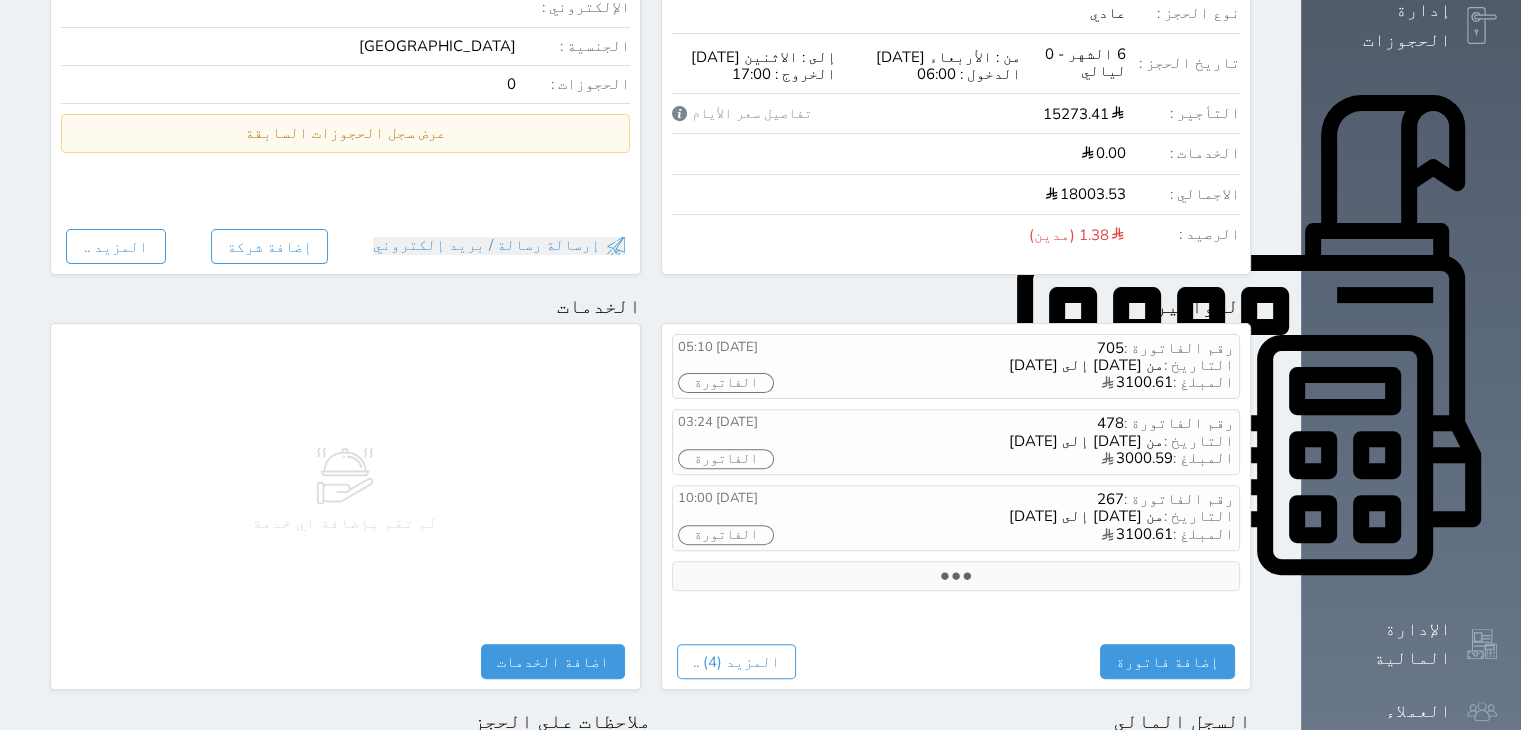 scroll, scrollTop: 0, scrollLeft: 0, axis: both 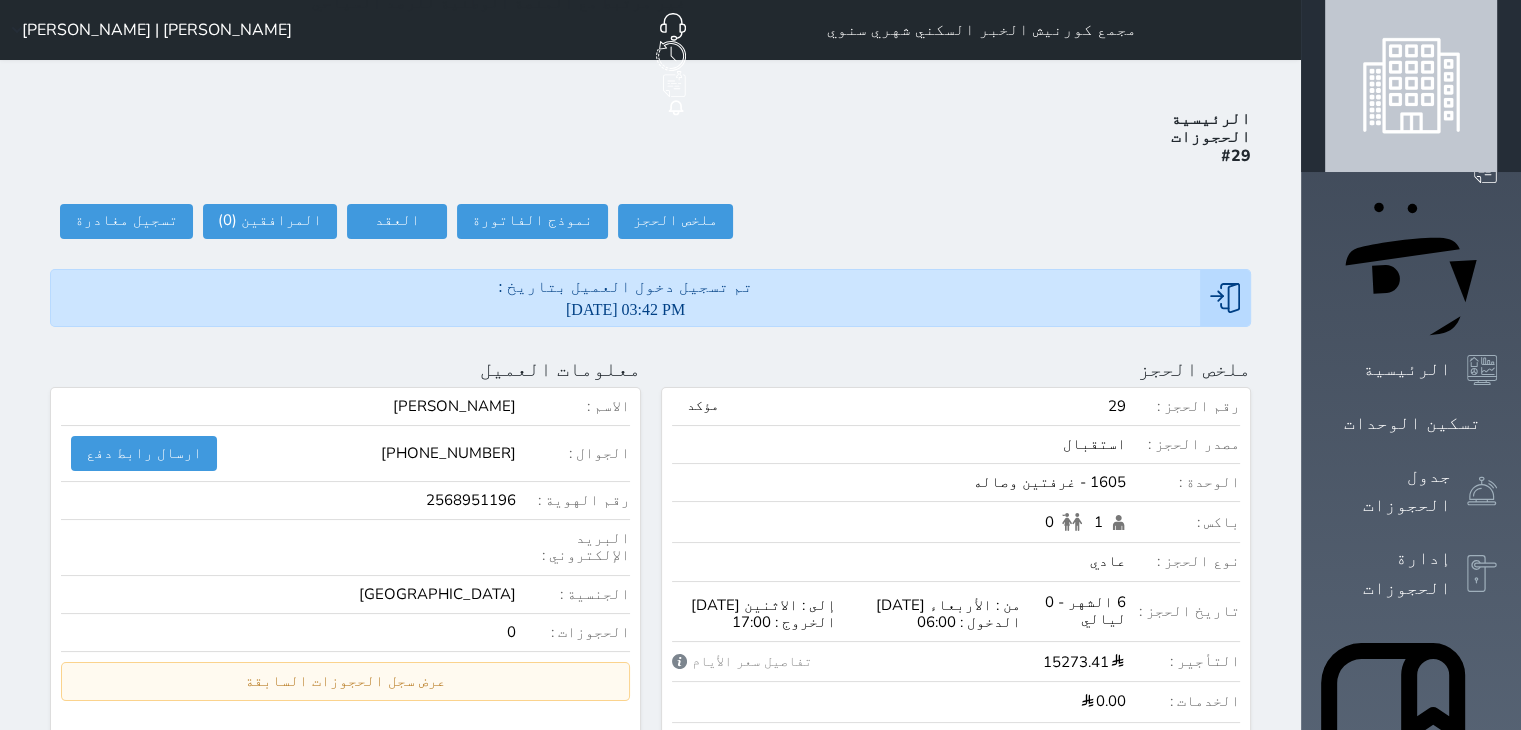 click on "[PERSON_NAME] | [PERSON_NAME]" 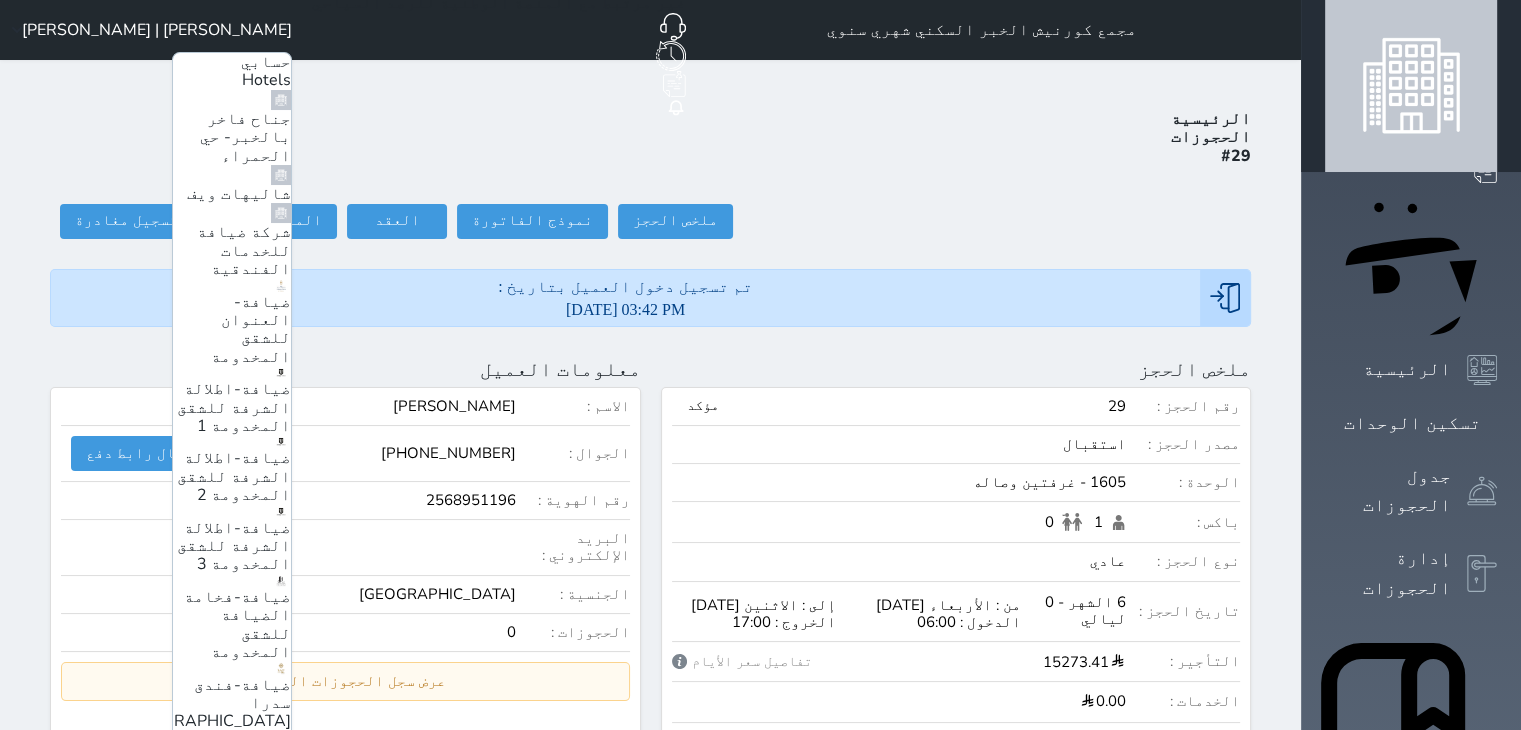 scroll, scrollTop: 200, scrollLeft: 0, axis: vertical 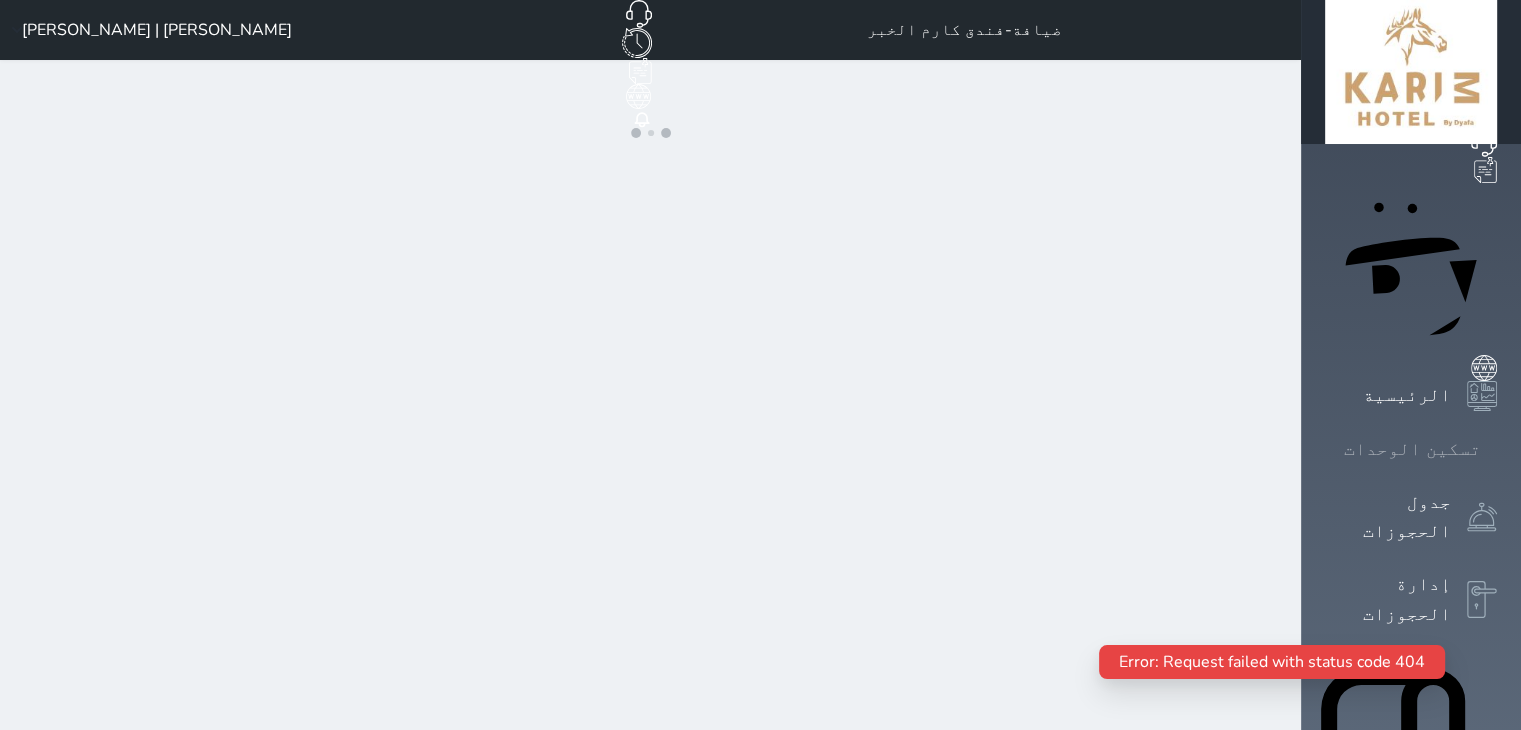 click on "تسكين الوحدات" at bounding box center (1412, 449) 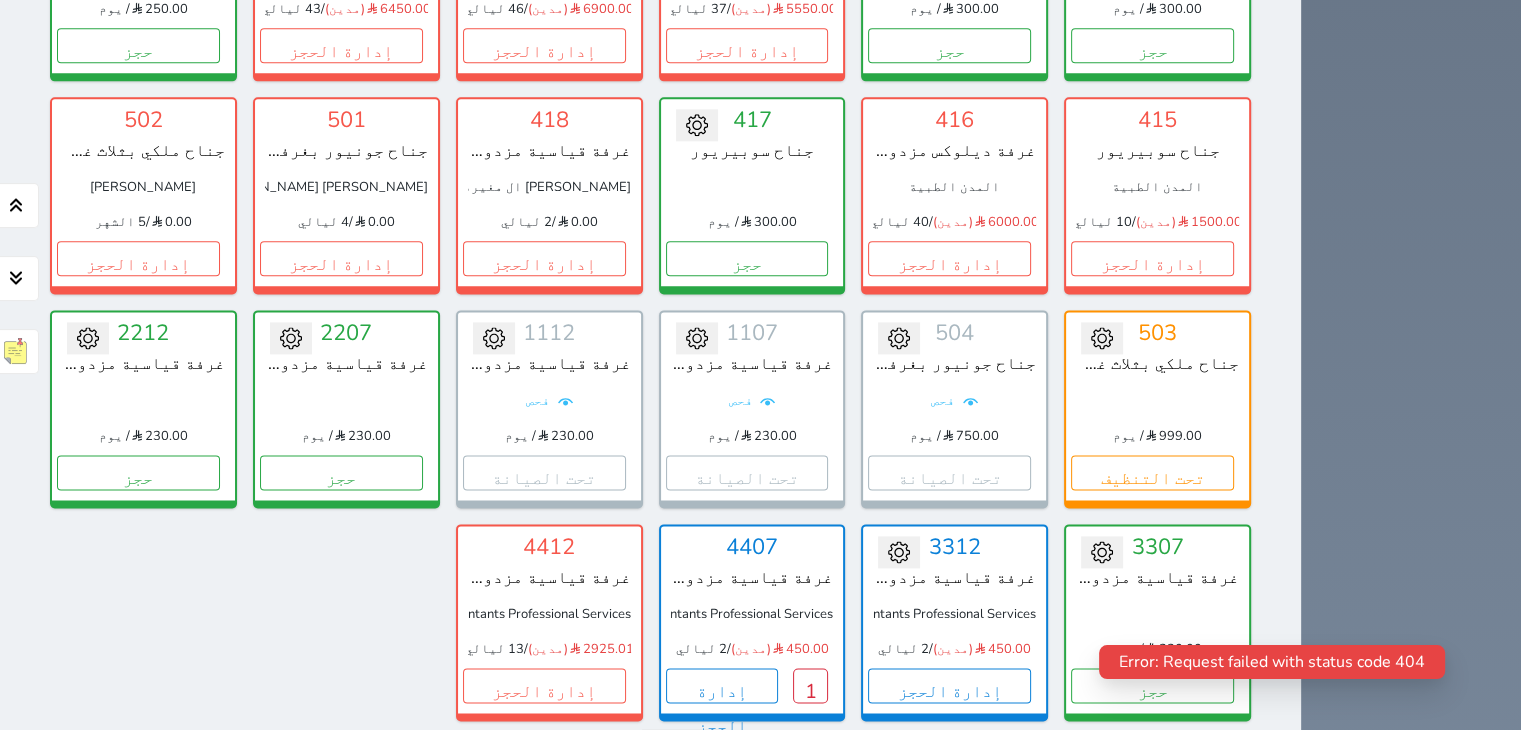 scroll, scrollTop: 2878, scrollLeft: 0, axis: vertical 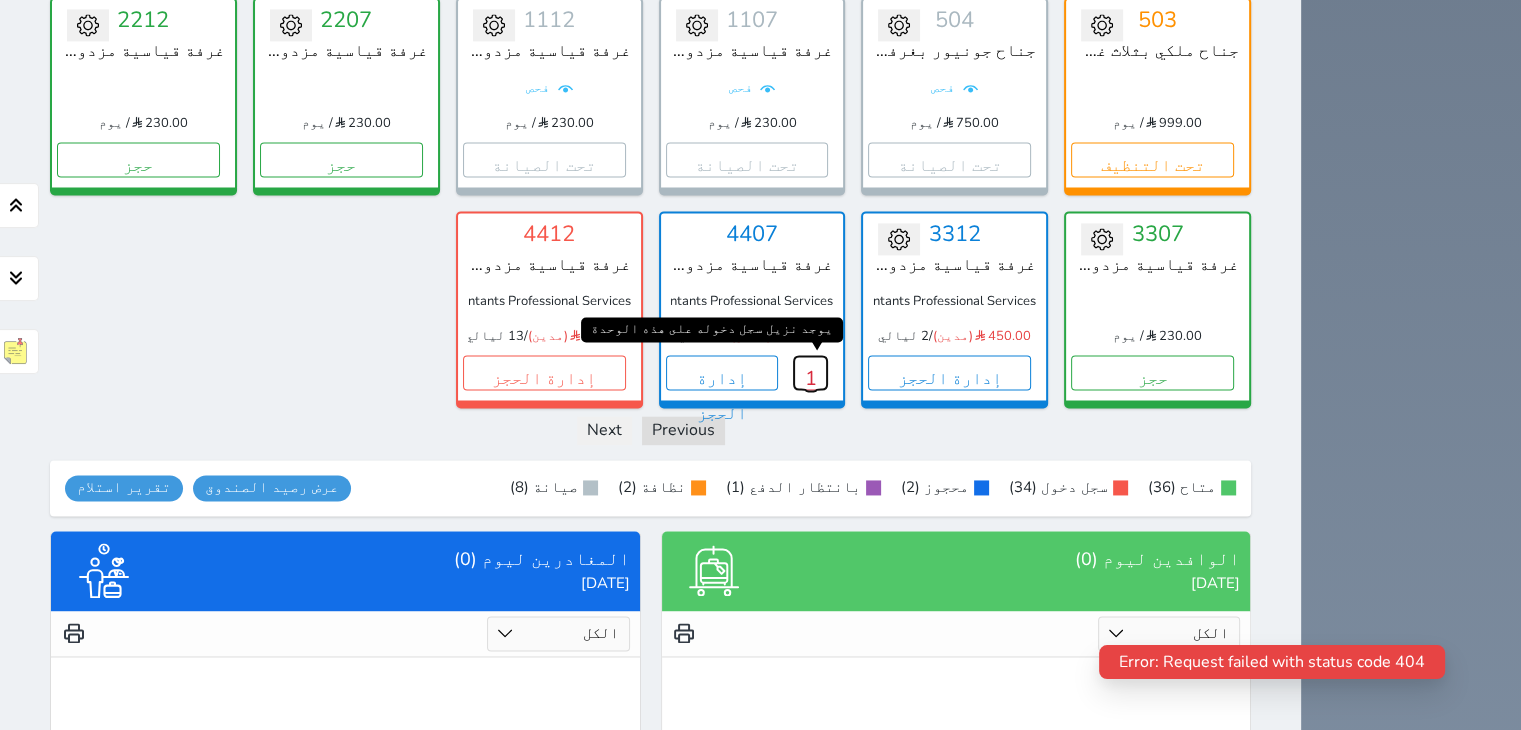 click on "1" at bounding box center (810, 372) 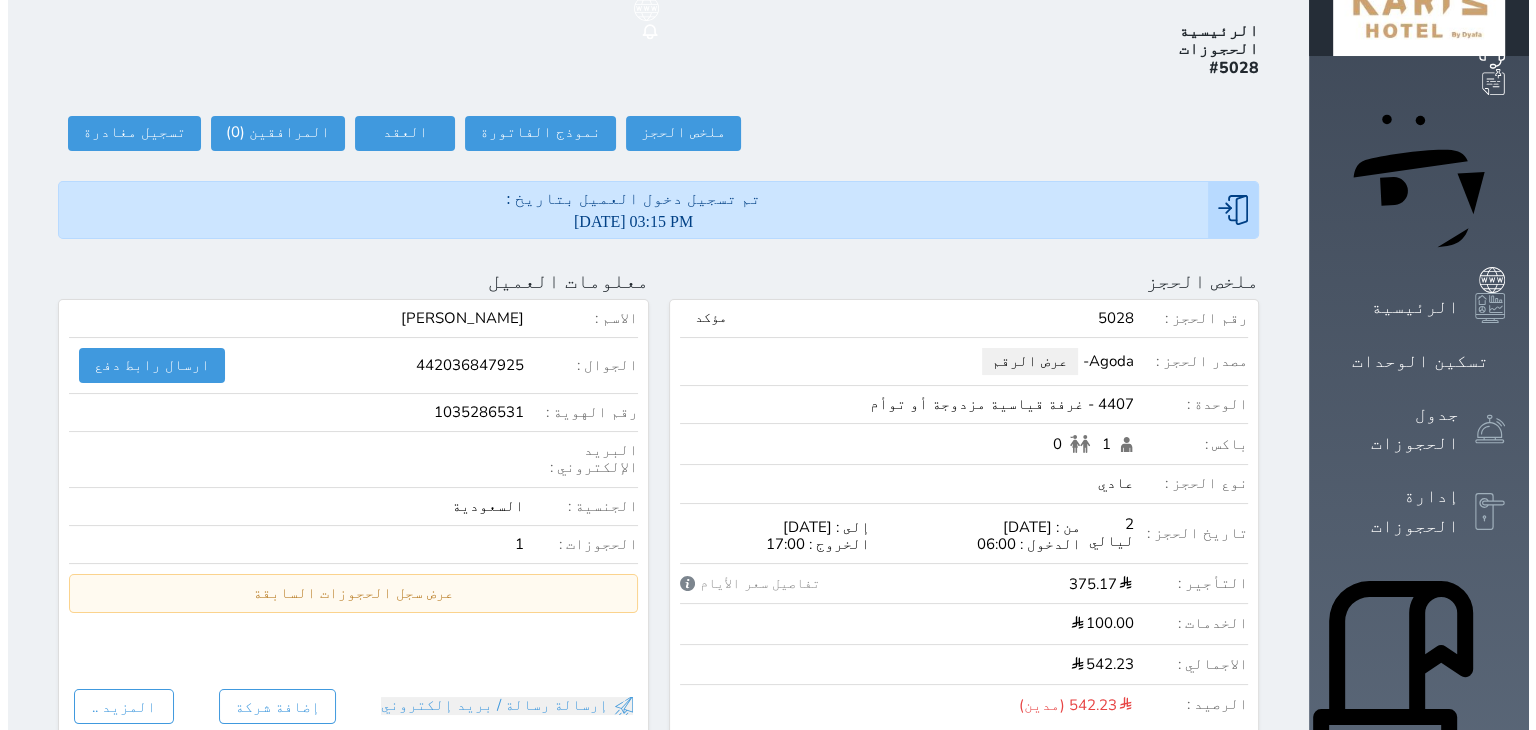scroll, scrollTop: 0, scrollLeft: 0, axis: both 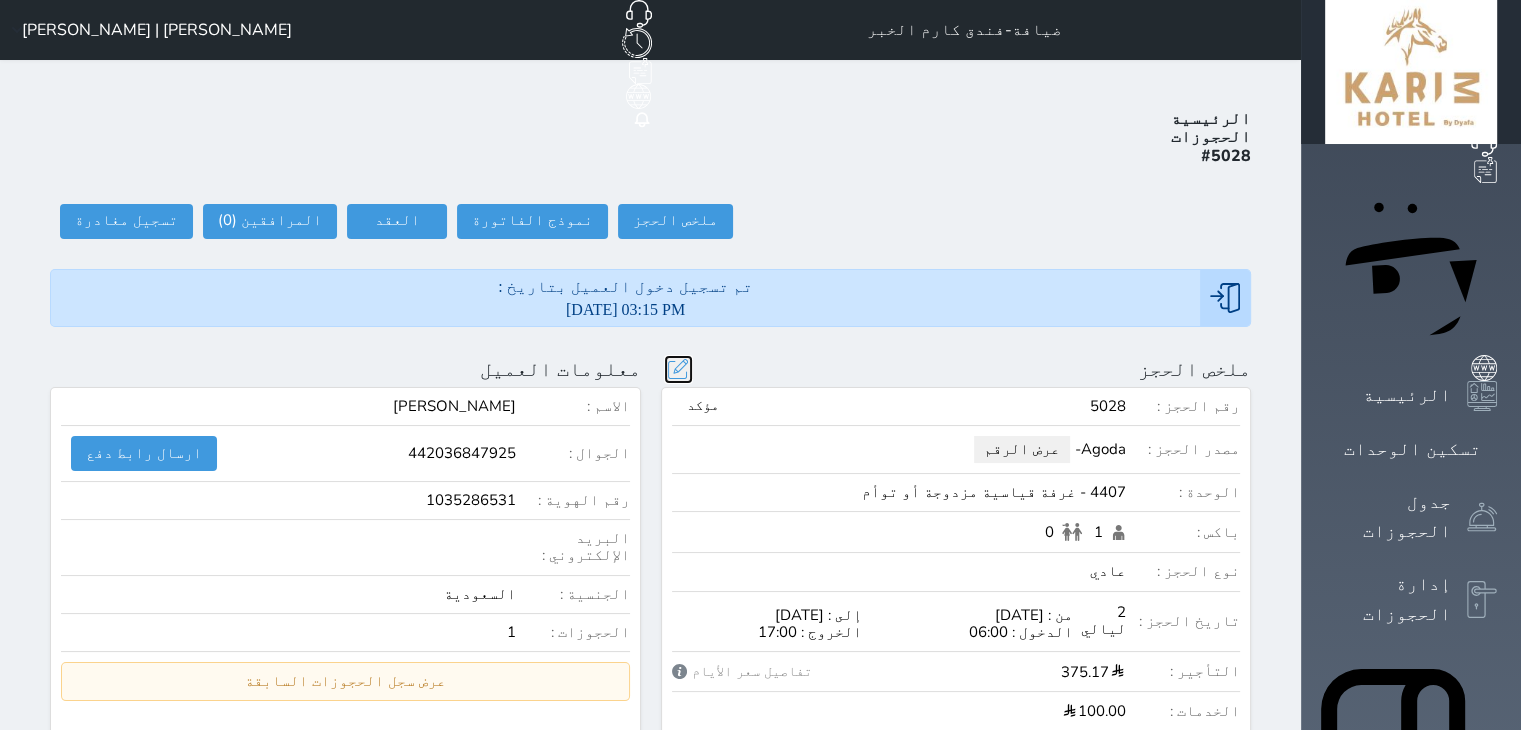 click at bounding box center (678, 369) 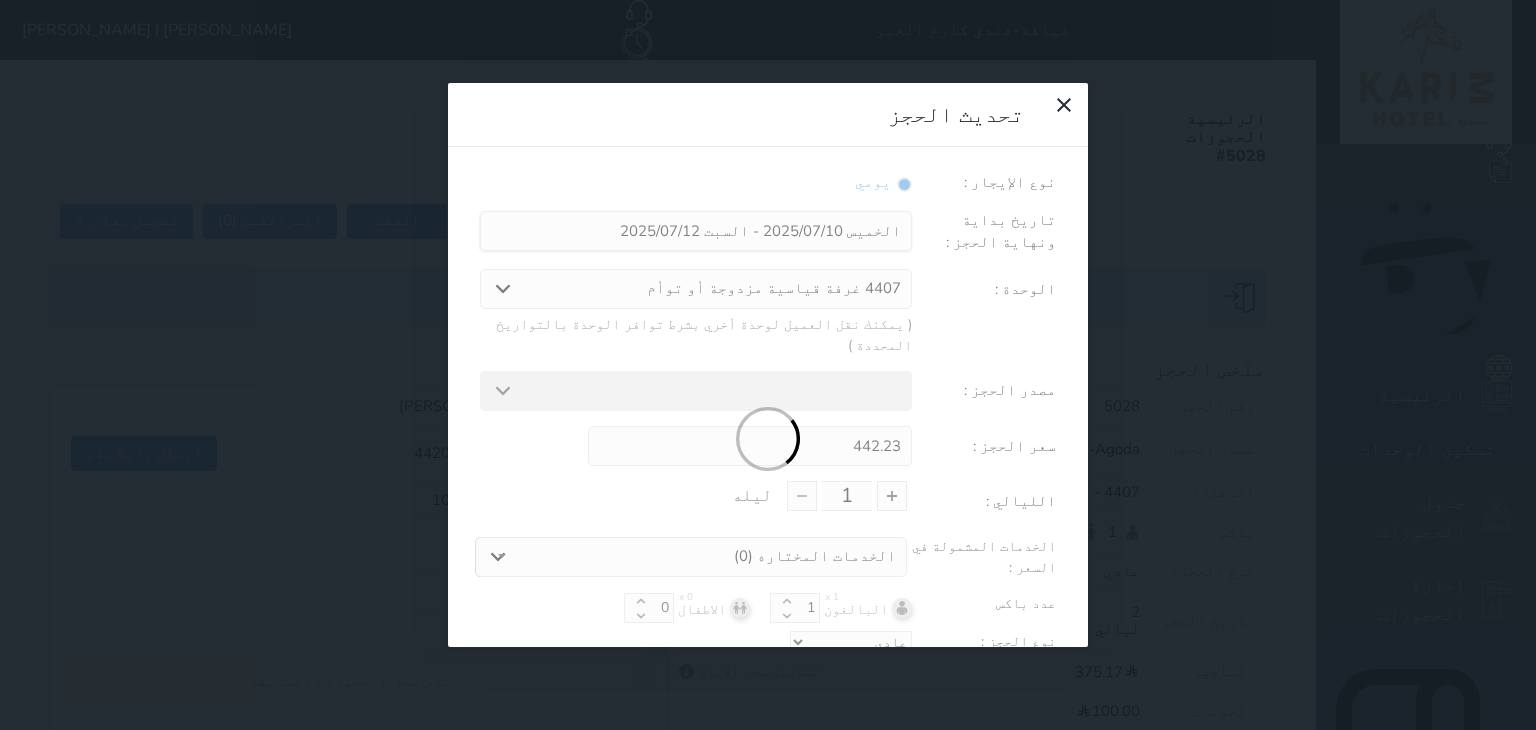select on "33212" 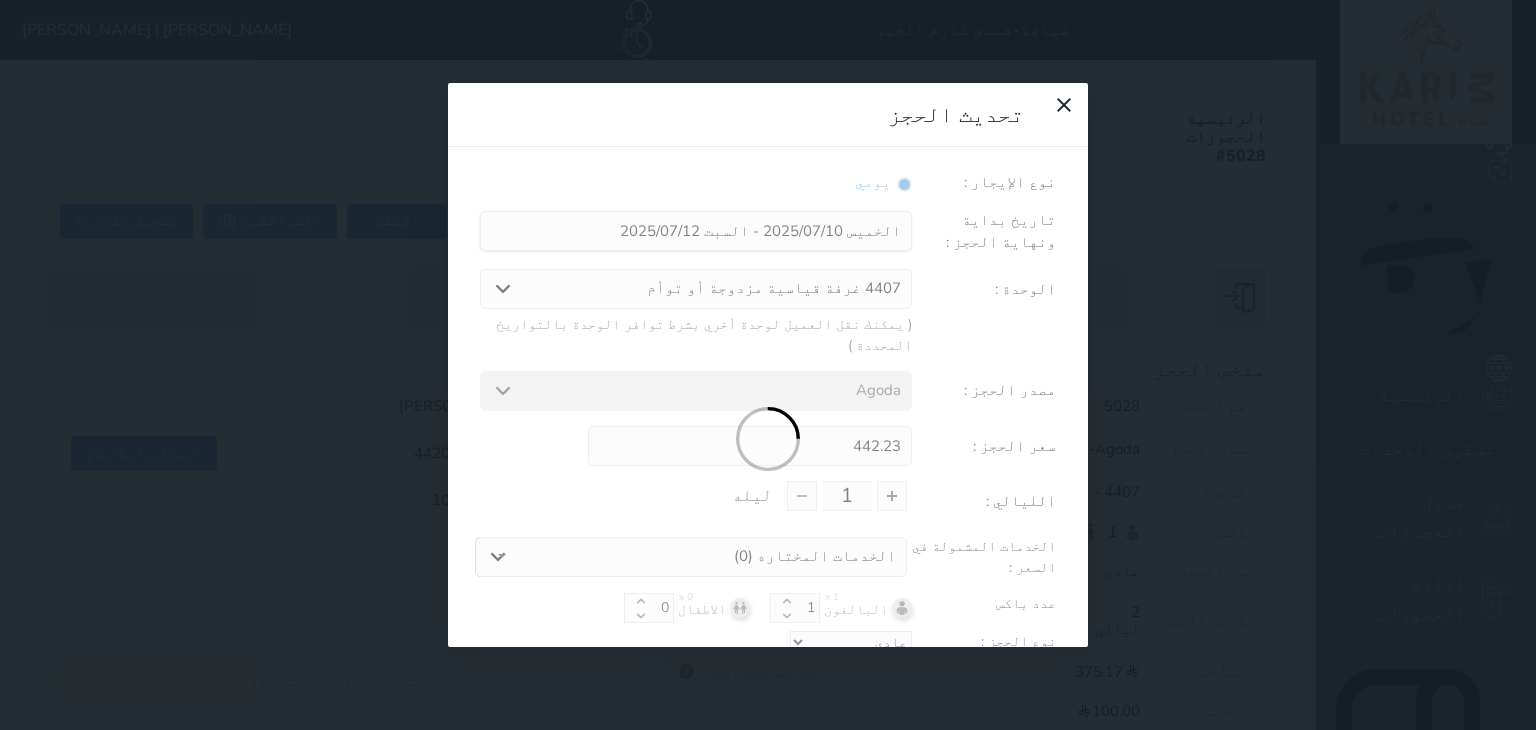 type on "2" 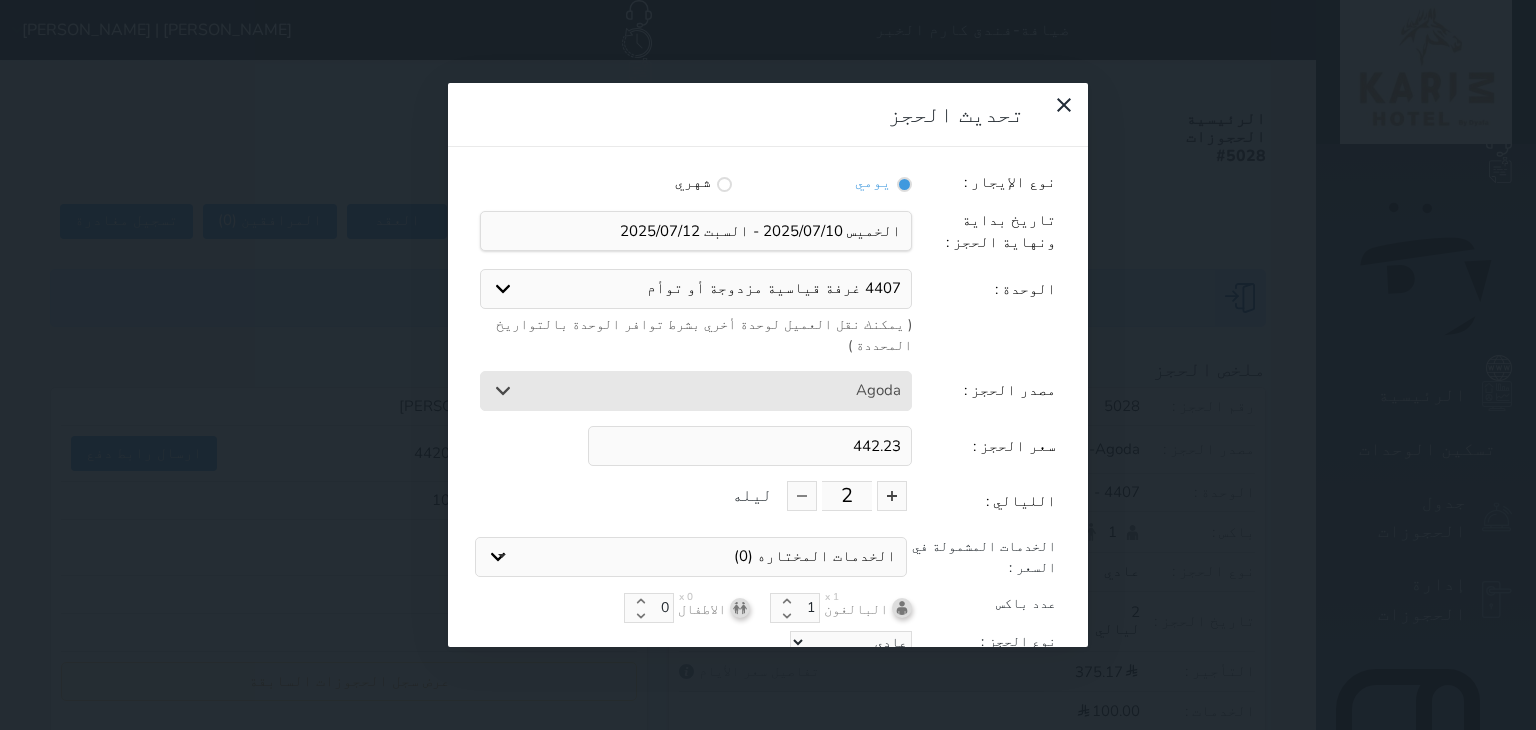 click on "442.23" at bounding box center [750, 446] 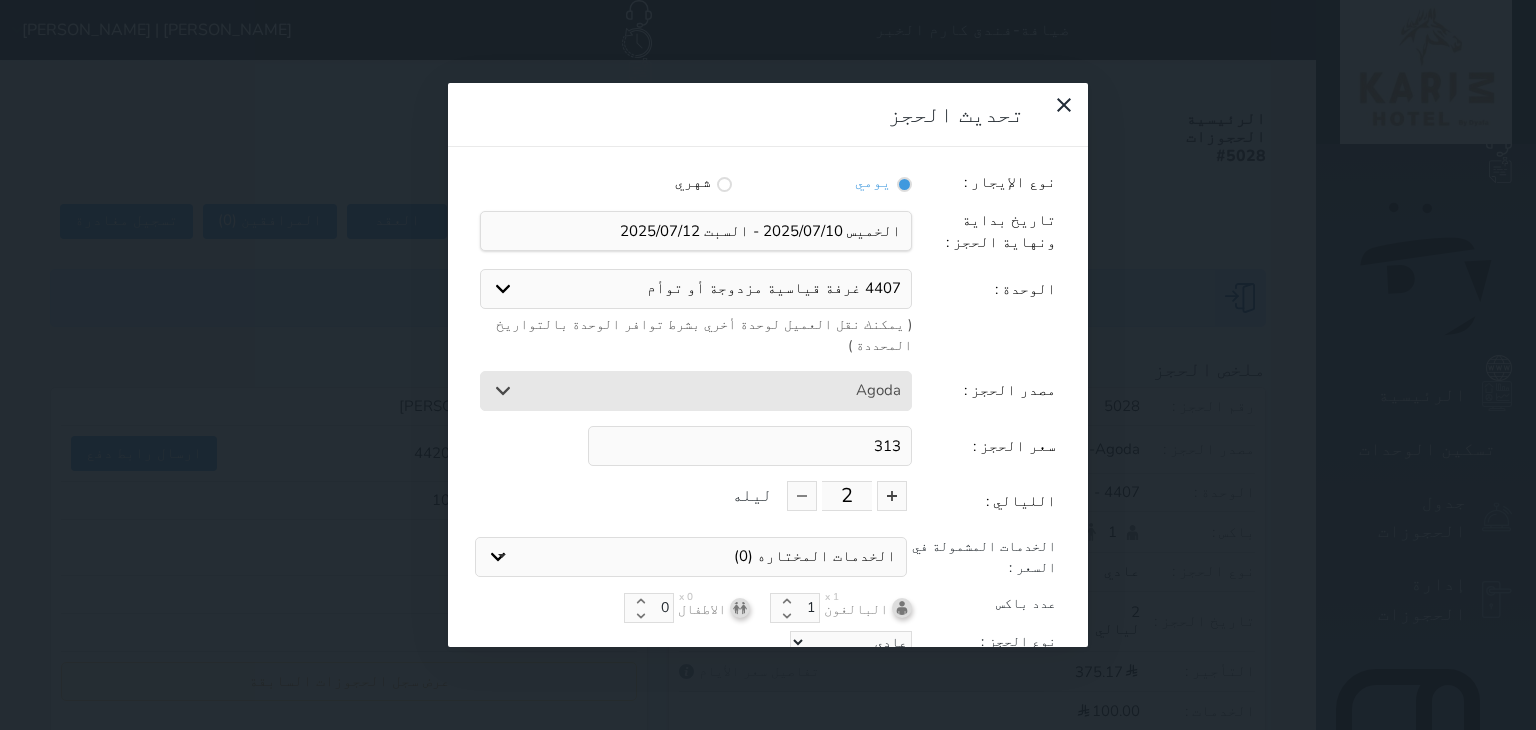 type on "313." 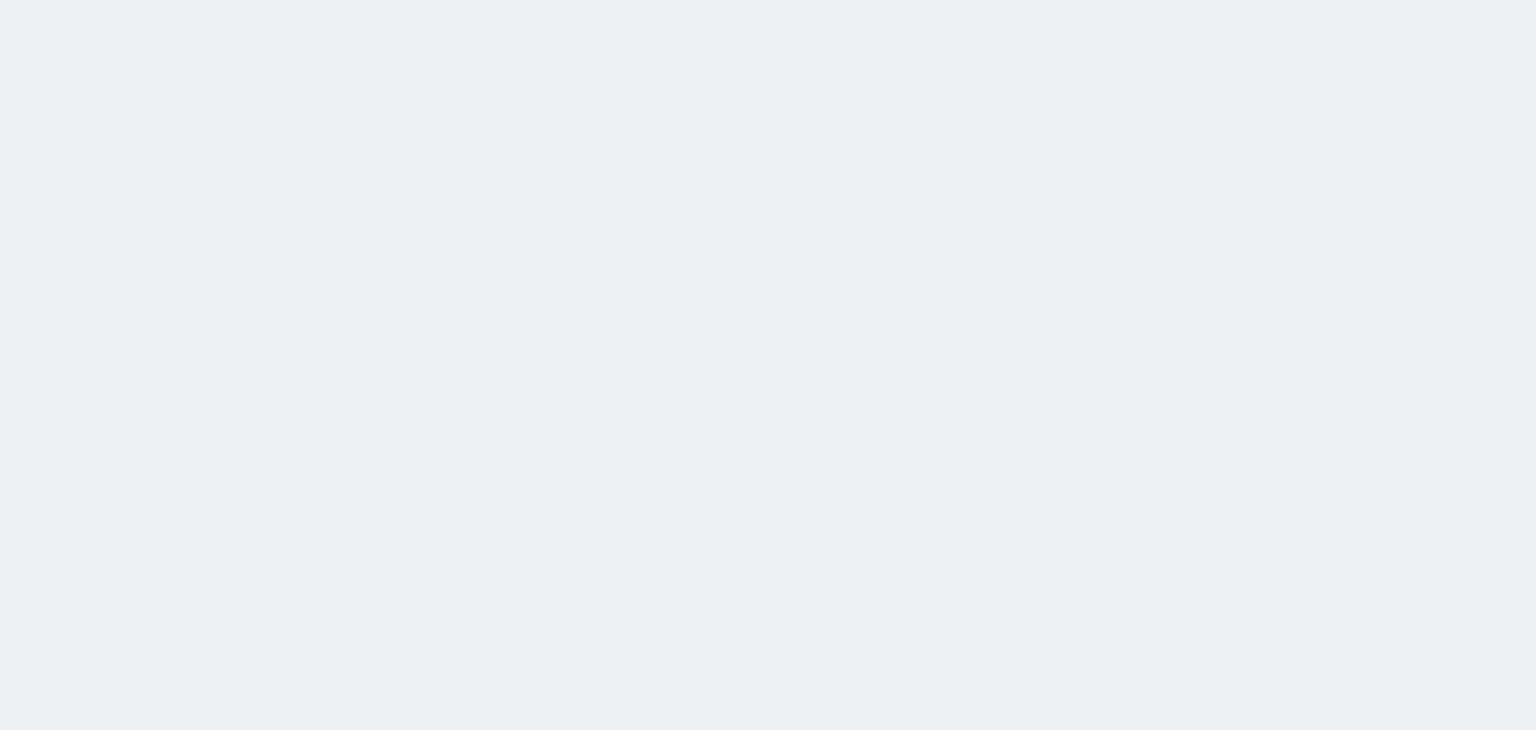 scroll, scrollTop: 0, scrollLeft: 0, axis: both 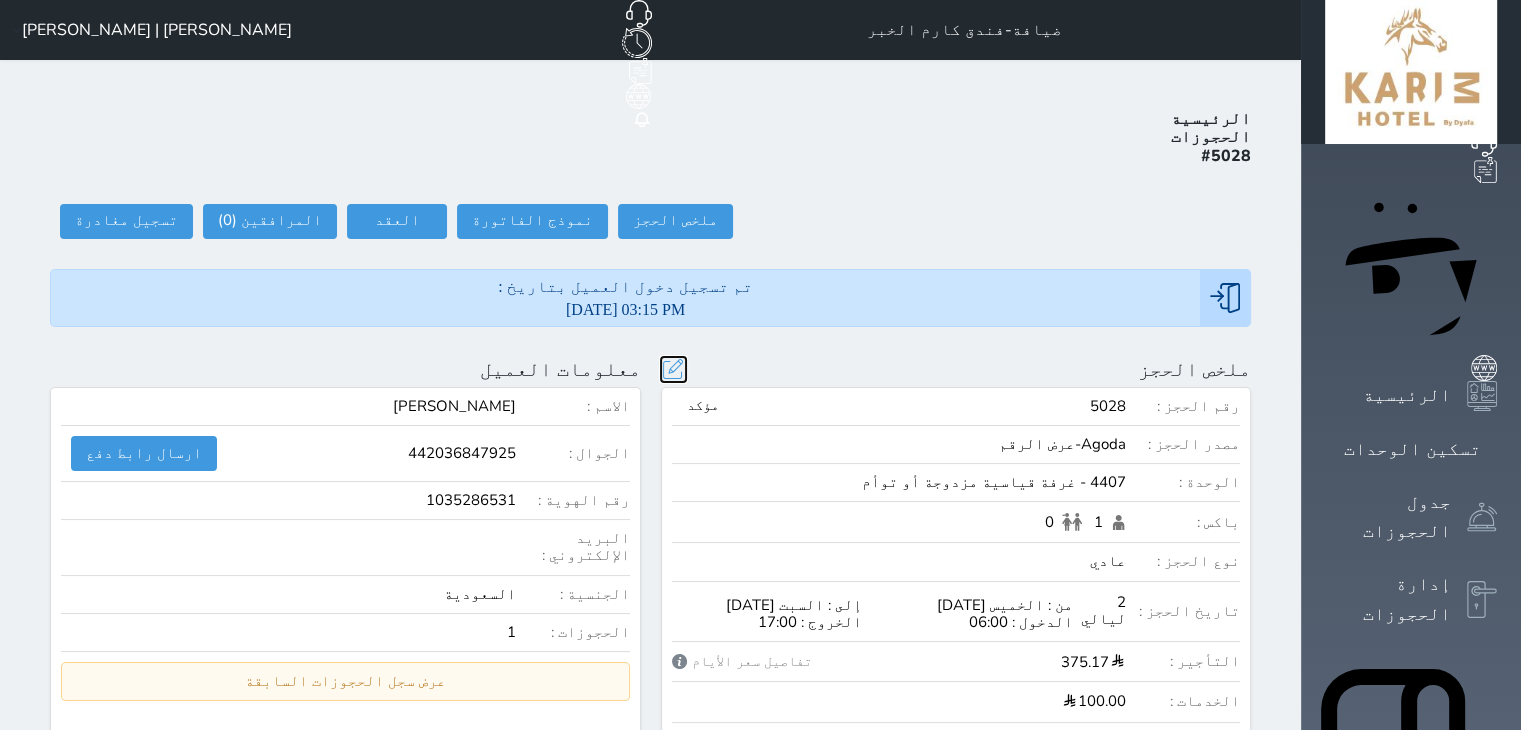 click at bounding box center [673, 369] 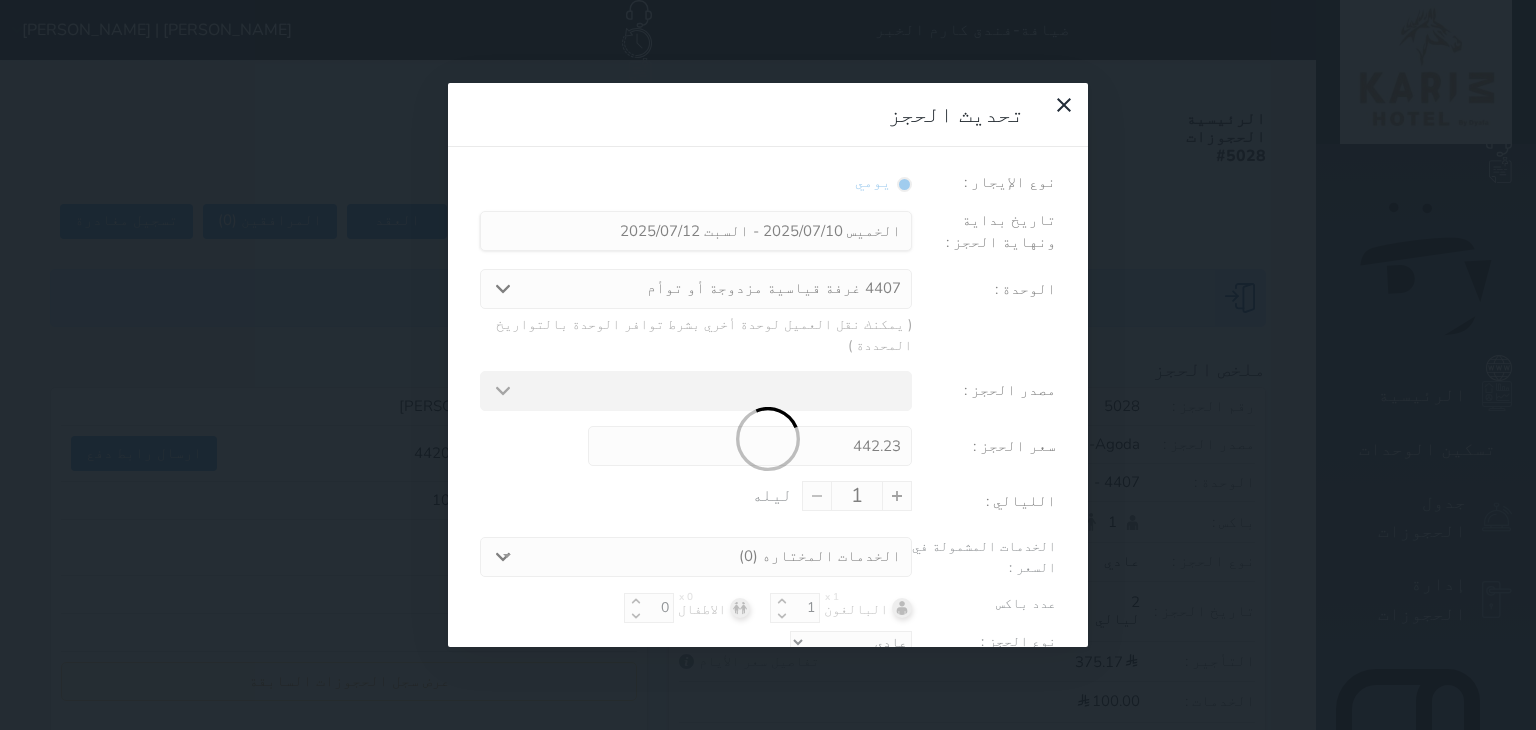 type on "2" 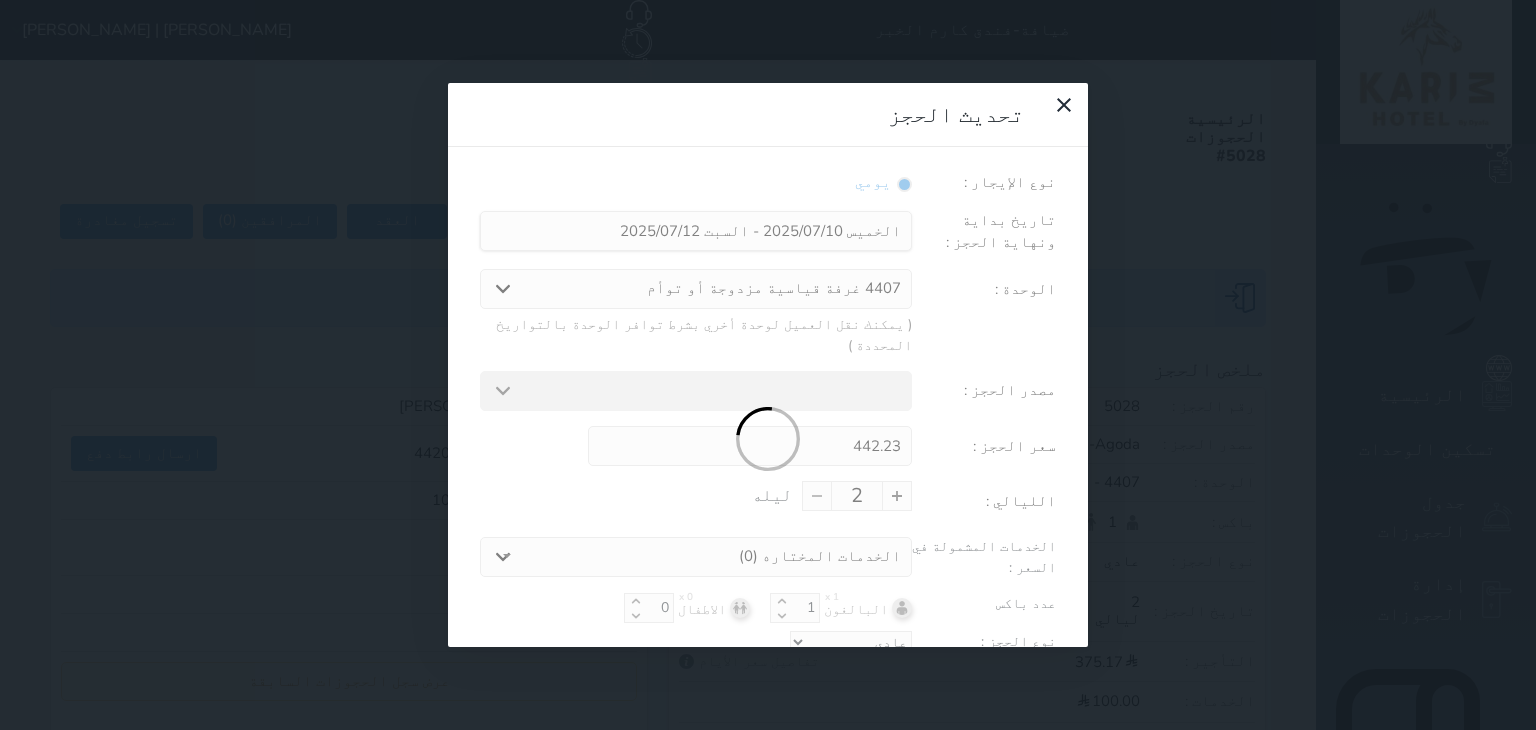 select on "33212" 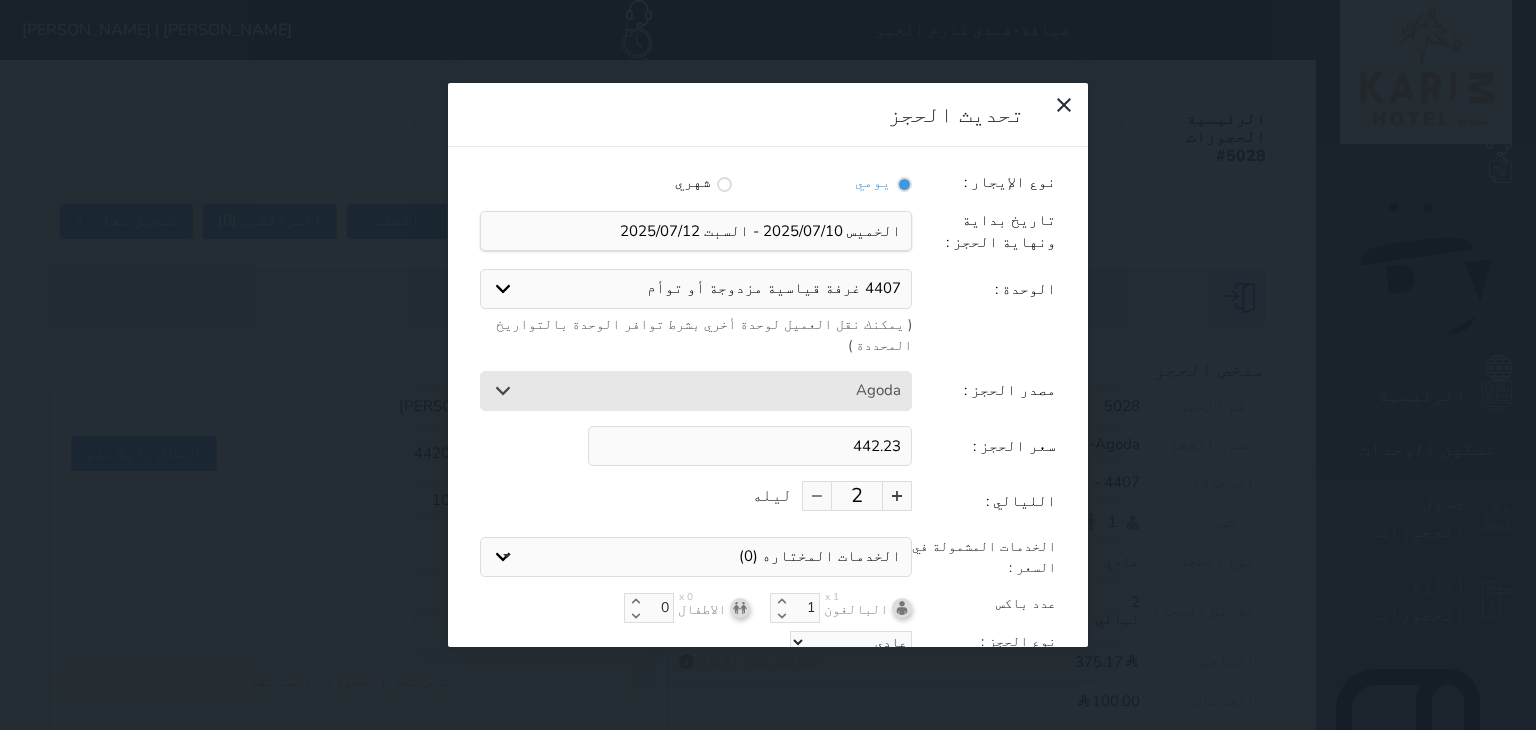 click on "442.23" at bounding box center (750, 446) 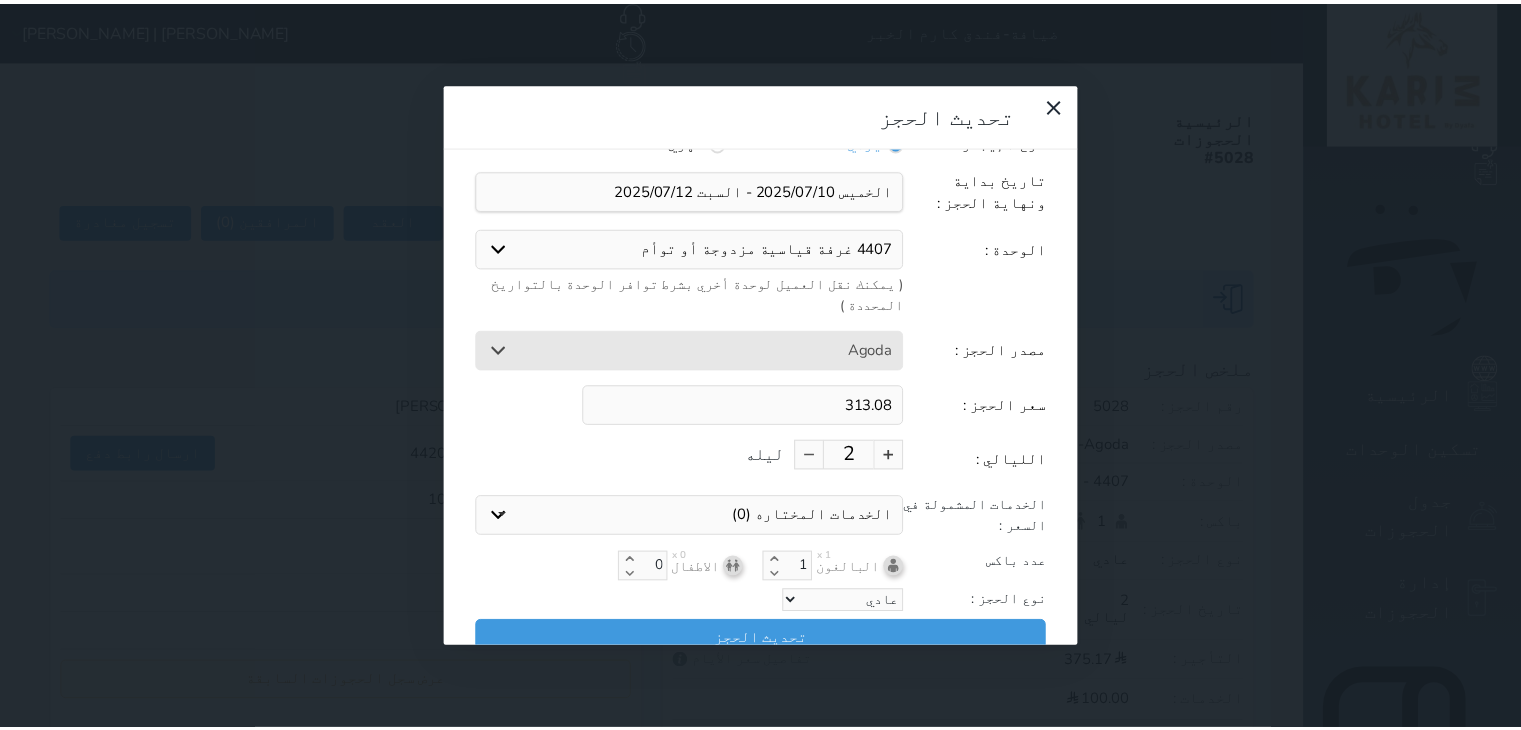 scroll, scrollTop: 44, scrollLeft: 0, axis: vertical 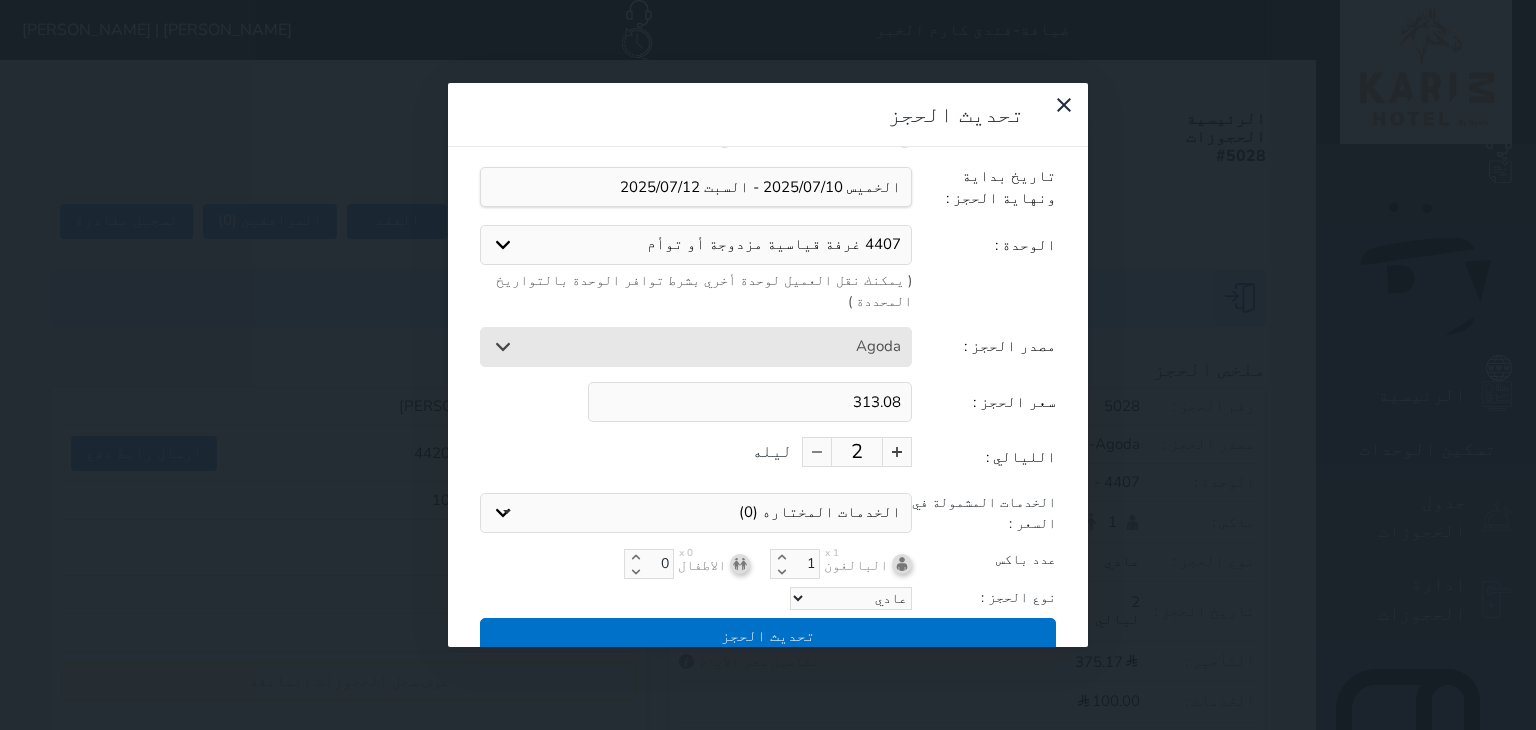 type on "313.08" 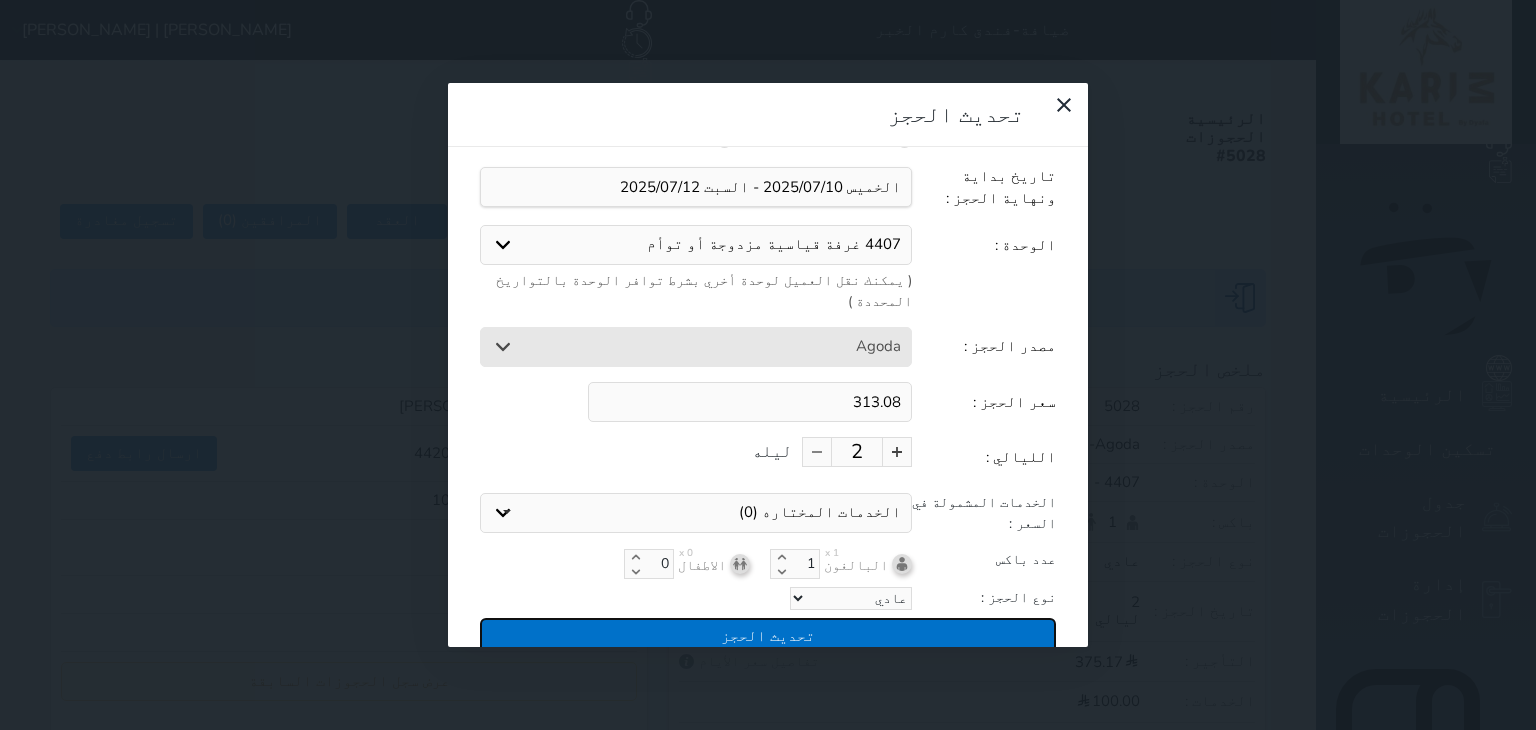 click on "تحديث الحجز" at bounding box center (768, 635) 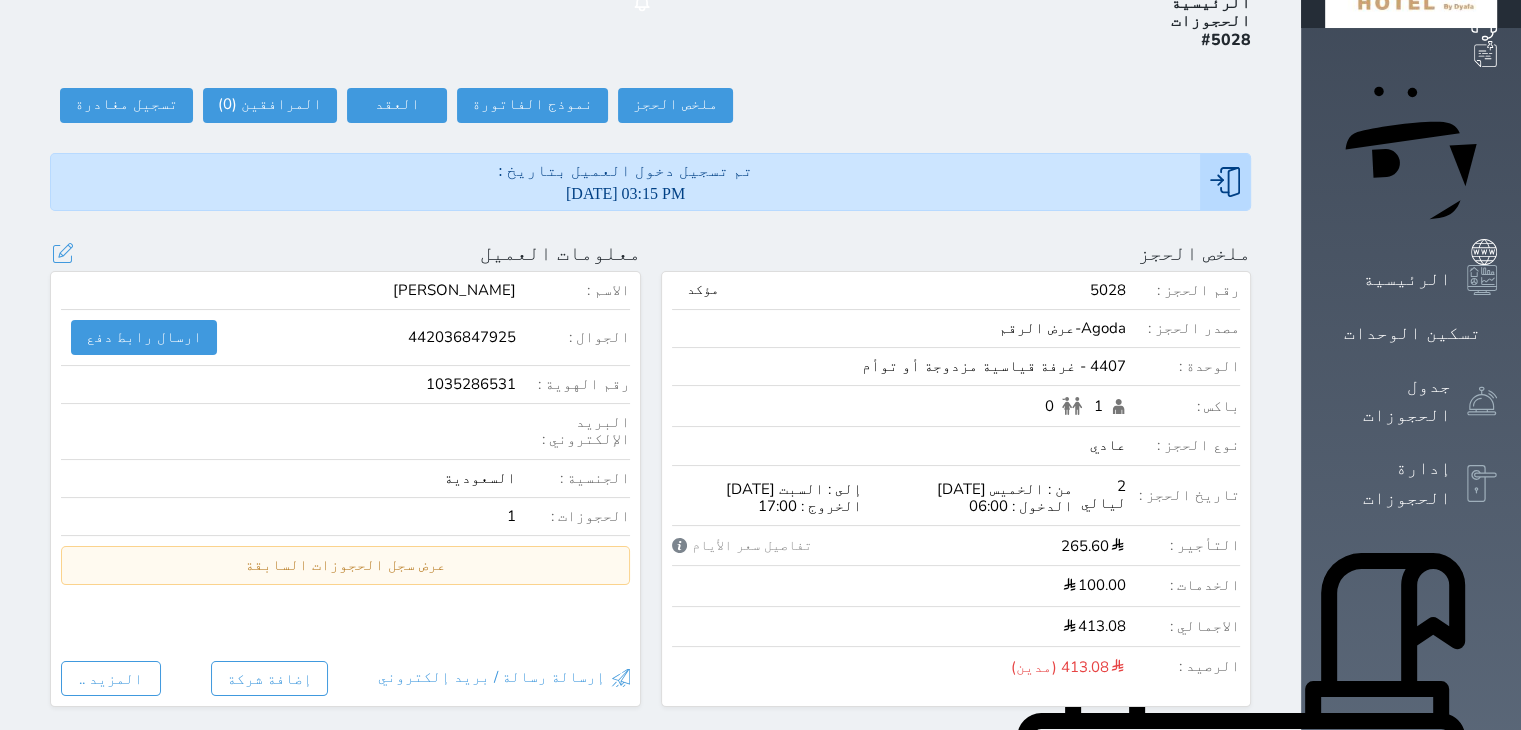 scroll, scrollTop: 200, scrollLeft: 0, axis: vertical 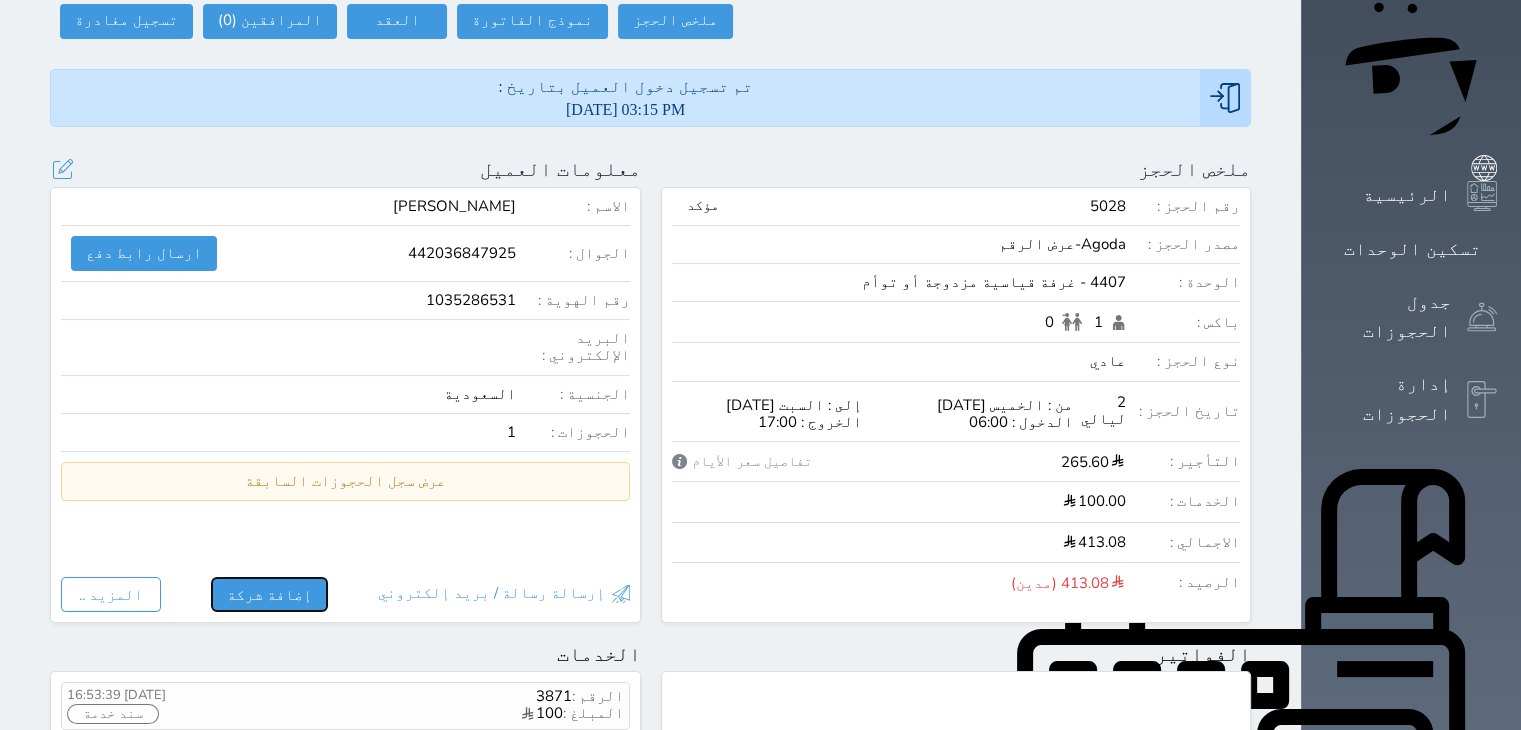 click on "إضافة شركة" at bounding box center (269, 594) 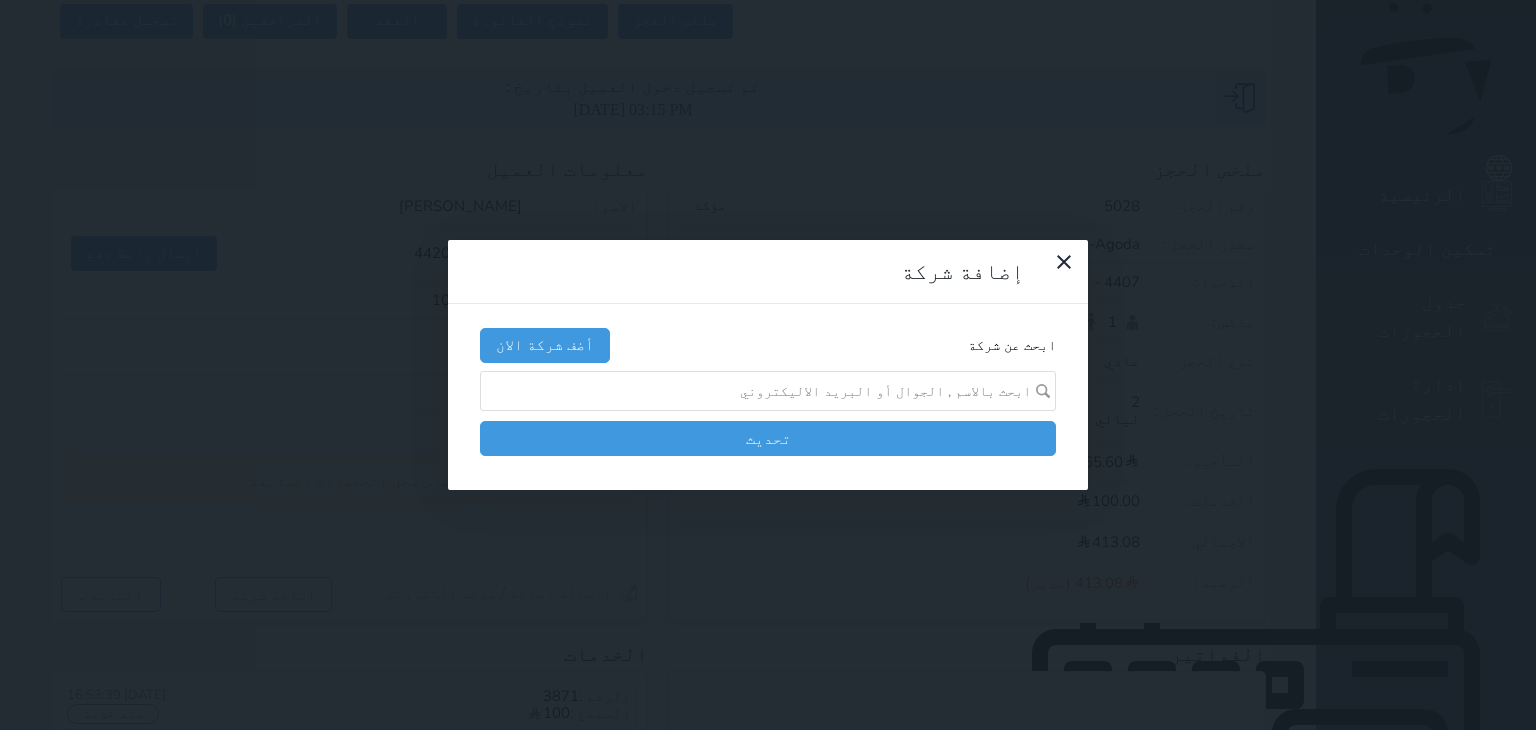 click at bounding box center [761, 391] 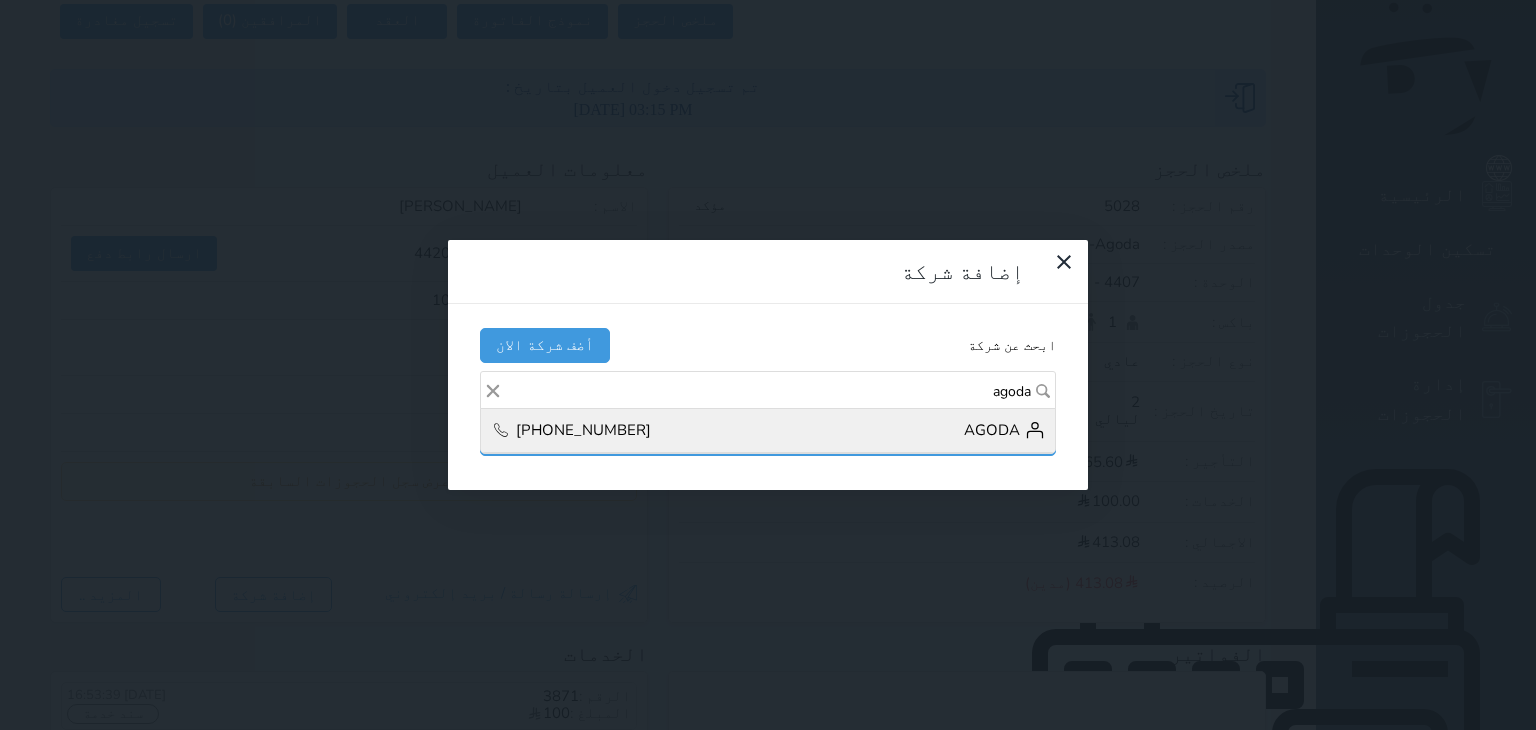 click on "AGODA   +05068219467" at bounding box center (768, 431) 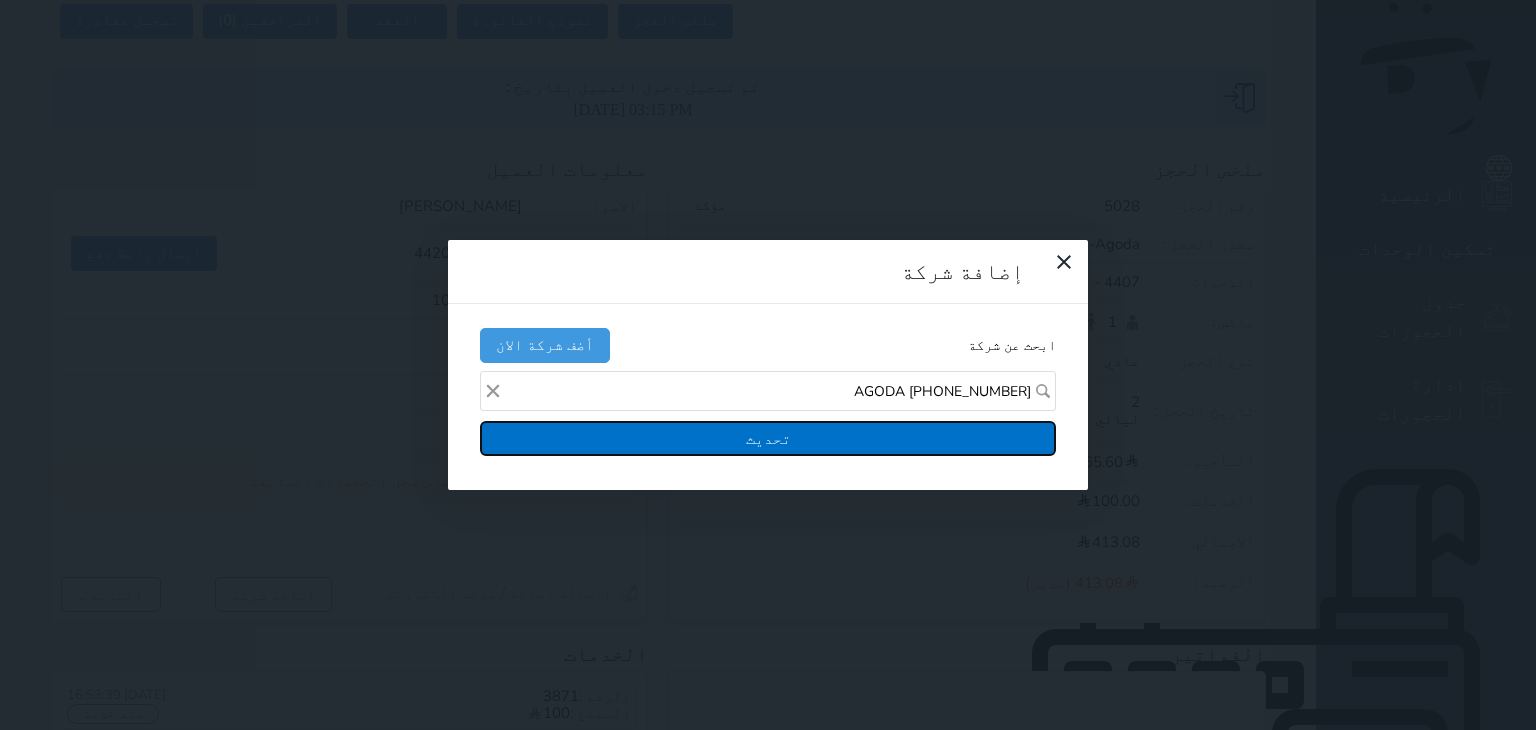 click on "تحديث" at bounding box center [768, 438] 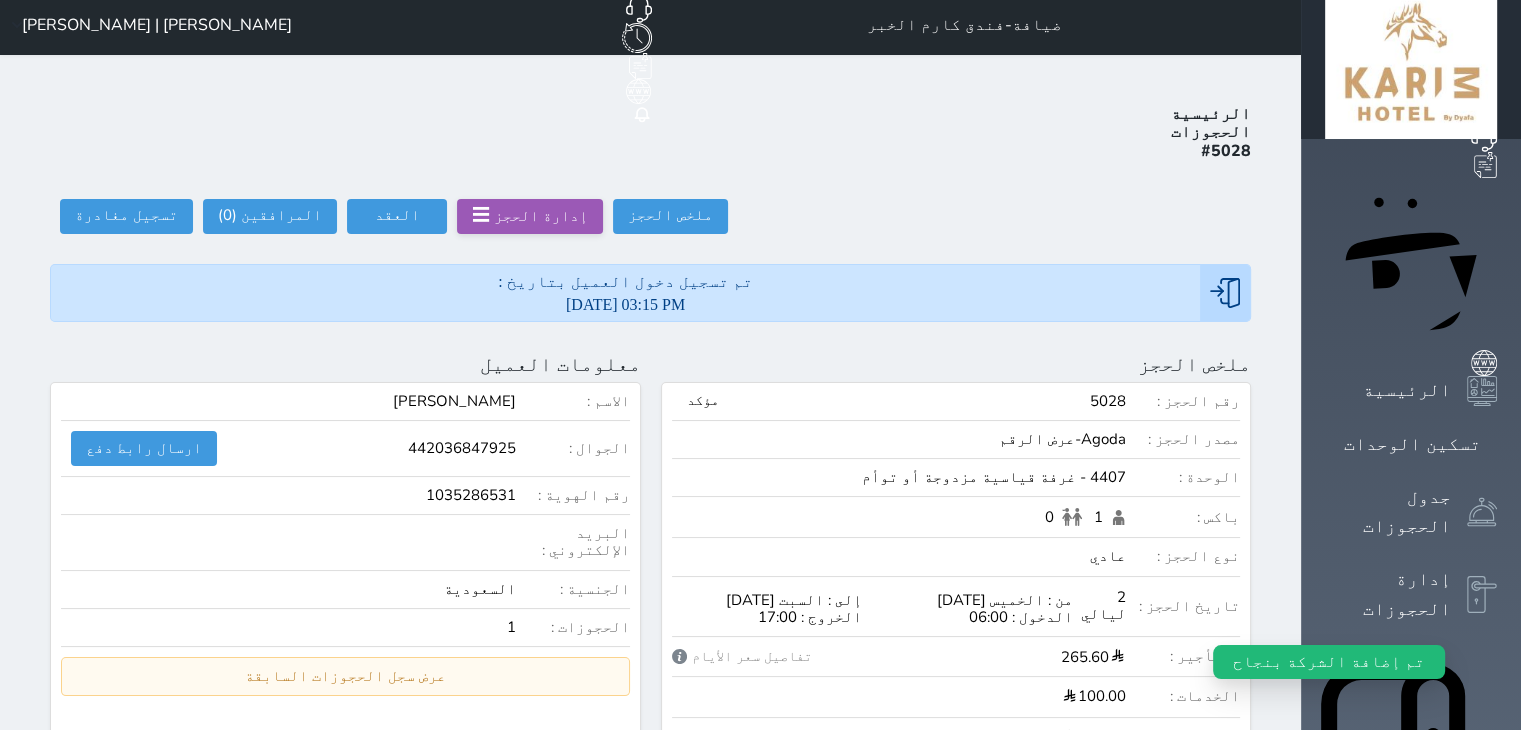 scroll, scrollTop: 0, scrollLeft: 0, axis: both 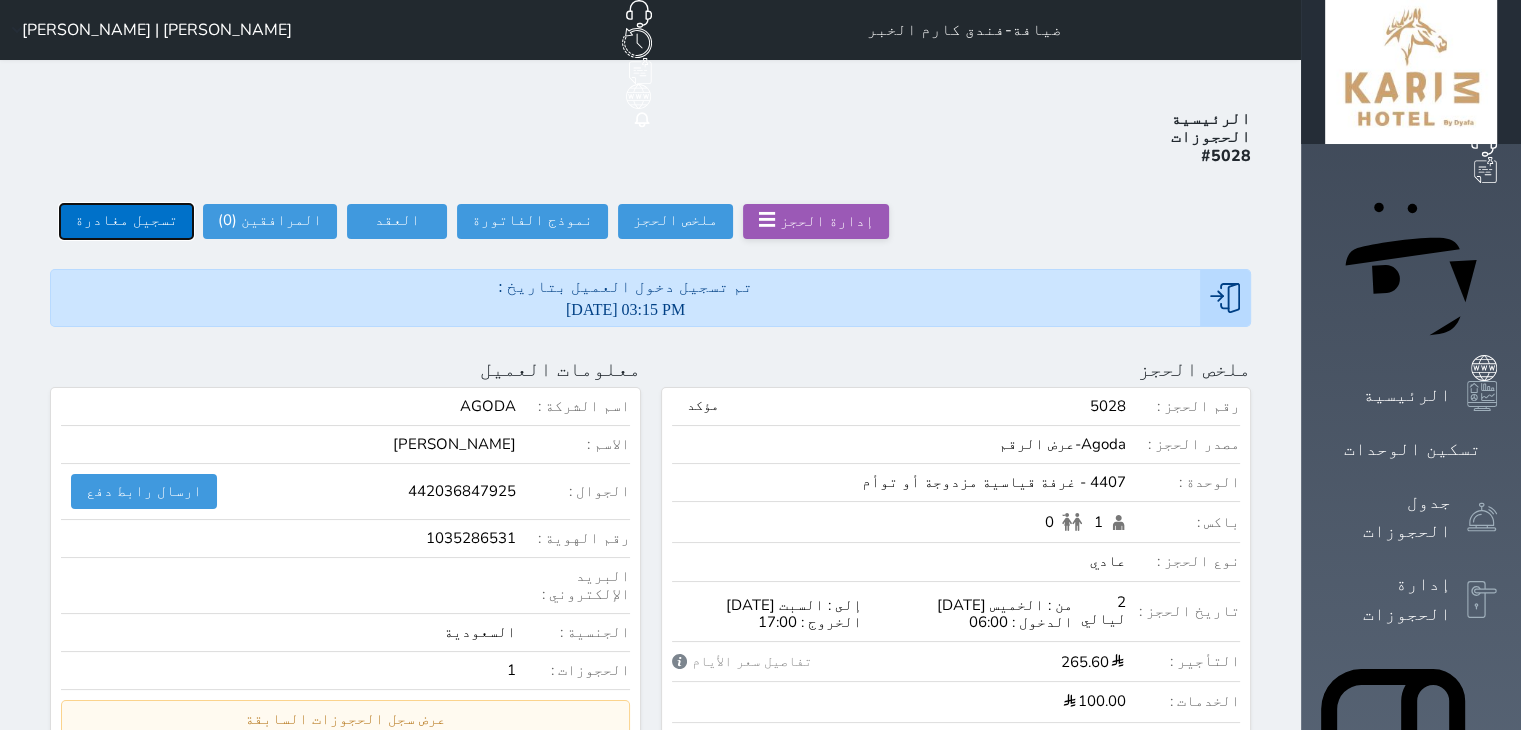 click on "تسجيل مغادرة" at bounding box center (126, 221) 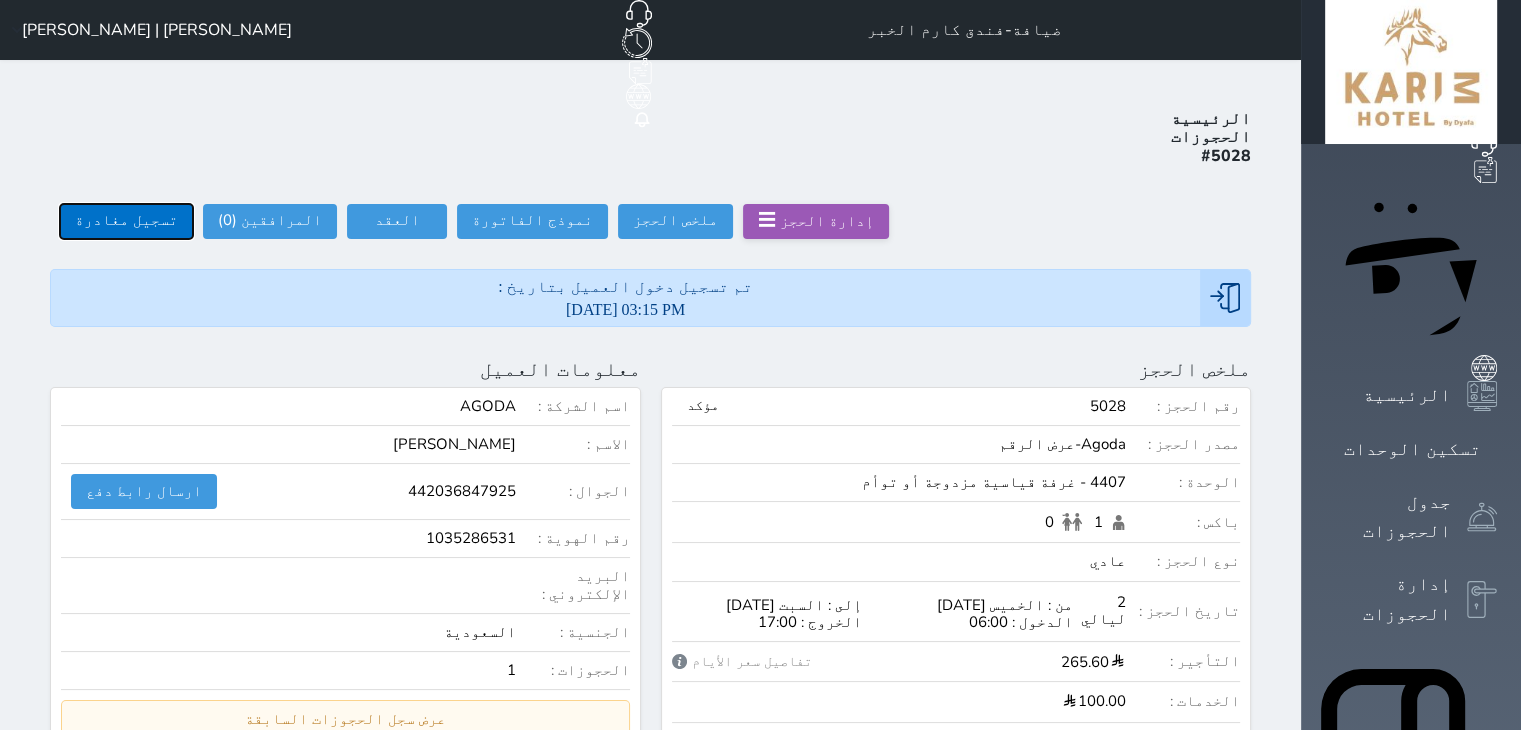 click on "تسجيل مغادرة" at bounding box center [126, 221] 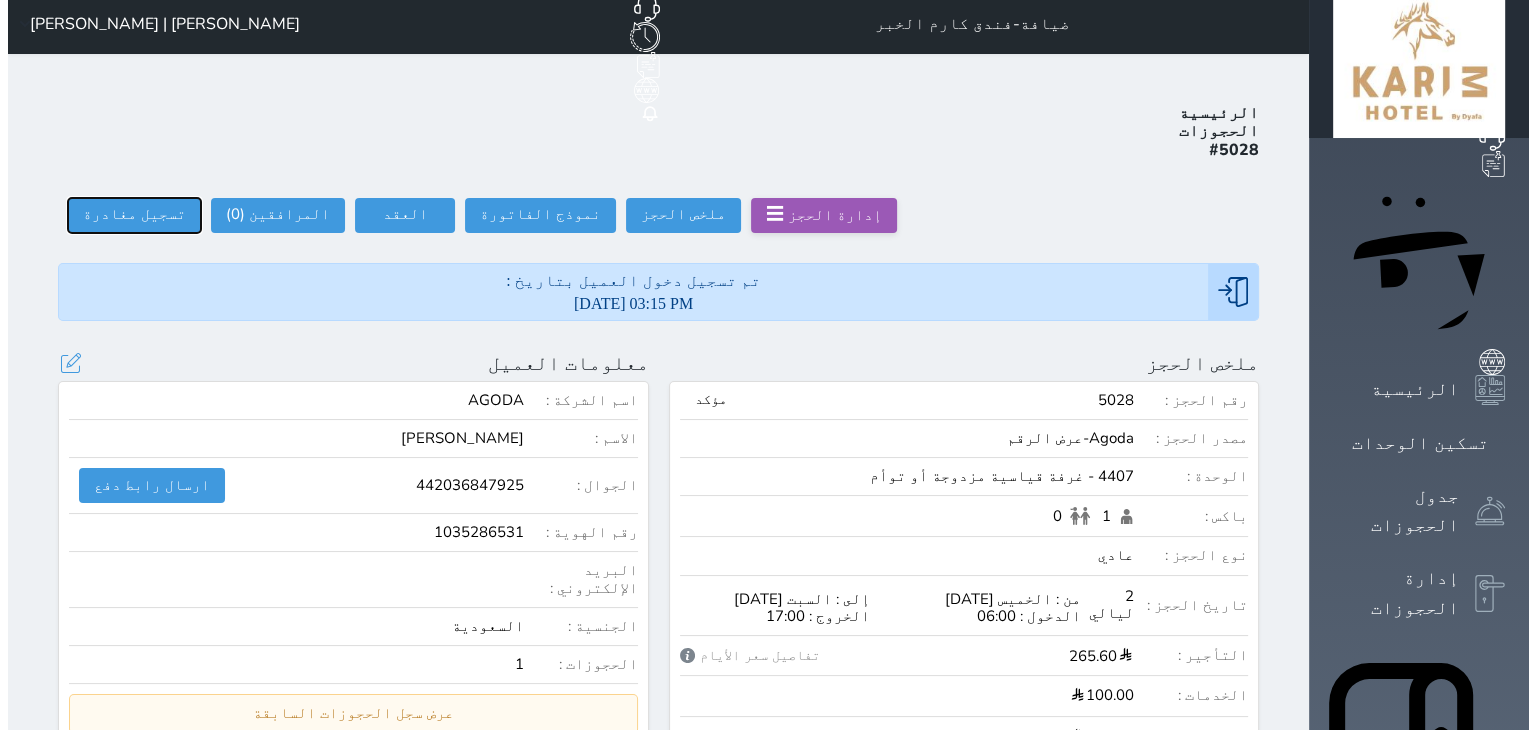 scroll, scrollTop: 0, scrollLeft: 0, axis: both 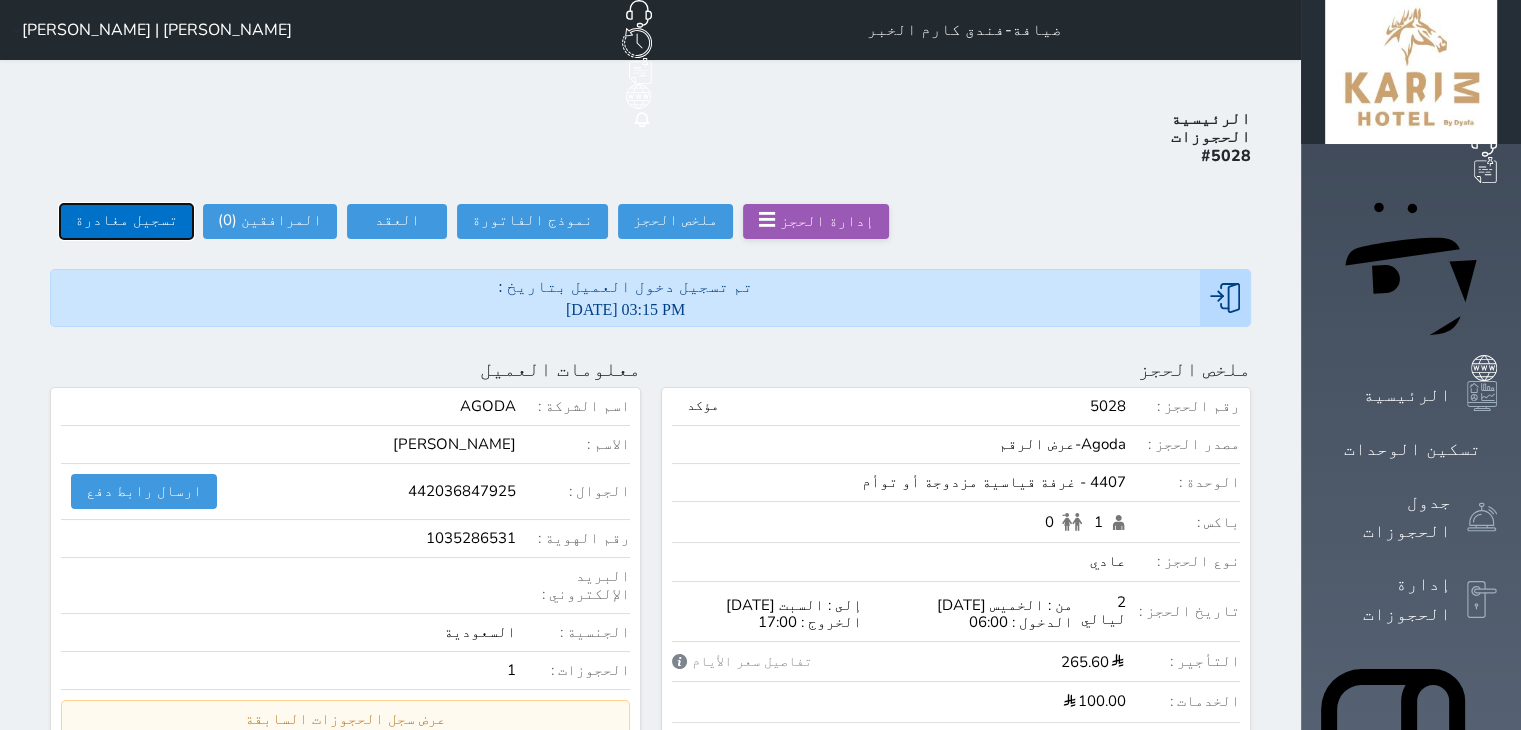 click on "تسجيل مغادرة" at bounding box center (126, 221) 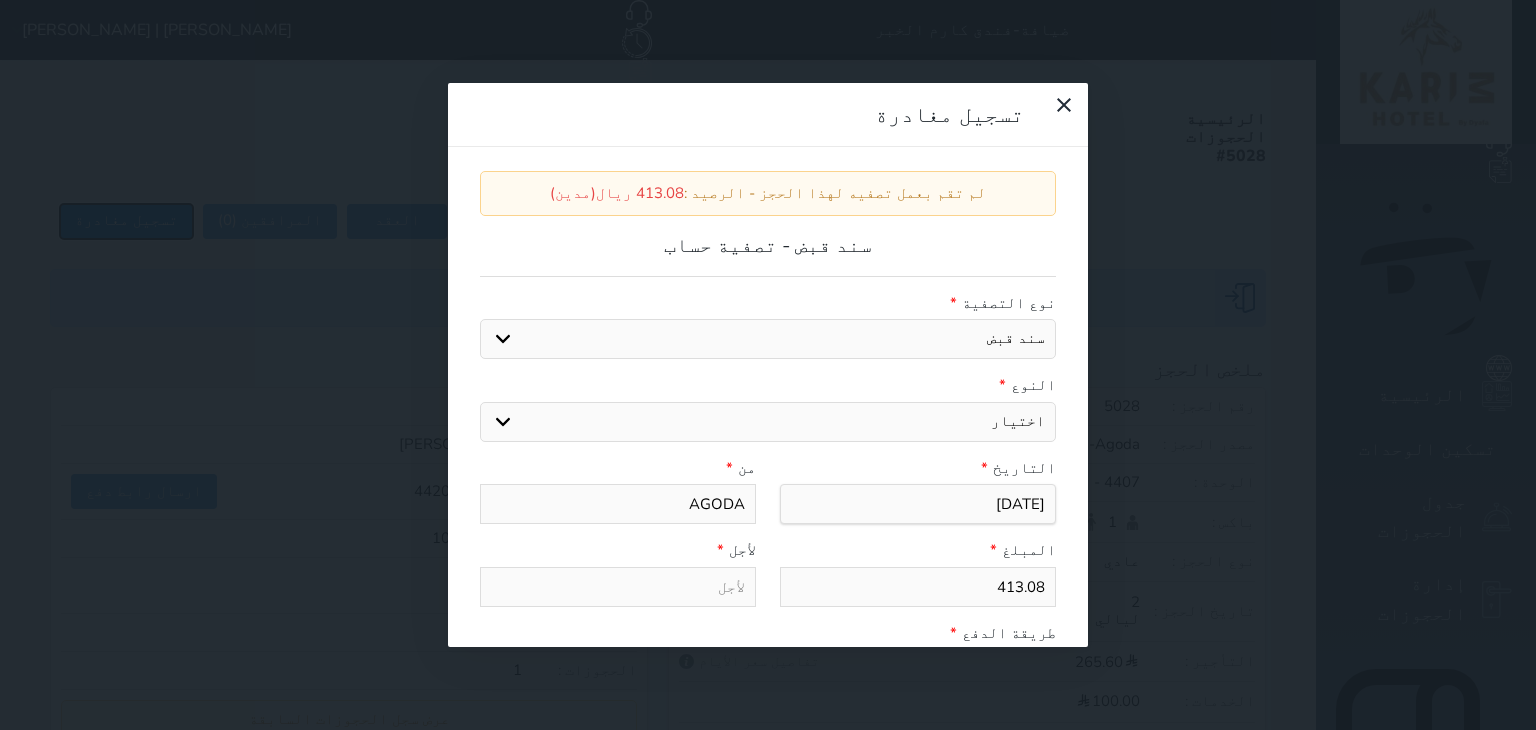 select 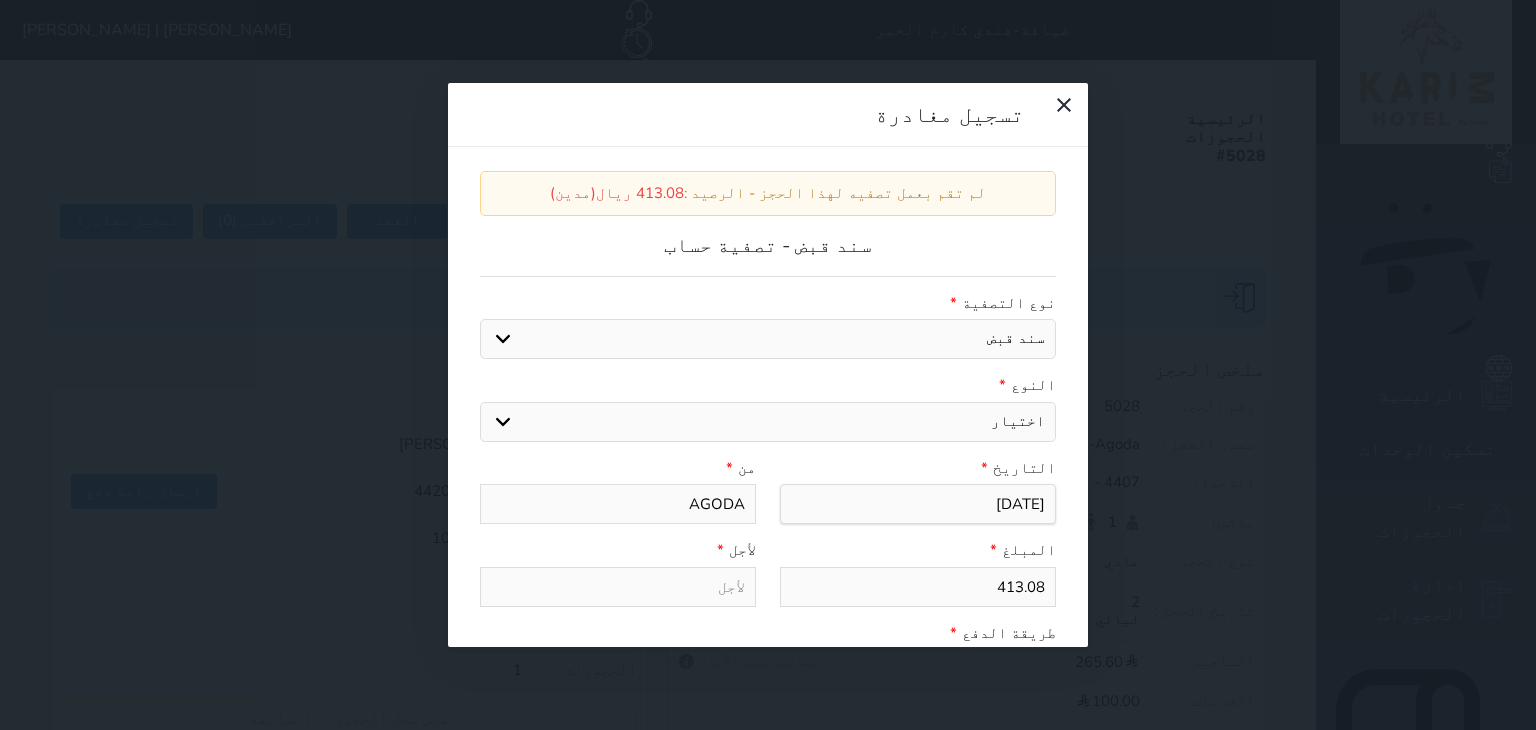 drag, startPoint x: 920, startPoint y: 258, endPoint x: 929, endPoint y: 263, distance: 10.29563 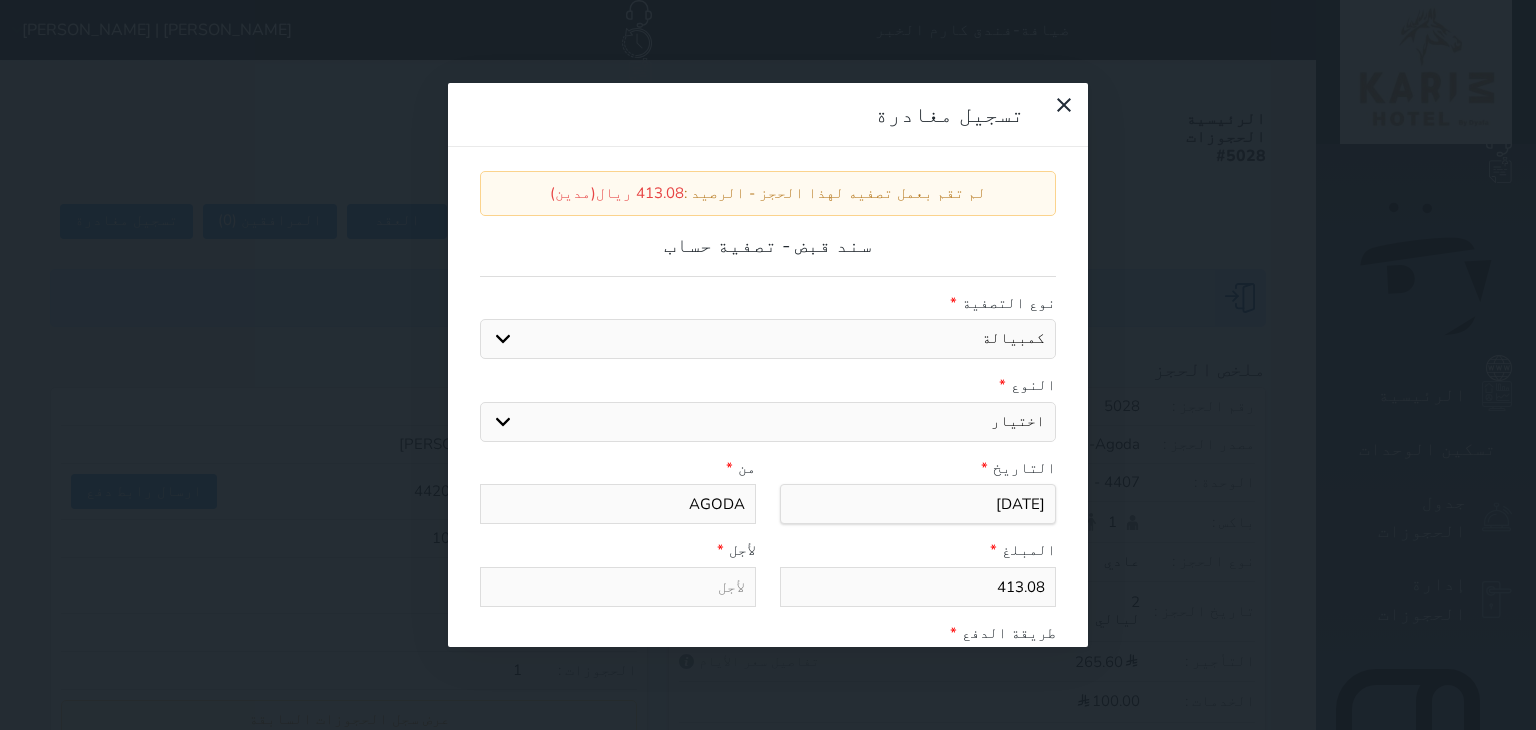click on "سند قبض    كمبيالة" at bounding box center [768, 339] 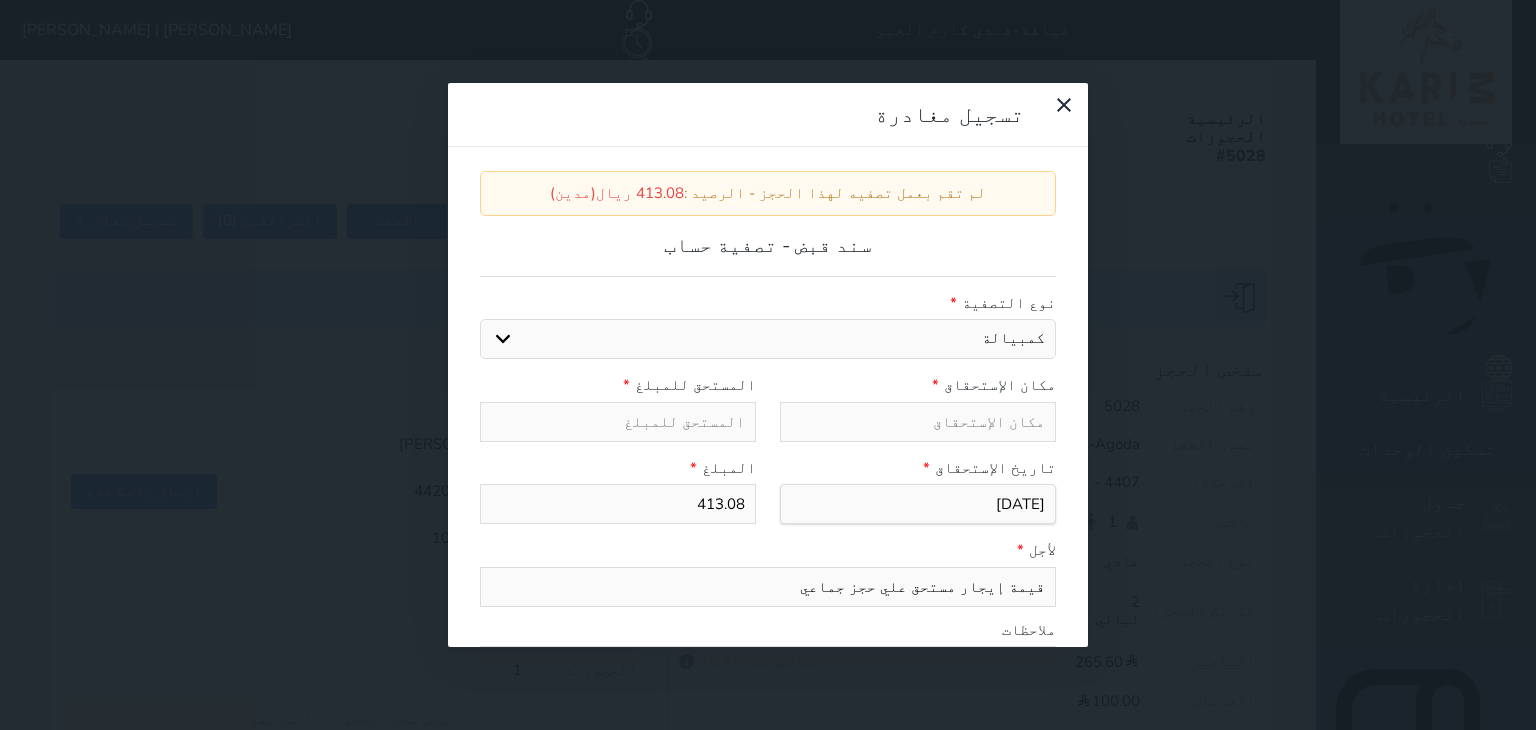 click at bounding box center (918, 422) 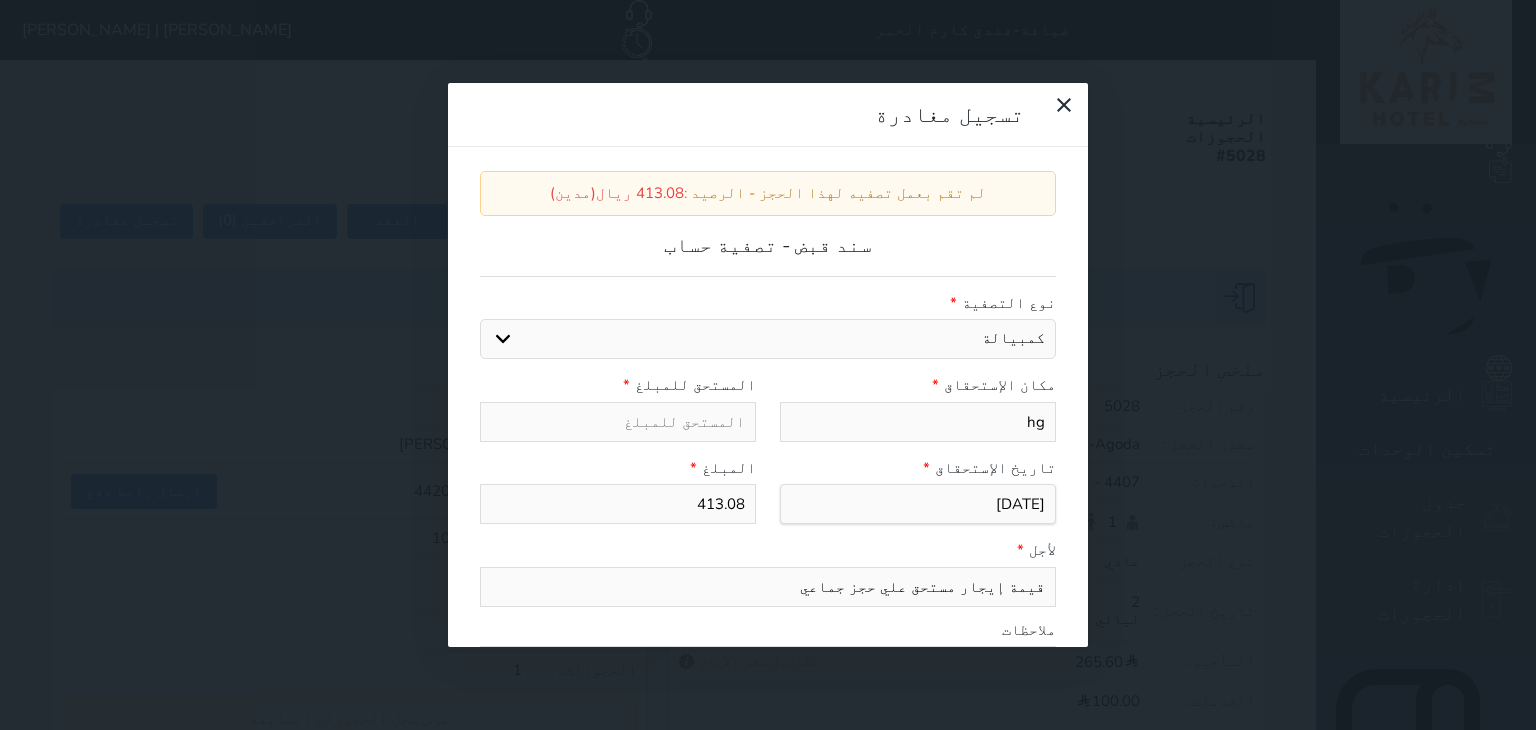 type on "h" 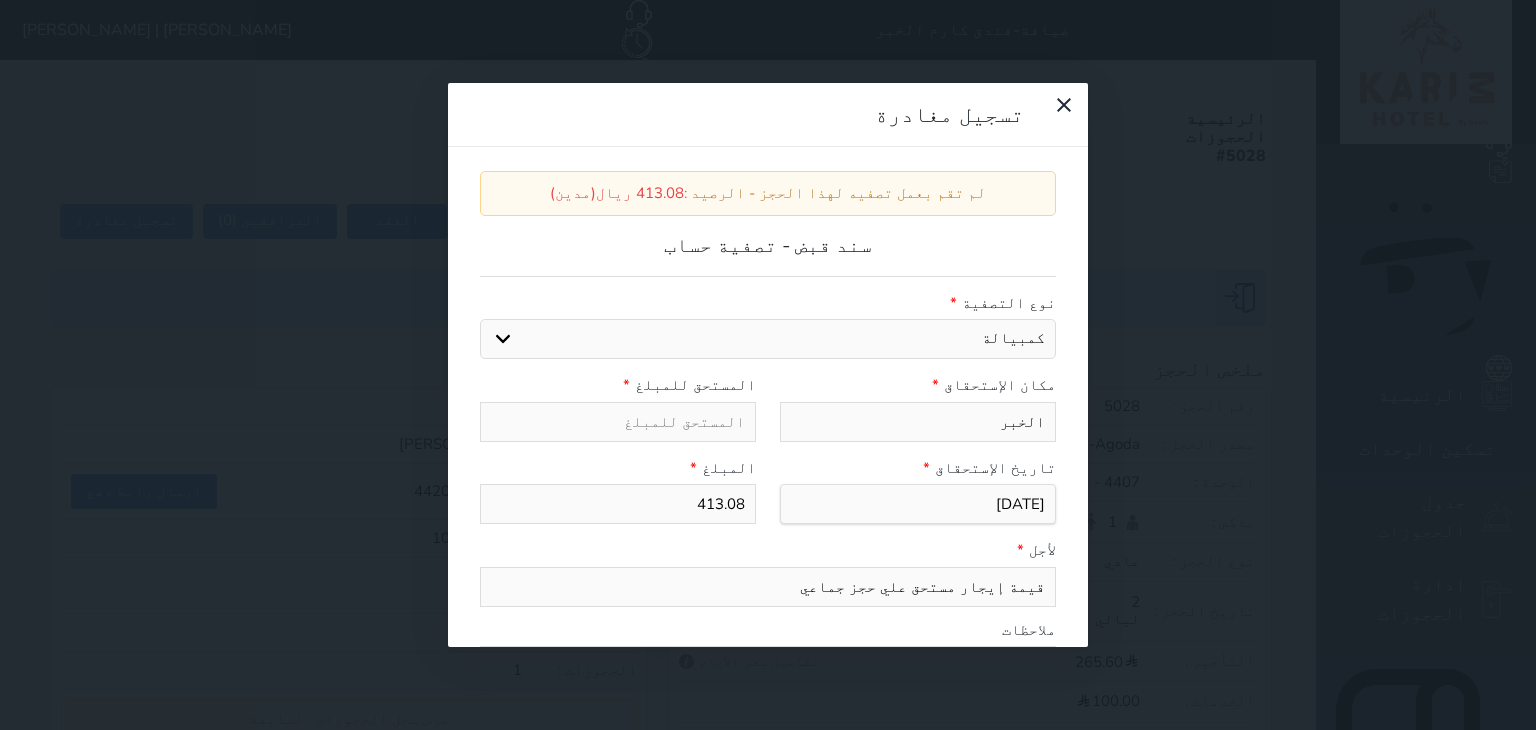 type on "الخبر" 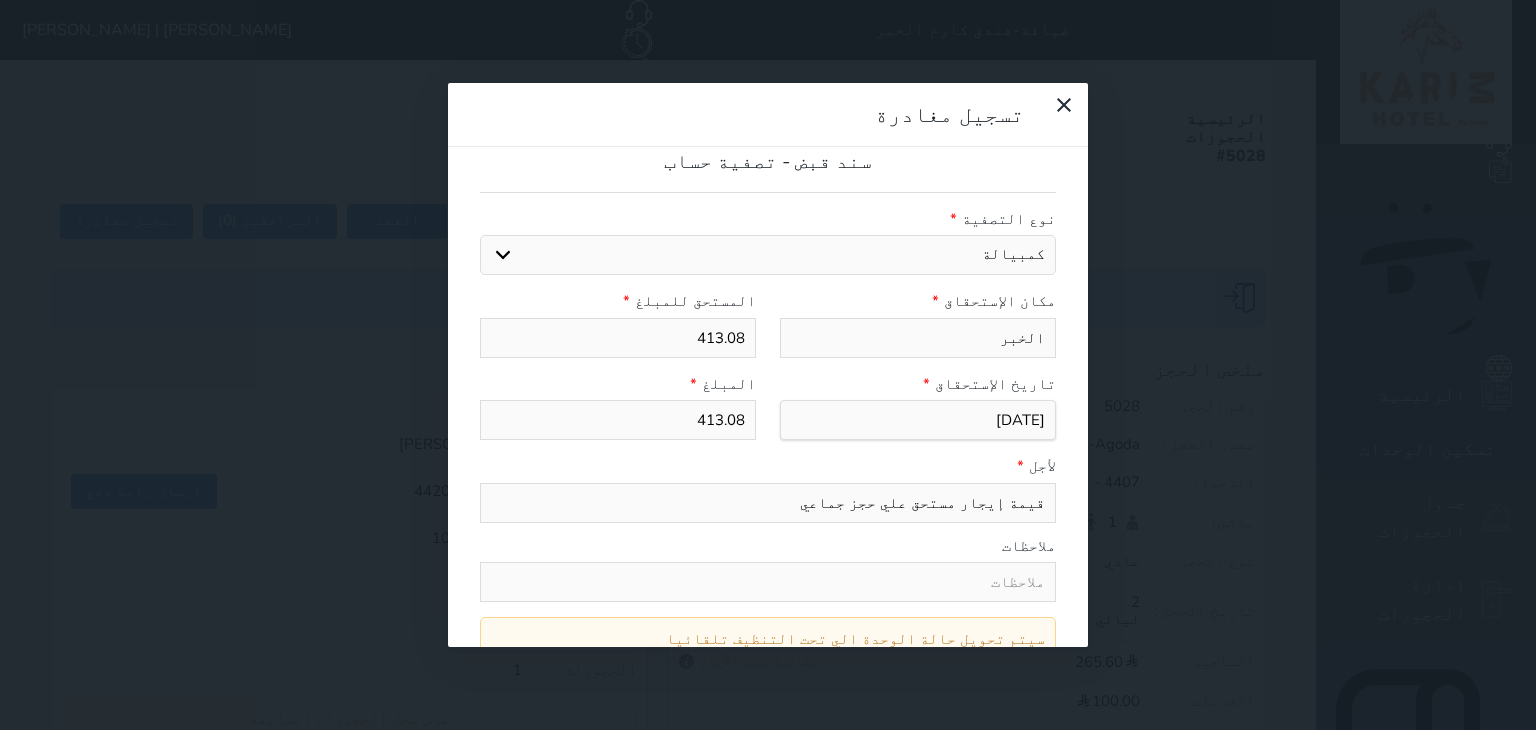 scroll, scrollTop: 245, scrollLeft: 0, axis: vertical 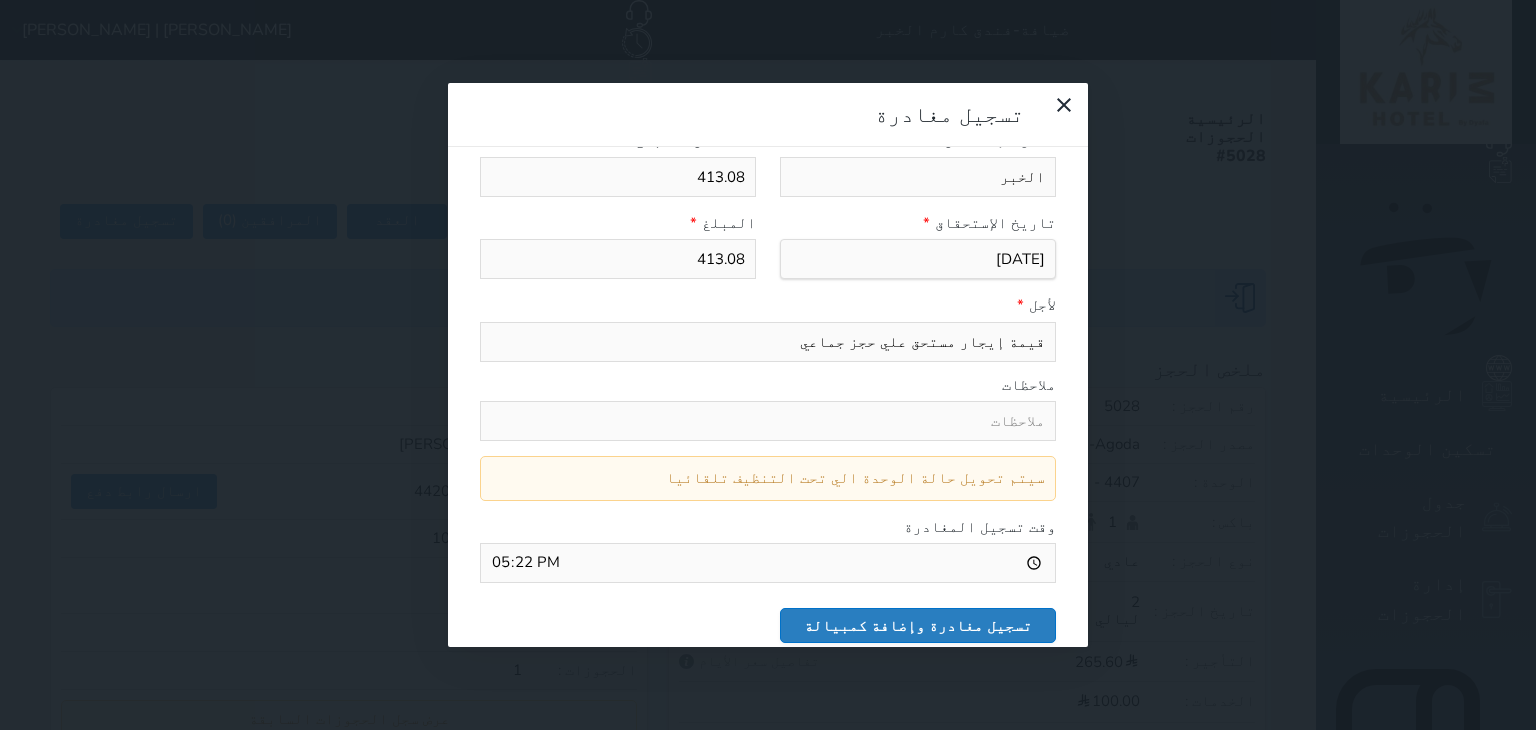 type on "413.08" 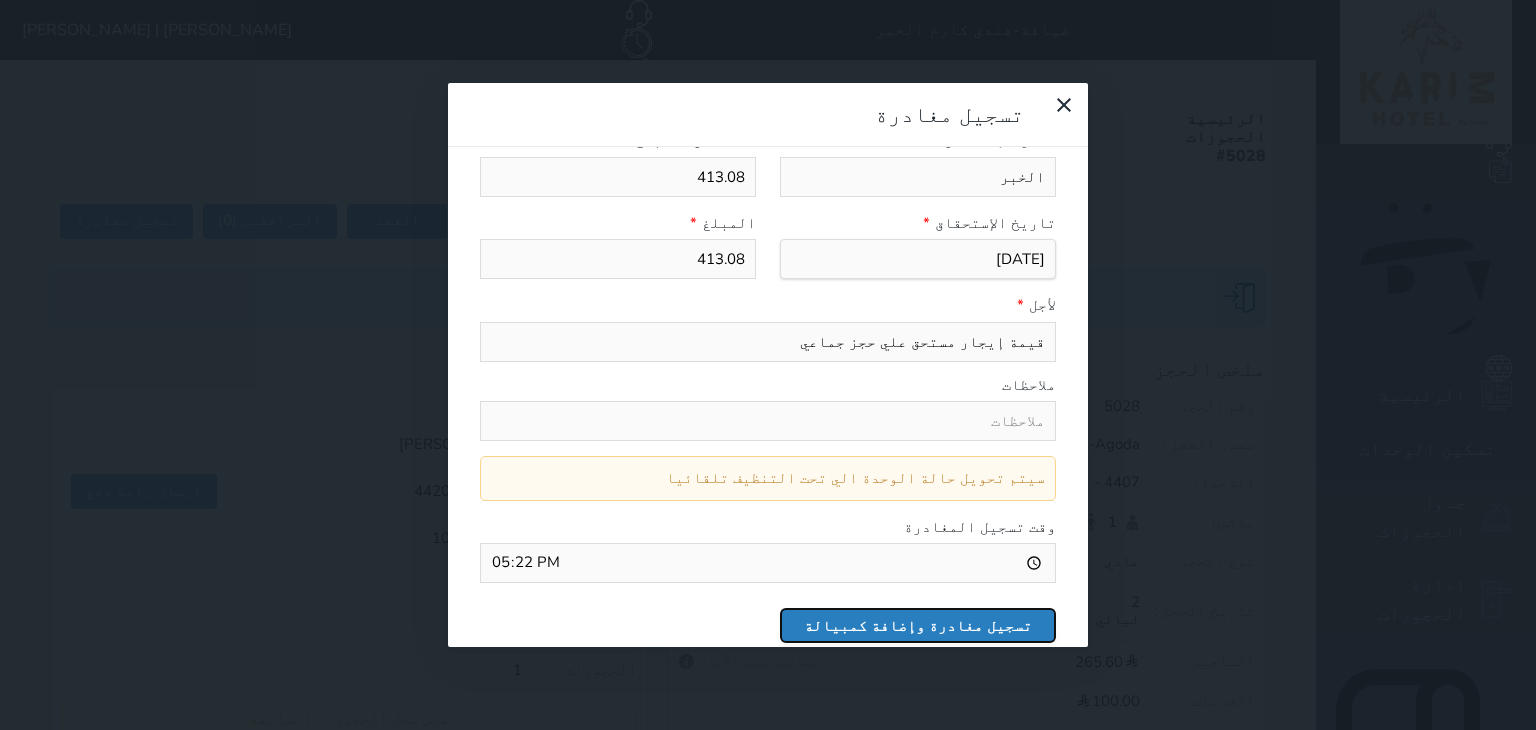 click on "تسجيل مغادرة وإضافة كمبيالة" at bounding box center (918, 625) 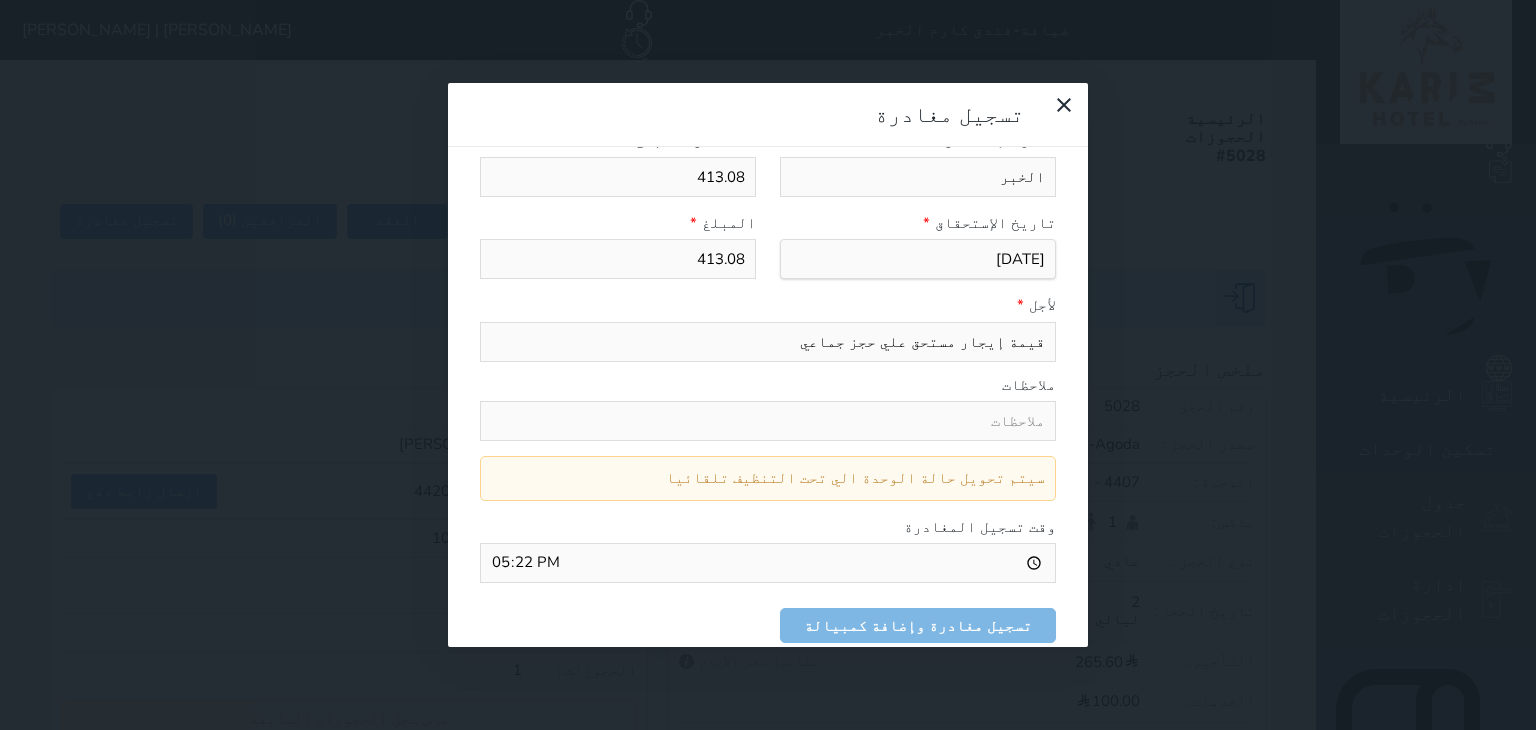 type 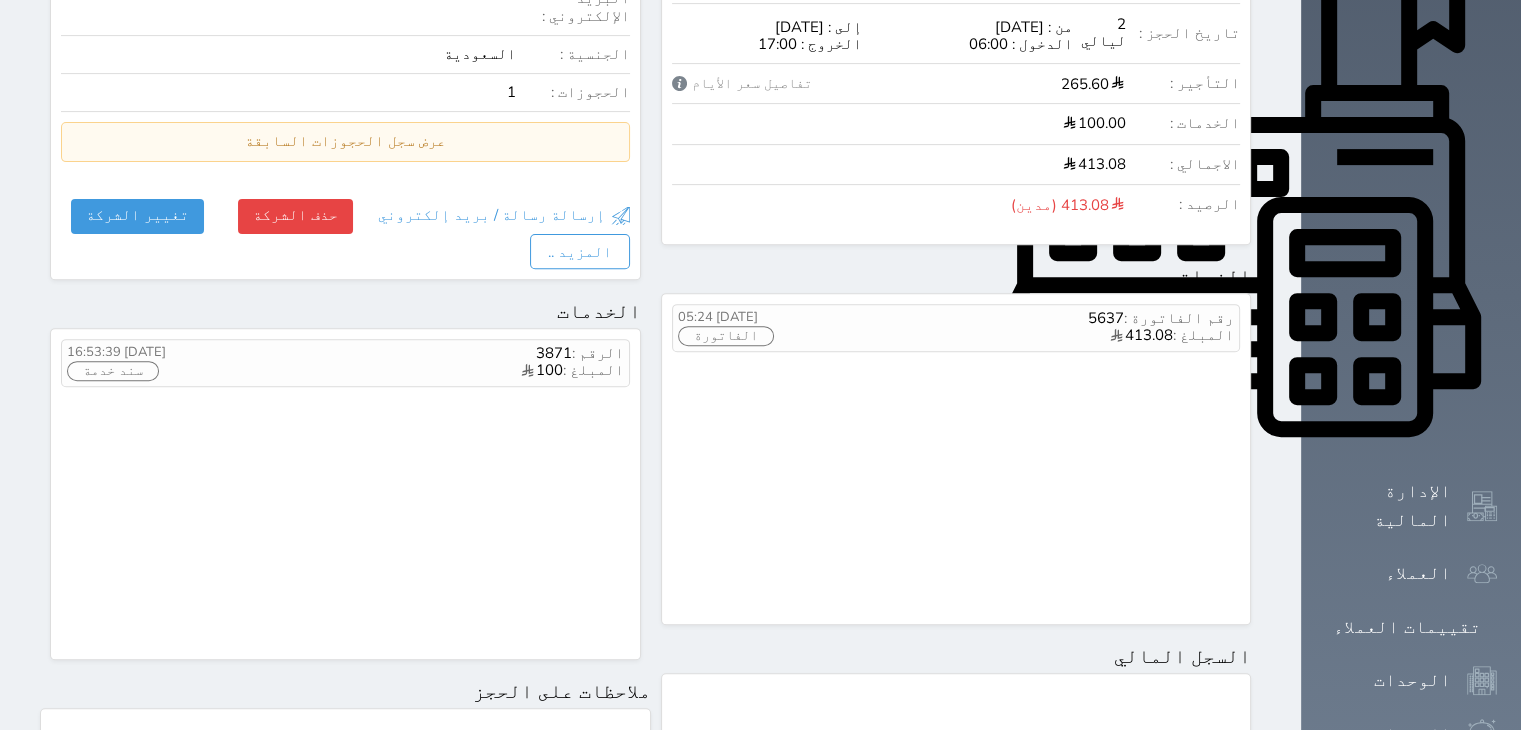 scroll, scrollTop: 300, scrollLeft: 0, axis: vertical 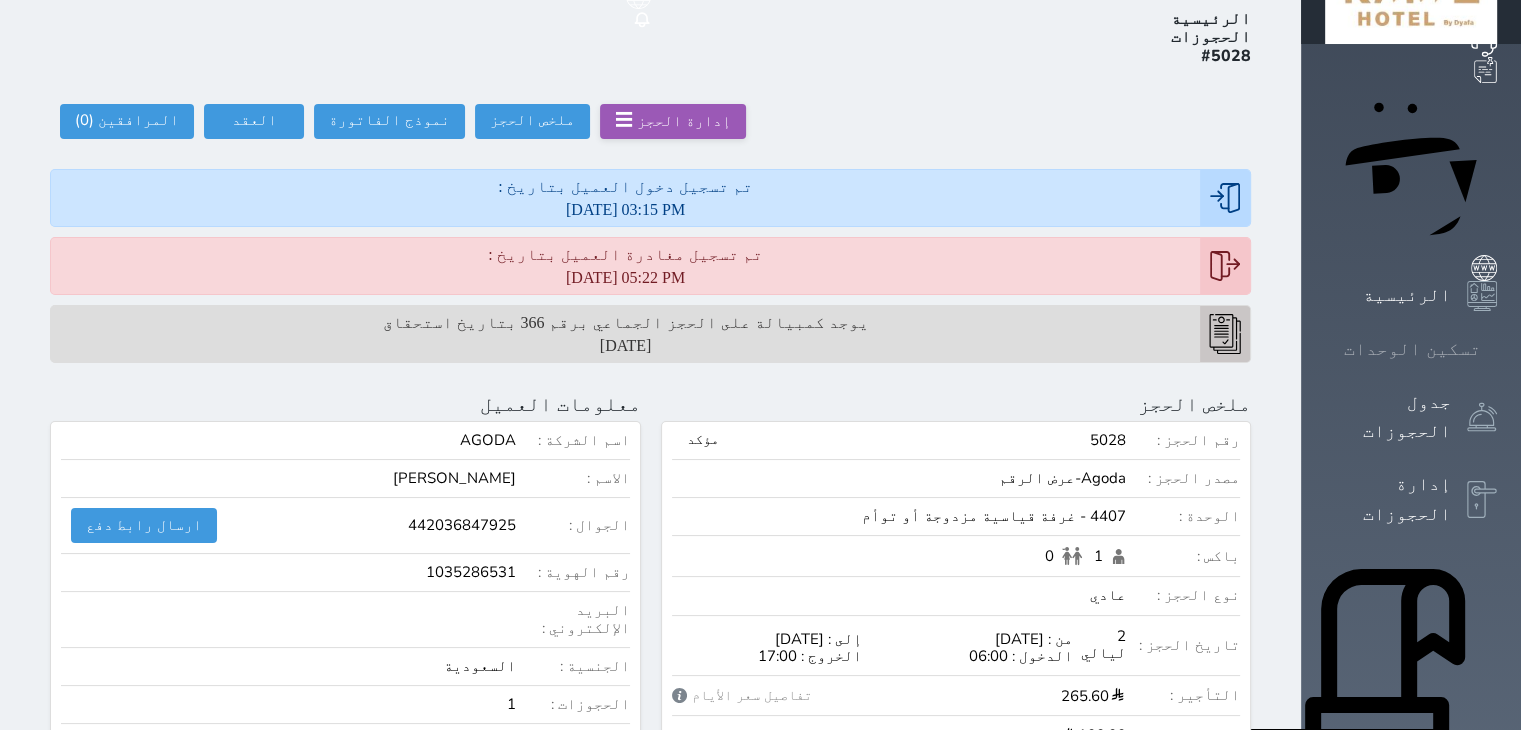 click on "تسكين الوحدات" at bounding box center (1412, 349) 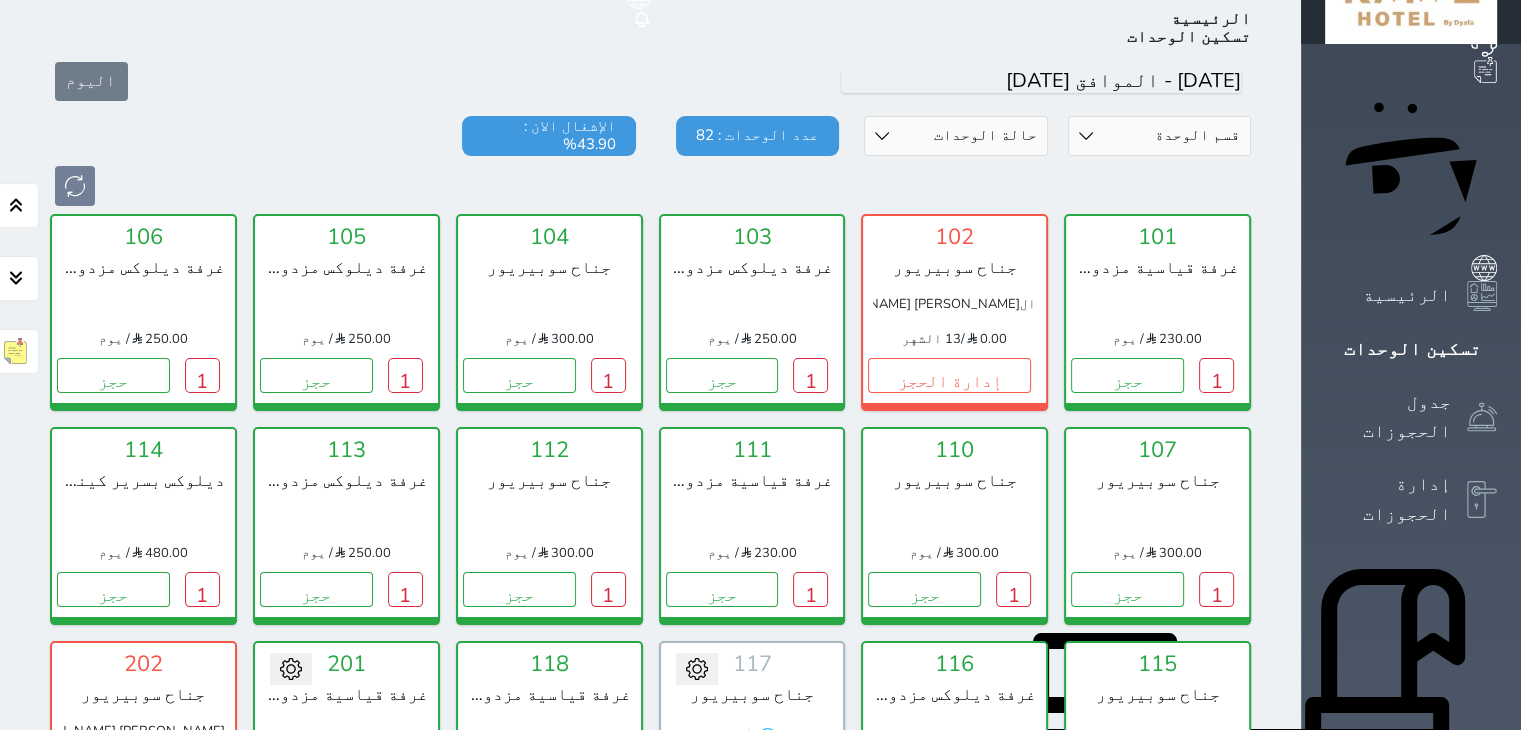 scroll, scrollTop: 0, scrollLeft: 0, axis: both 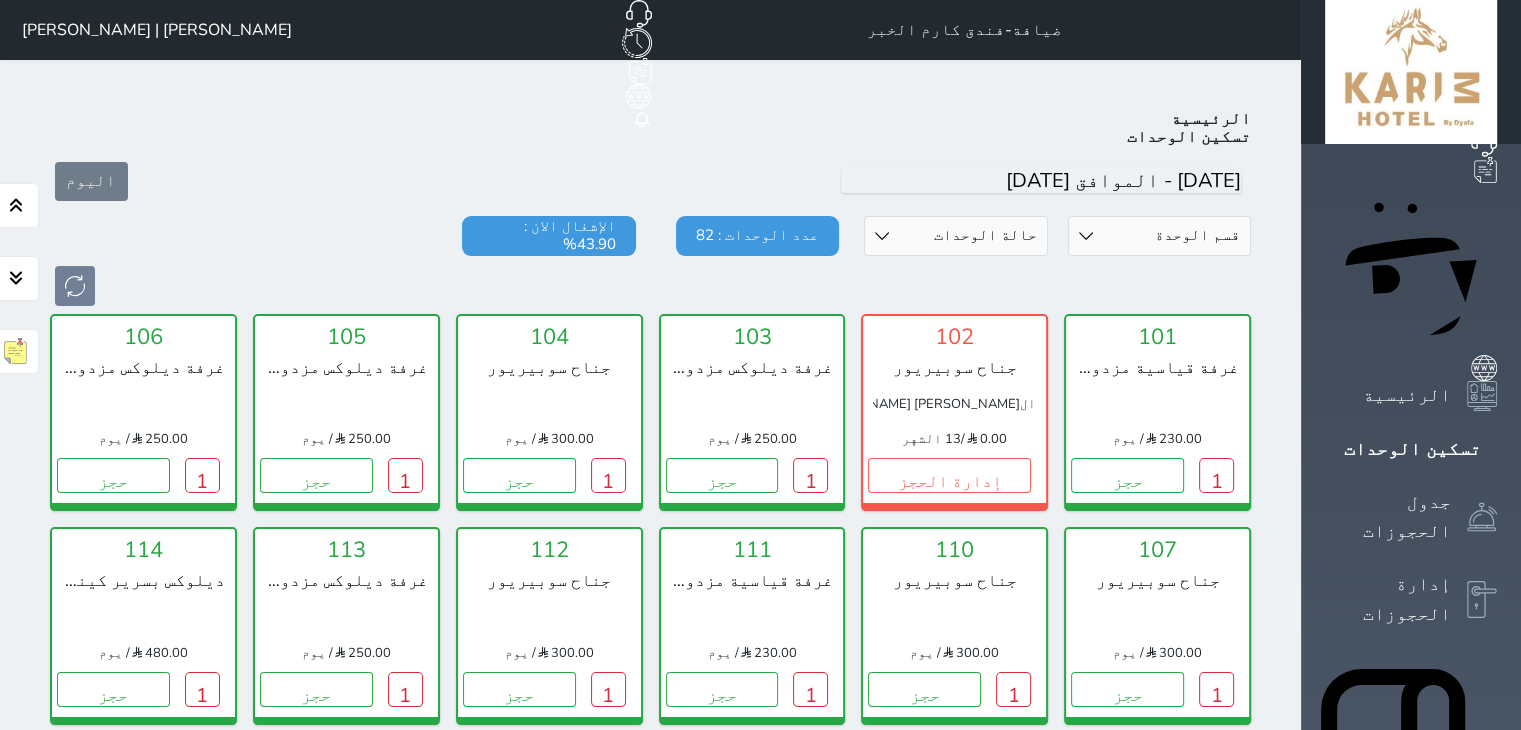 click 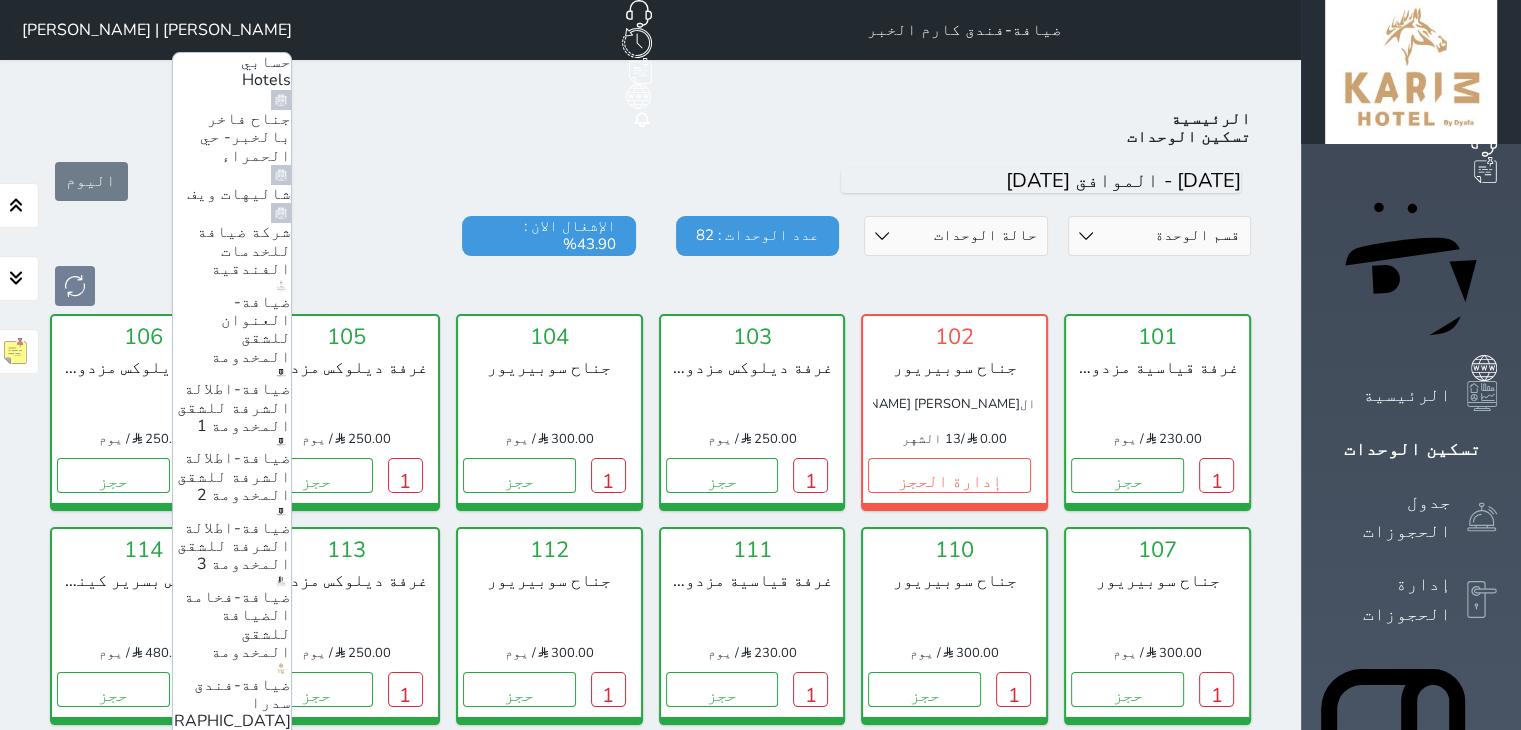 scroll, scrollTop: 215, scrollLeft: 0, axis: vertical 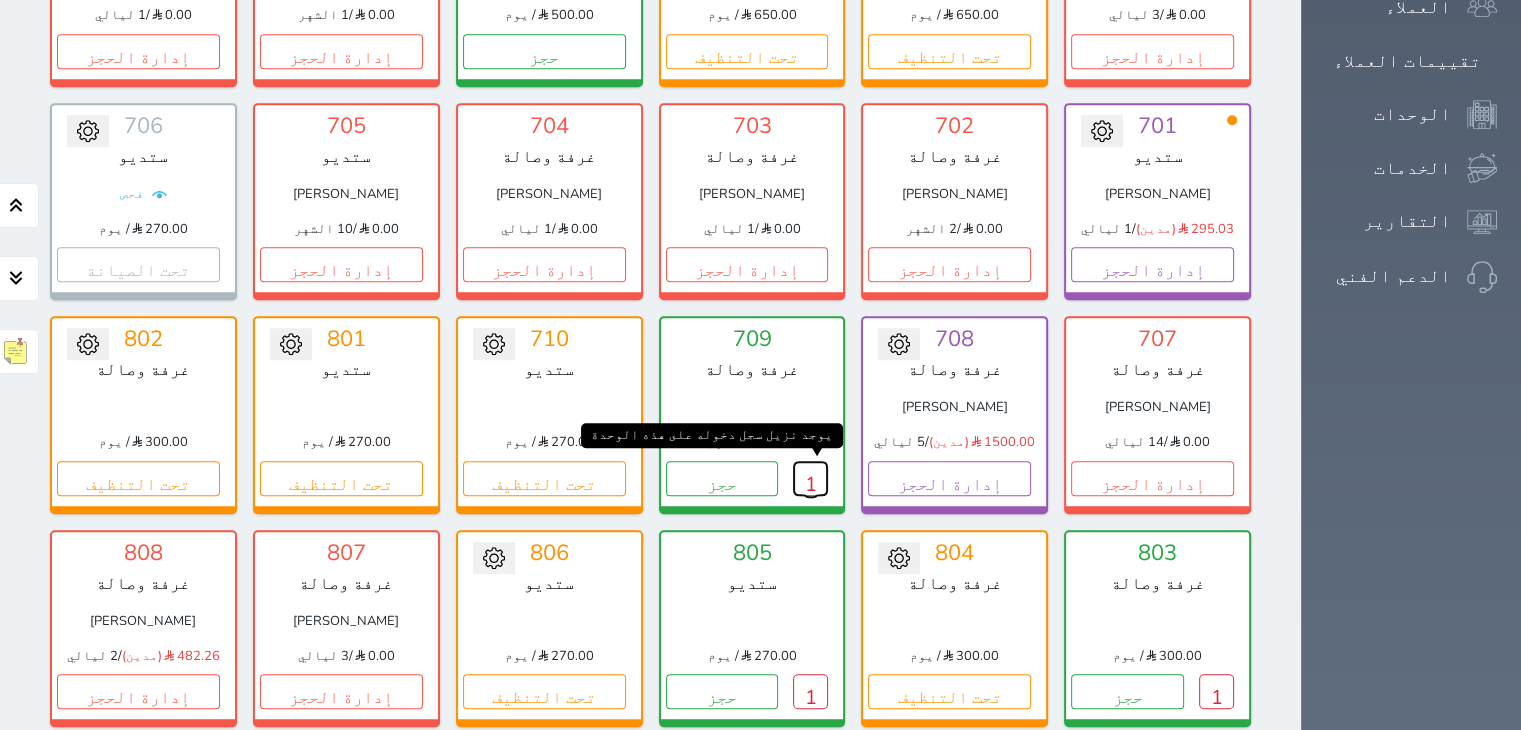click on "1" at bounding box center [810, 478] 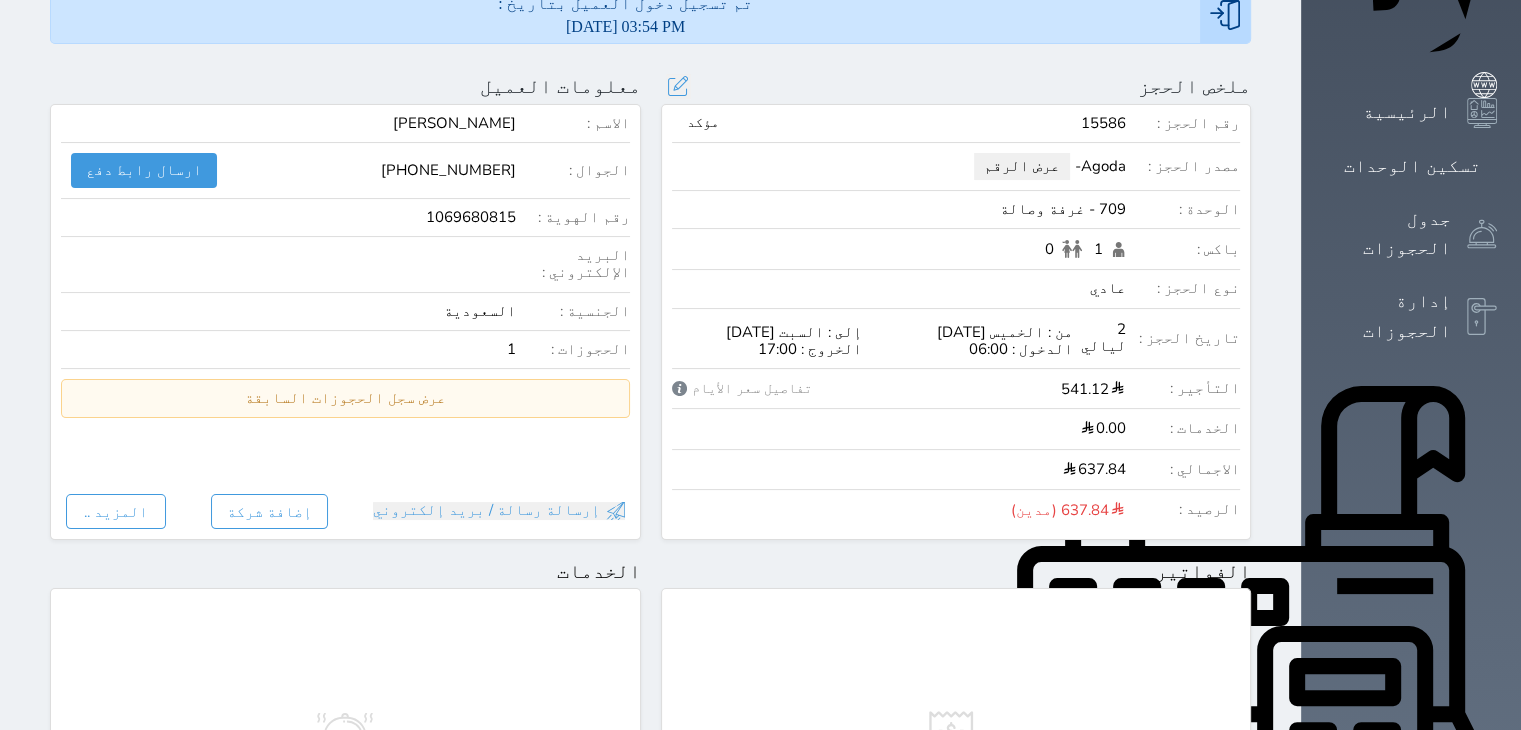 scroll, scrollTop: 300, scrollLeft: 0, axis: vertical 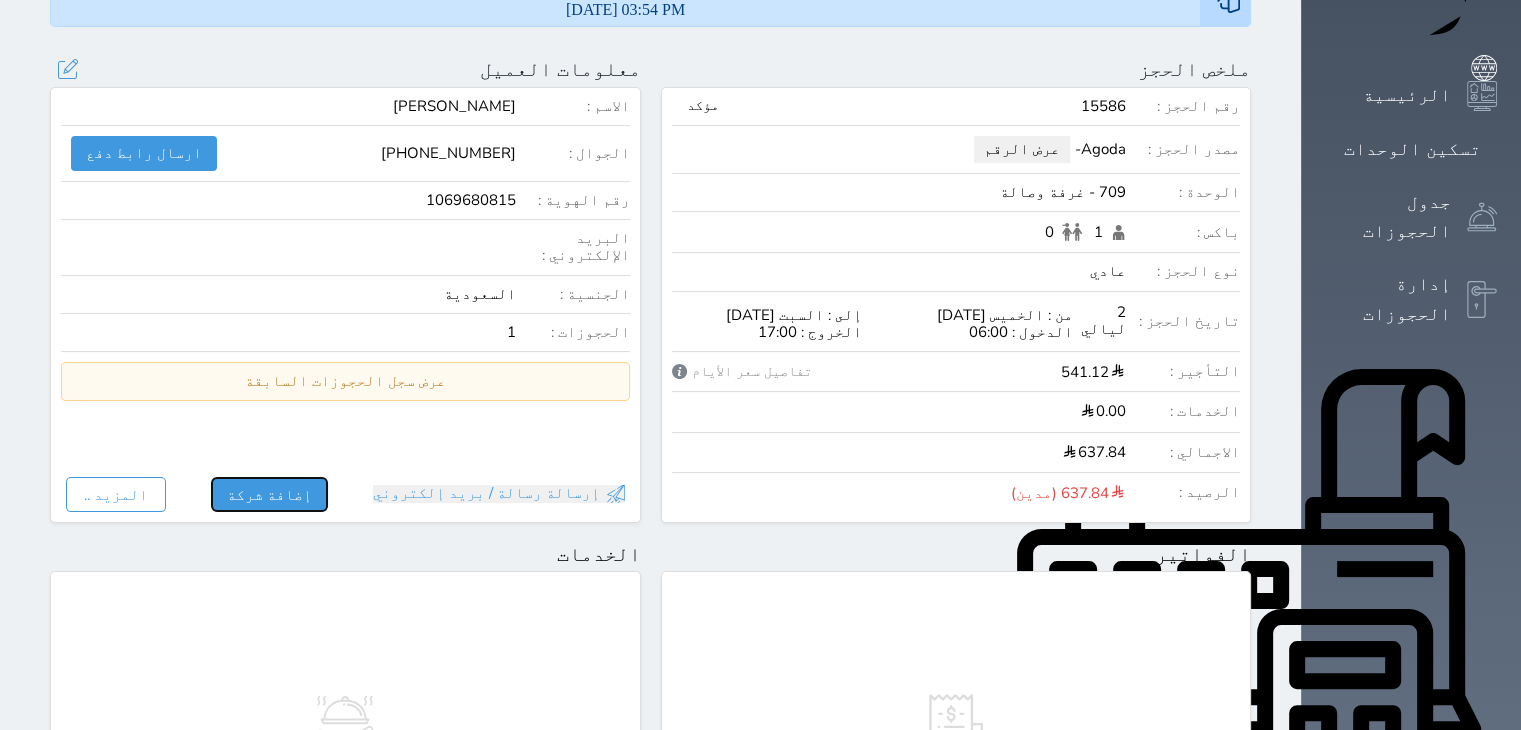 click on "إضافة شركة" at bounding box center [269, 494] 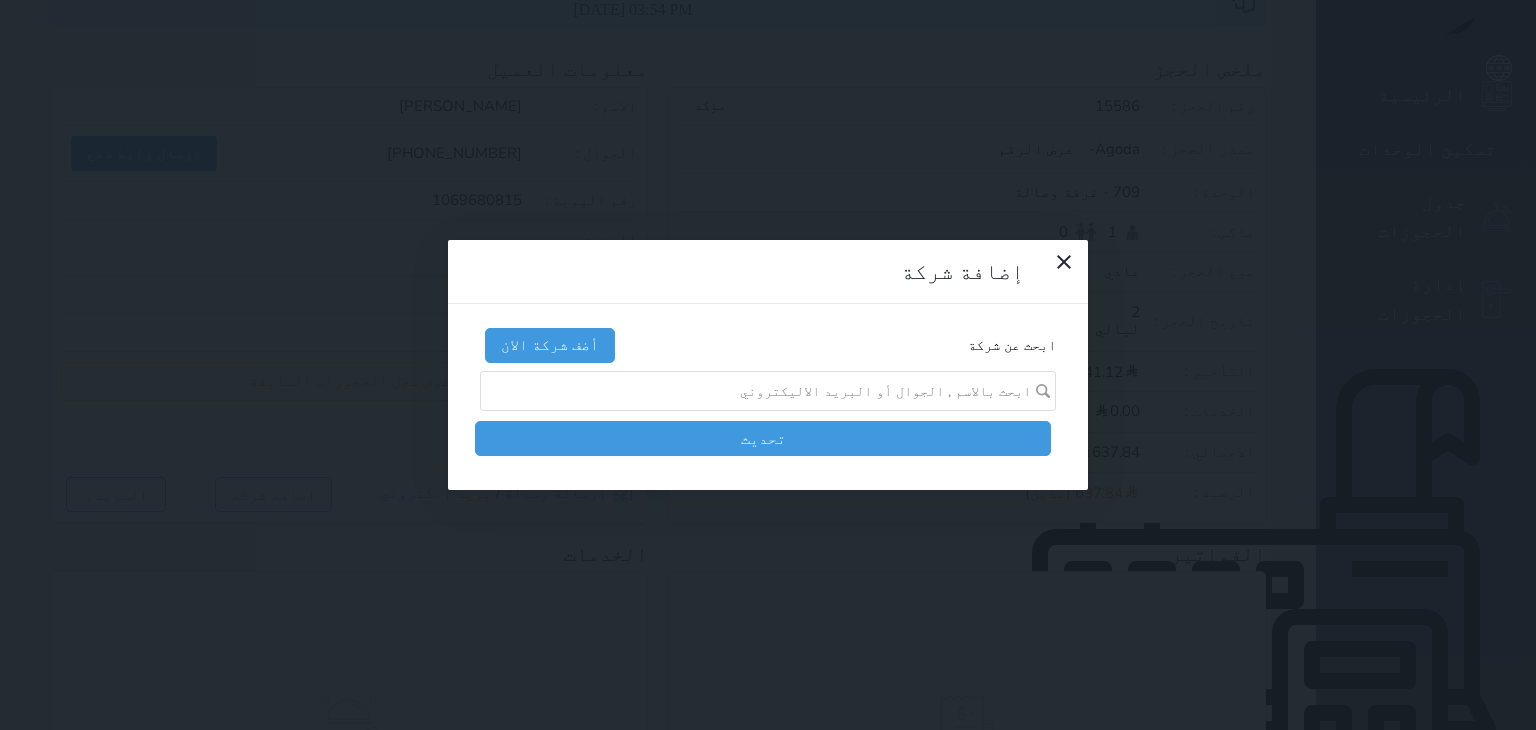 click at bounding box center (761, 391) 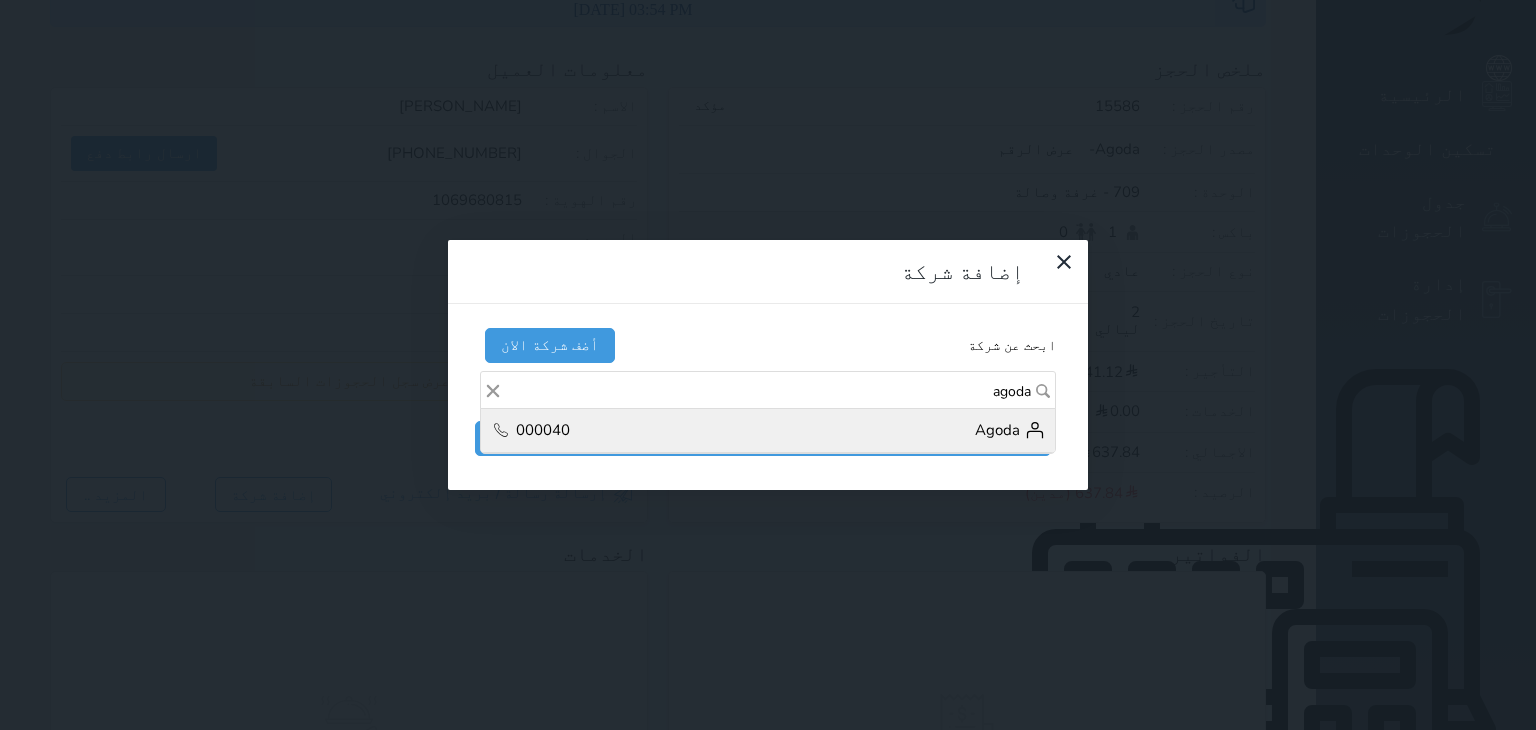 click on "Agoda   000040" at bounding box center (768, 431) 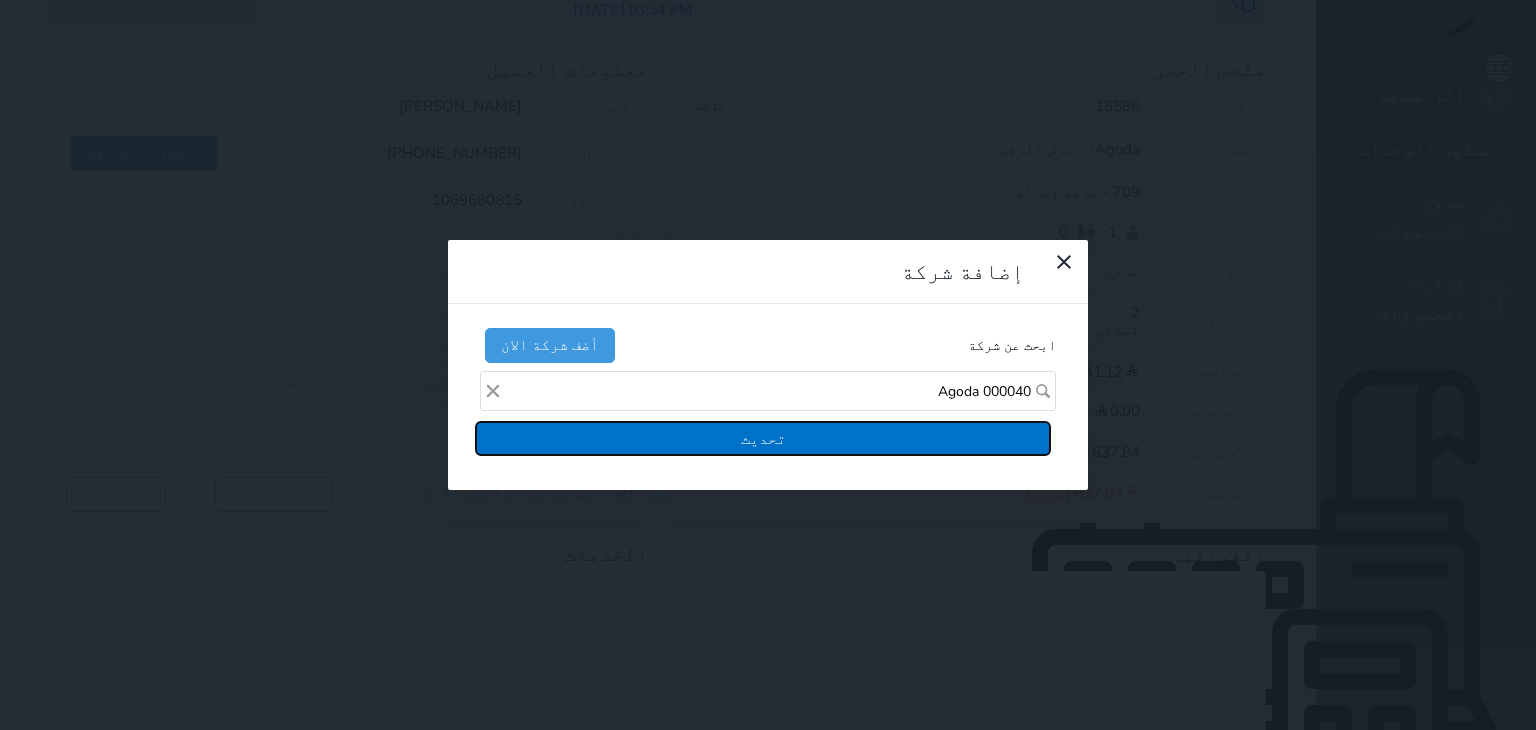 click on "تحديث" at bounding box center (763, 438) 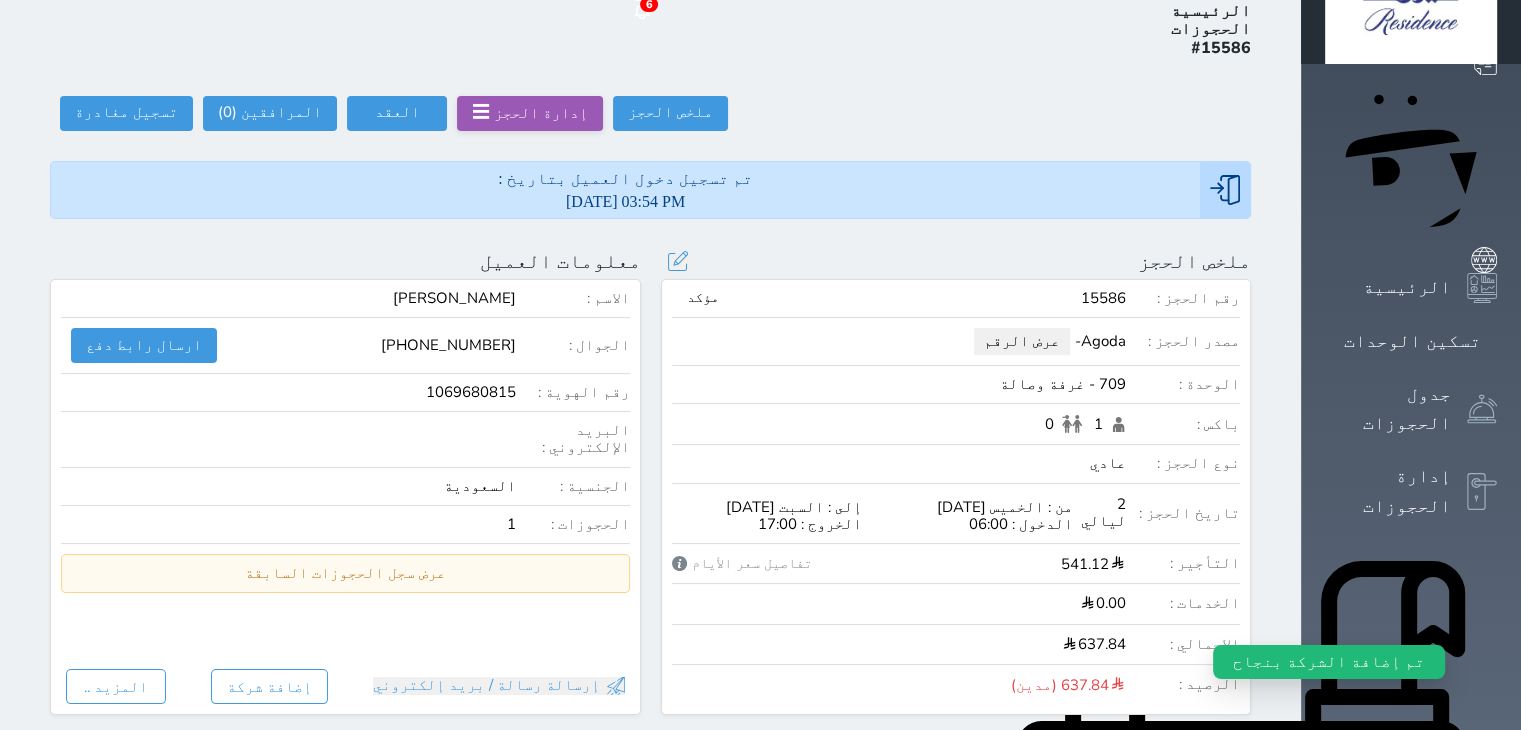 scroll, scrollTop: 100, scrollLeft: 0, axis: vertical 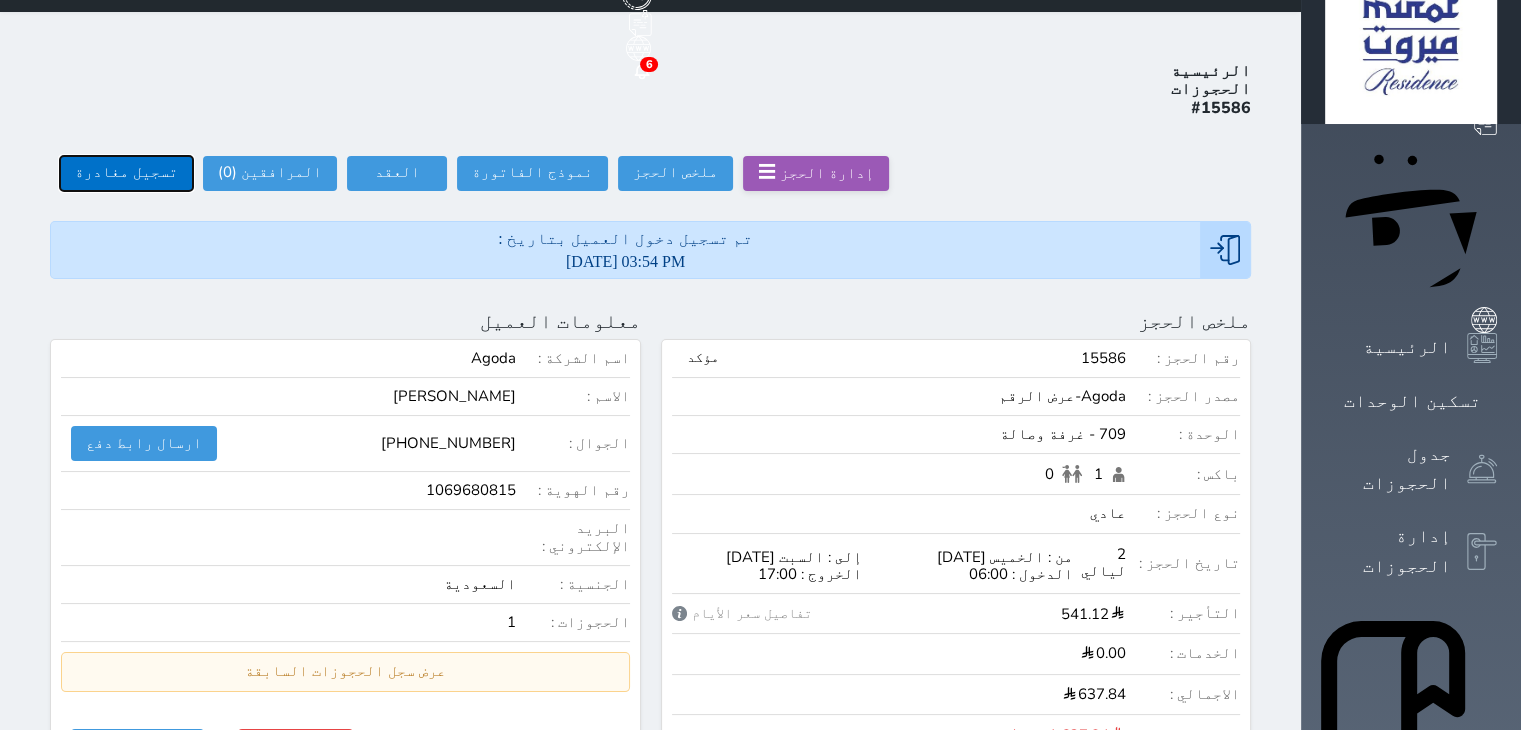 click on "تسجيل مغادرة" at bounding box center [126, 173] 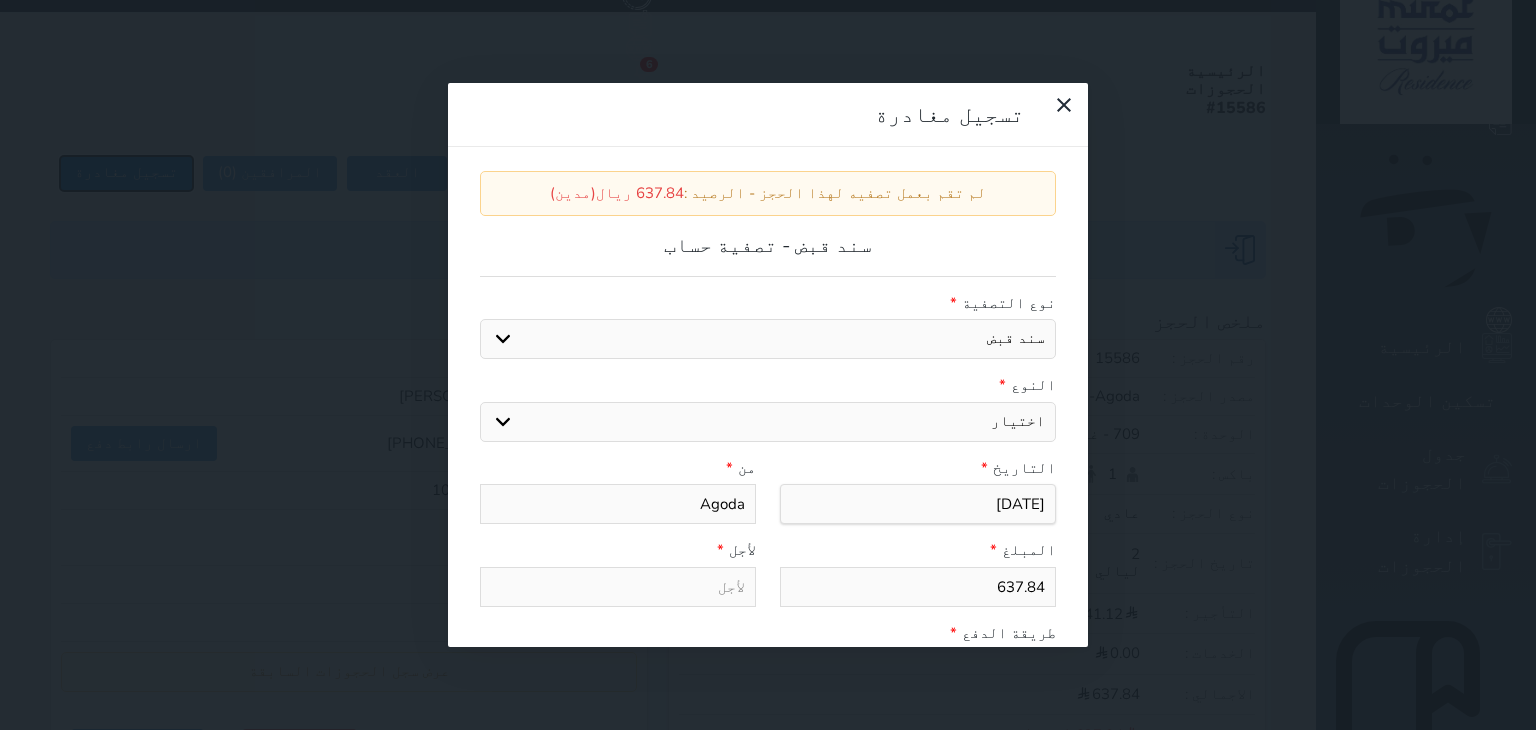 select 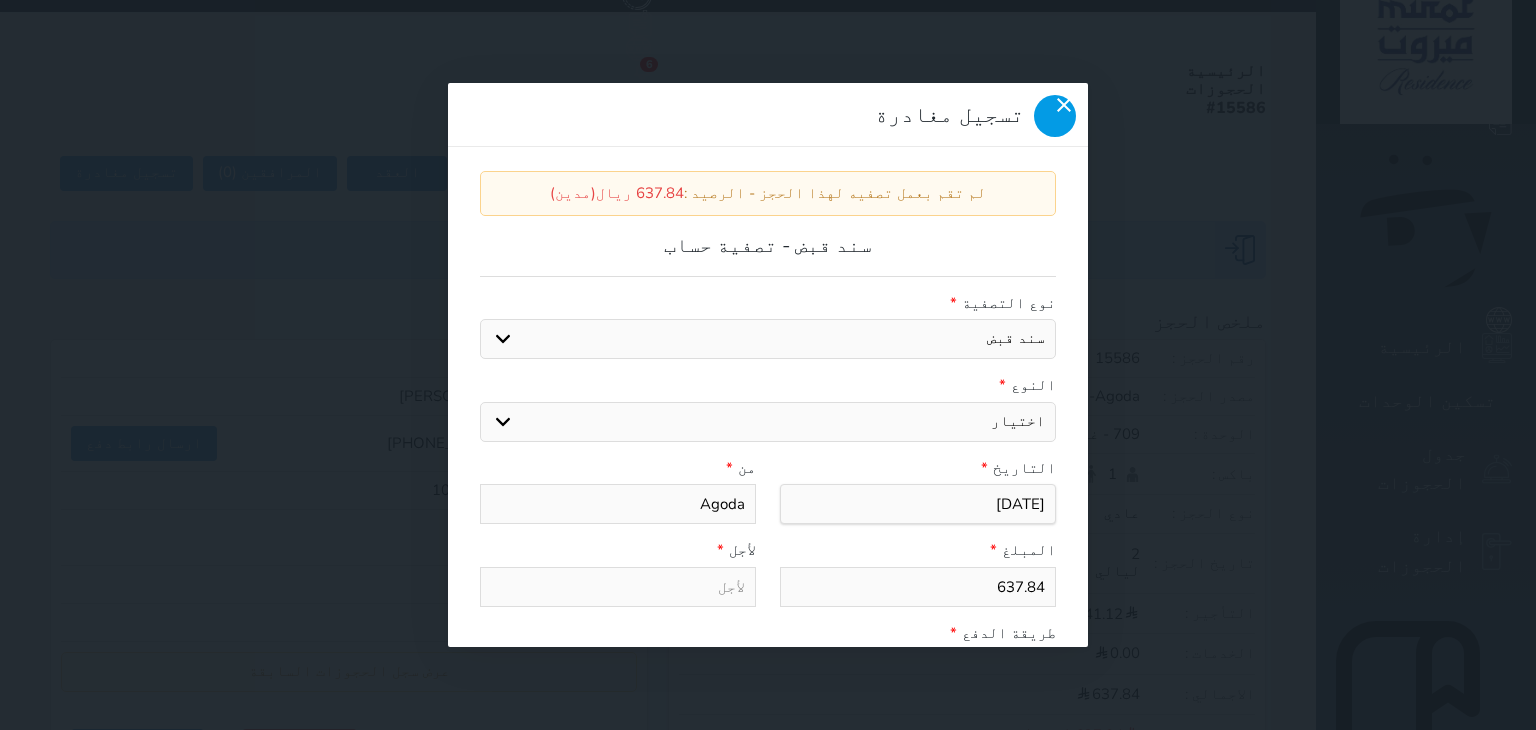 click 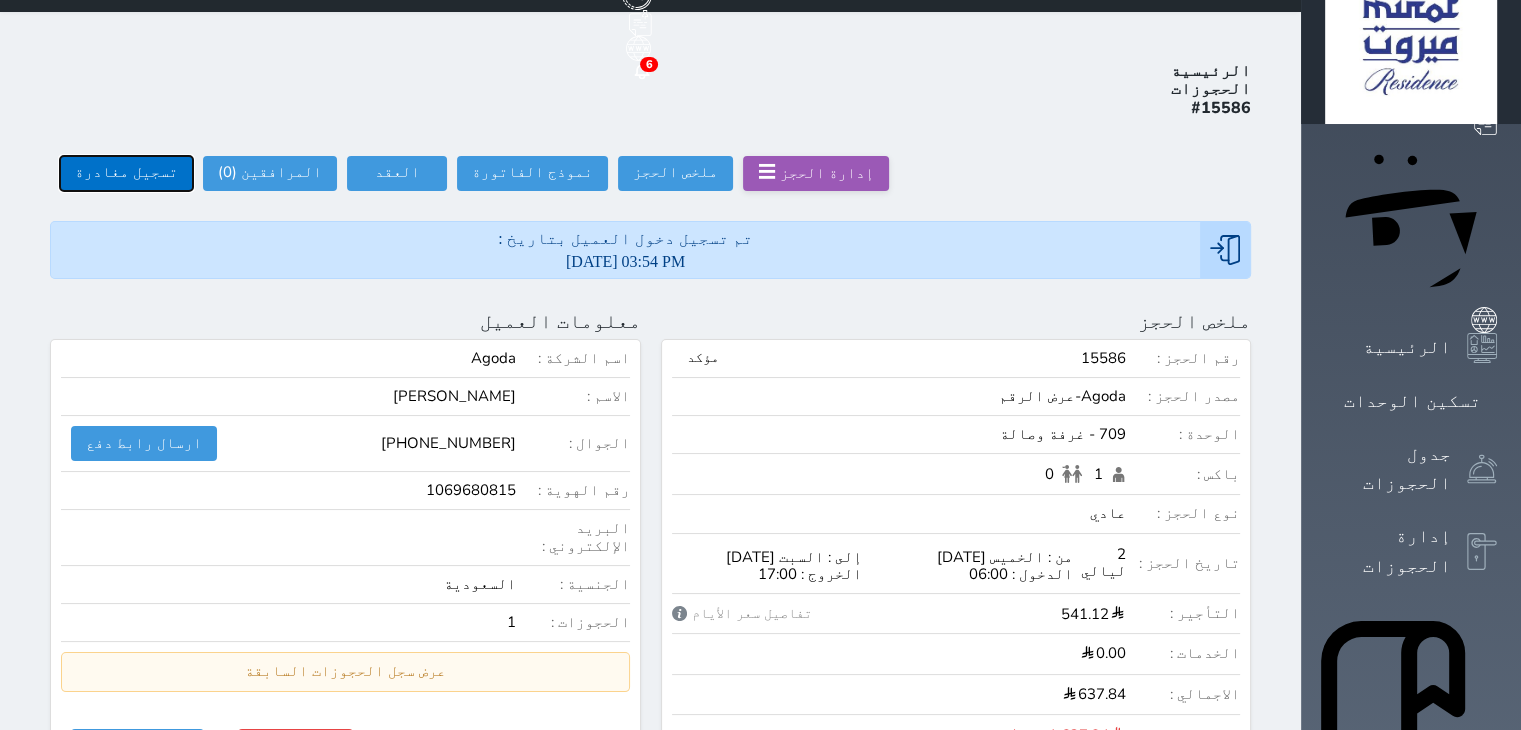 click on "تسجيل مغادرة" at bounding box center [126, 173] 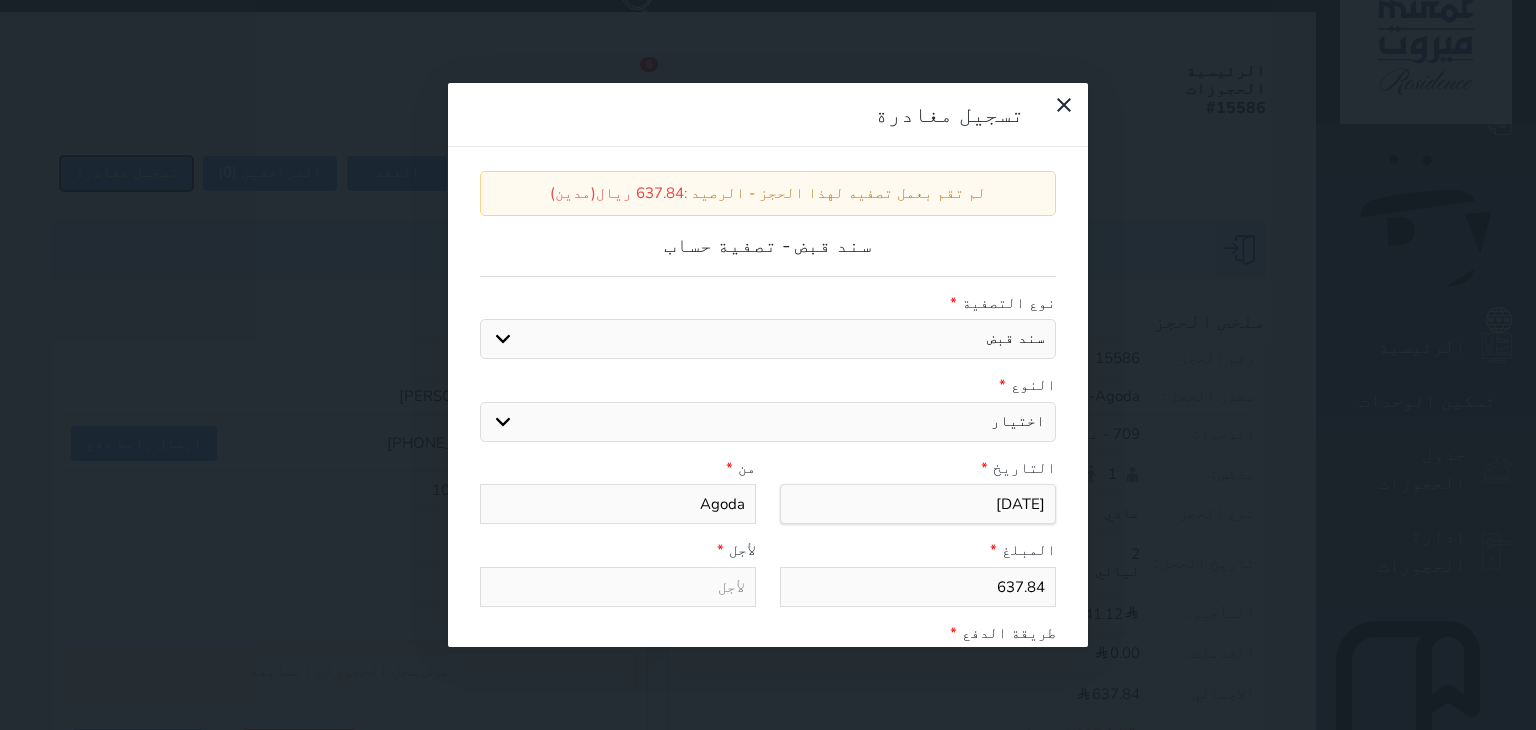 select 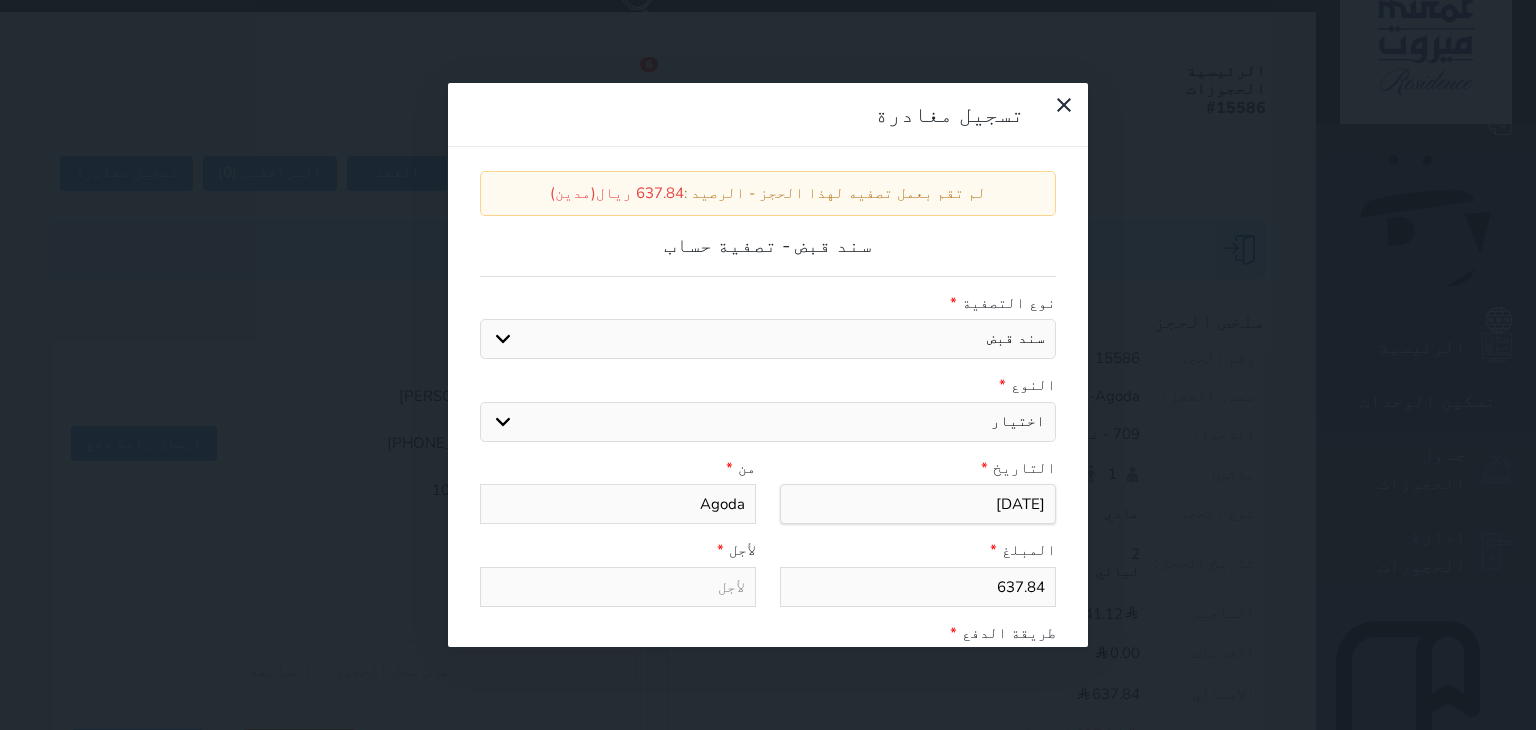 drag, startPoint x: 953, startPoint y: 254, endPoint x: 960, endPoint y: 266, distance: 13.892444 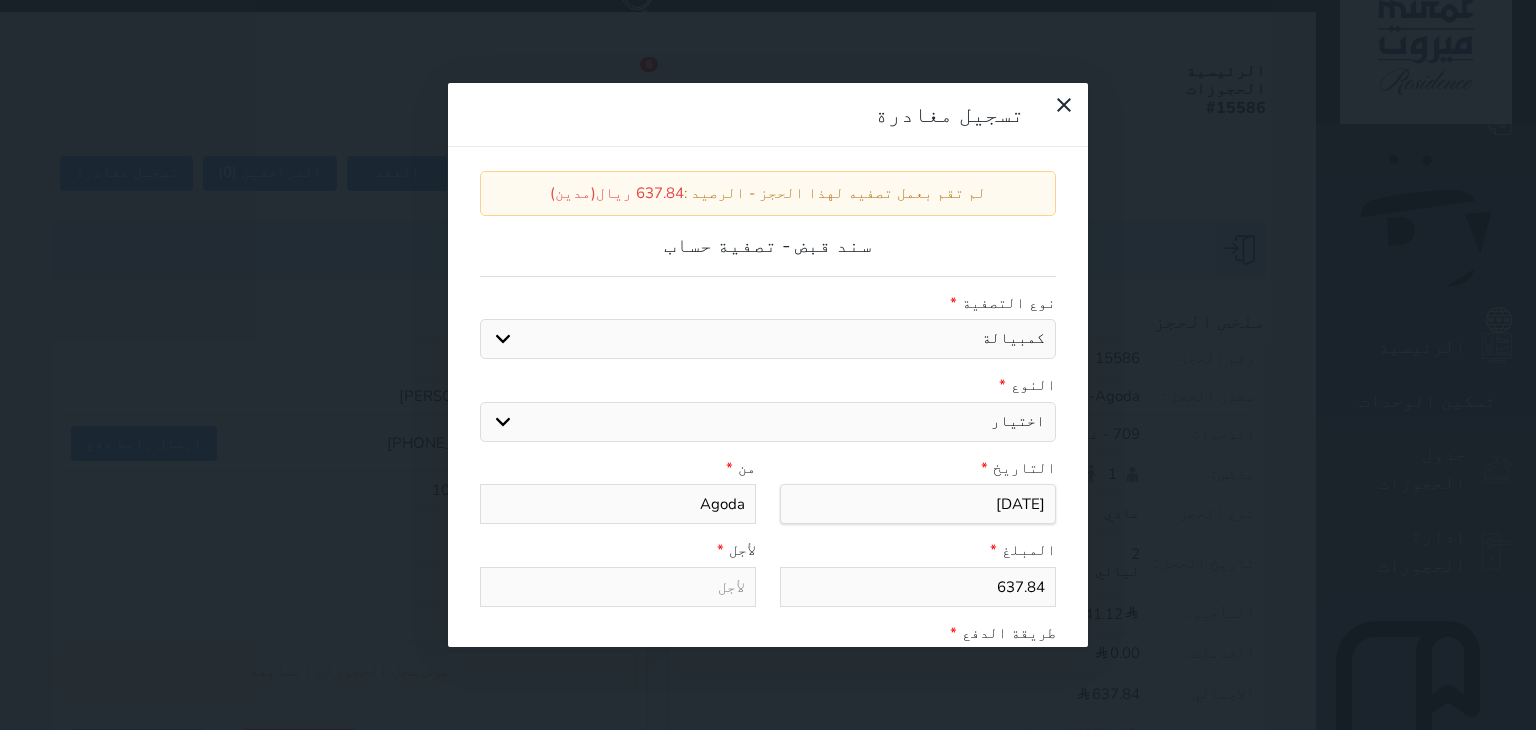 click on "سند قبض    كمبيالة" at bounding box center (768, 339) 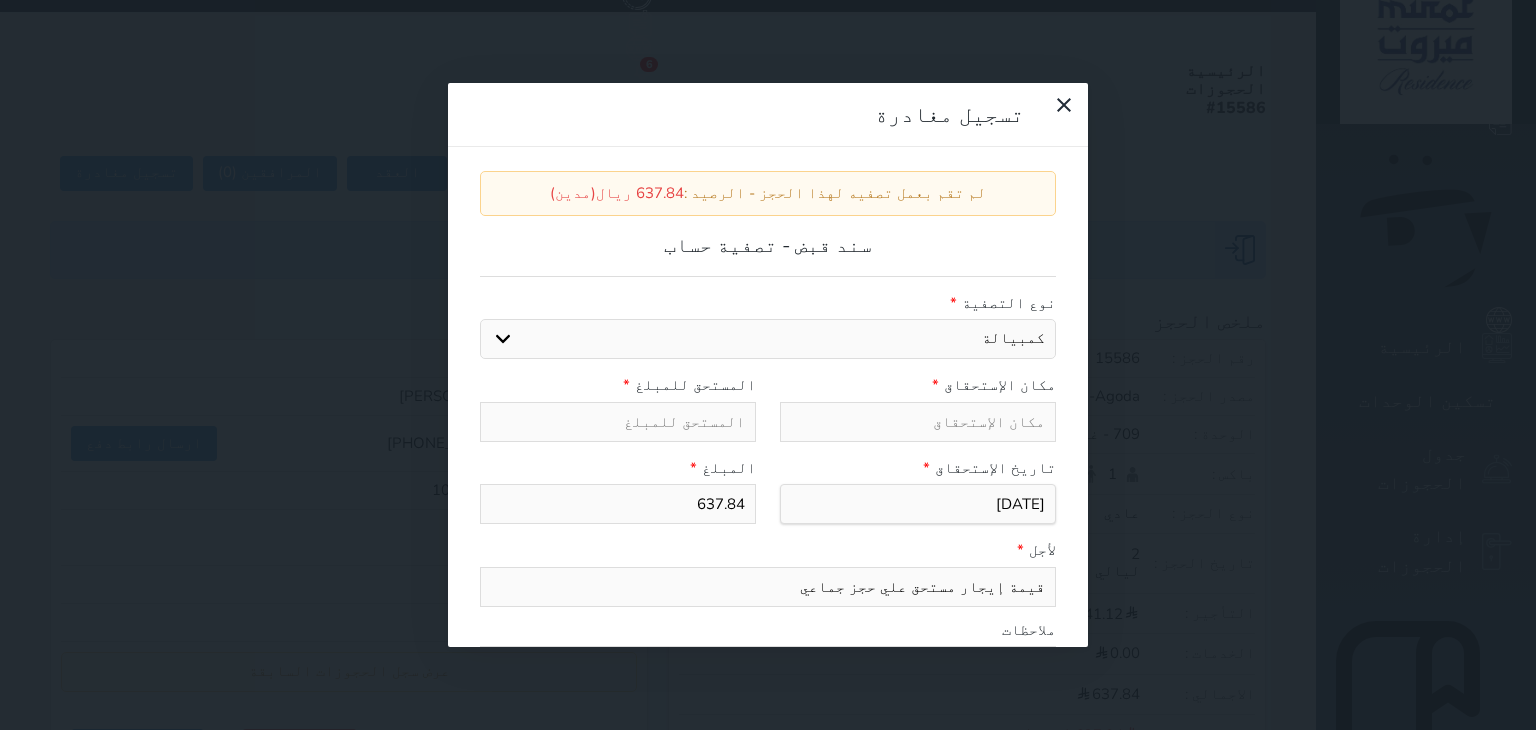 click at bounding box center (918, 422) 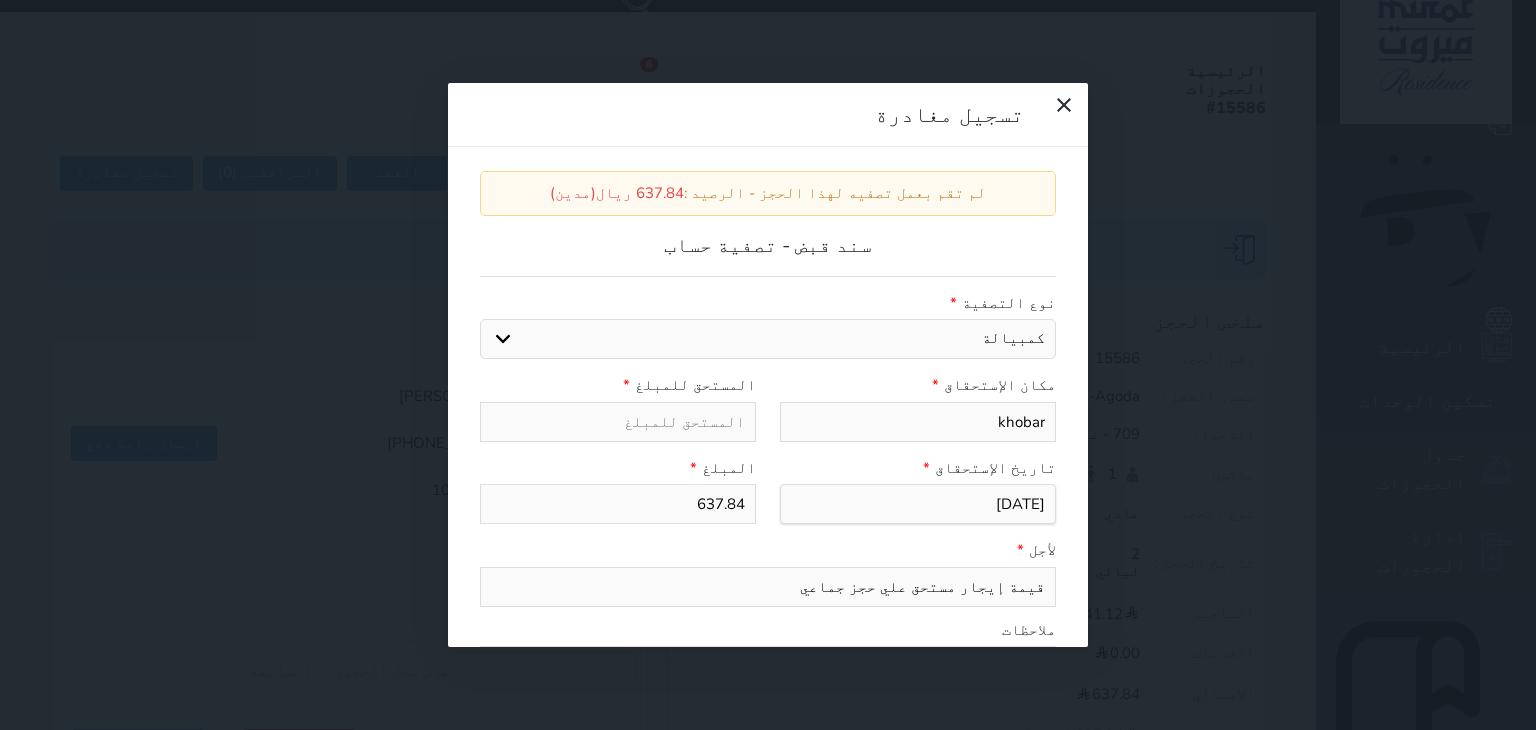 type on "khobar" 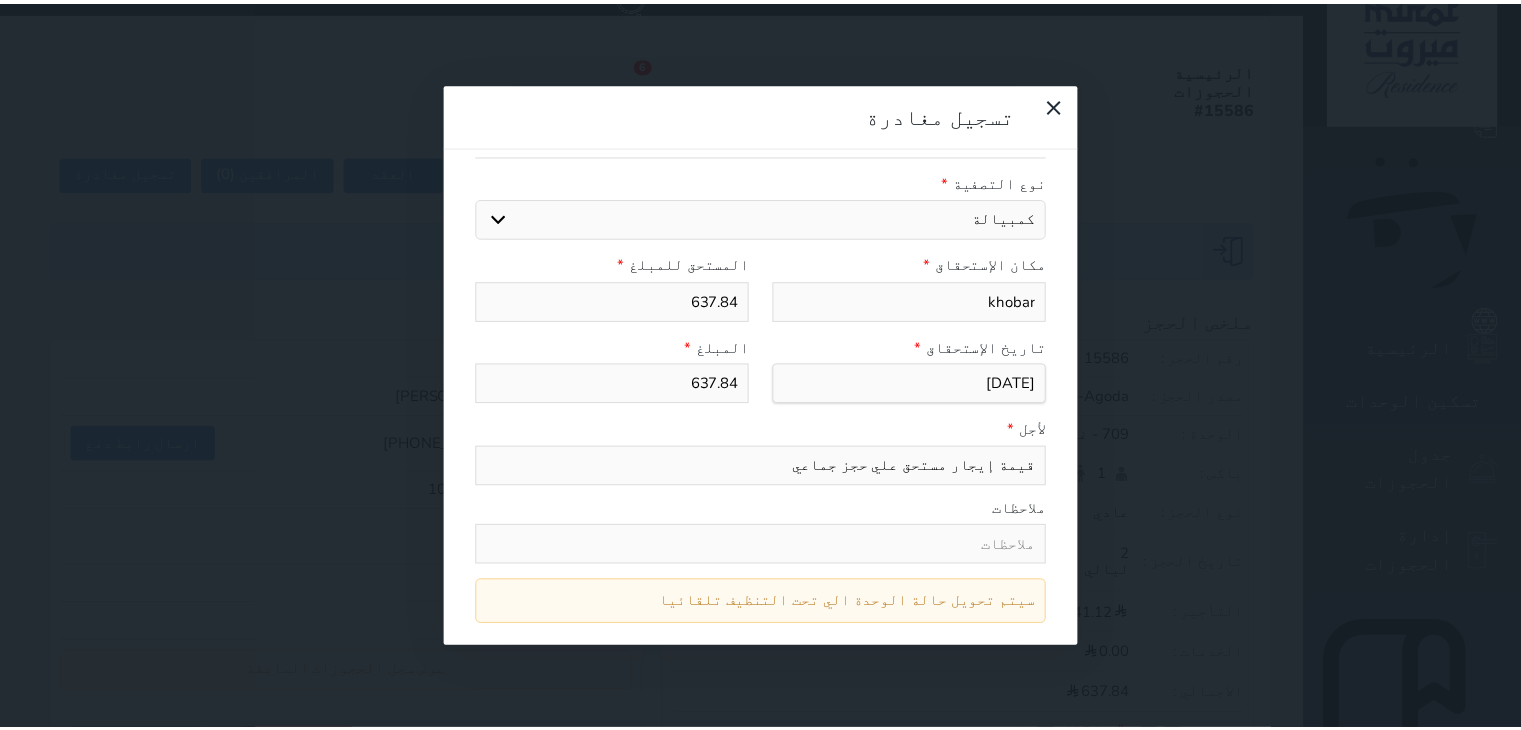 scroll, scrollTop: 245, scrollLeft: 0, axis: vertical 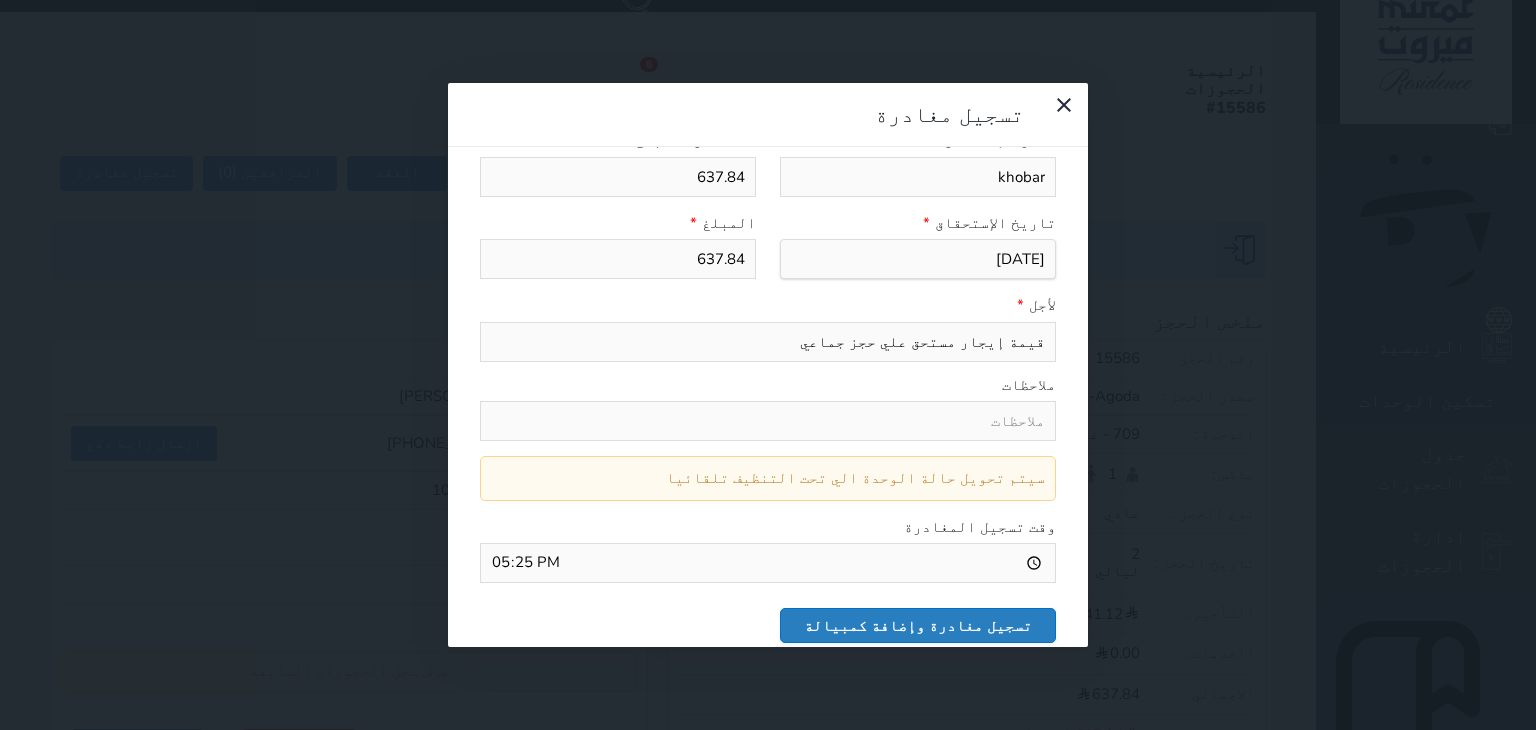 type on "637.84" 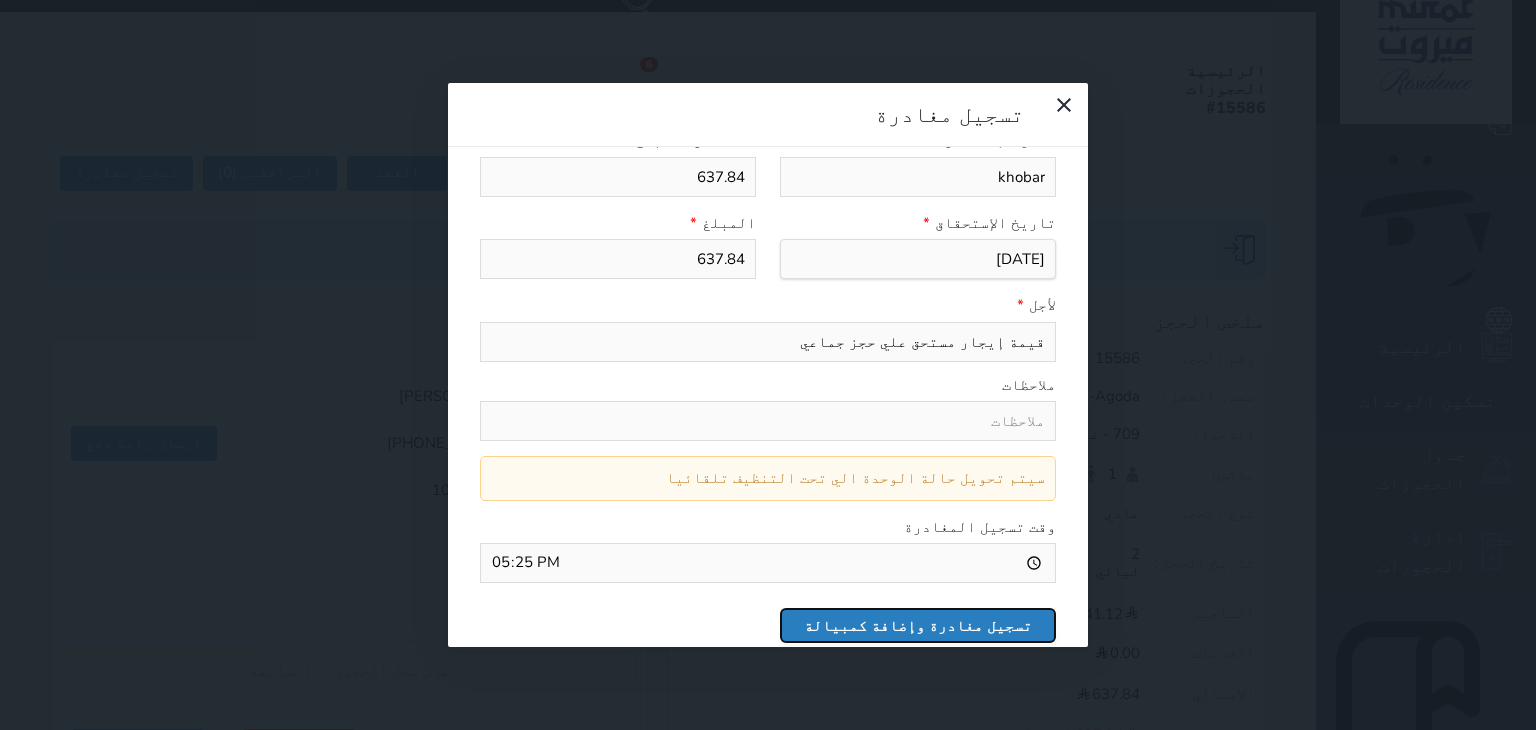 click on "تسجيل مغادرة وإضافة كمبيالة" at bounding box center (918, 625) 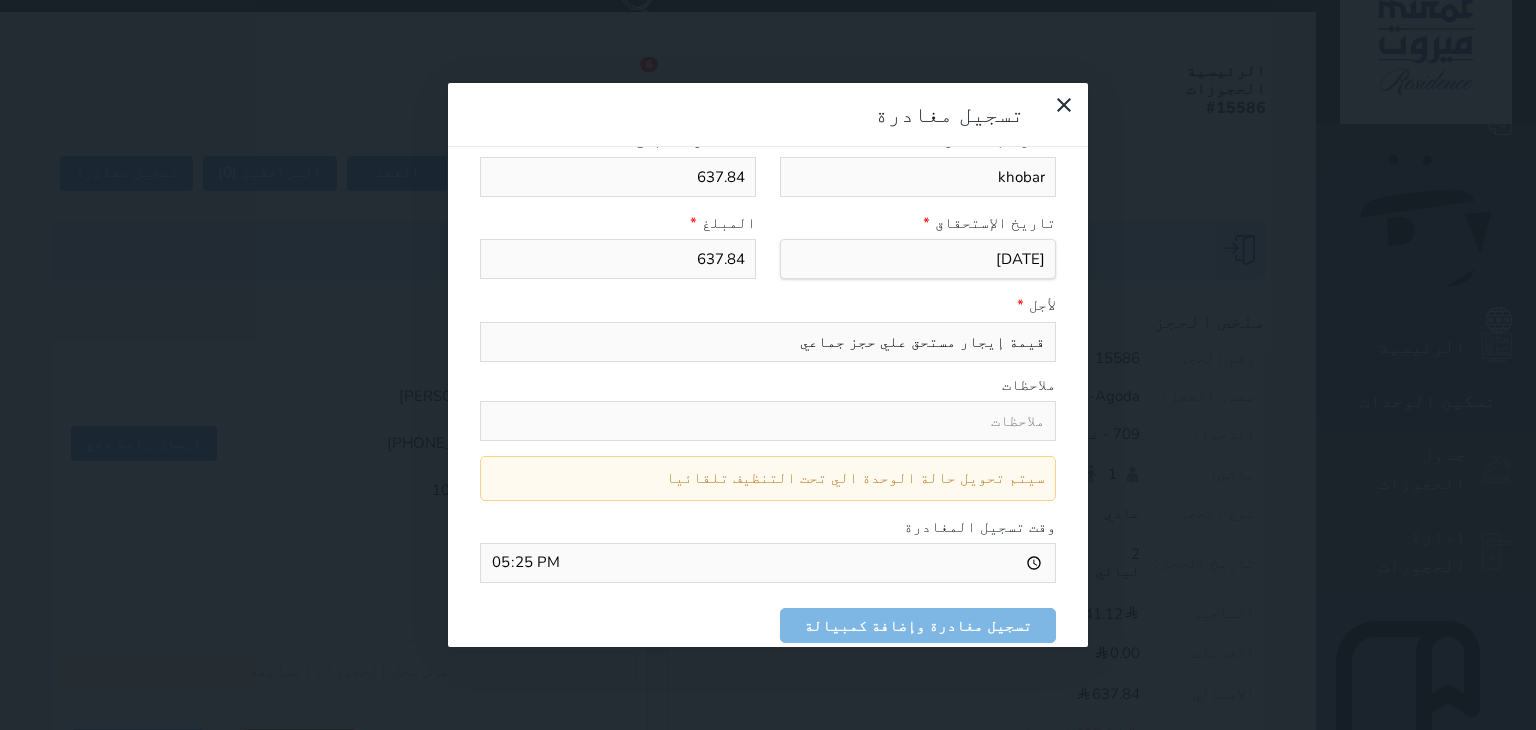 type 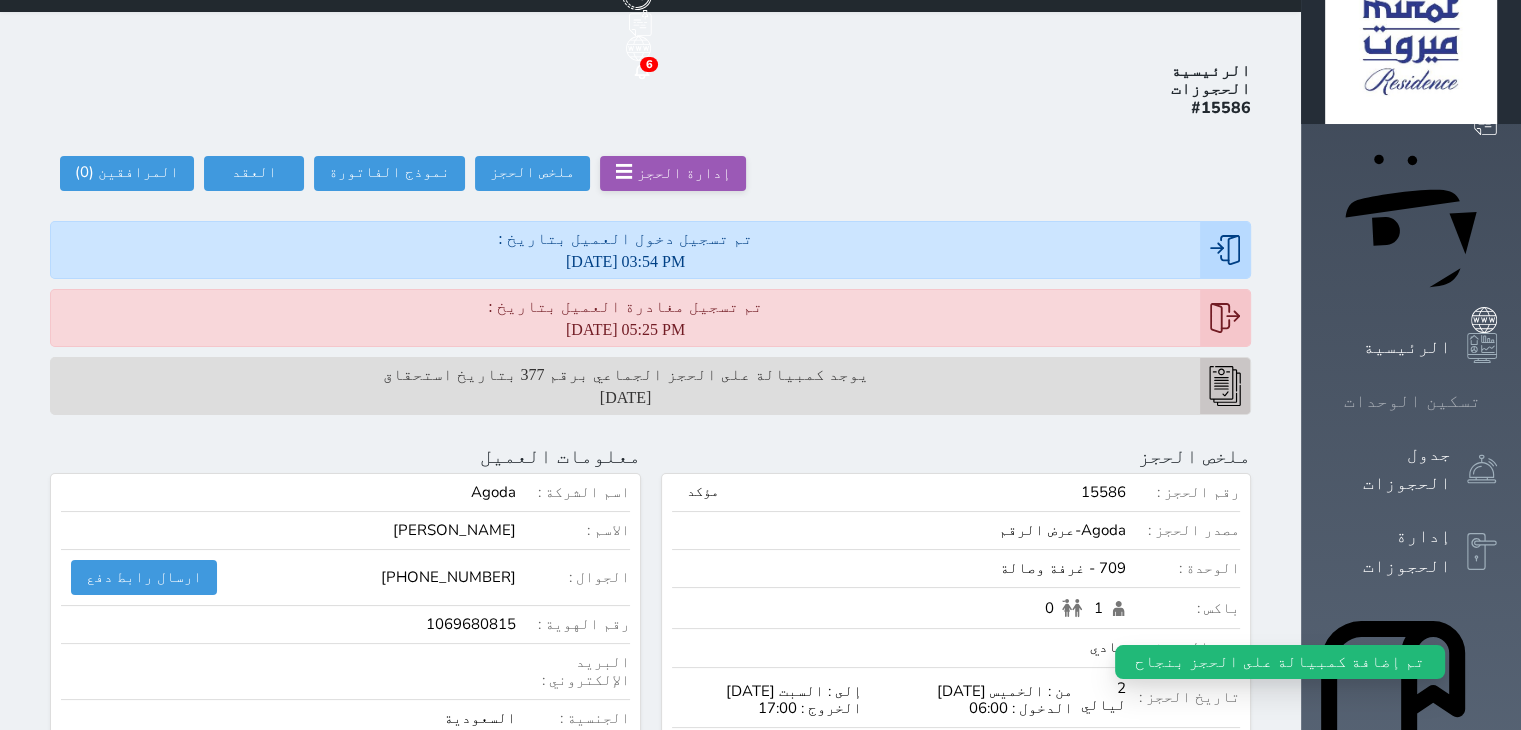 click on "تسكين الوحدات" at bounding box center [1412, 401] 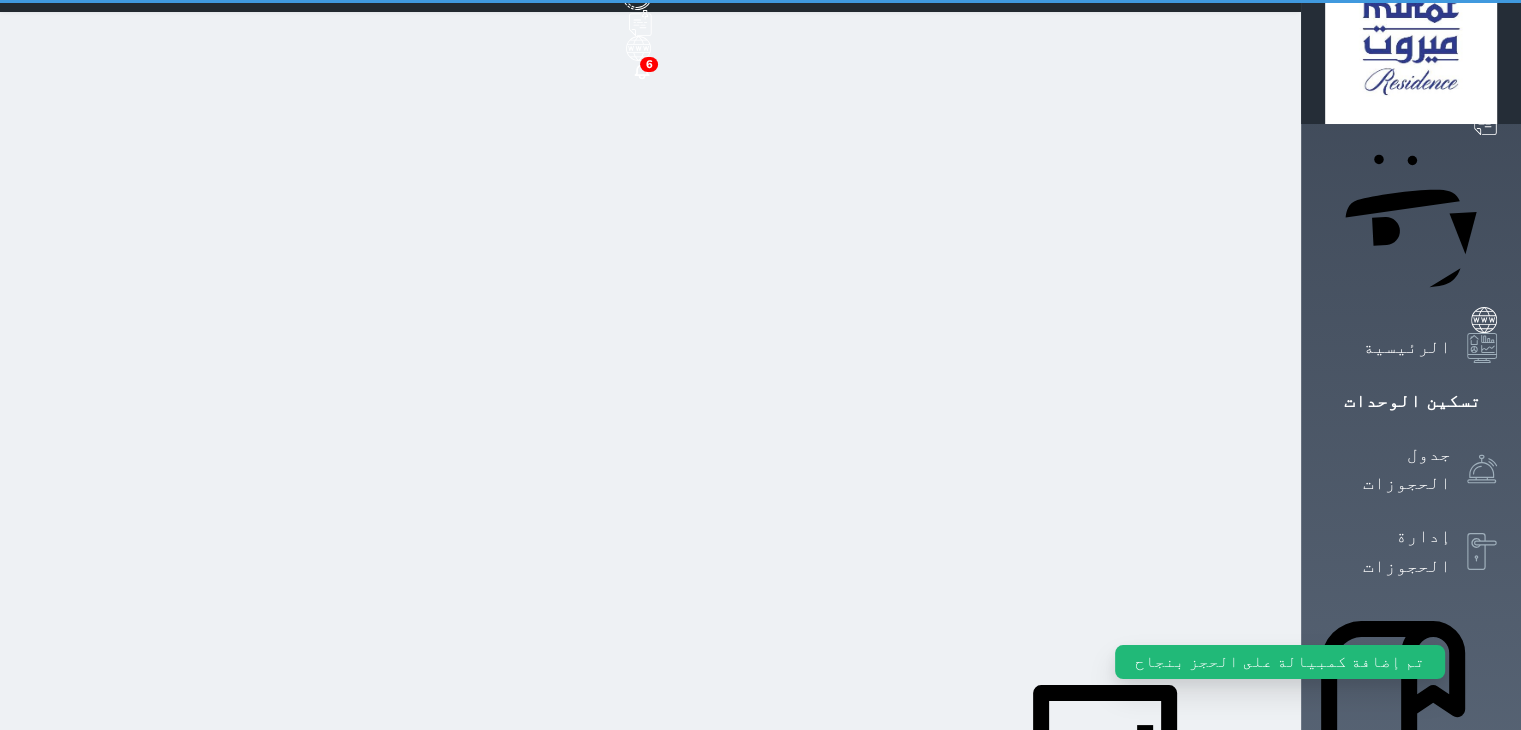 scroll, scrollTop: 0, scrollLeft: 0, axis: both 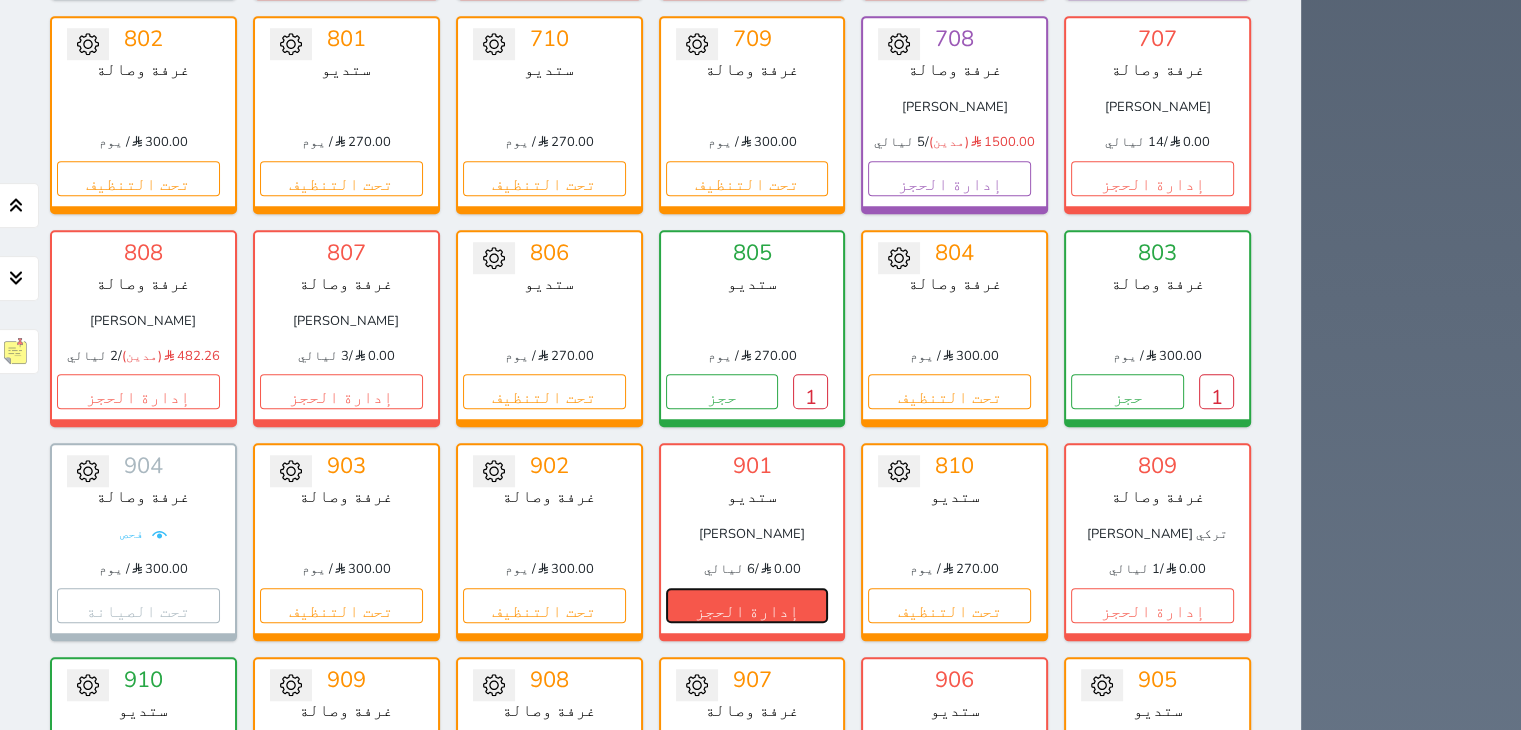 click on "إدارة الحجز" at bounding box center [747, 605] 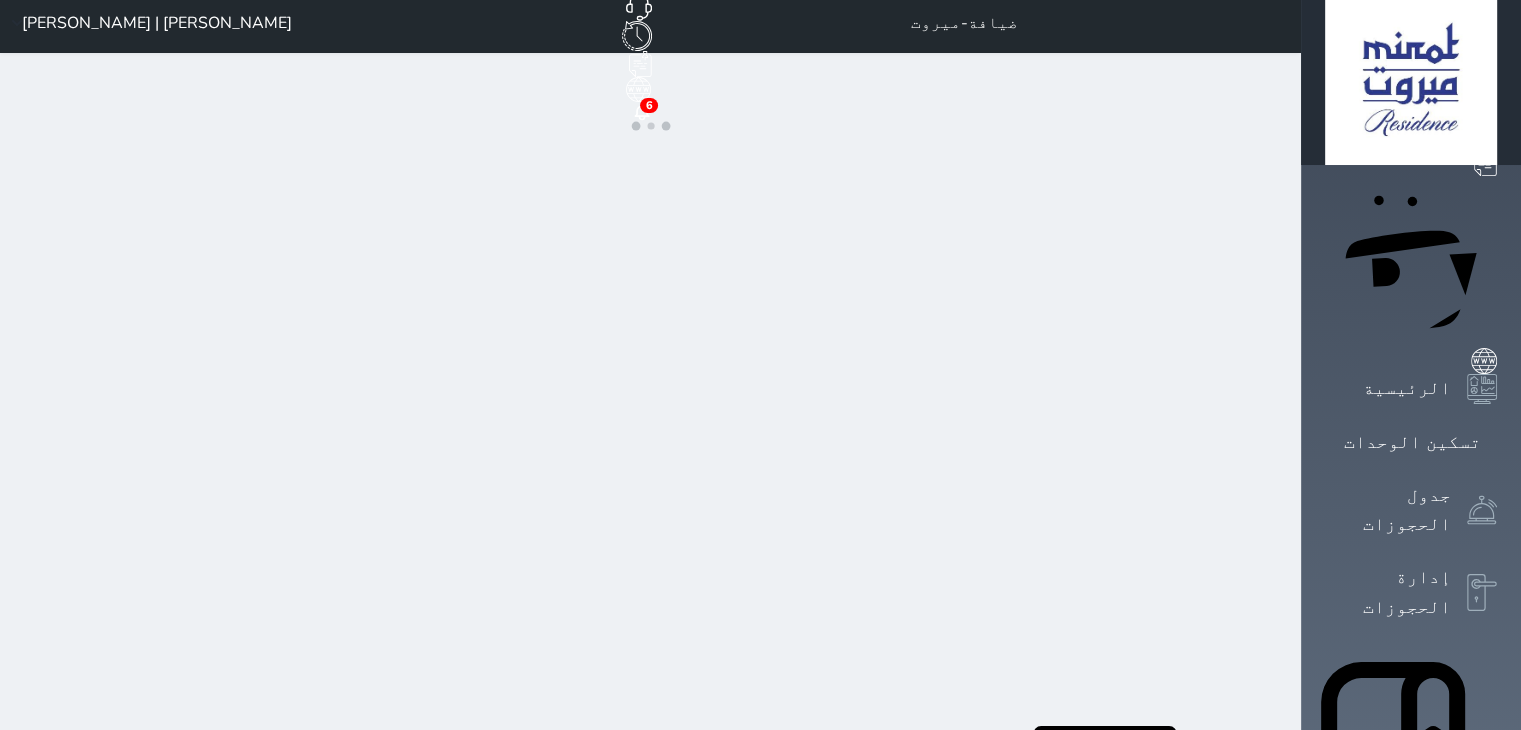 scroll, scrollTop: 0, scrollLeft: 0, axis: both 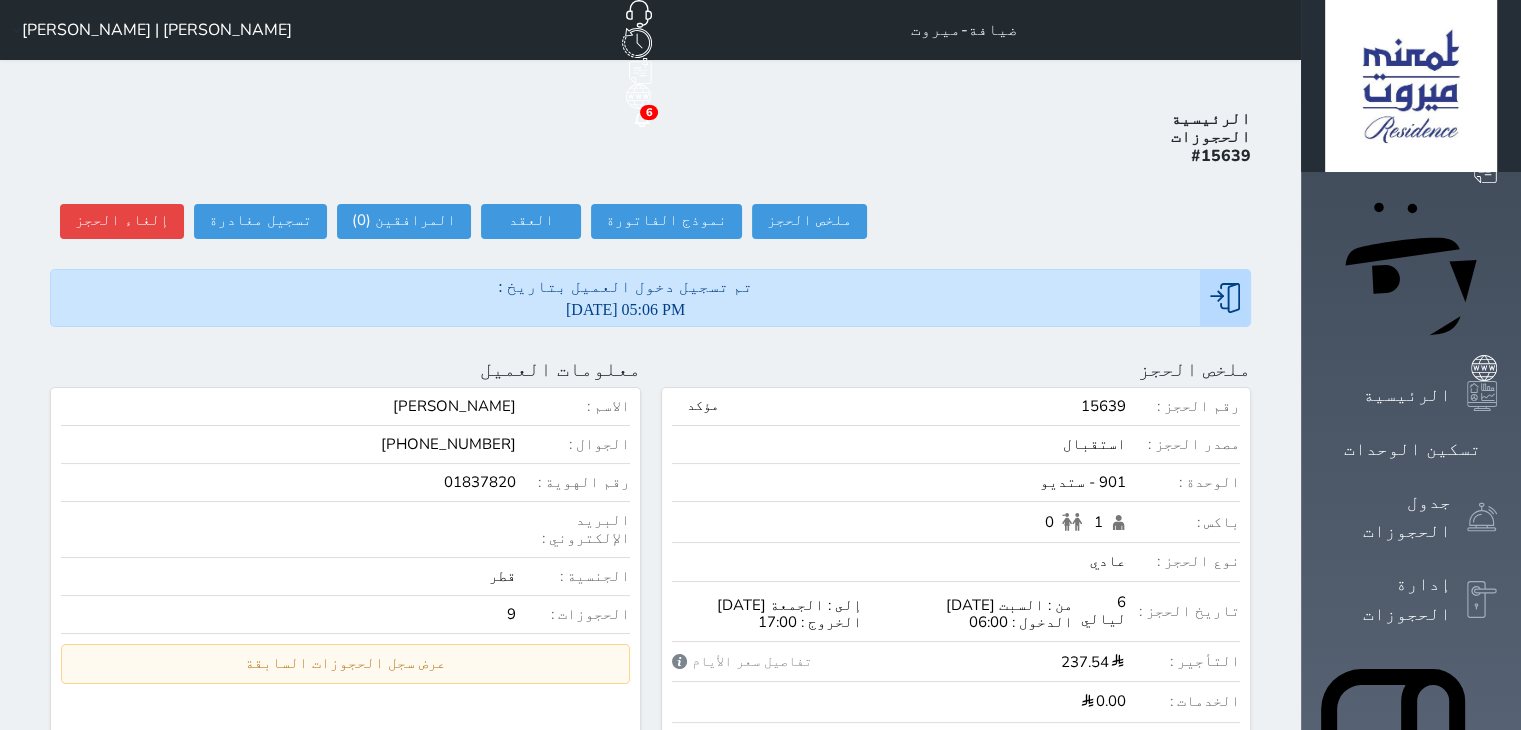 select 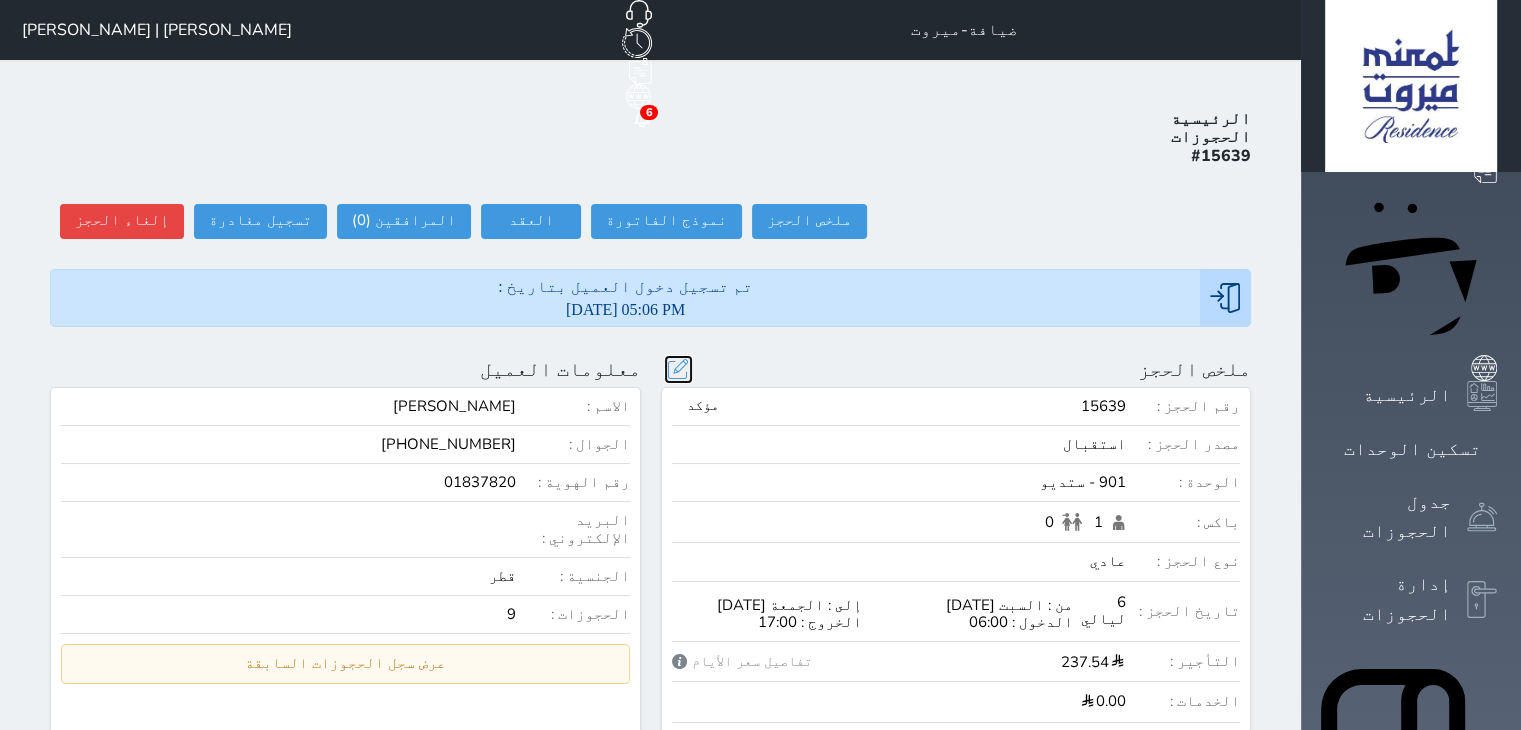 click at bounding box center [678, 369] 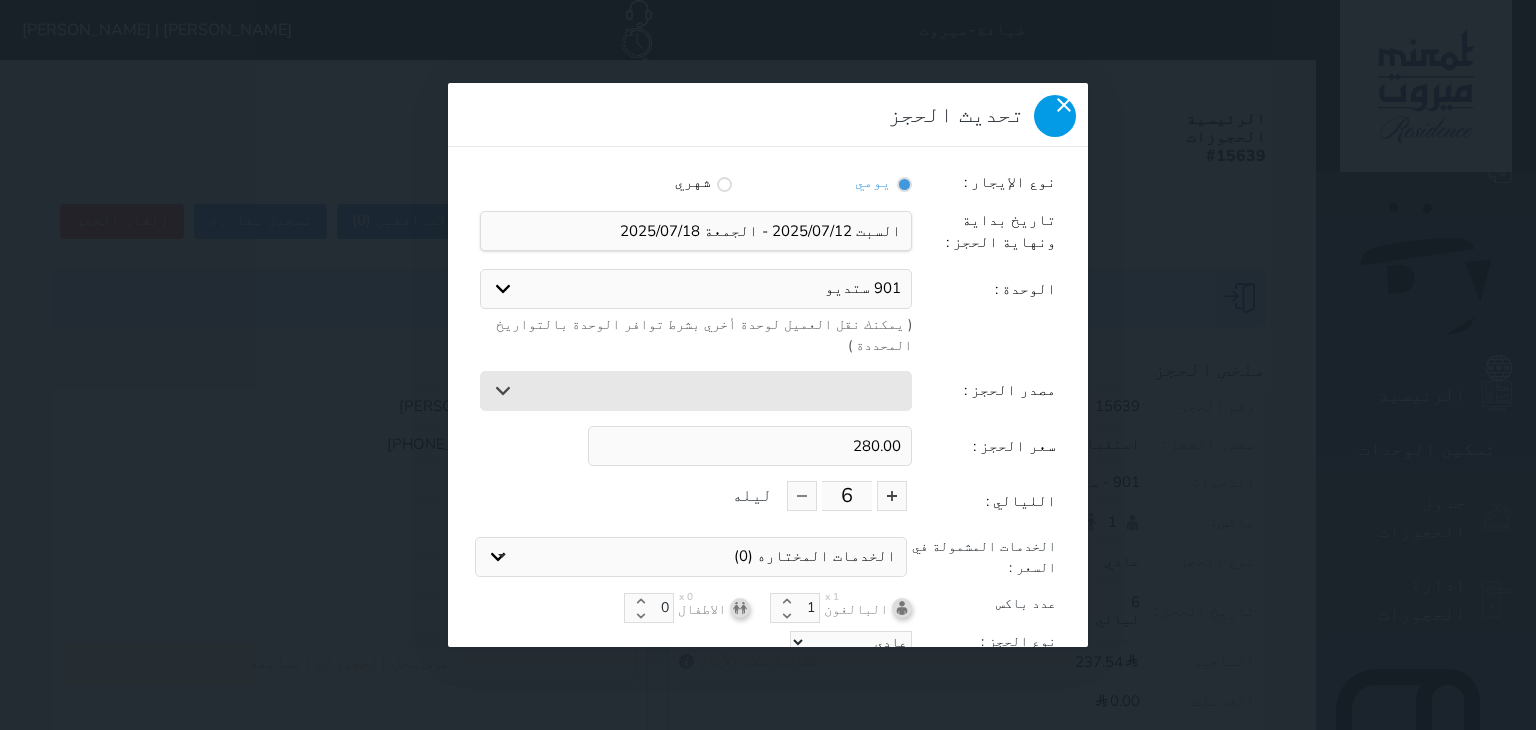 click 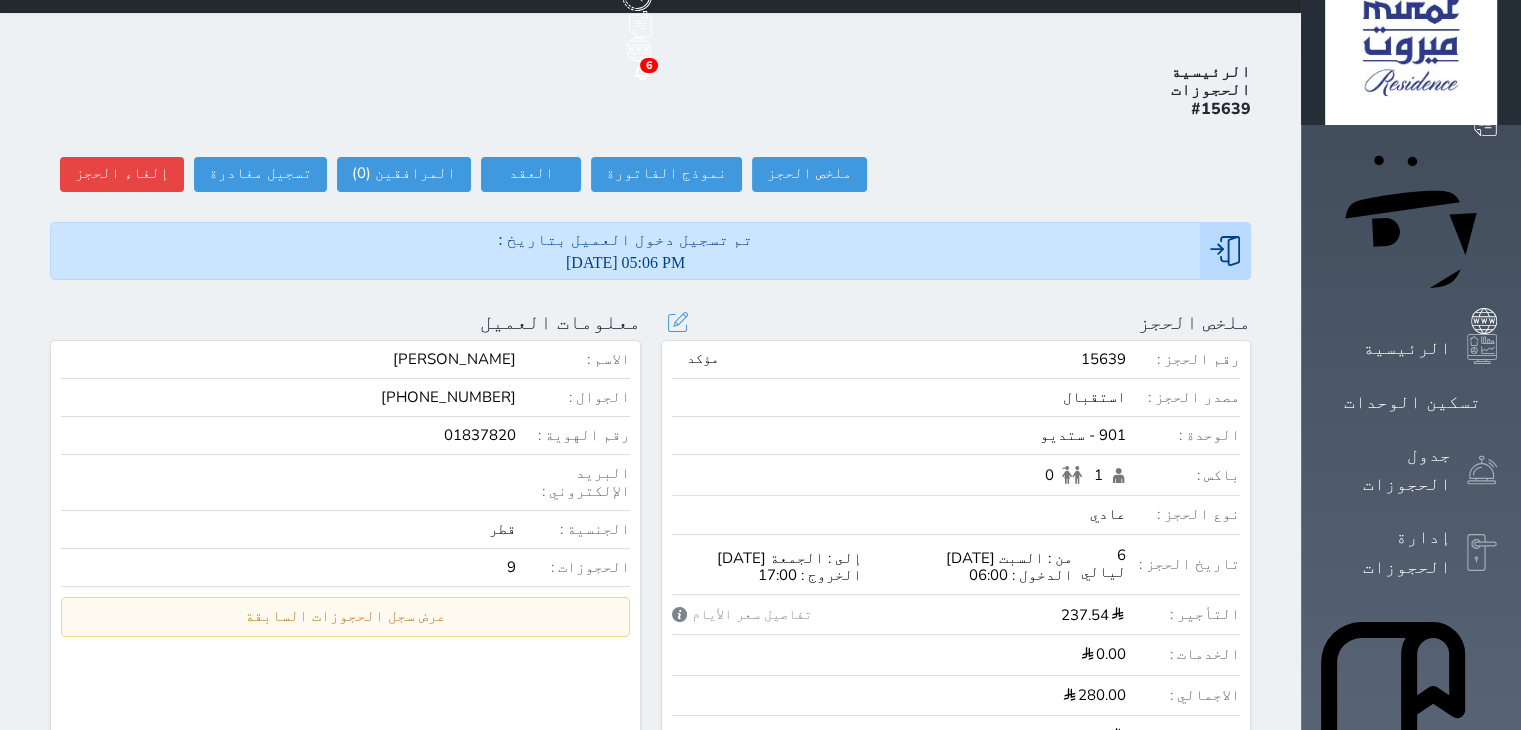 scroll, scrollTop: 0, scrollLeft: 0, axis: both 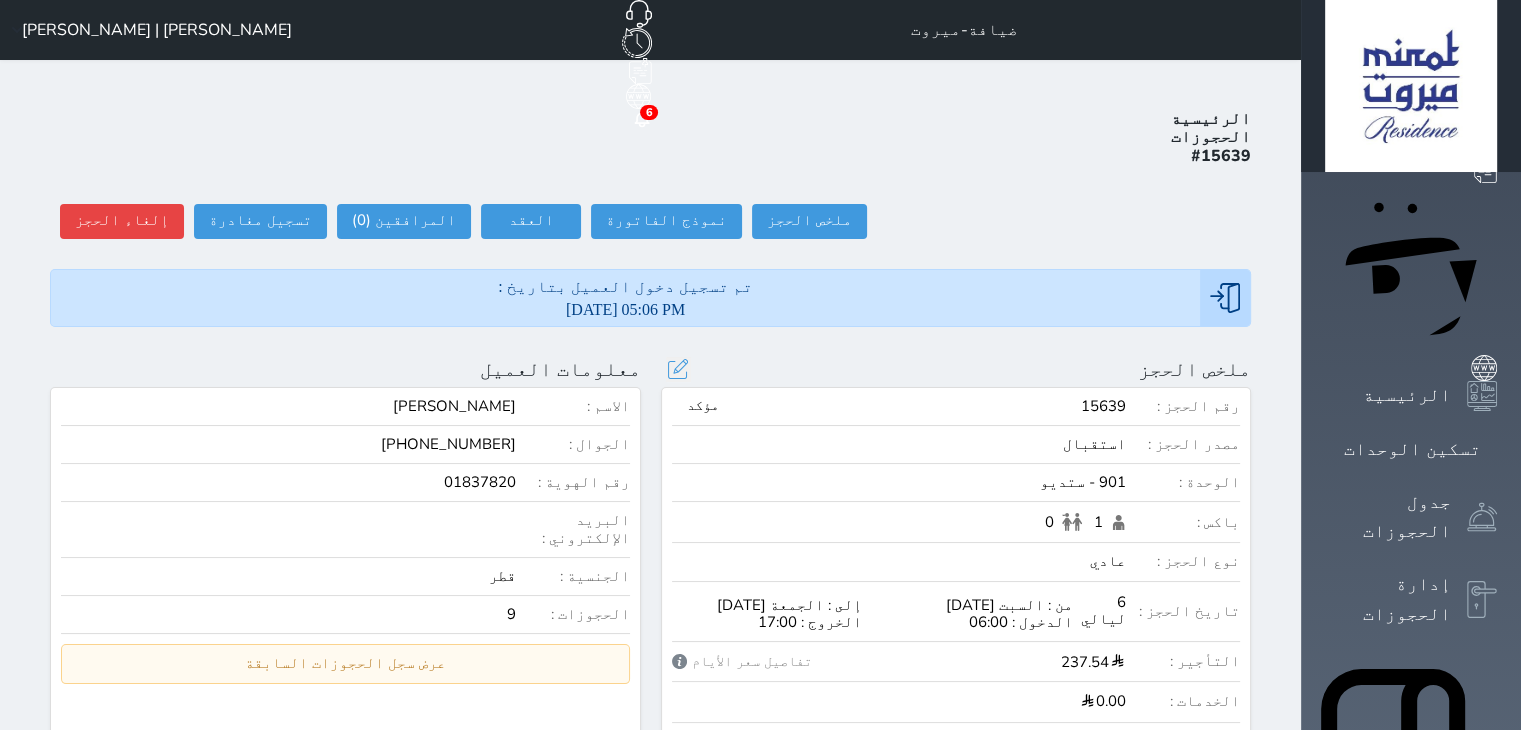click on "تحديث الحجز                       نوع الإيجار :     يومي     شهري   تاريخ بداية ونهاية الحجز :     الوحدة :   901 ستديو   803 غرفة وصالة 1002 غرفة وصالة 1009 غرفة وصالة 1102 غرفة وصالة 1103 غرفة وصالة 103 غرفتين وصاله 603 غرفتين وصاله 101  ثلاث غرف وصاله 910 ستديو 1201  ثلاث غرف وصاله 1202  ثلاث غرف وصاله   ( يمكنك نقل العميل لوحدة أخري بشرط توافر الوحدة بالتواريخ المحددة )   مصدر الحجز :   استقبال الموقع الإلكتروني Booking.com بوكينج المسافر(سيرا) اكسبيديا مواقع التواصل الإجتماعي اويو اخرى ويب بيدز هوتيل بيدز ET Global المطار مبيعات Wego Rezlive Trip.com V2 DOTW AGODA roibos withinearthv2 eetglobal rehlat MG Jarvis Agoda محرك حجوزات ضيافا TBO tbo" at bounding box center [678, 369] 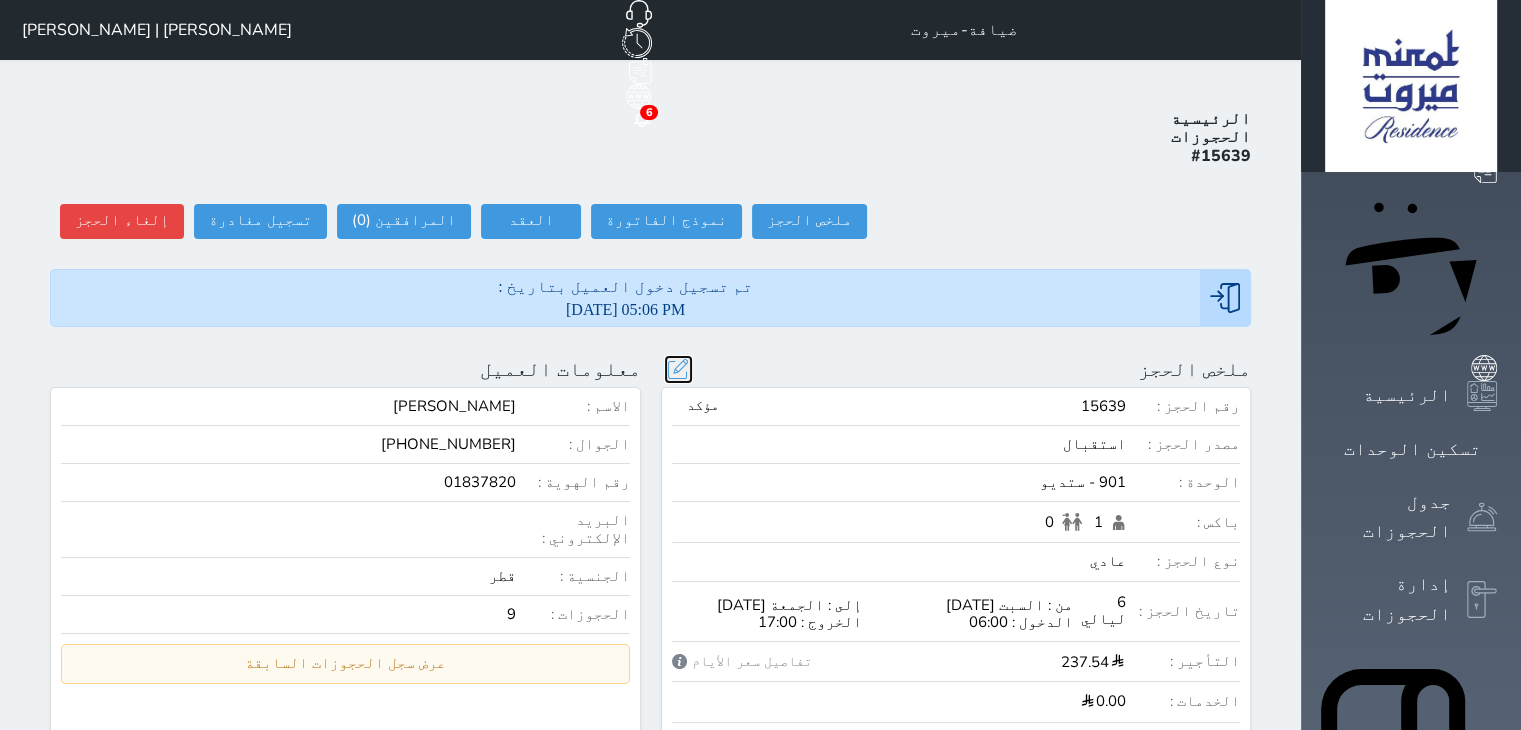 click at bounding box center (678, 369) 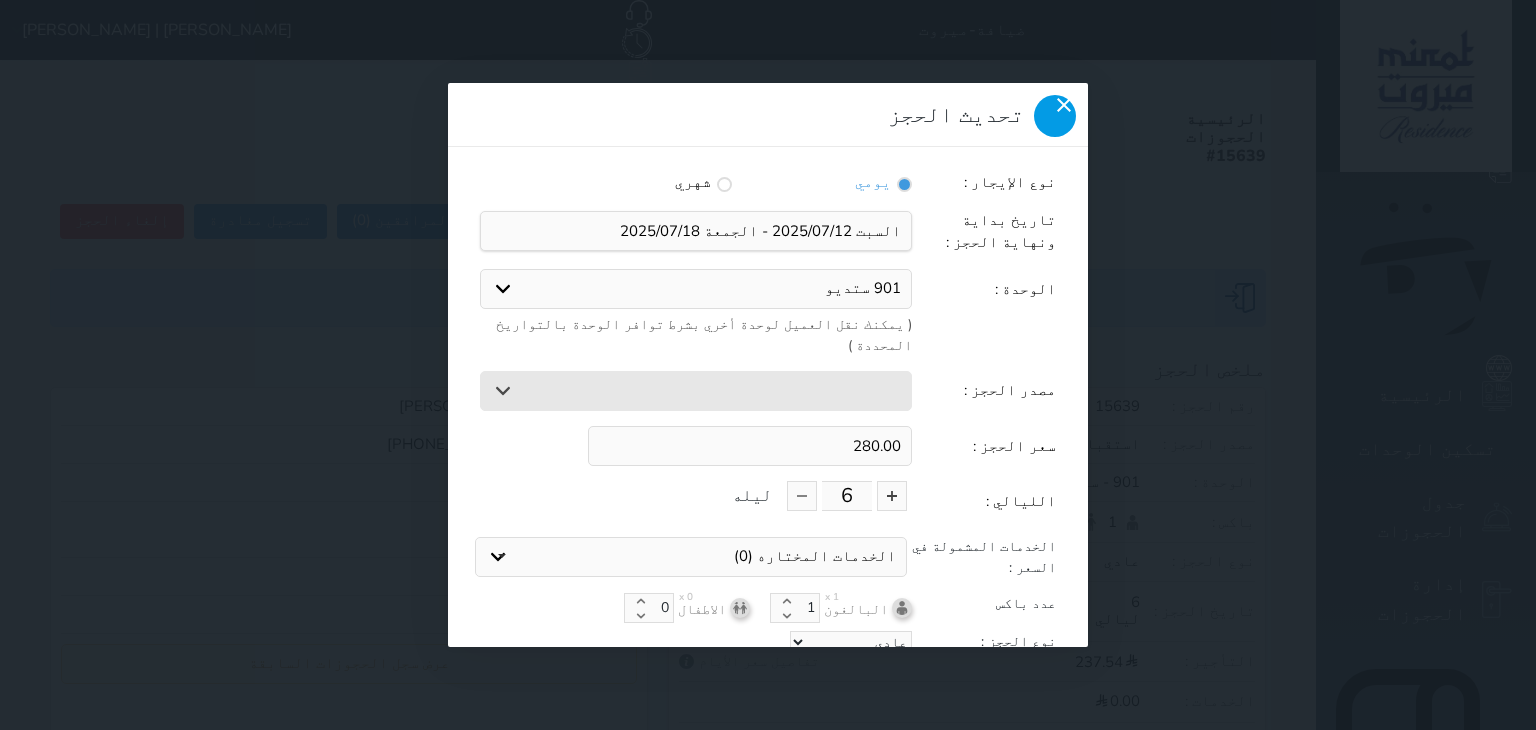 click at bounding box center [1055, 116] 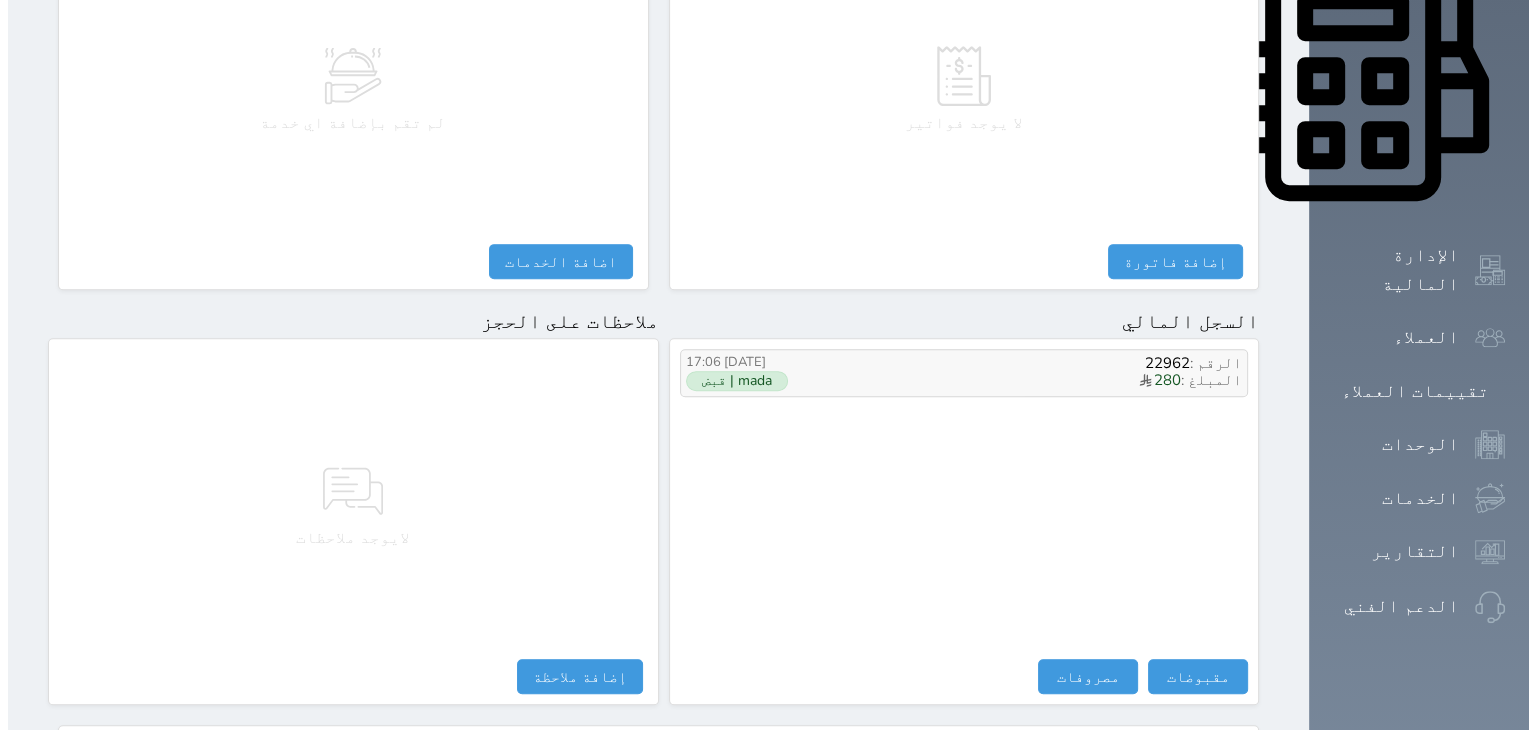 scroll, scrollTop: 1048, scrollLeft: 0, axis: vertical 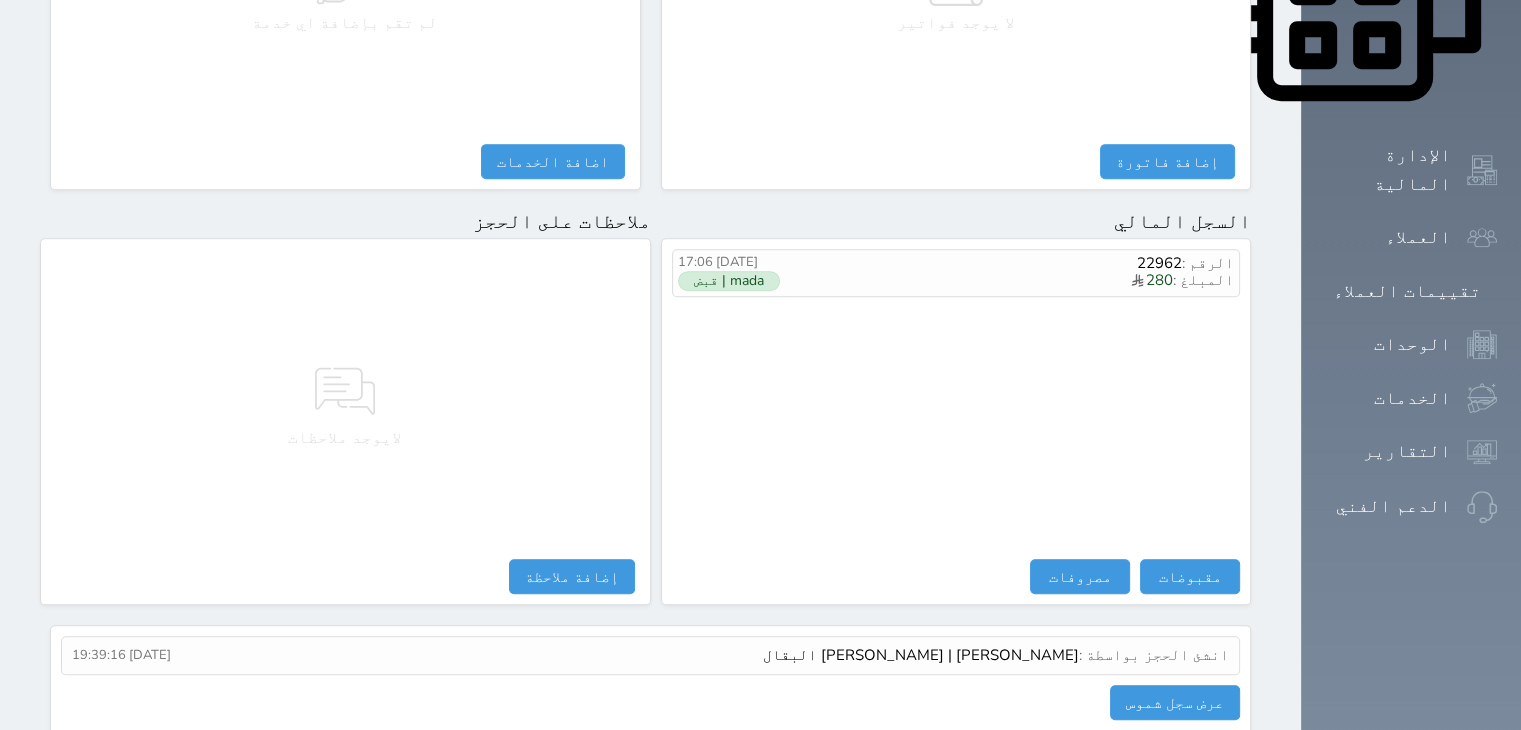 click on "Abdullah Hassan Abdullah Albaqqal | عبدالله حسن عبدالله البقال" at bounding box center (921, 655) 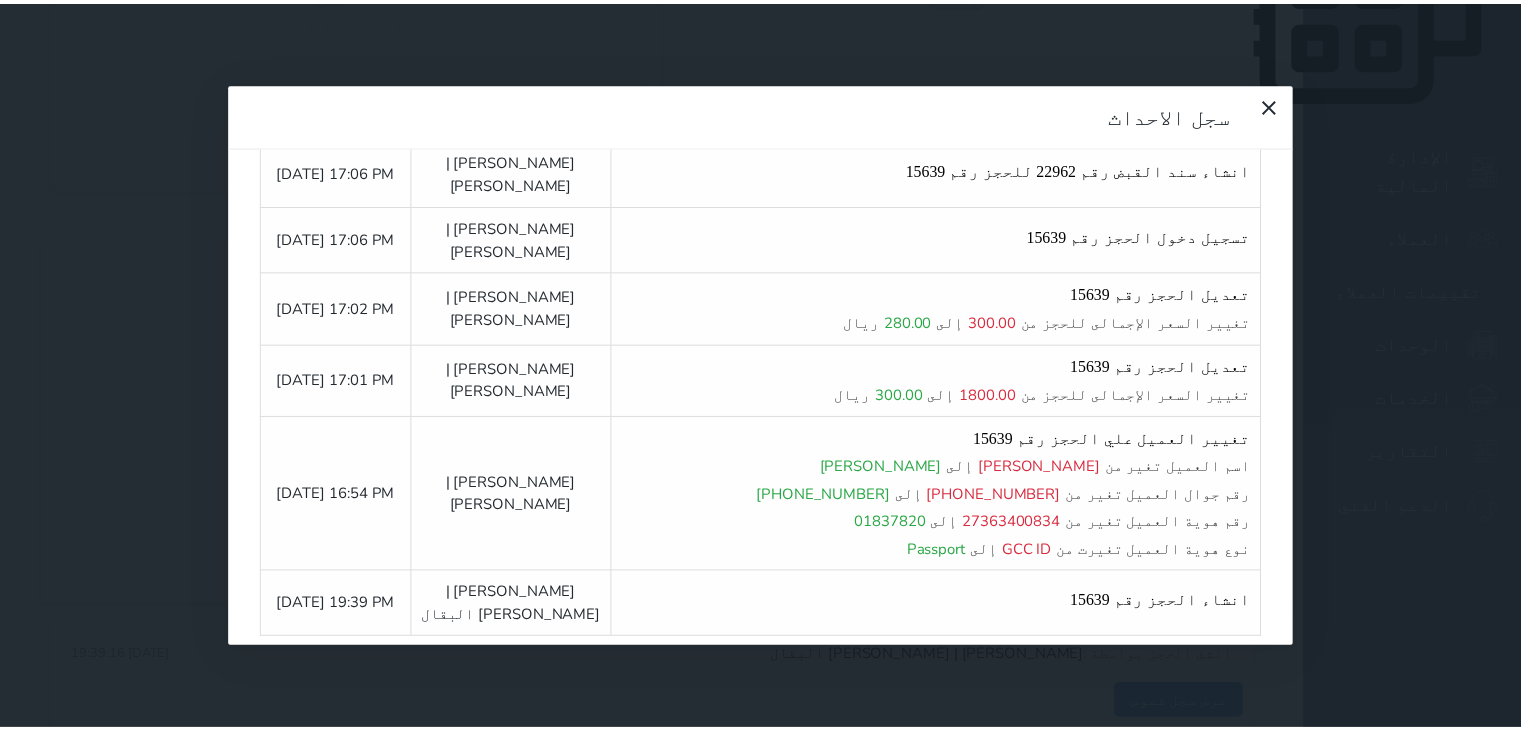 scroll, scrollTop: 30, scrollLeft: 0, axis: vertical 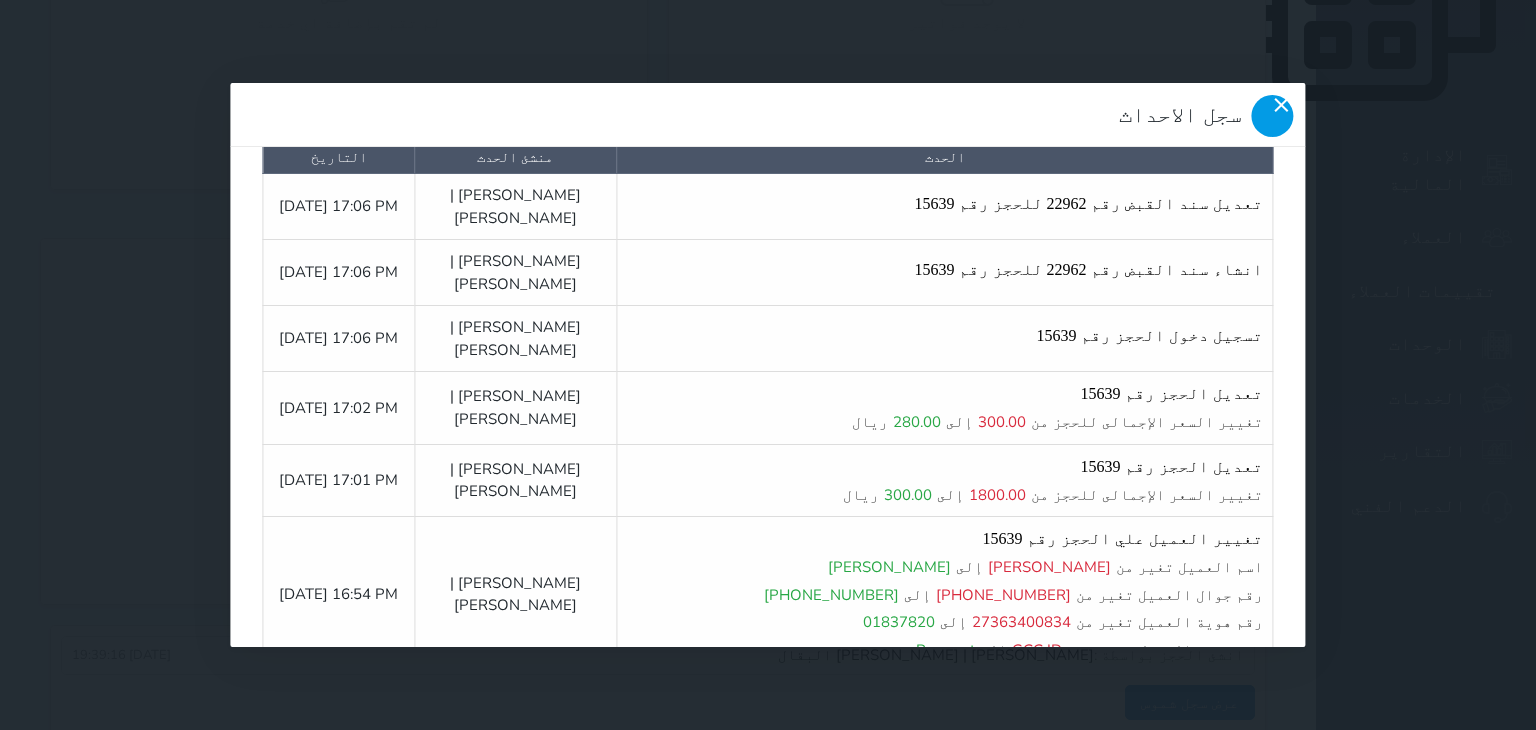 click at bounding box center (1273, 116) 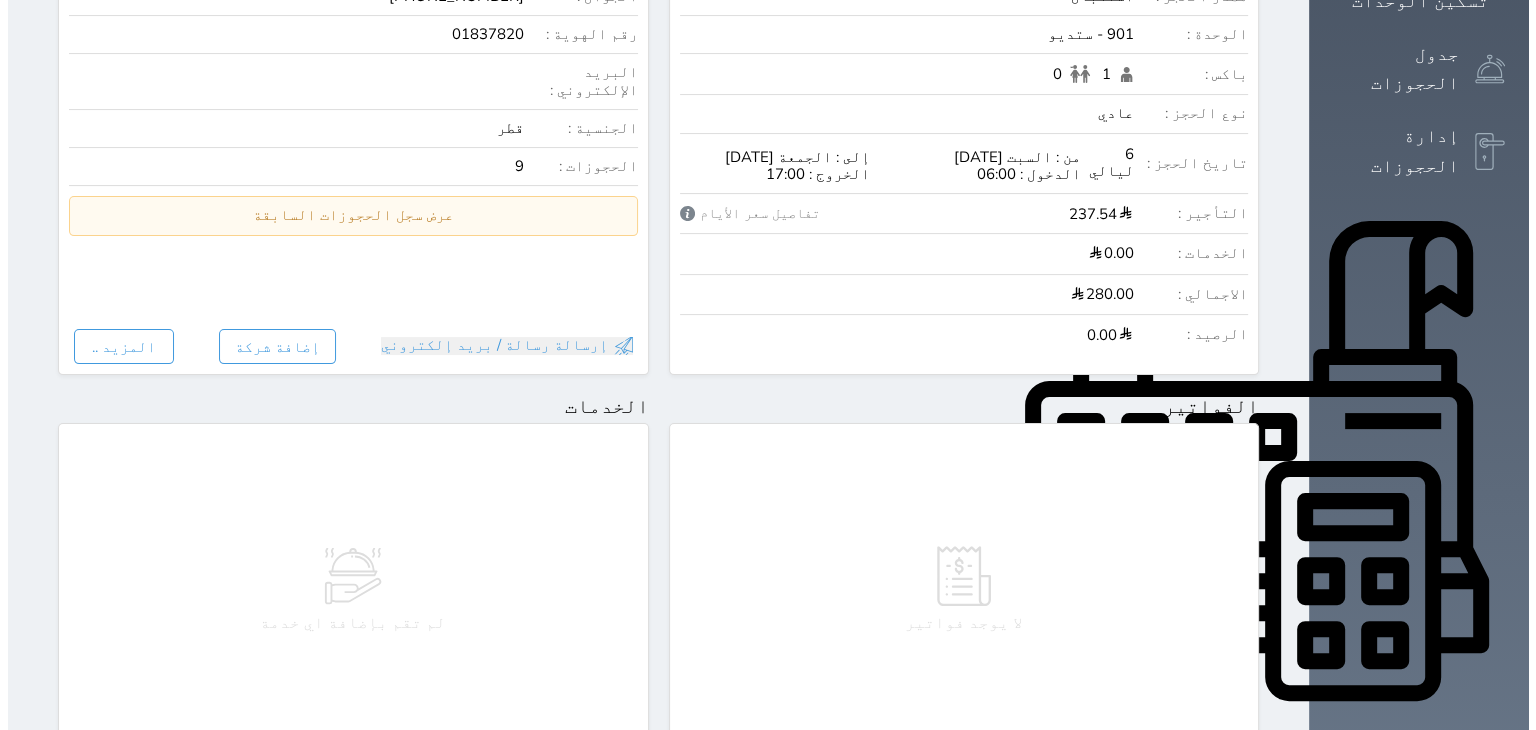 scroll, scrollTop: 0, scrollLeft: 0, axis: both 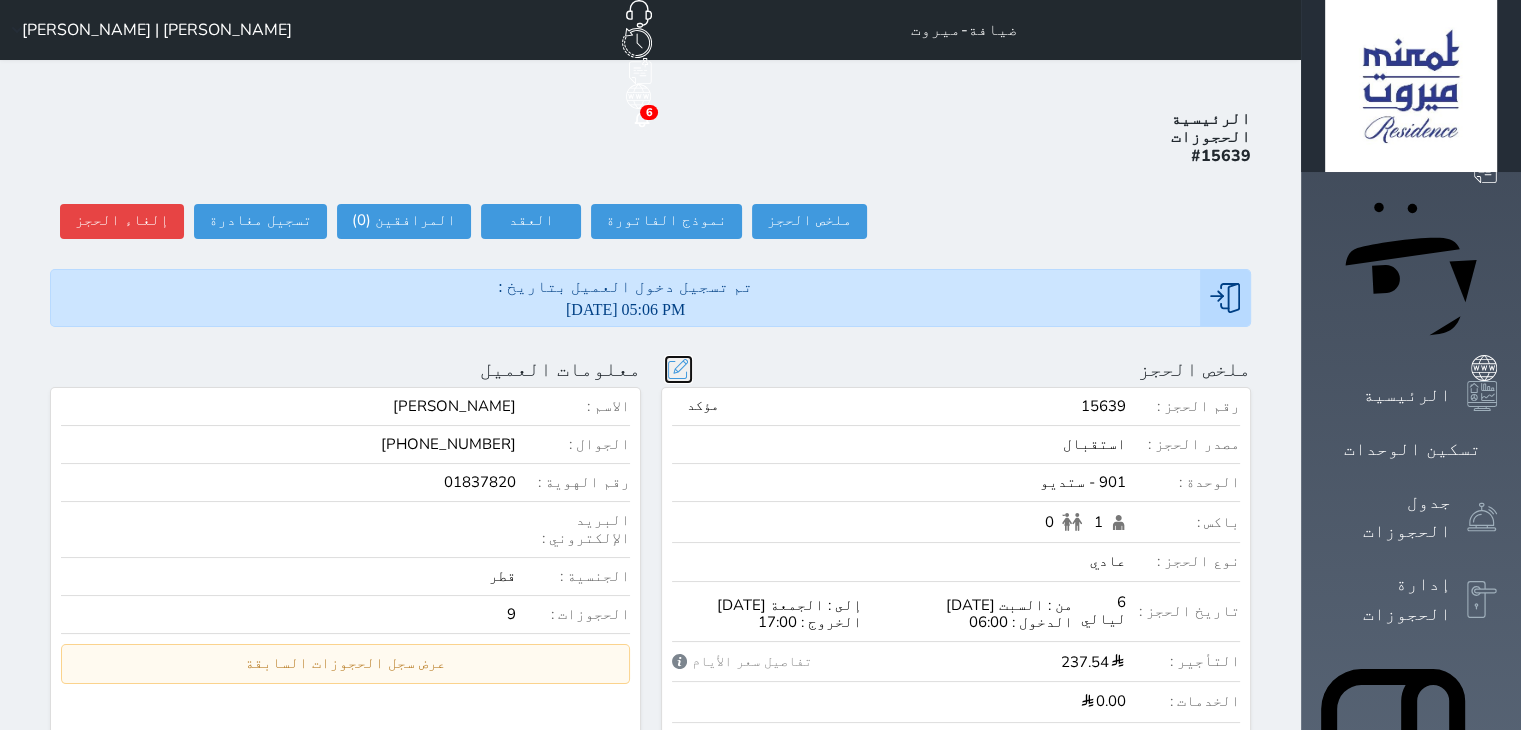 click at bounding box center [678, 369] 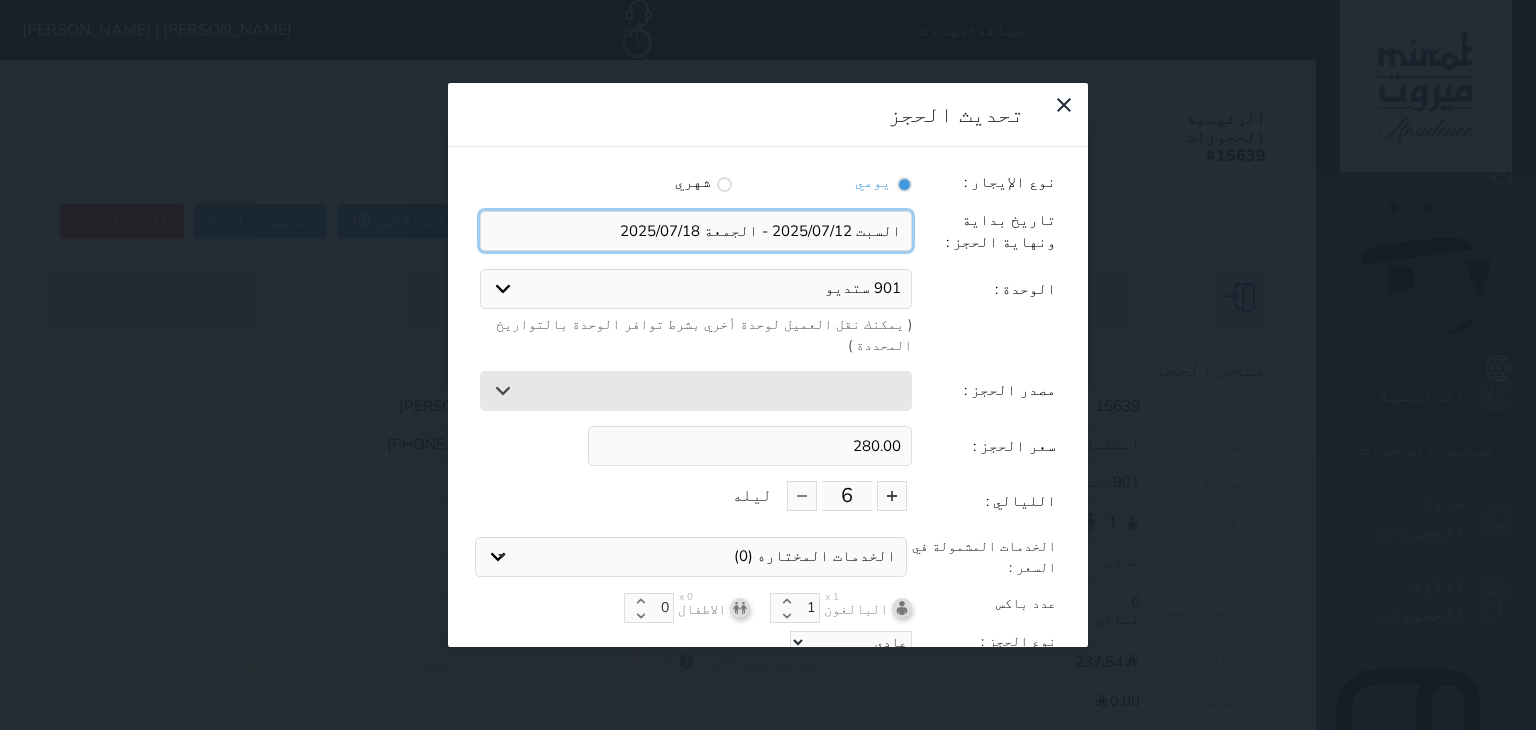click at bounding box center [696, 231] 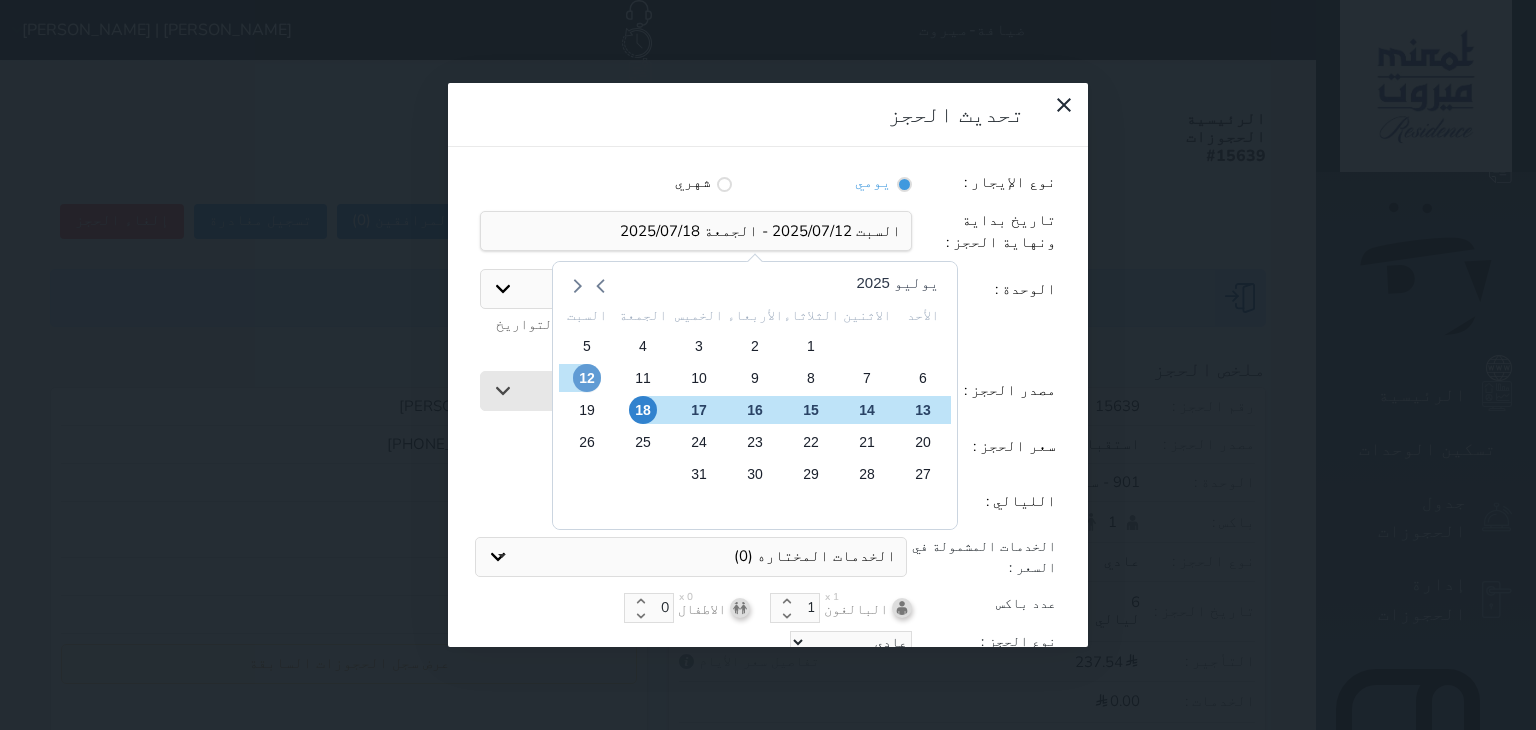click on "12" at bounding box center (587, 378) 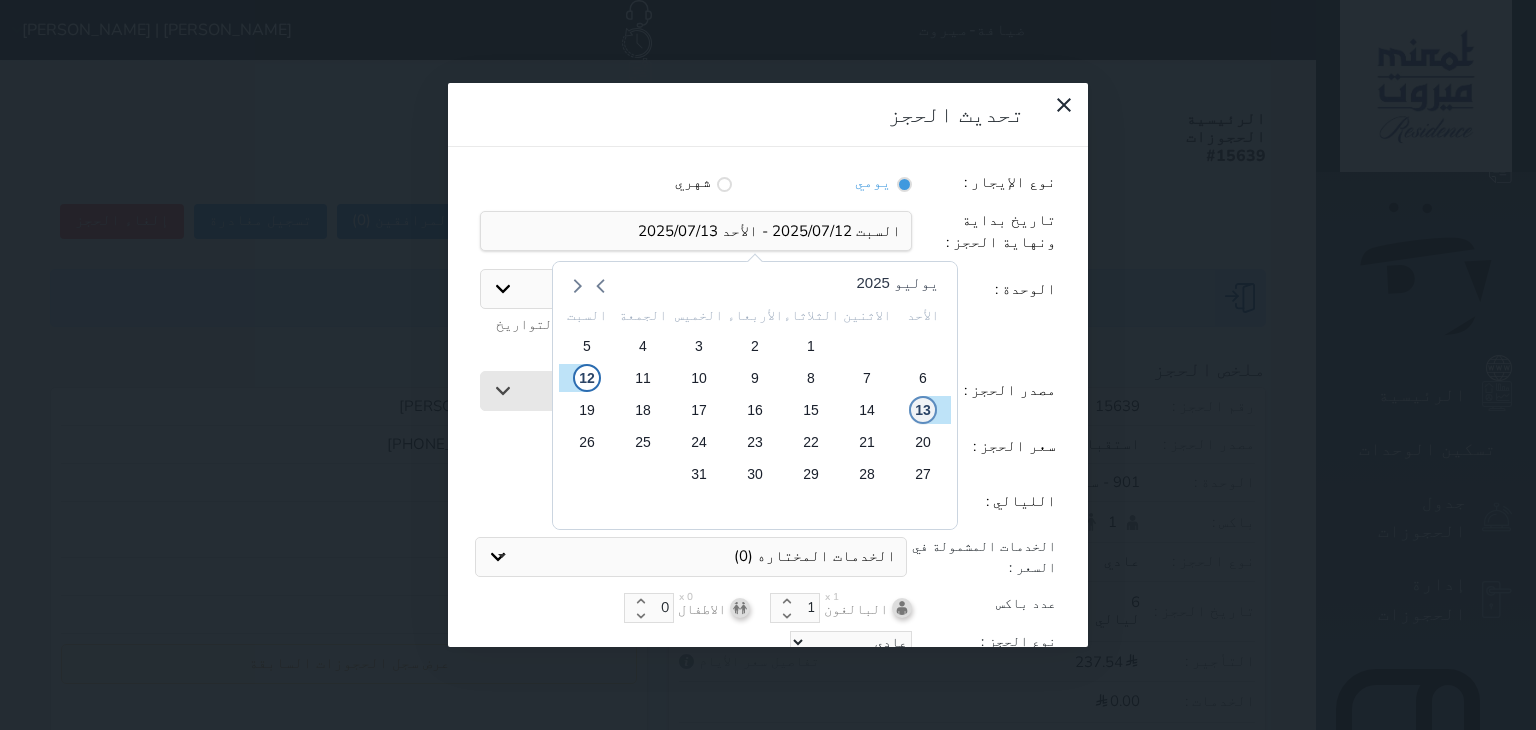 click on "13" at bounding box center (923, 410) 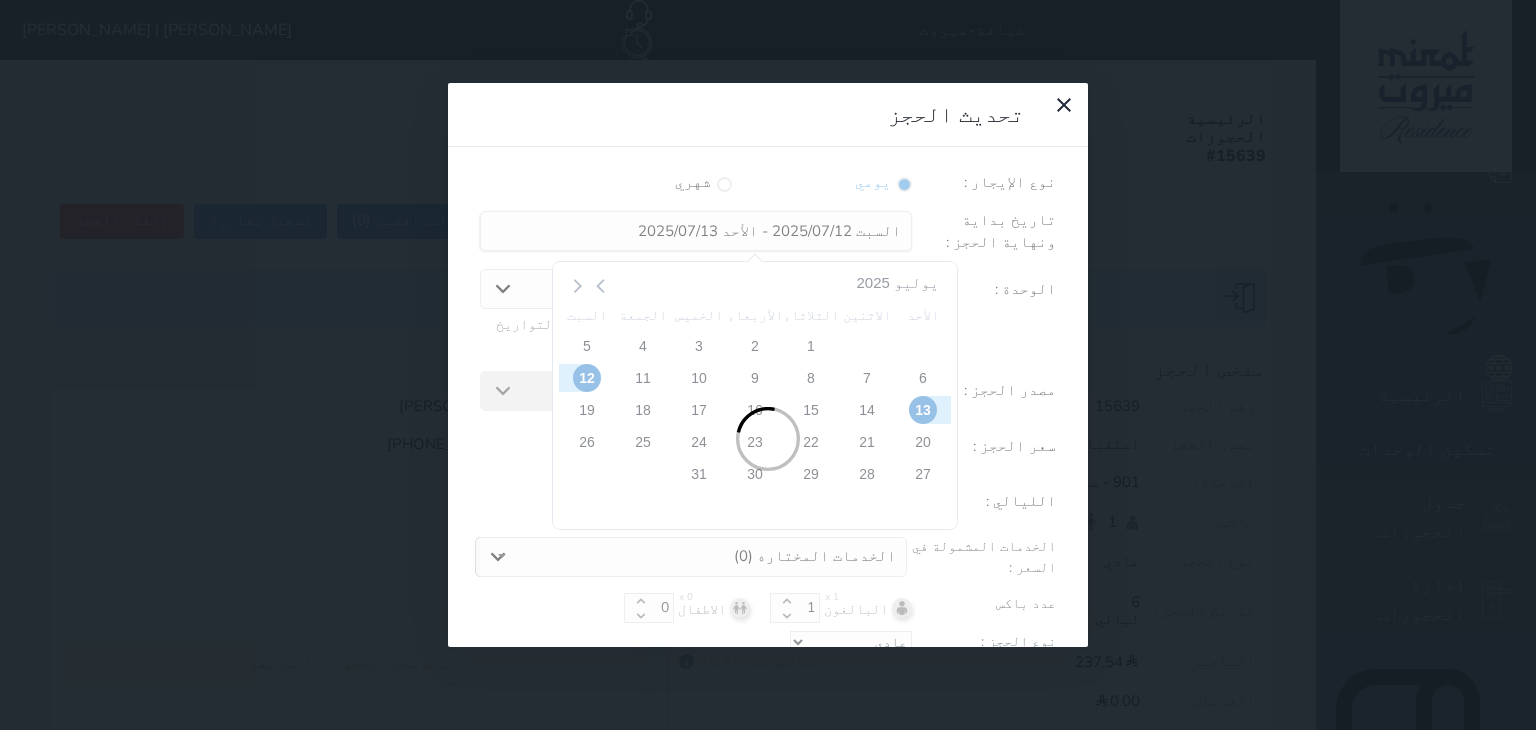 type on "1" 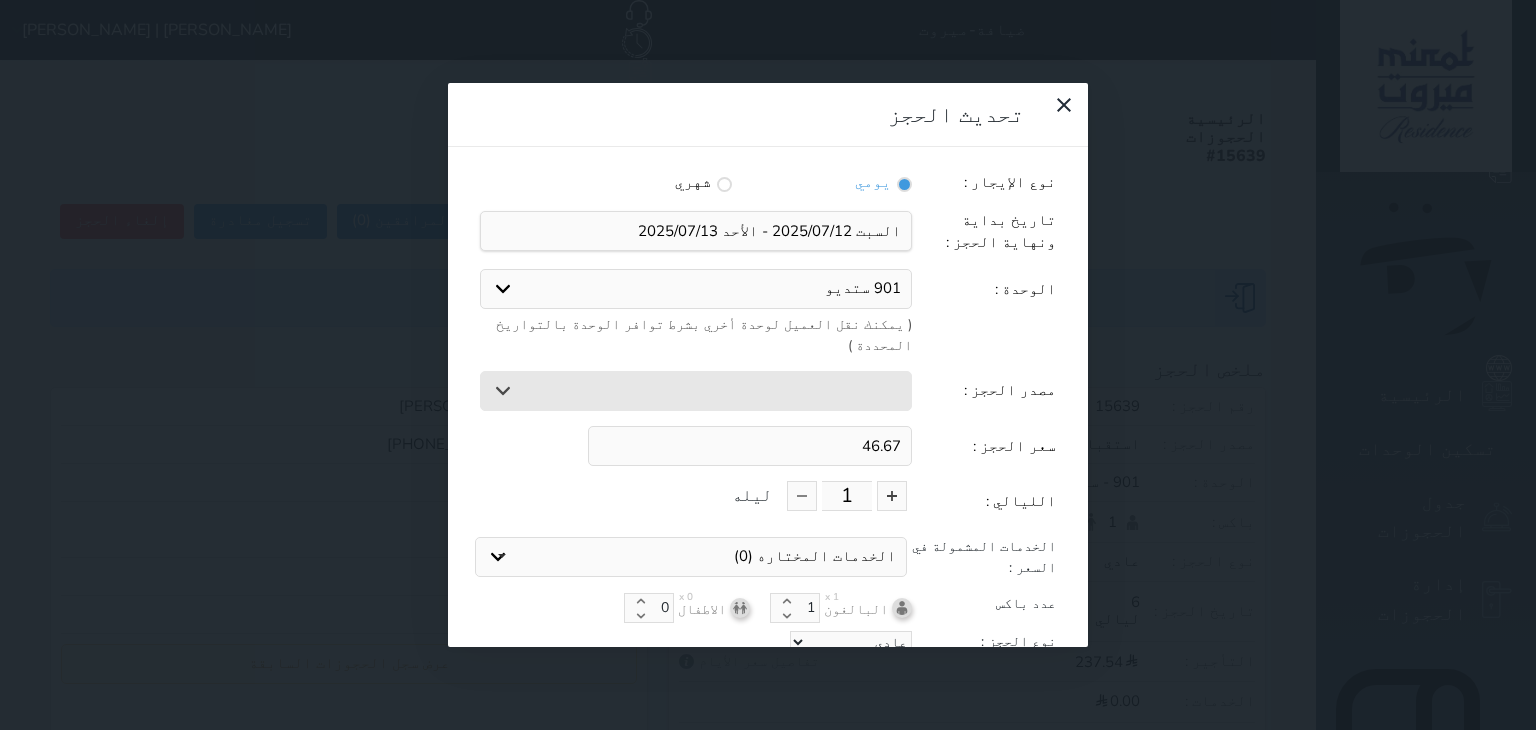 click on "46.67" at bounding box center [750, 446] 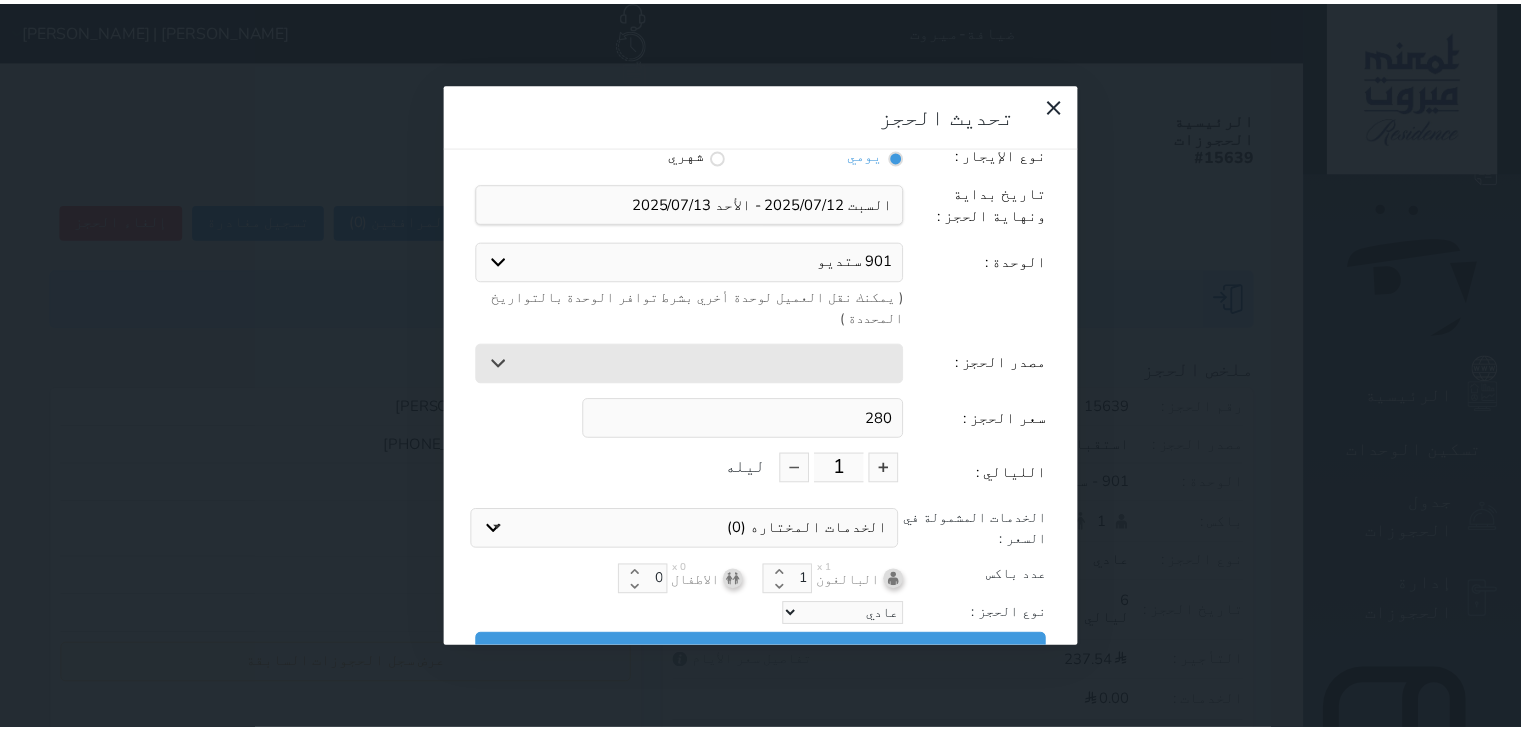 scroll, scrollTop: 44, scrollLeft: 0, axis: vertical 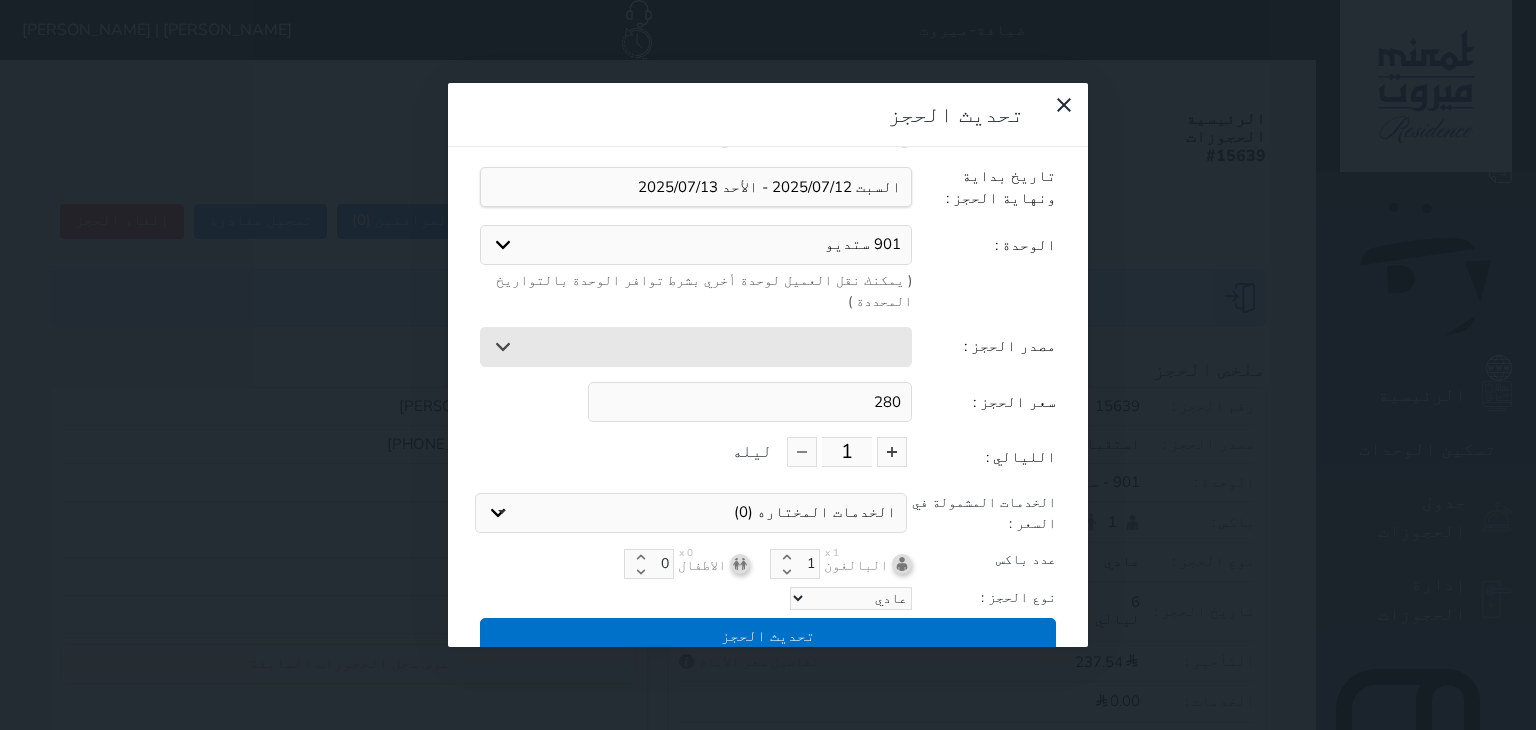 type on "280" 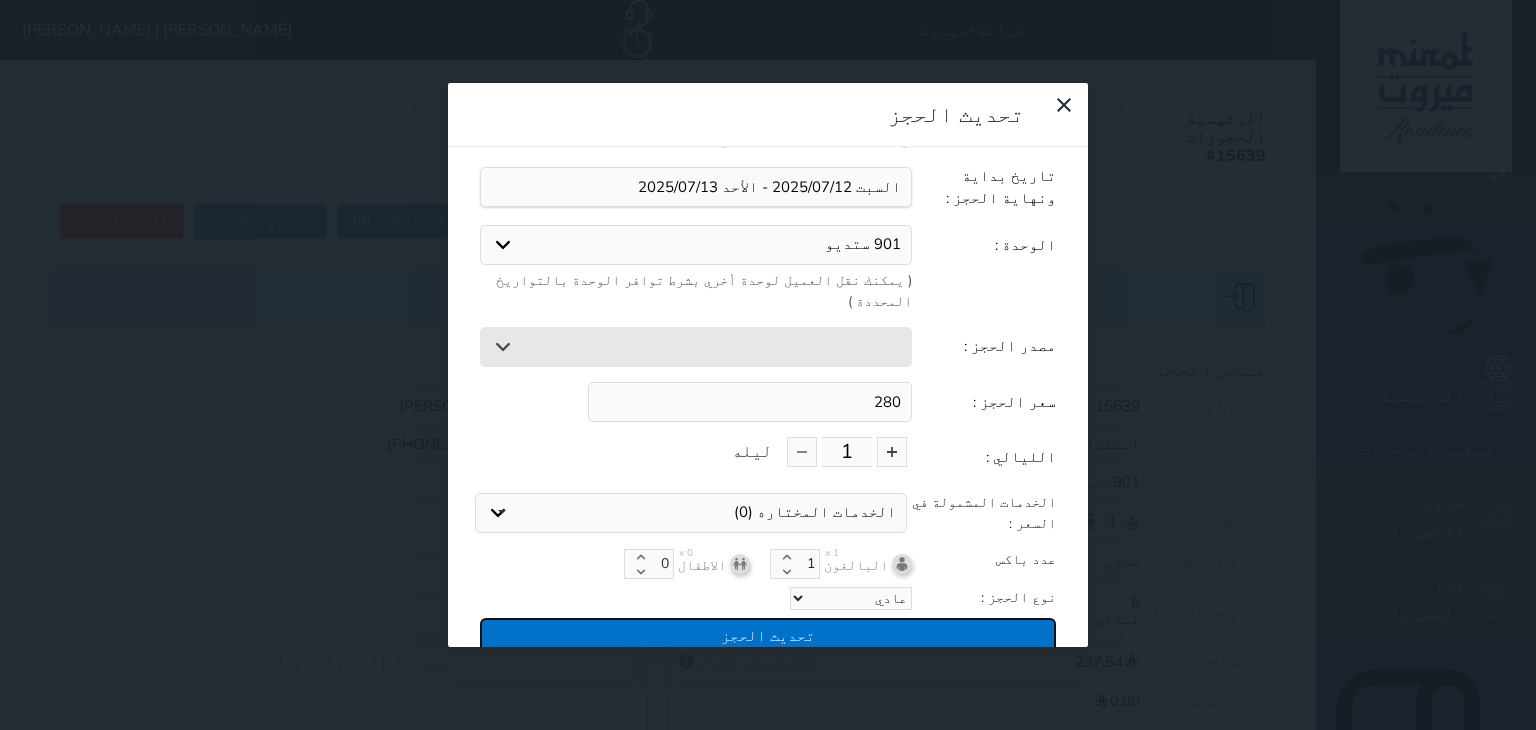 click on "تحديث الحجز" at bounding box center (768, 635) 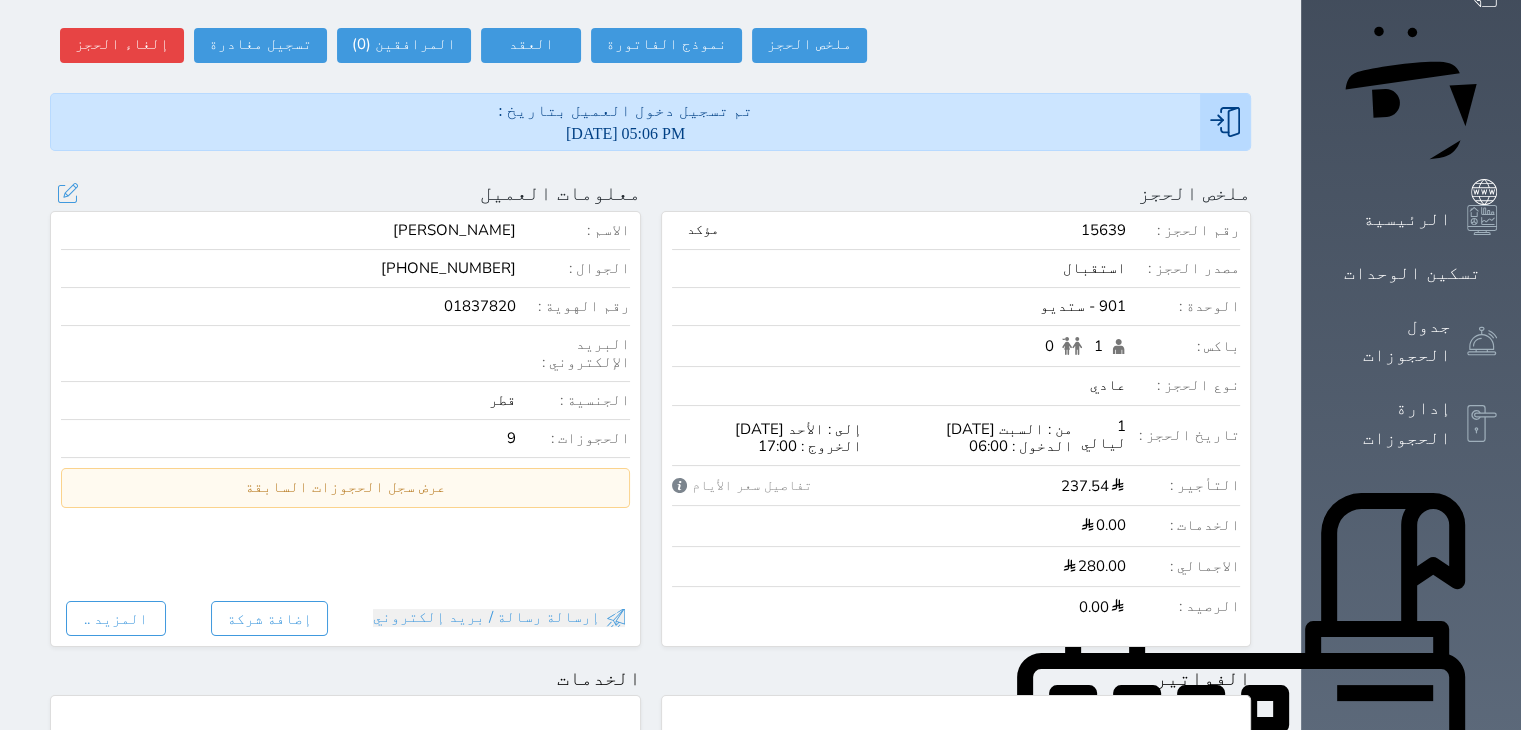 scroll, scrollTop: 0, scrollLeft: 0, axis: both 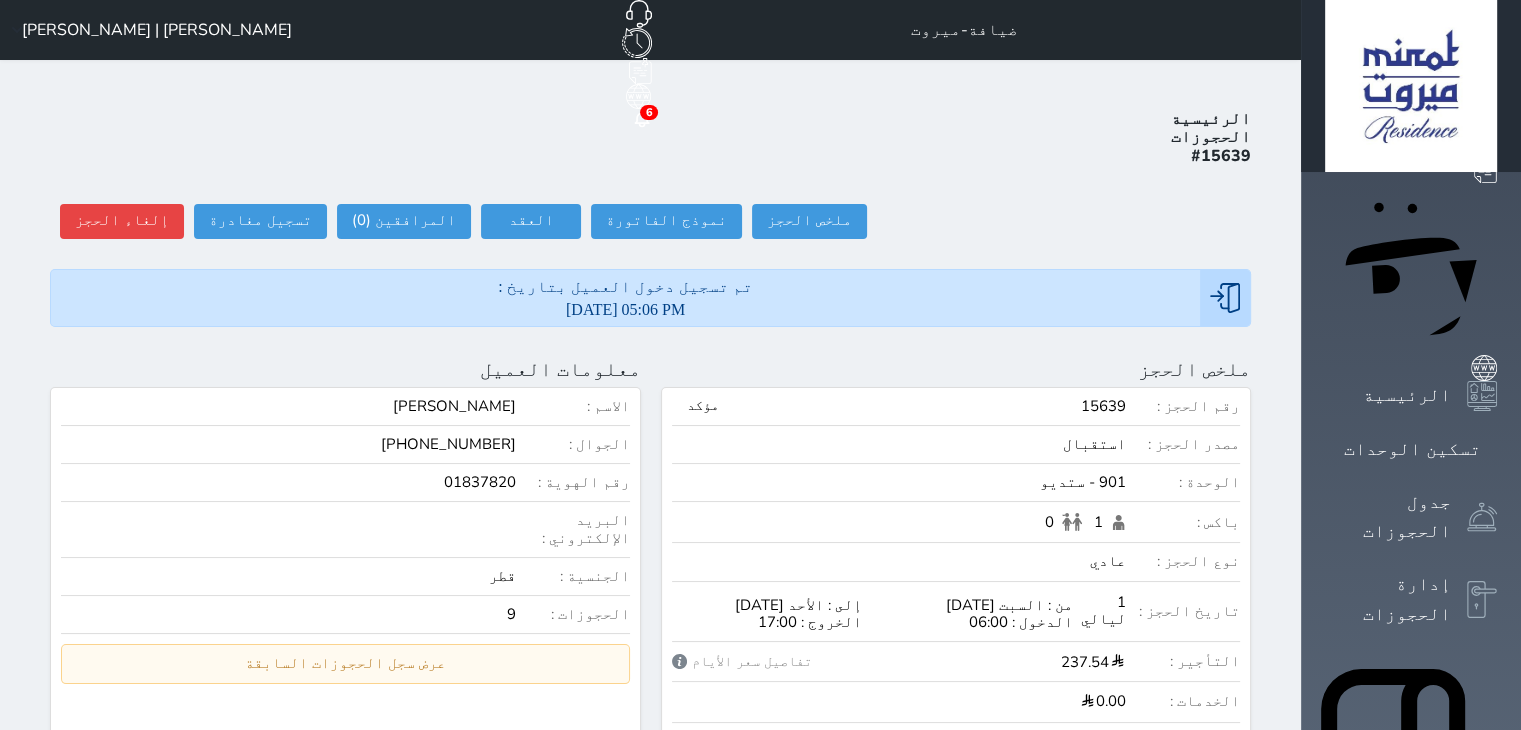 click 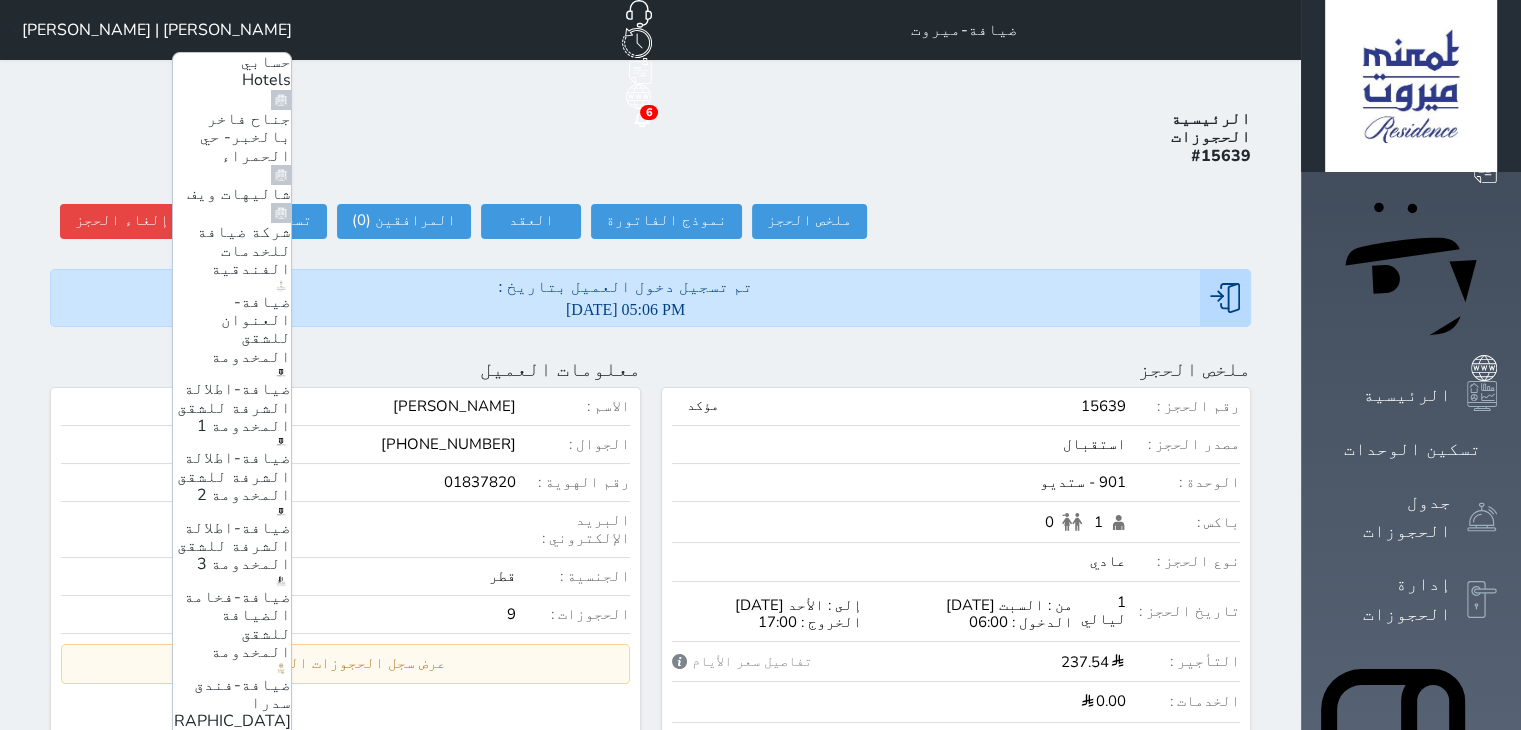 click on "ضيافة- العنوان للشقق المخدومة" at bounding box center (251, 329) 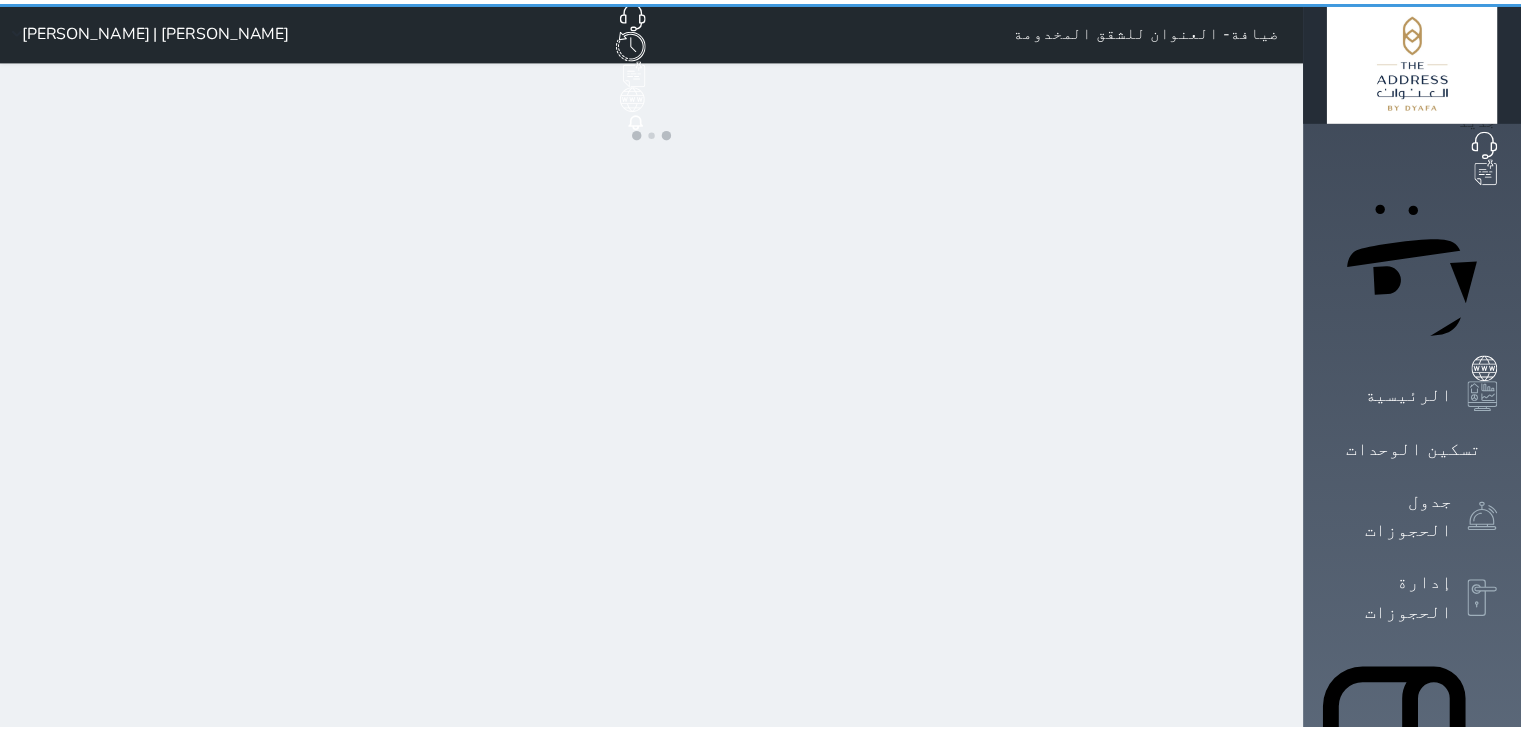 scroll, scrollTop: 0, scrollLeft: 0, axis: both 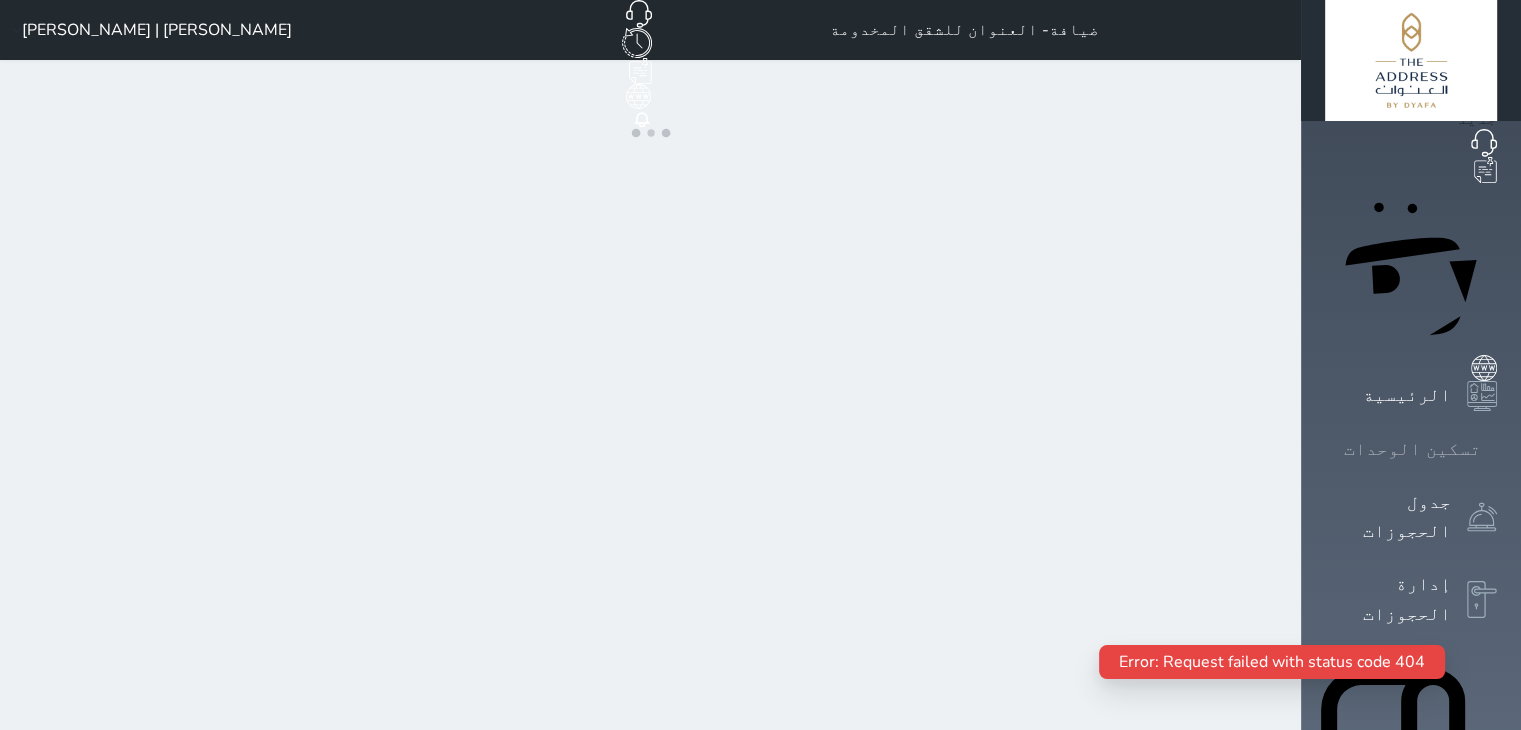 click on "تسكين الوحدات" at bounding box center (1412, 449) 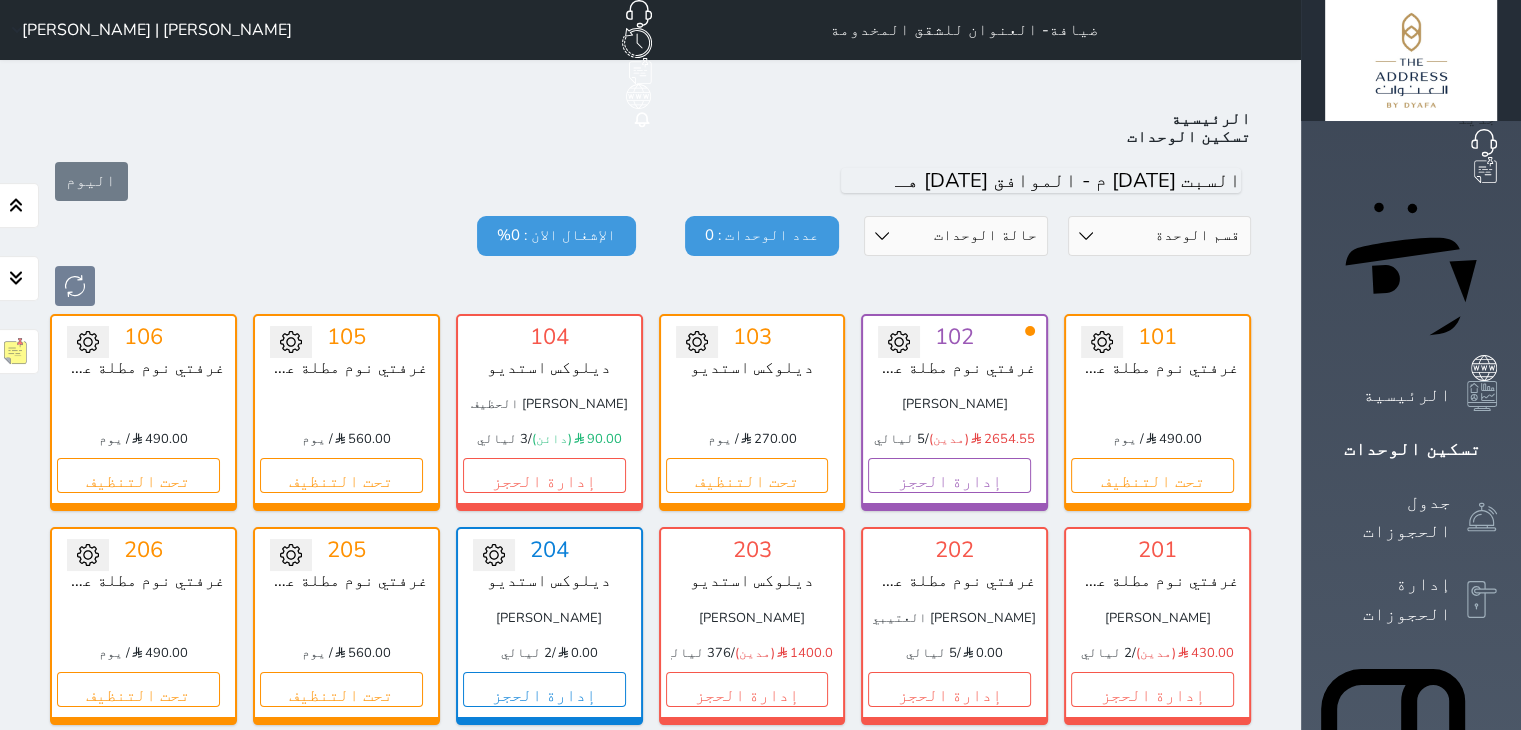 scroll, scrollTop: 78, scrollLeft: 0, axis: vertical 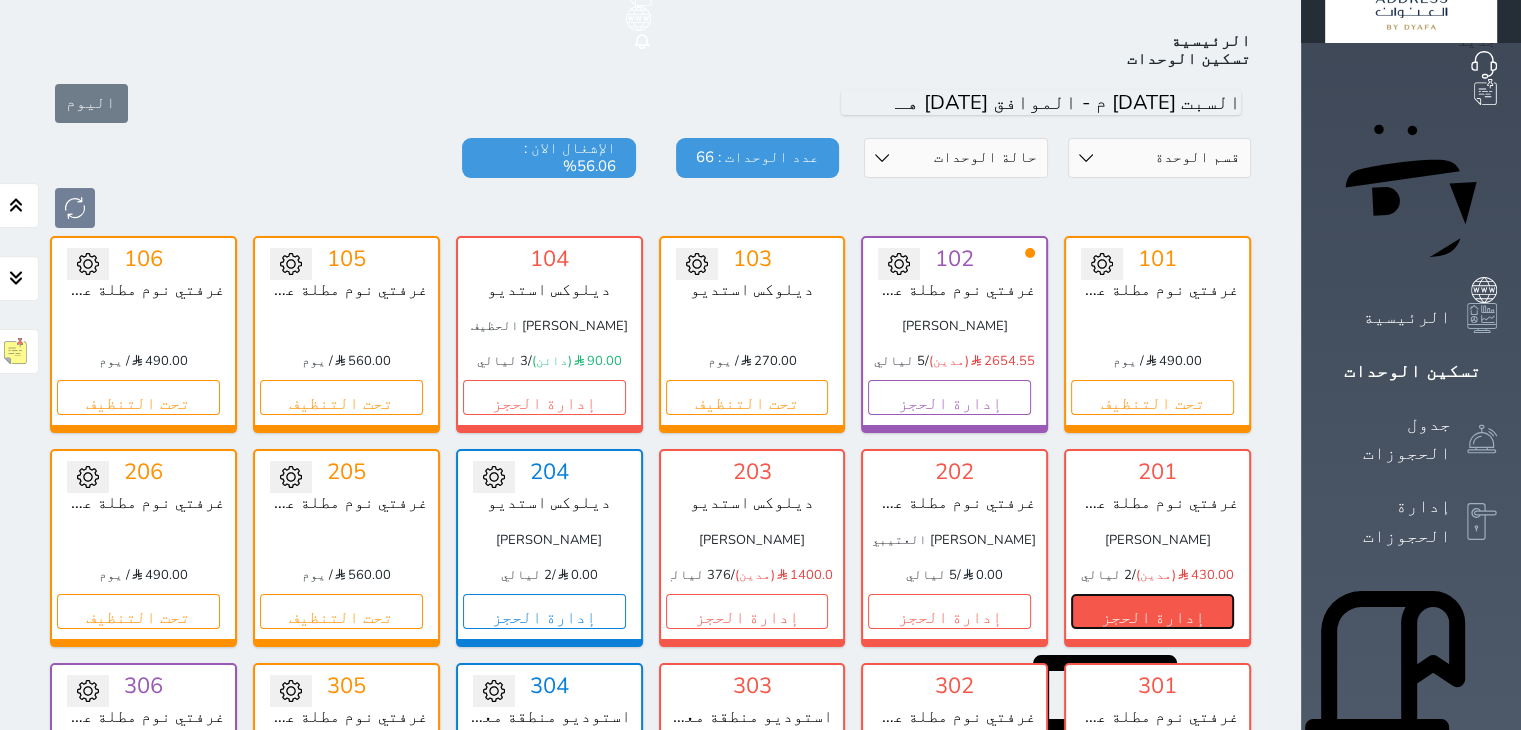 click on "إدارة الحجز" at bounding box center (1152, 611) 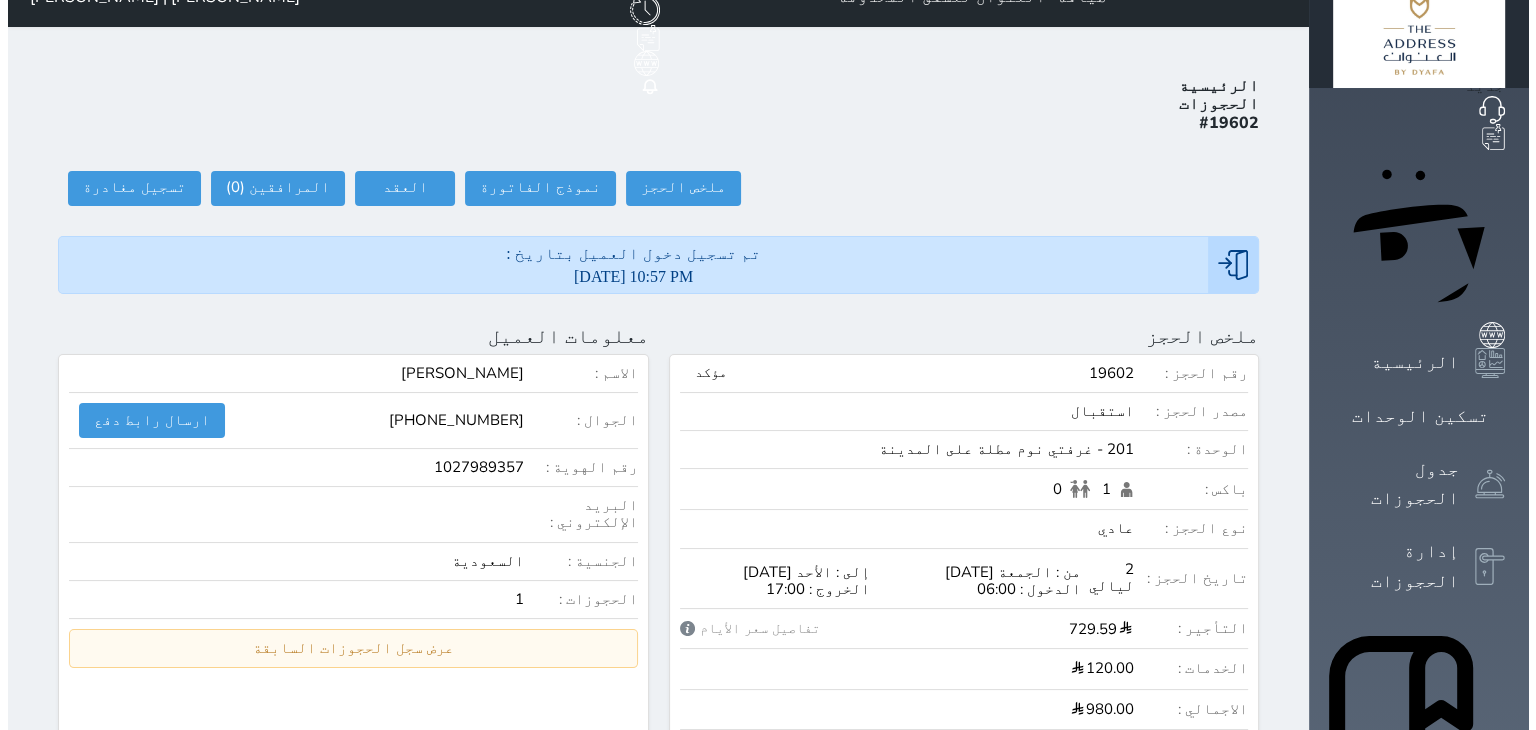 scroll, scrollTop: 0, scrollLeft: 0, axis: both 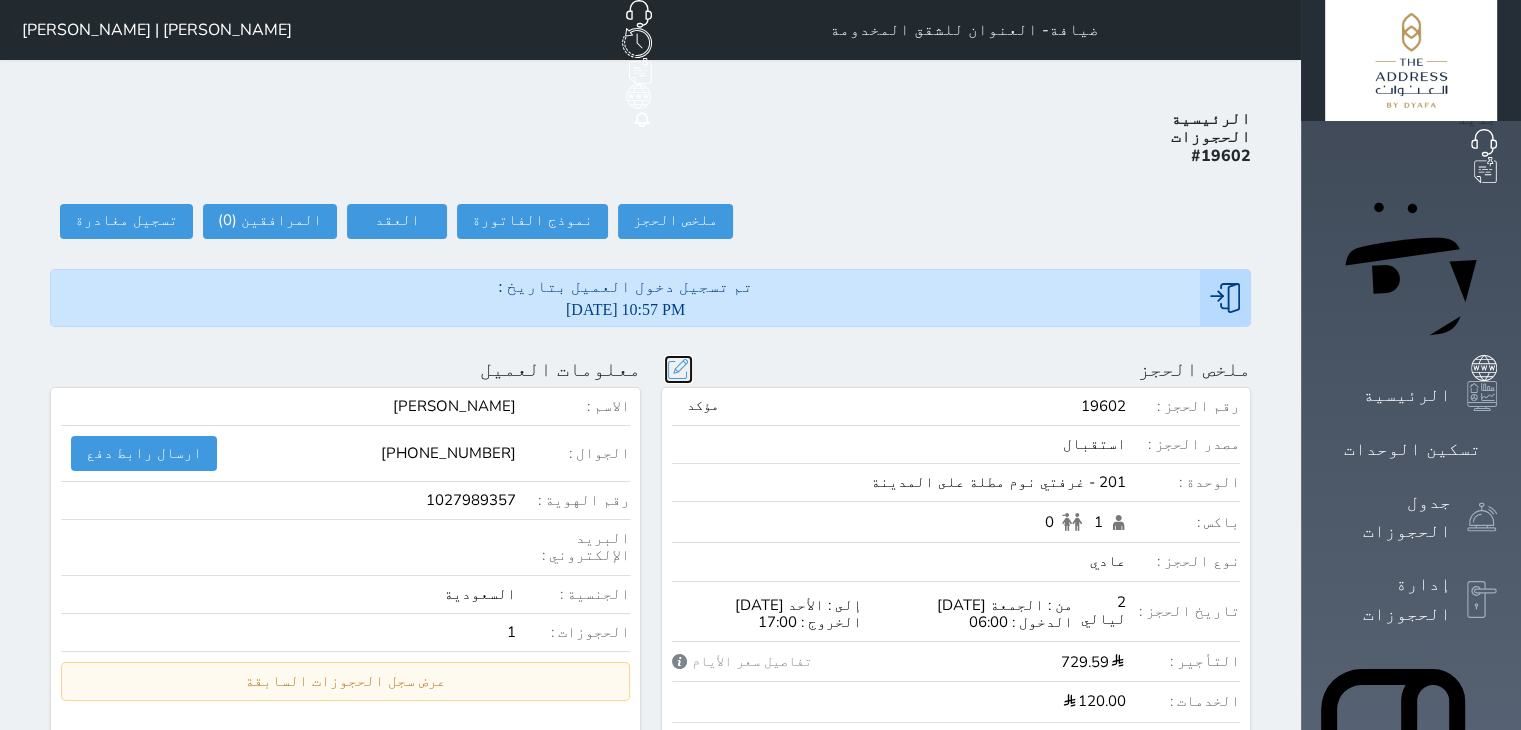 click at bounding box center [678, 369] 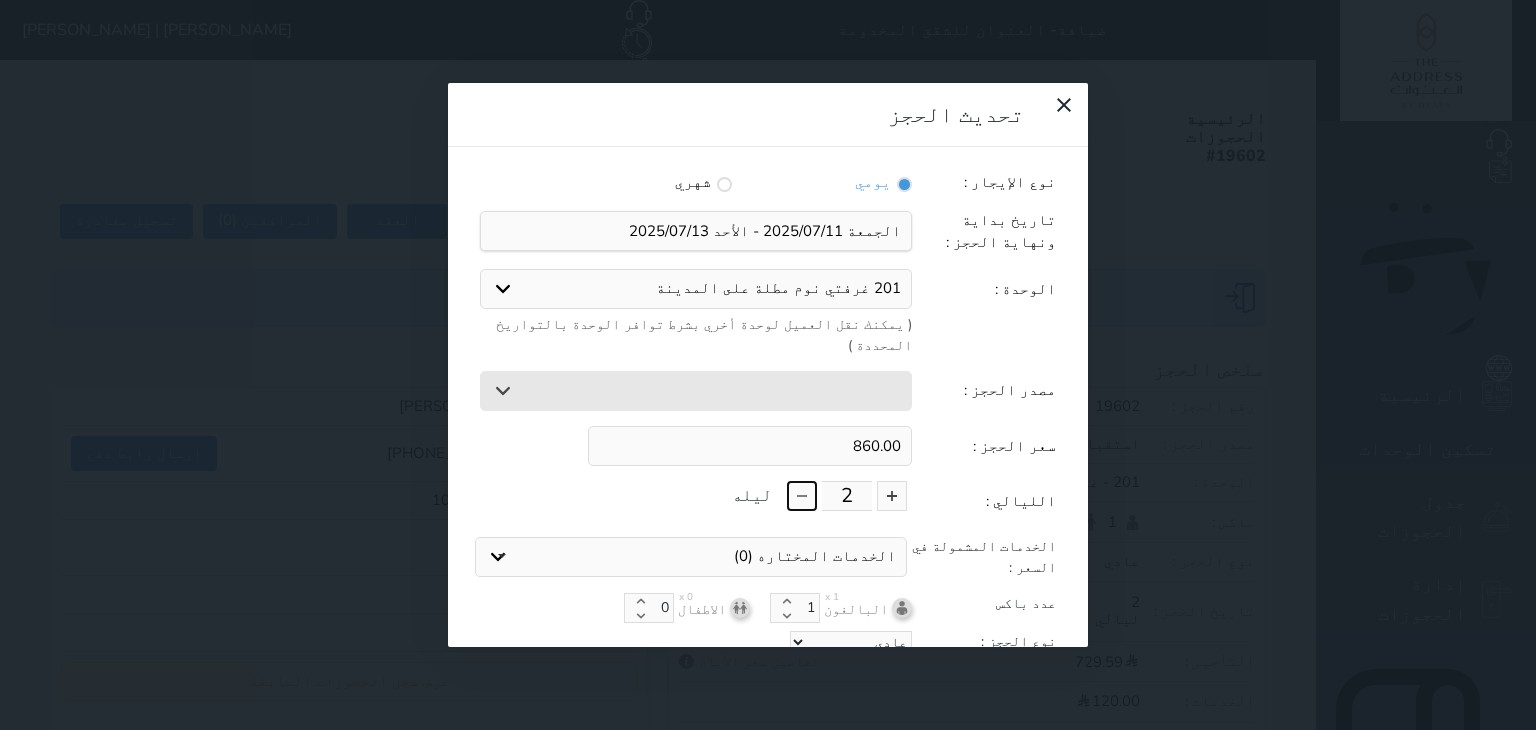 click at bounding box center (802, 496) 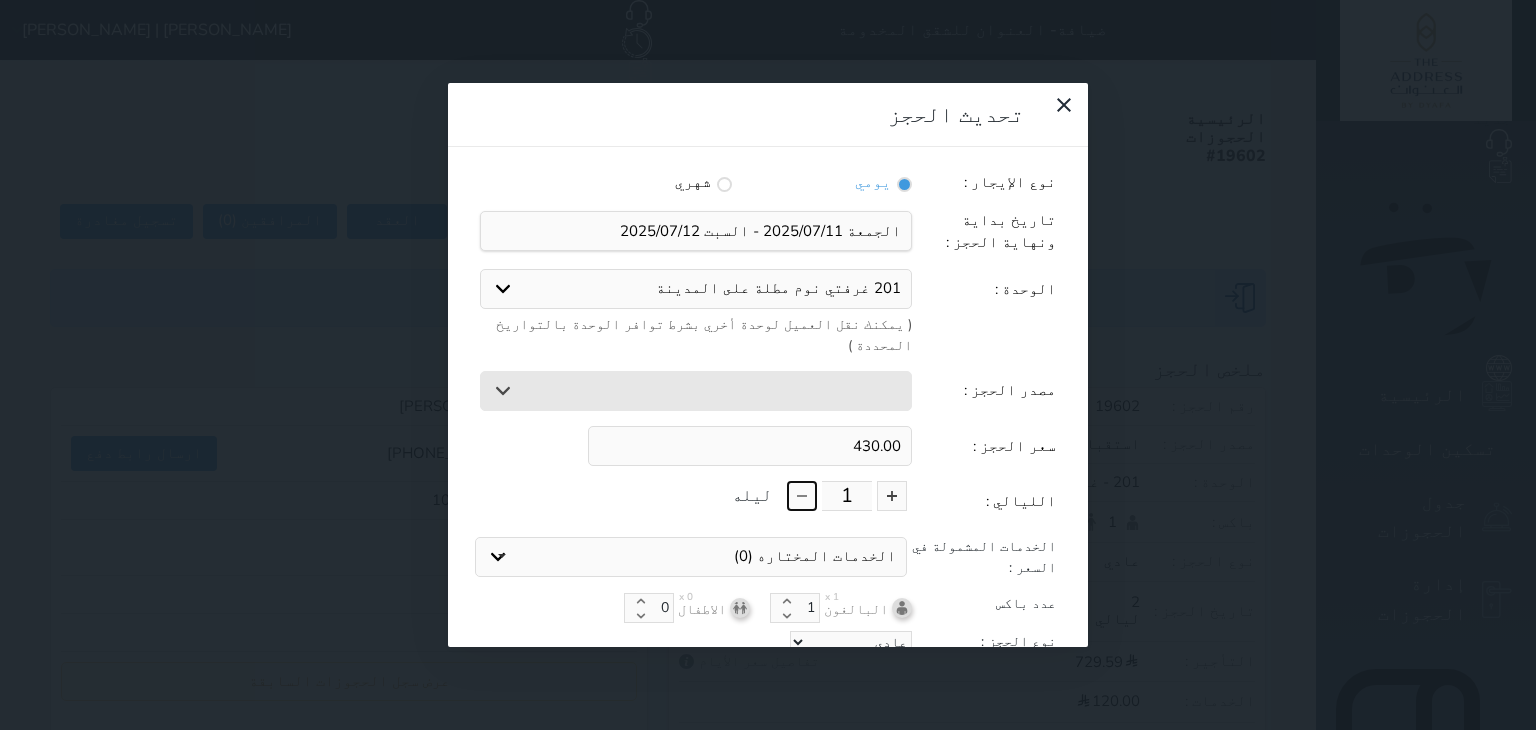 scroll, scrollTop: 44, scrollLeft: 0, axis: vertical 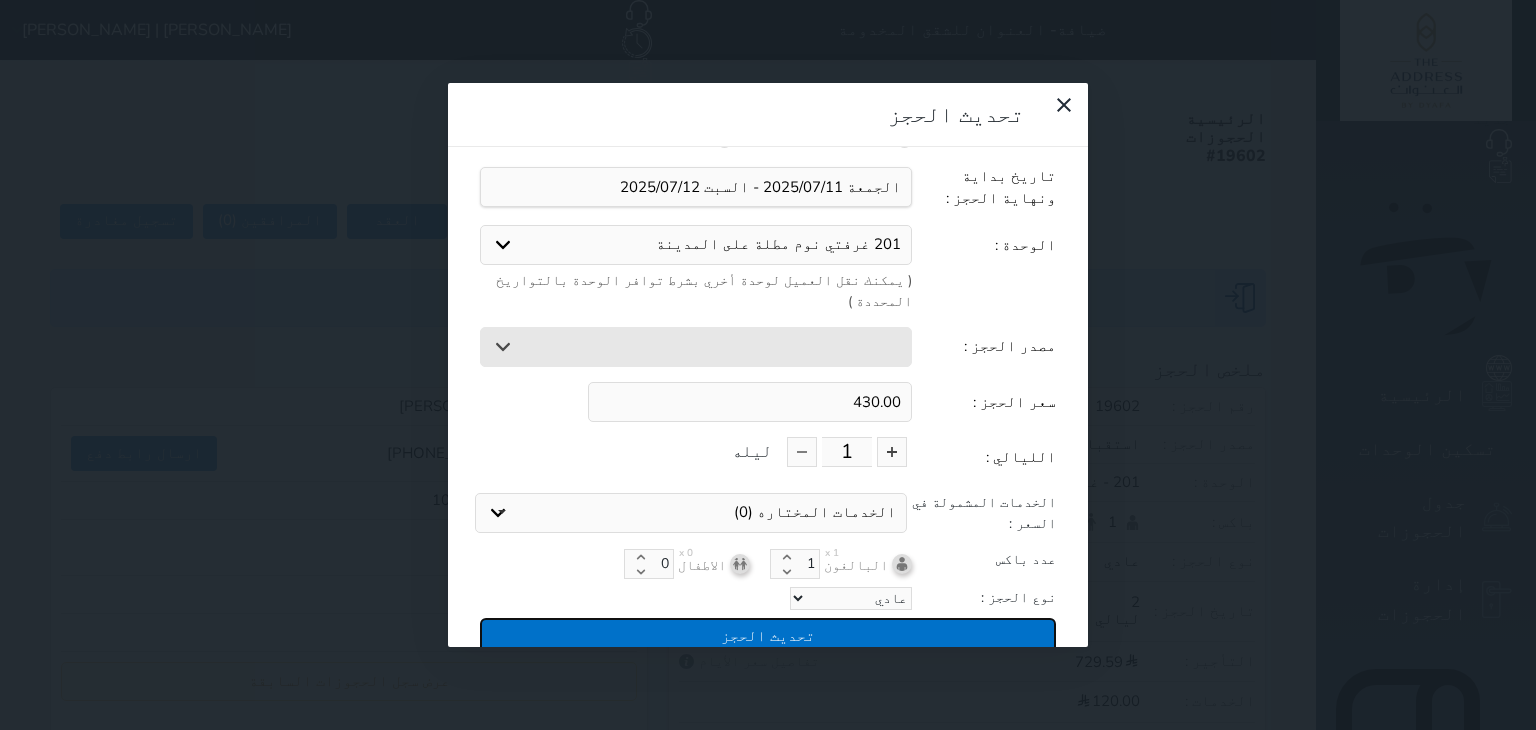click on "تحديث الحجز" at bounding box center [768, 635] 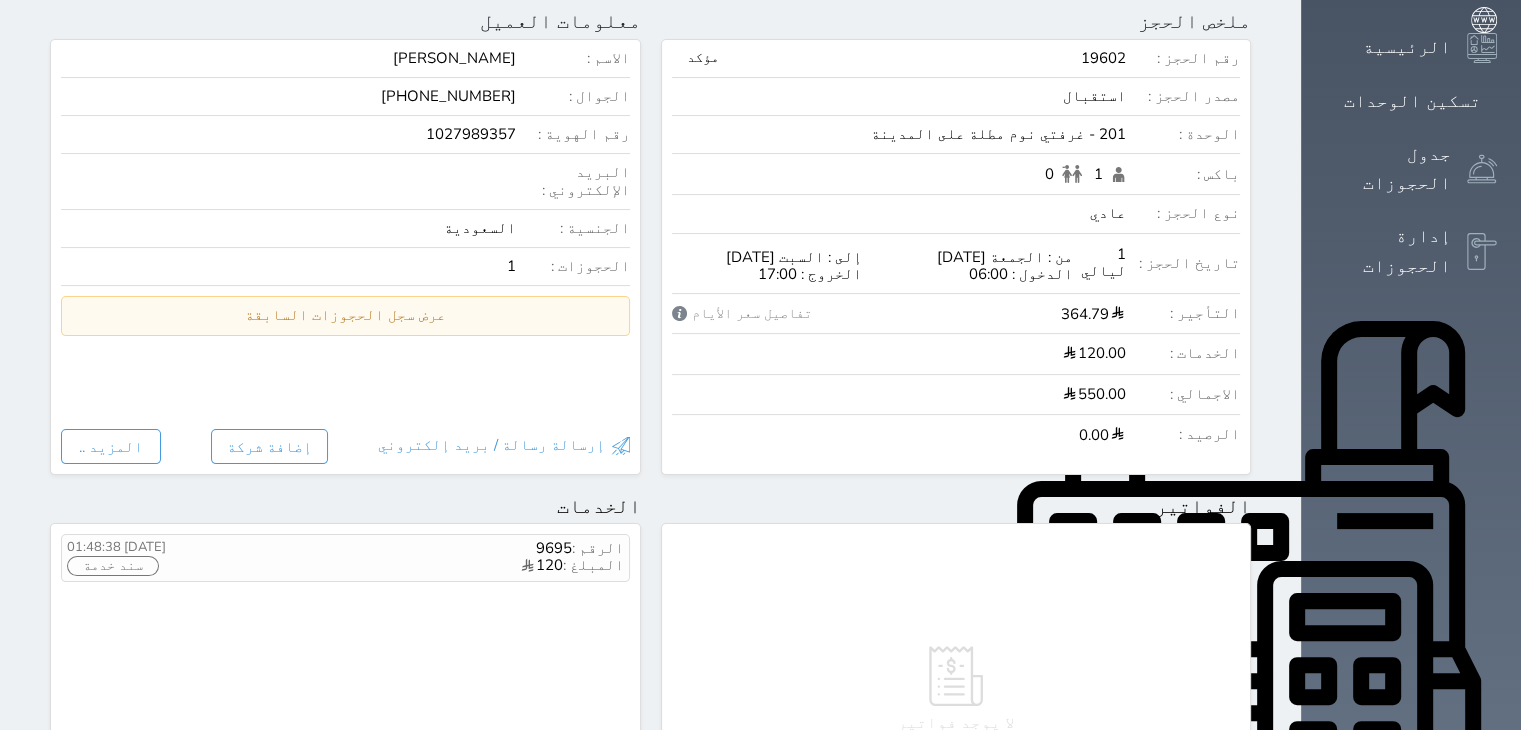 scroll, scrollTop: 0, scrollLeft: 0, axis: both 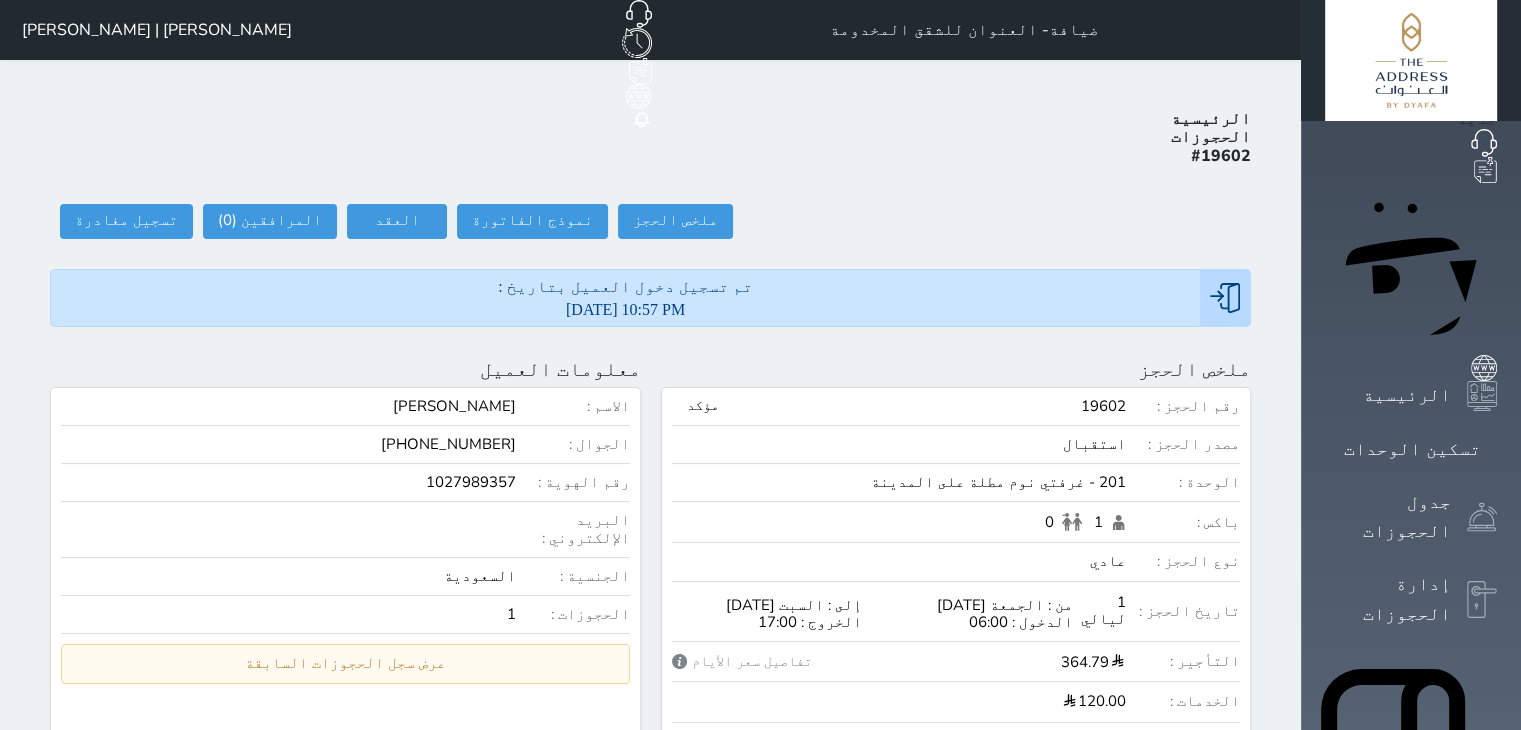click 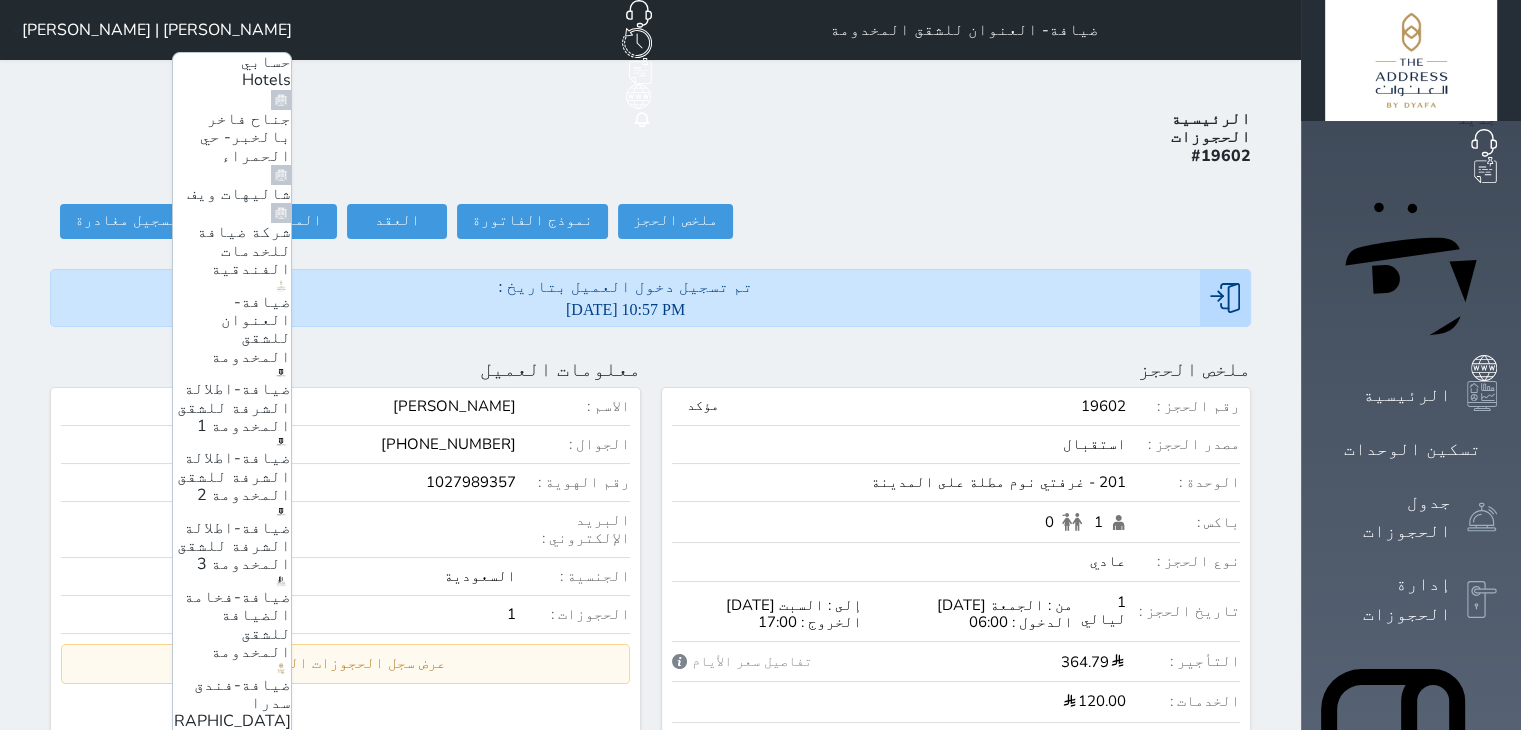 click on "شاليهات ويف" at bounding box center [239, 194] 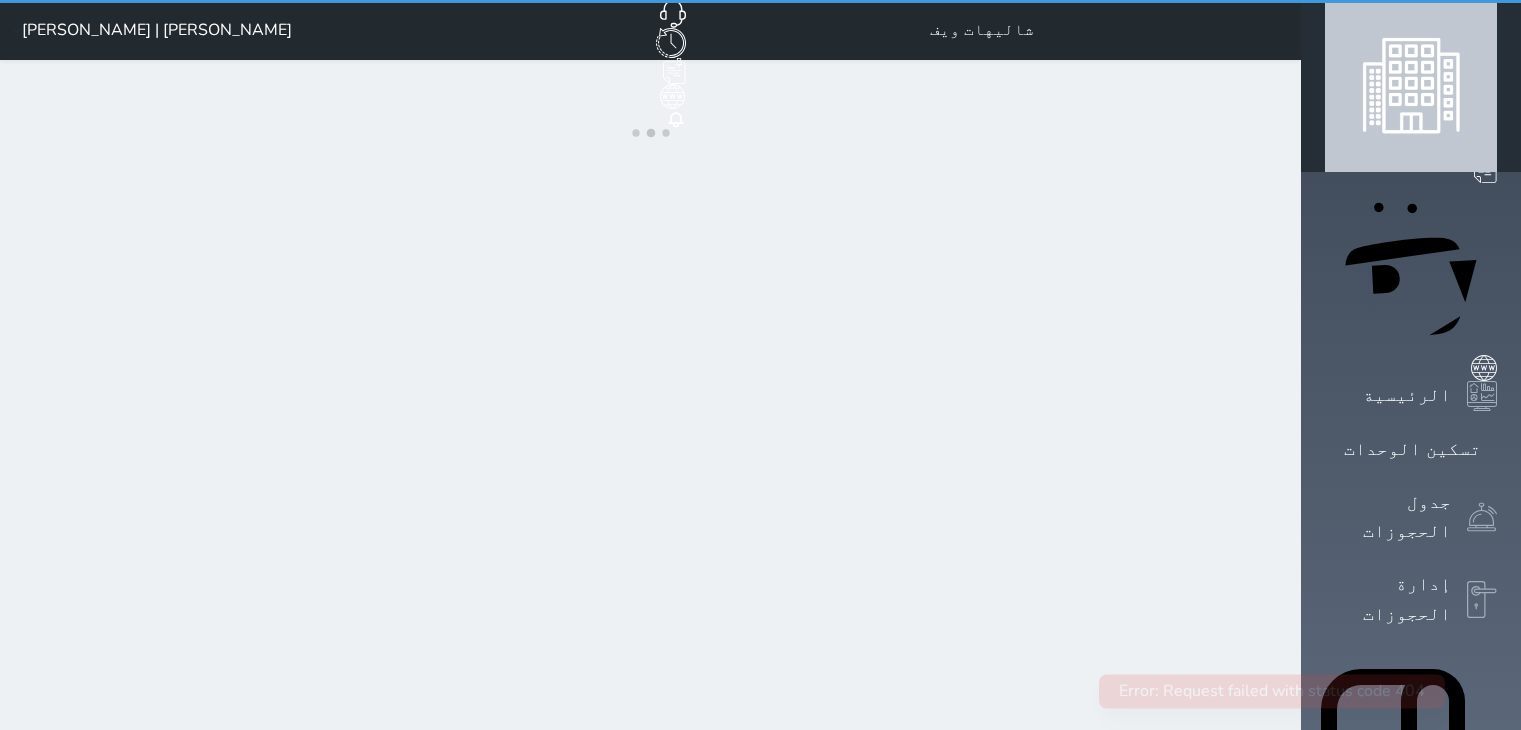 scroll, scrollTop: 0, scrollLeft: 0, axis: both 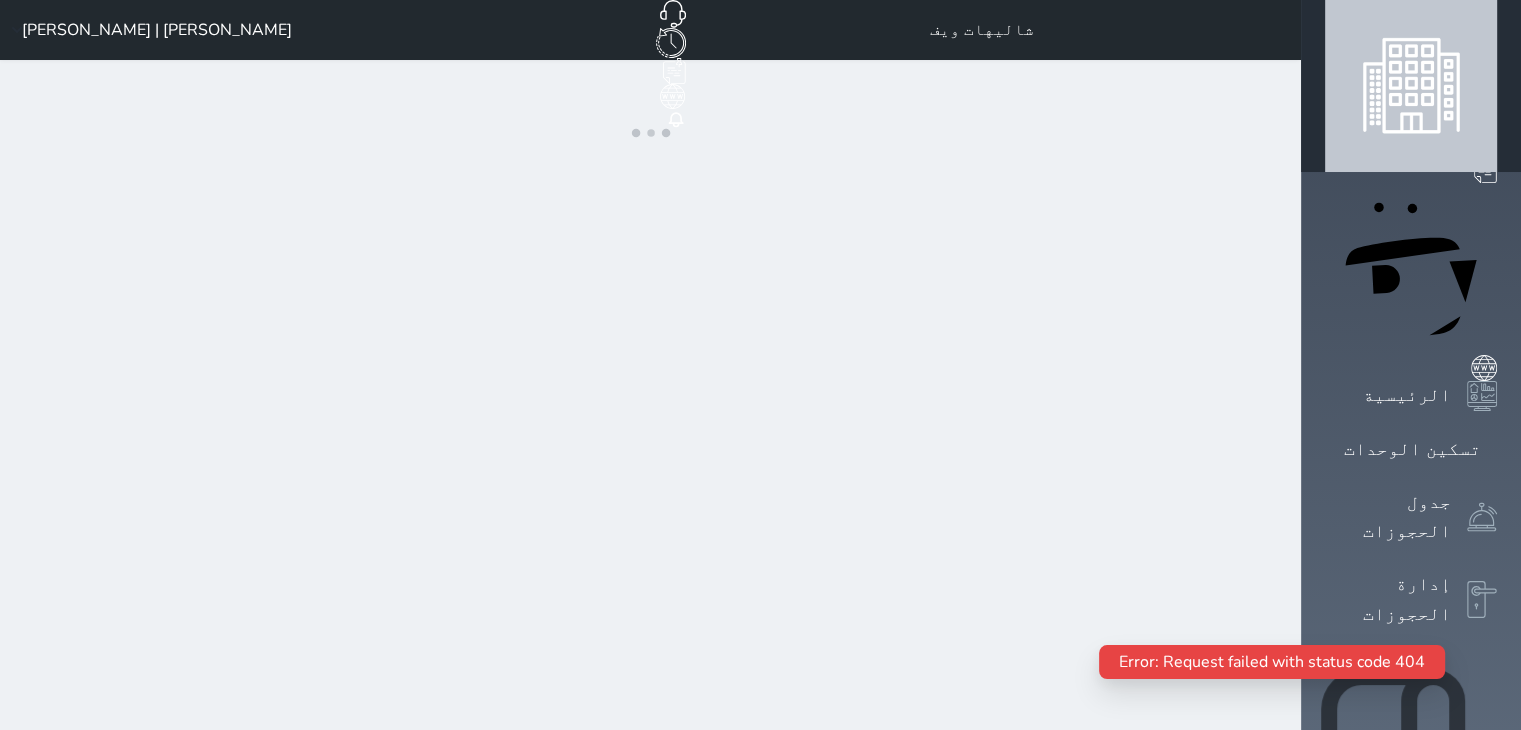 click 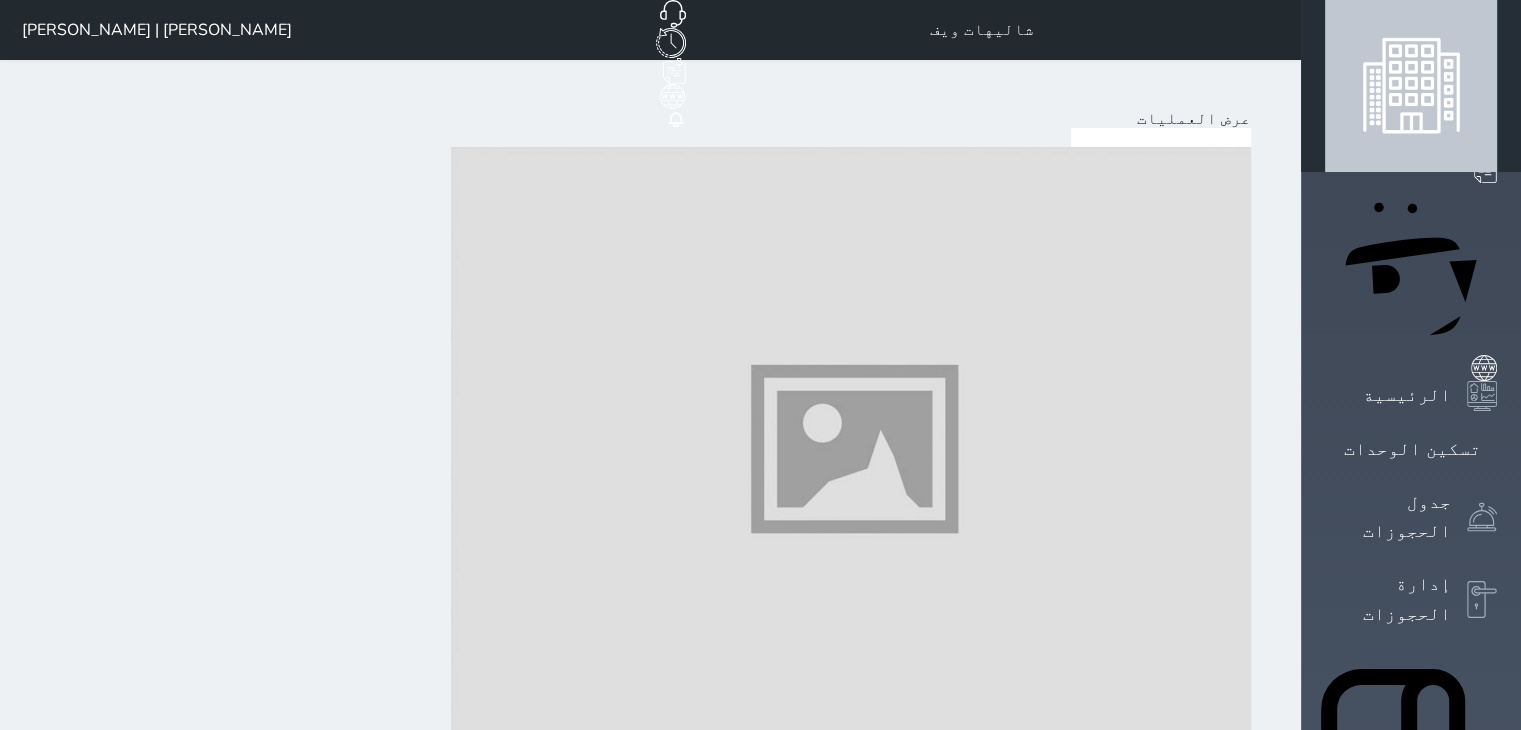 click at bounding box center (851, 1688) 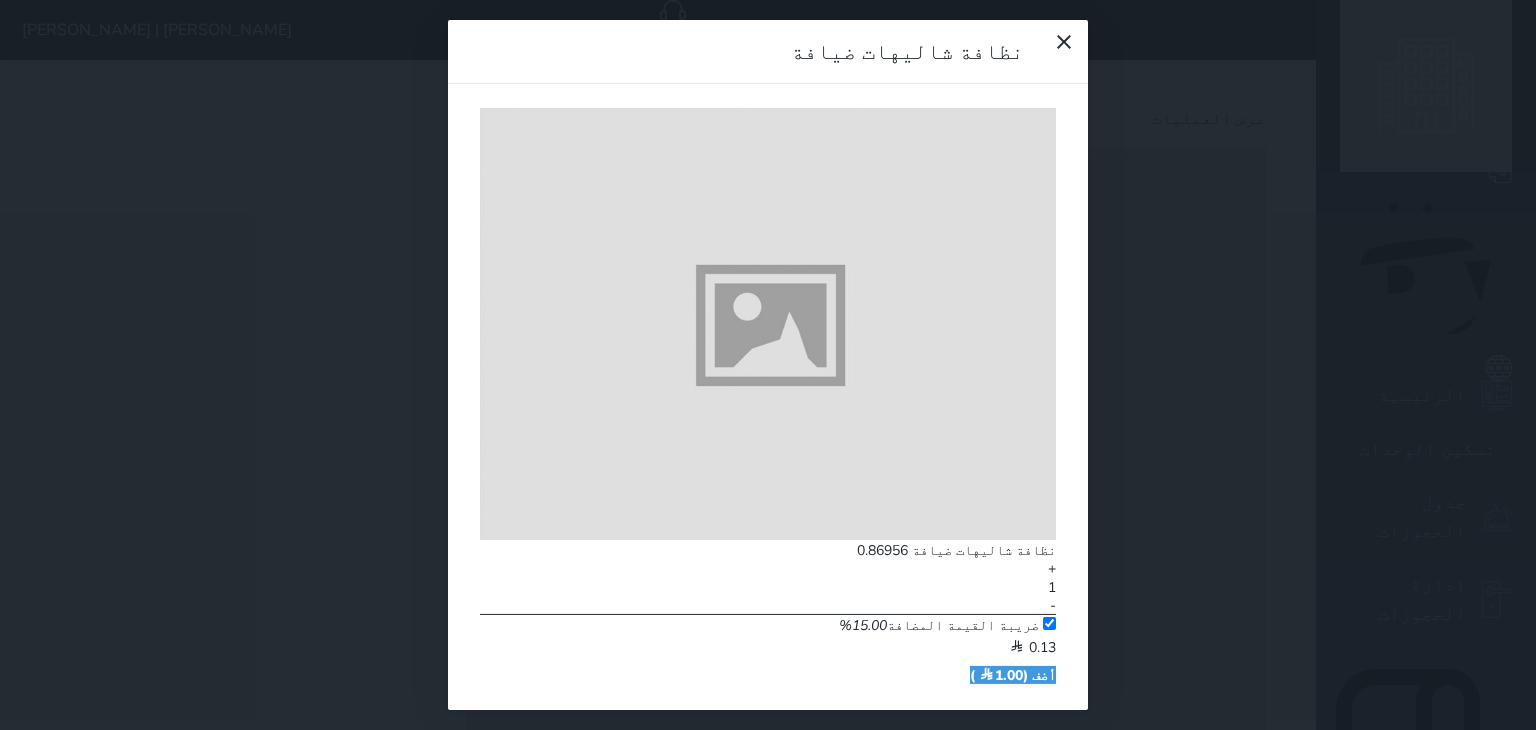 click on "0.86956" at bounding box center [829, 551] 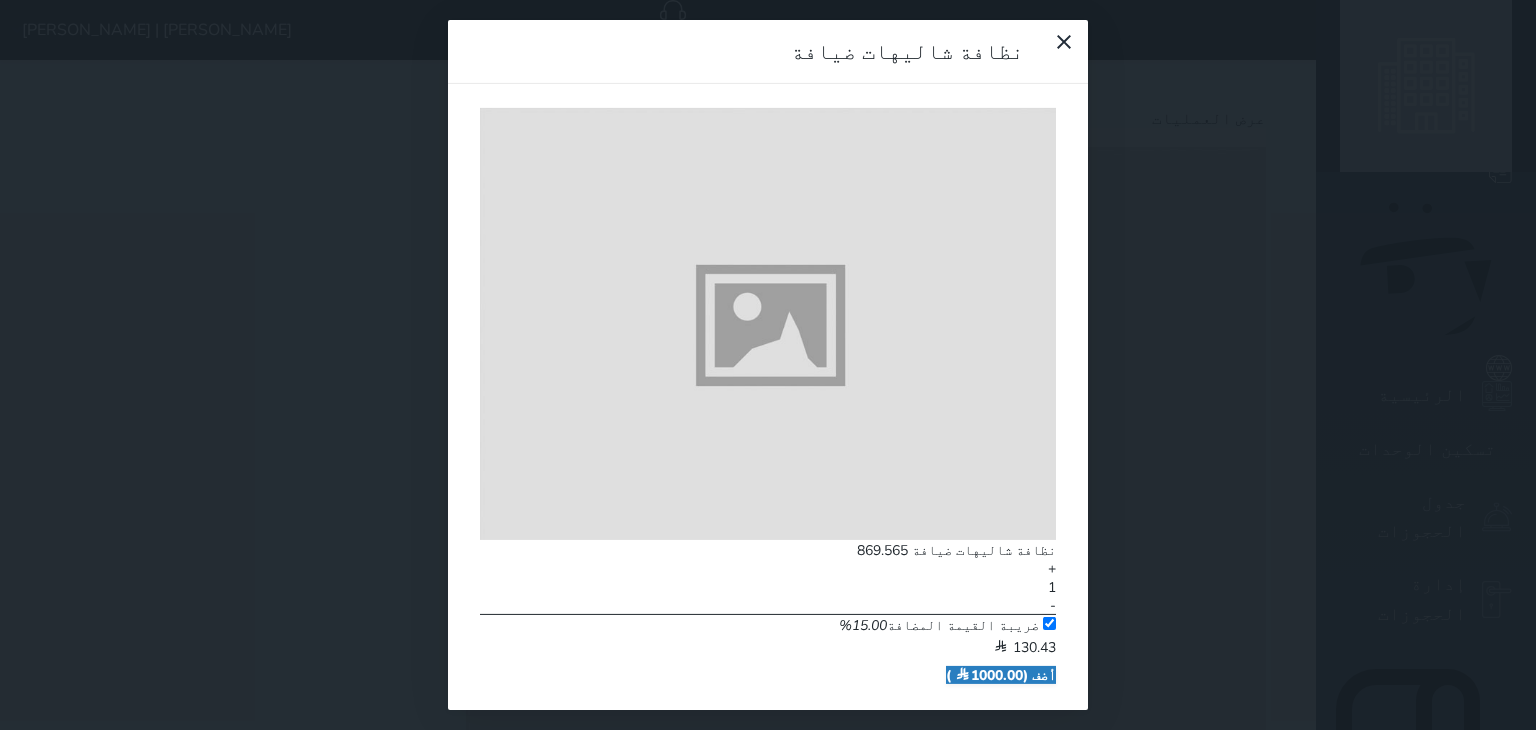 type on "869.565" 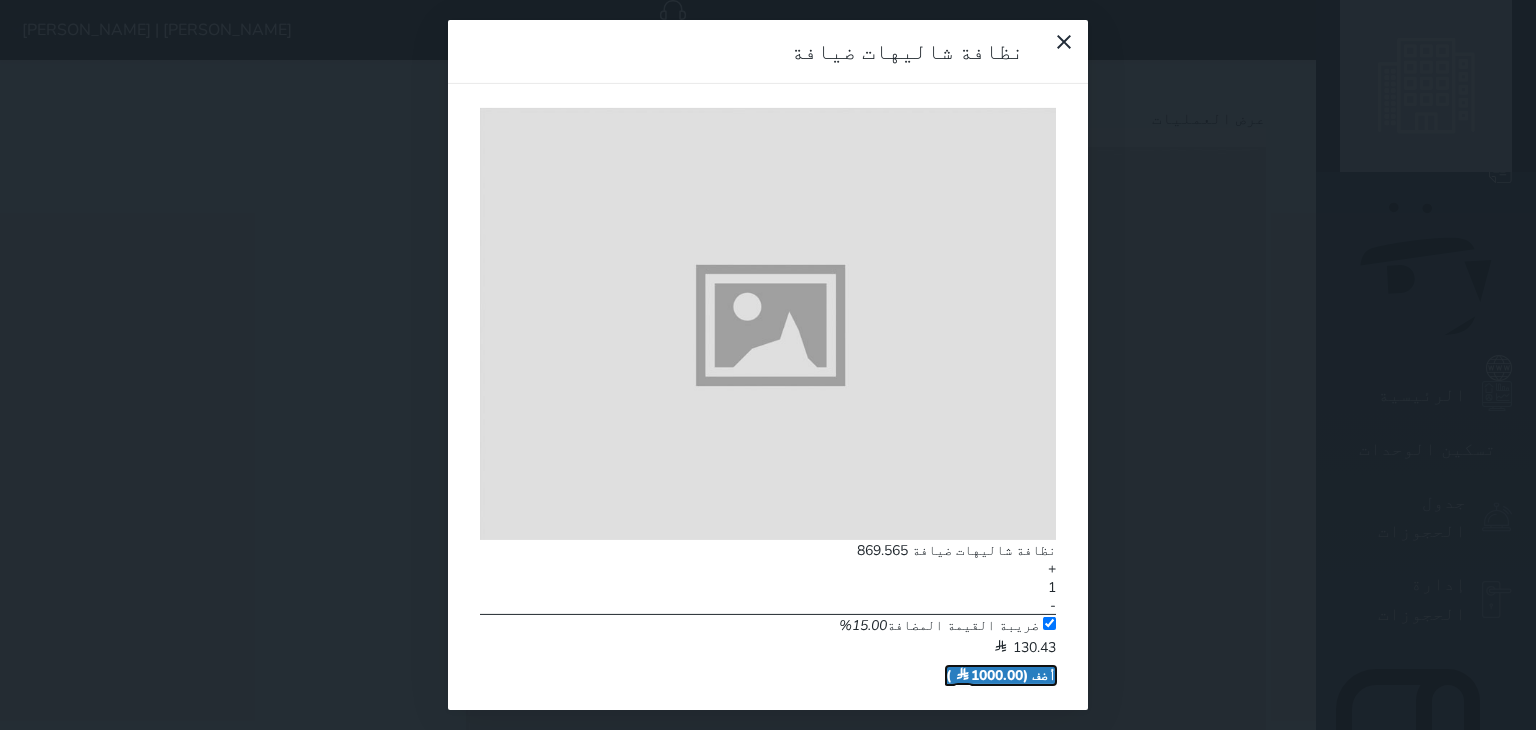 click on "أضف  (    1000.00 )" at bounding box center (1001, 675) 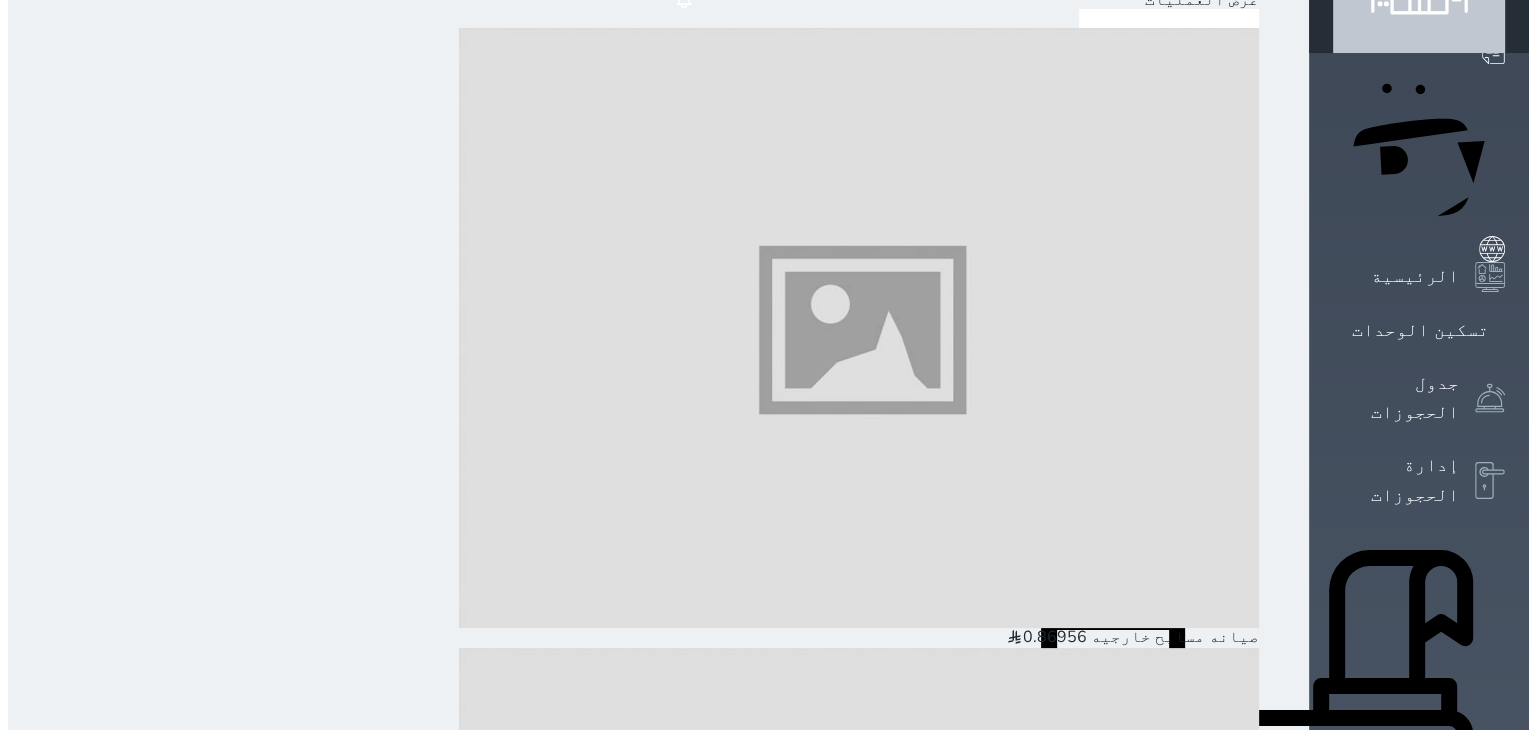 scroll, scrollTop: 300, scrollLeft: 0, axis: vertical 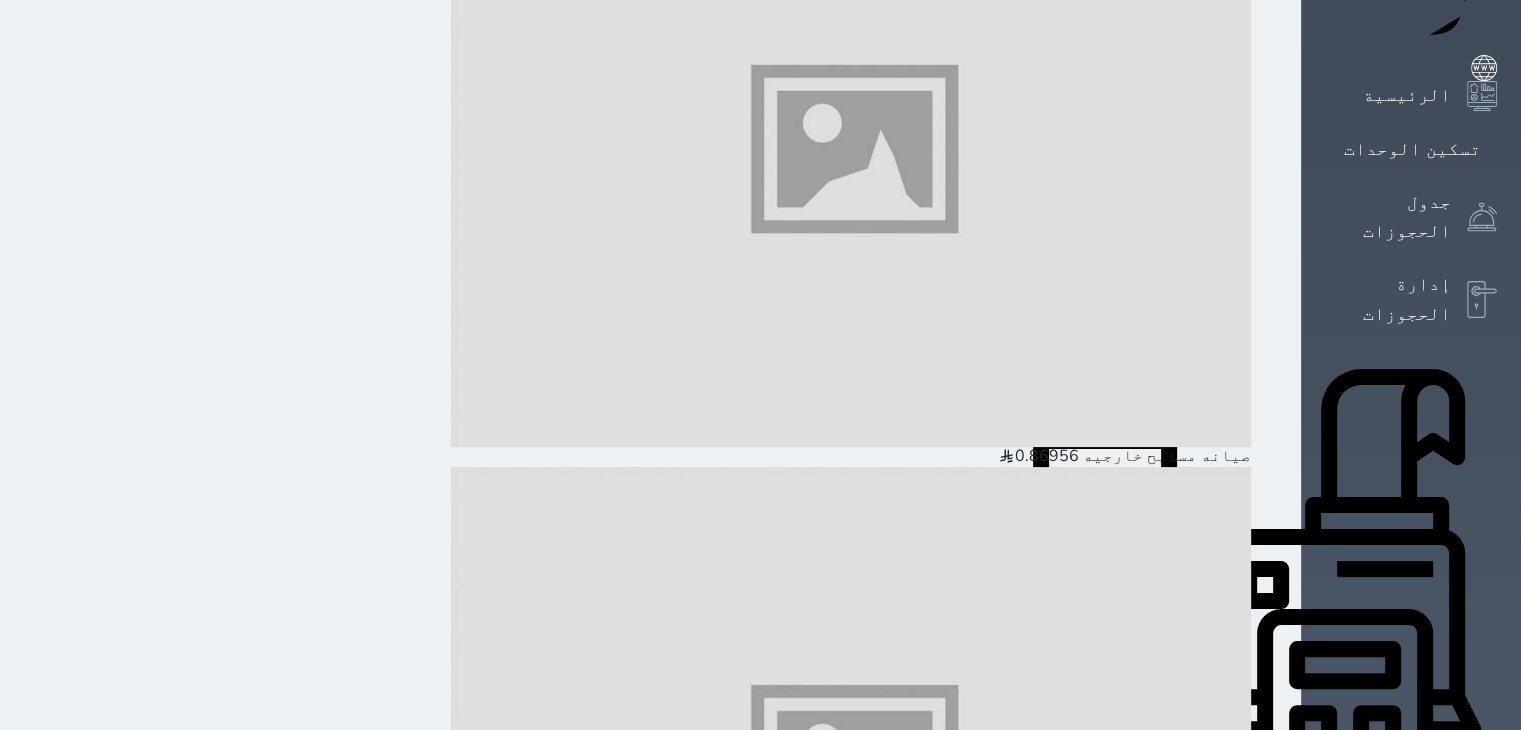 click on "الدفع (1000.00  )" at bounding box center [1177, 4615] 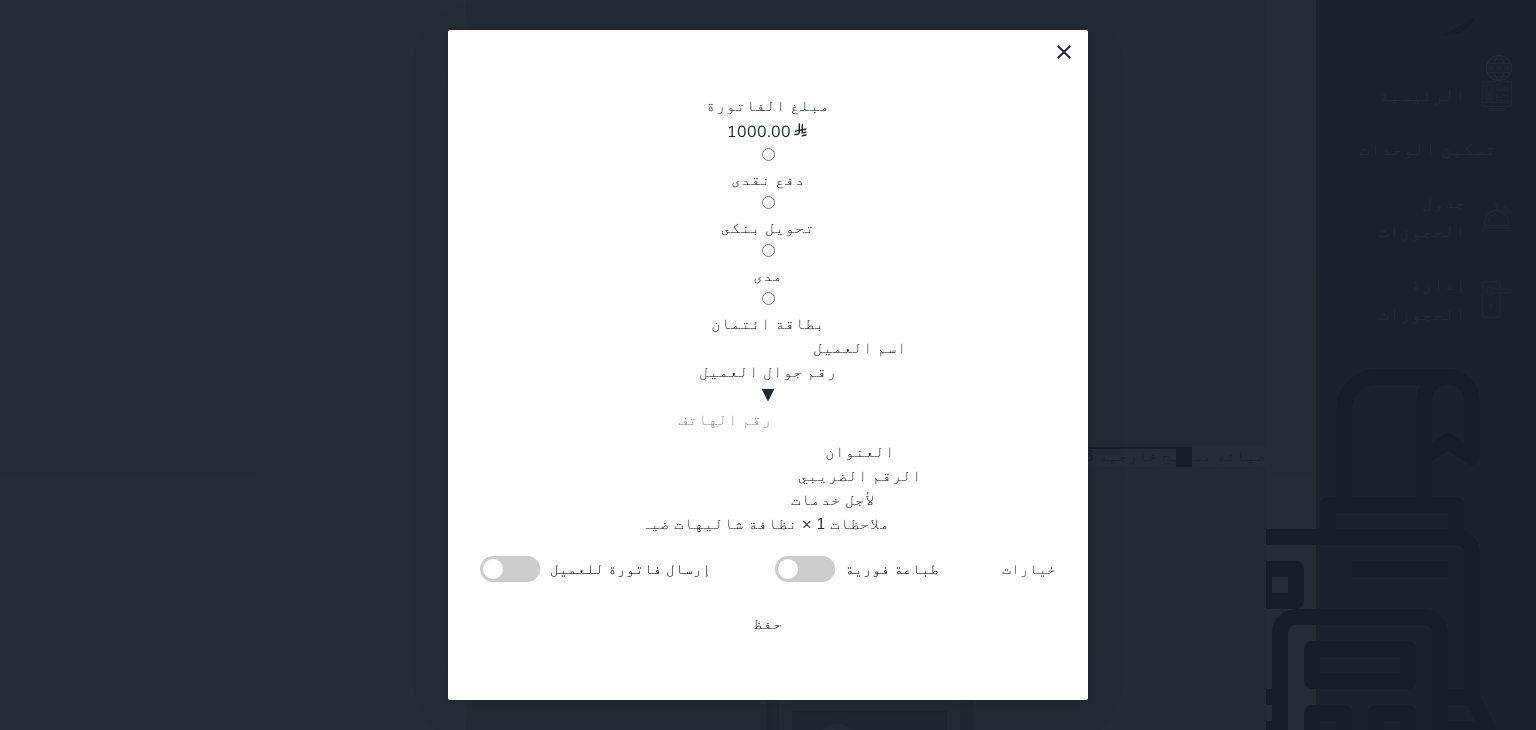 click on "تحويل بنكى" at bounding box center [768, 228] 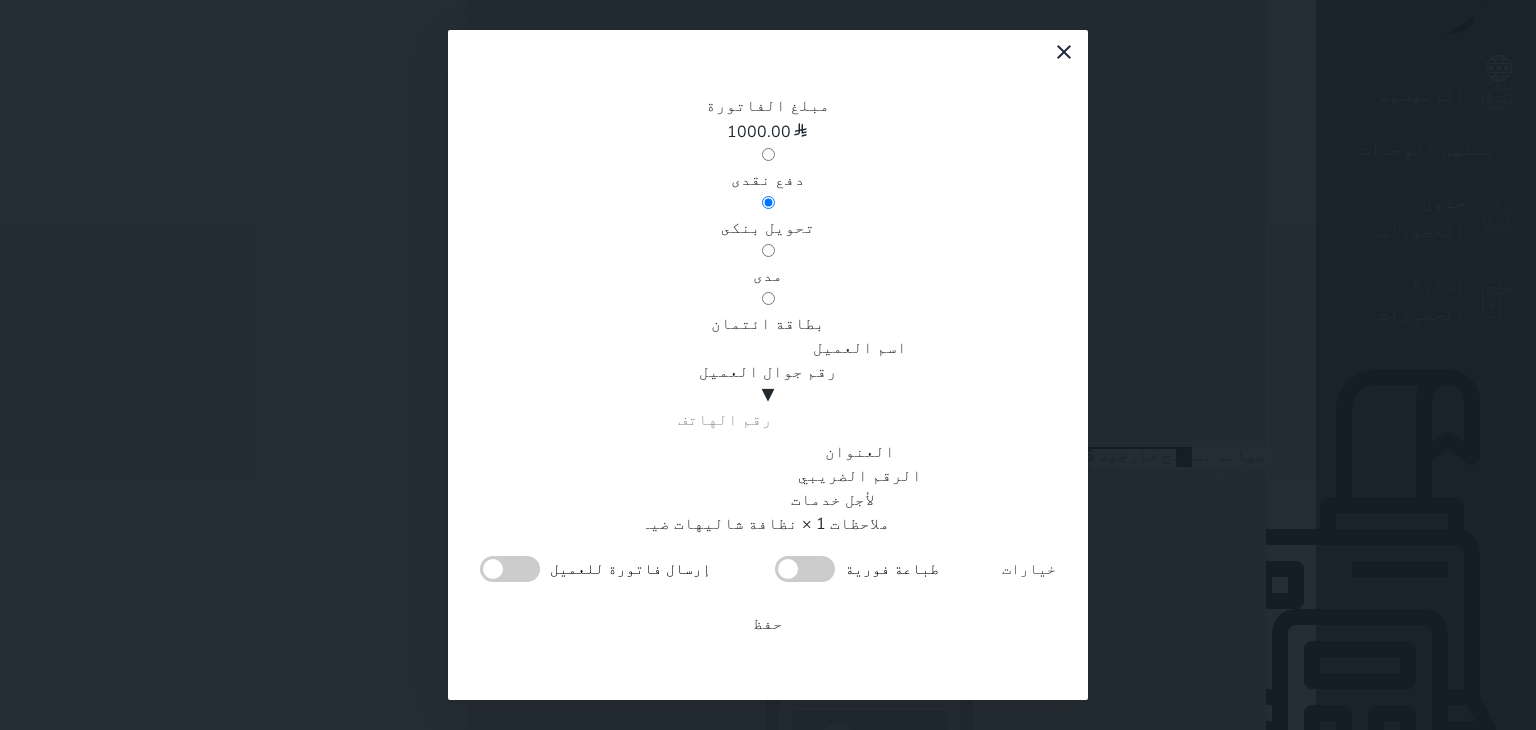 click on "اسم العميل" at bounding box center [719, 348] 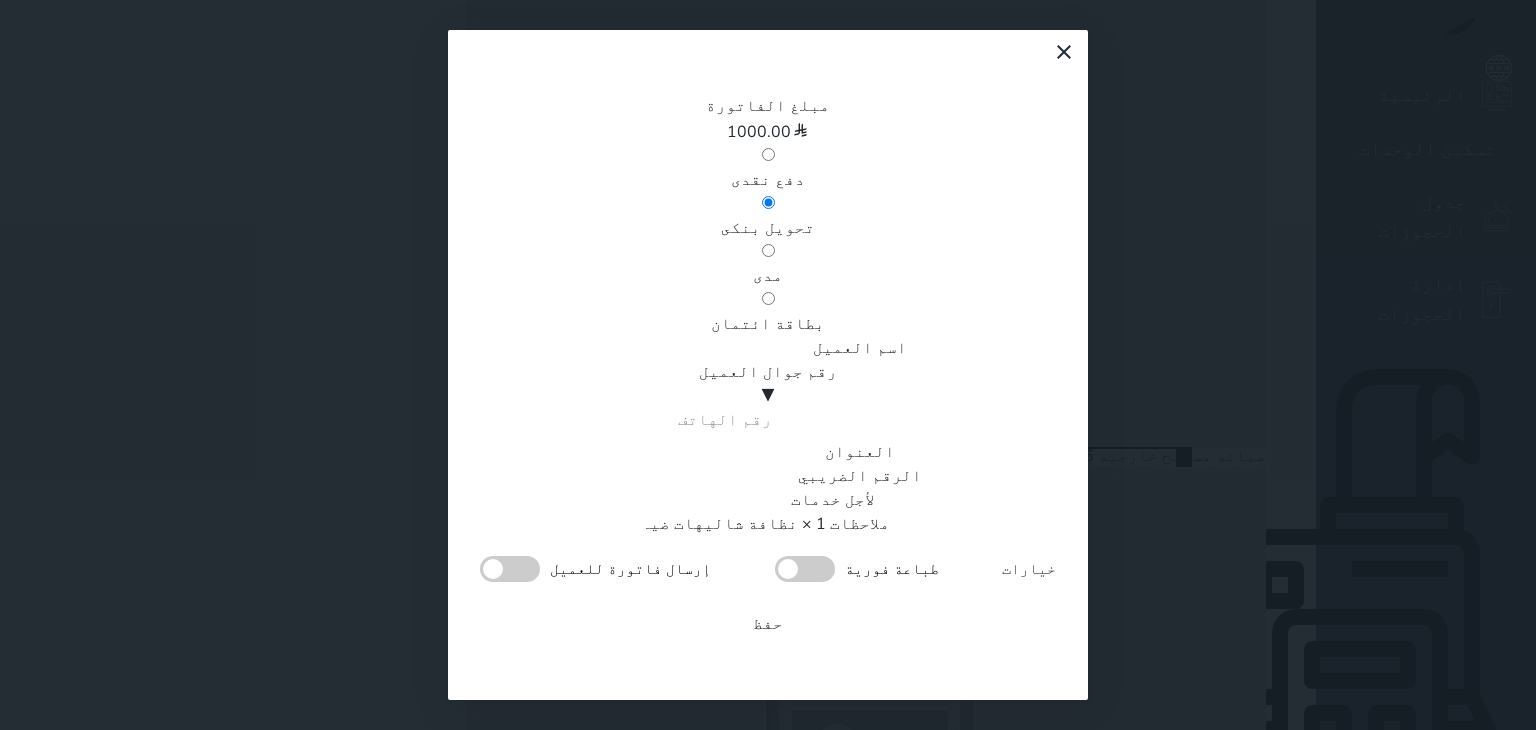 type on "نظافة شالية 25 (عبدالعزيز الحسين)" 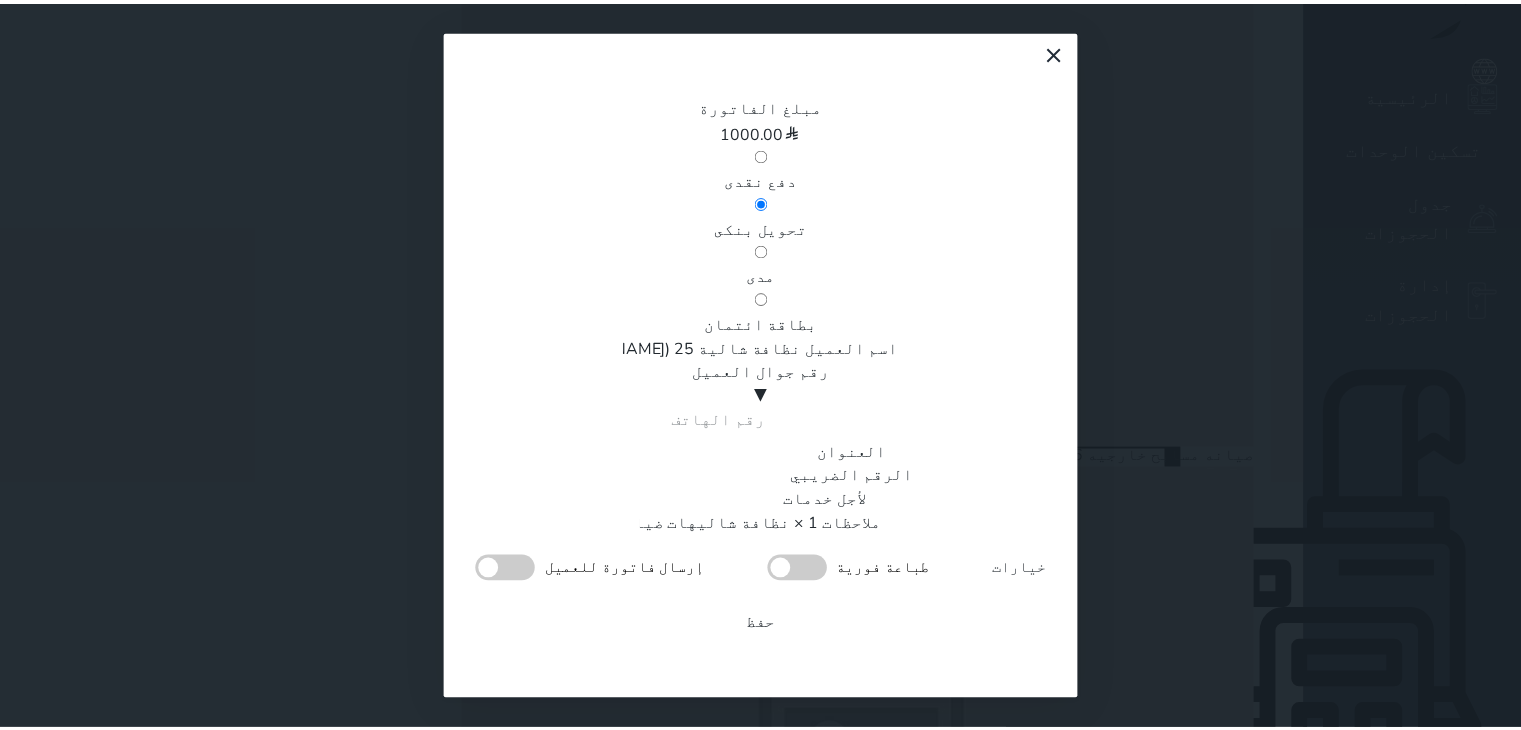 scroll, scrollTop: 341, scrollLeft: 0, axis: vertical 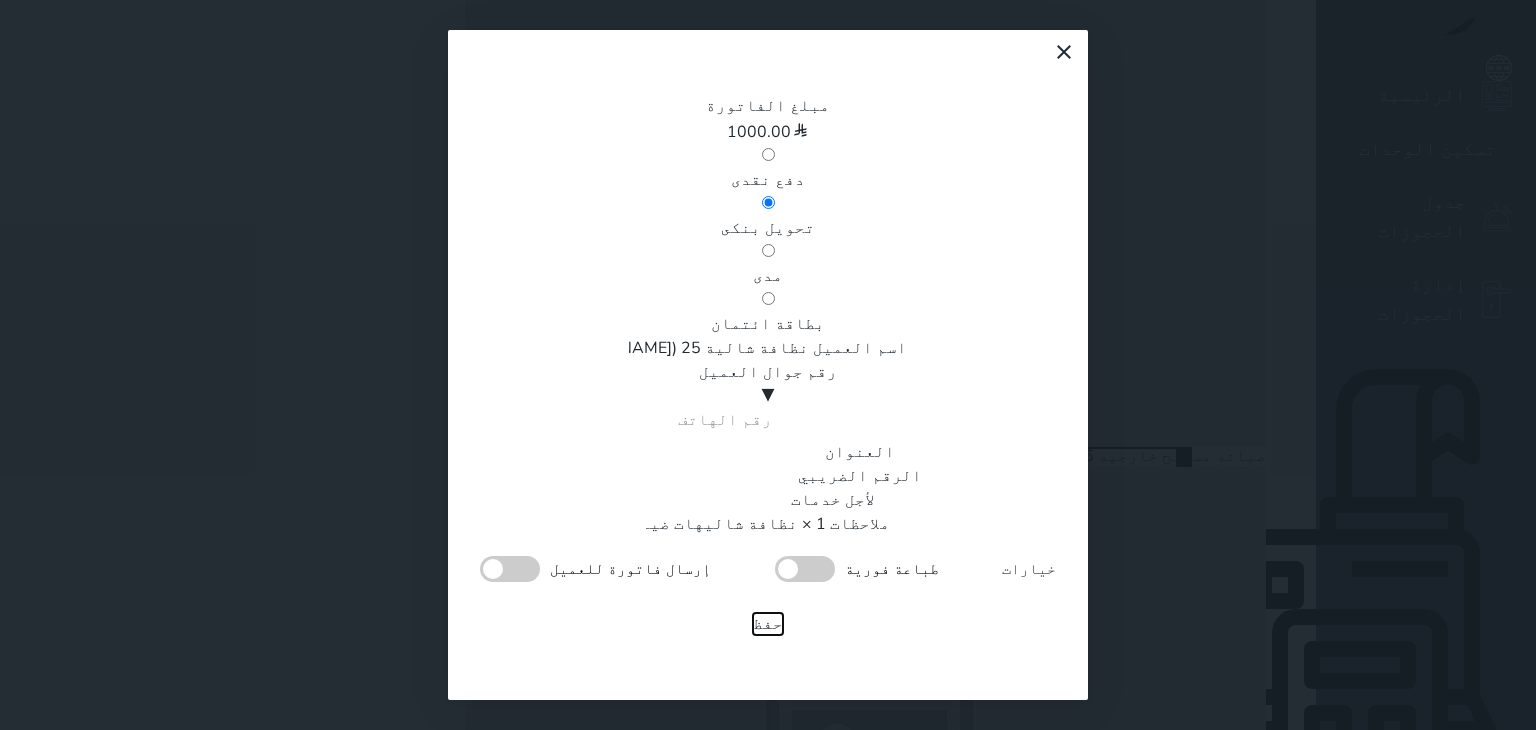 click on "حفظ" at bounding box center (768, 624) 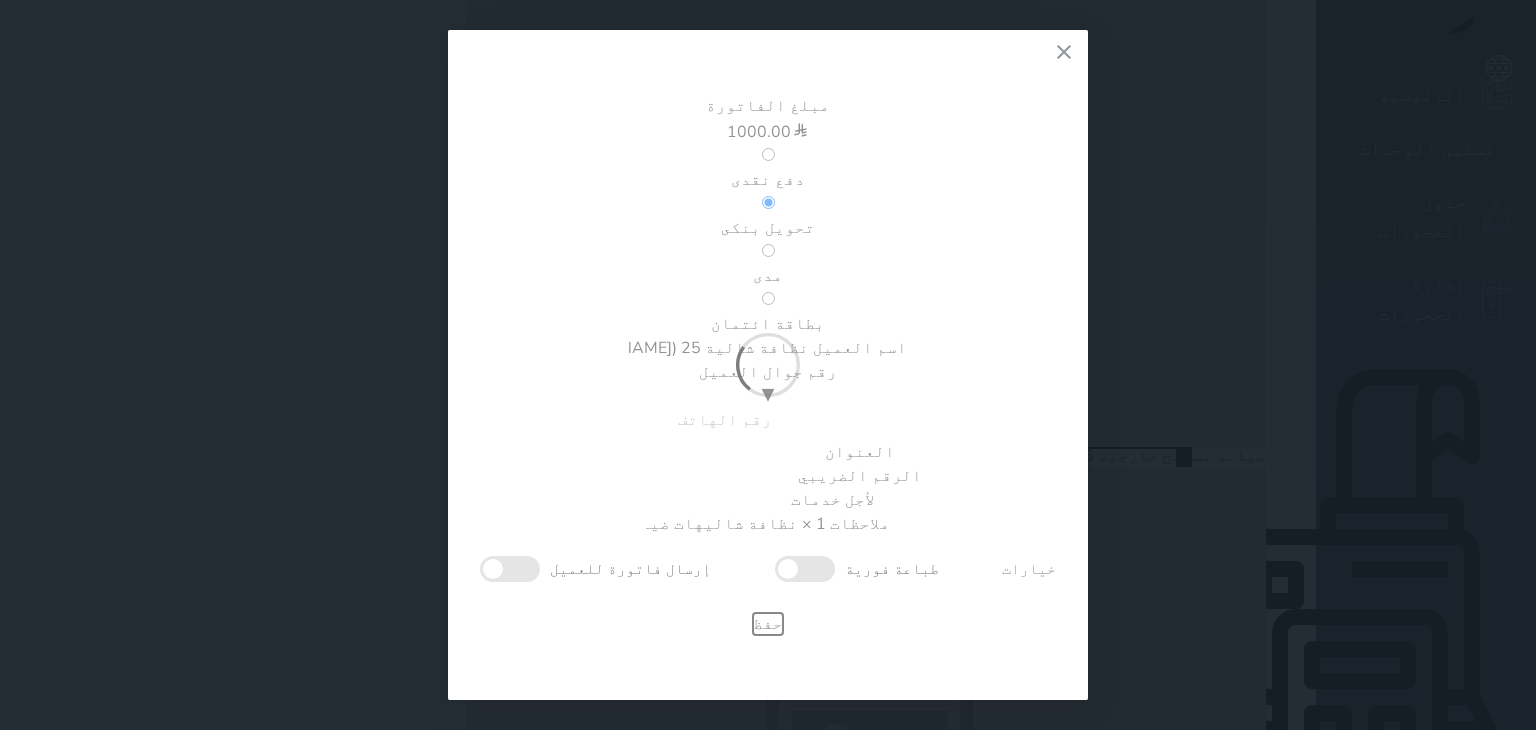 type 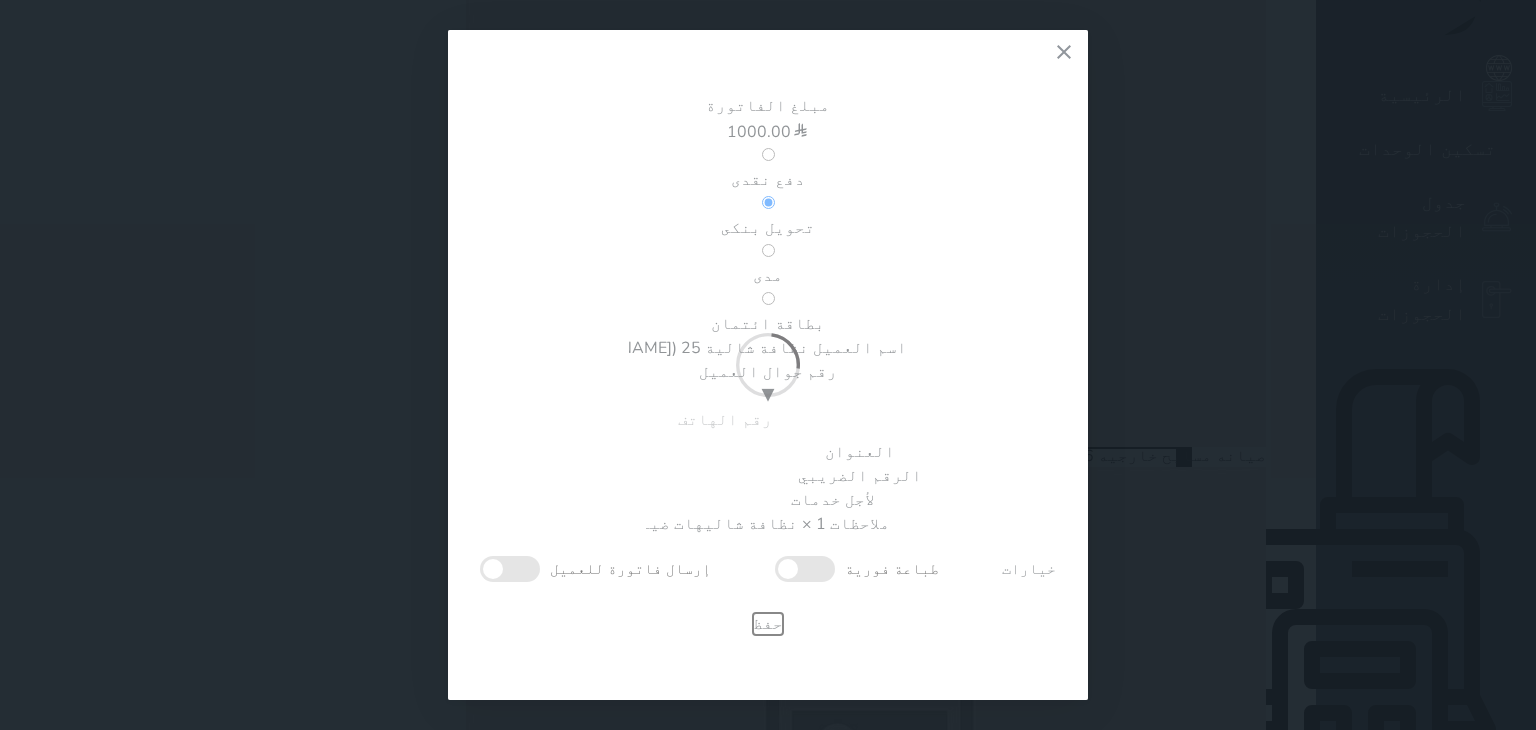 type 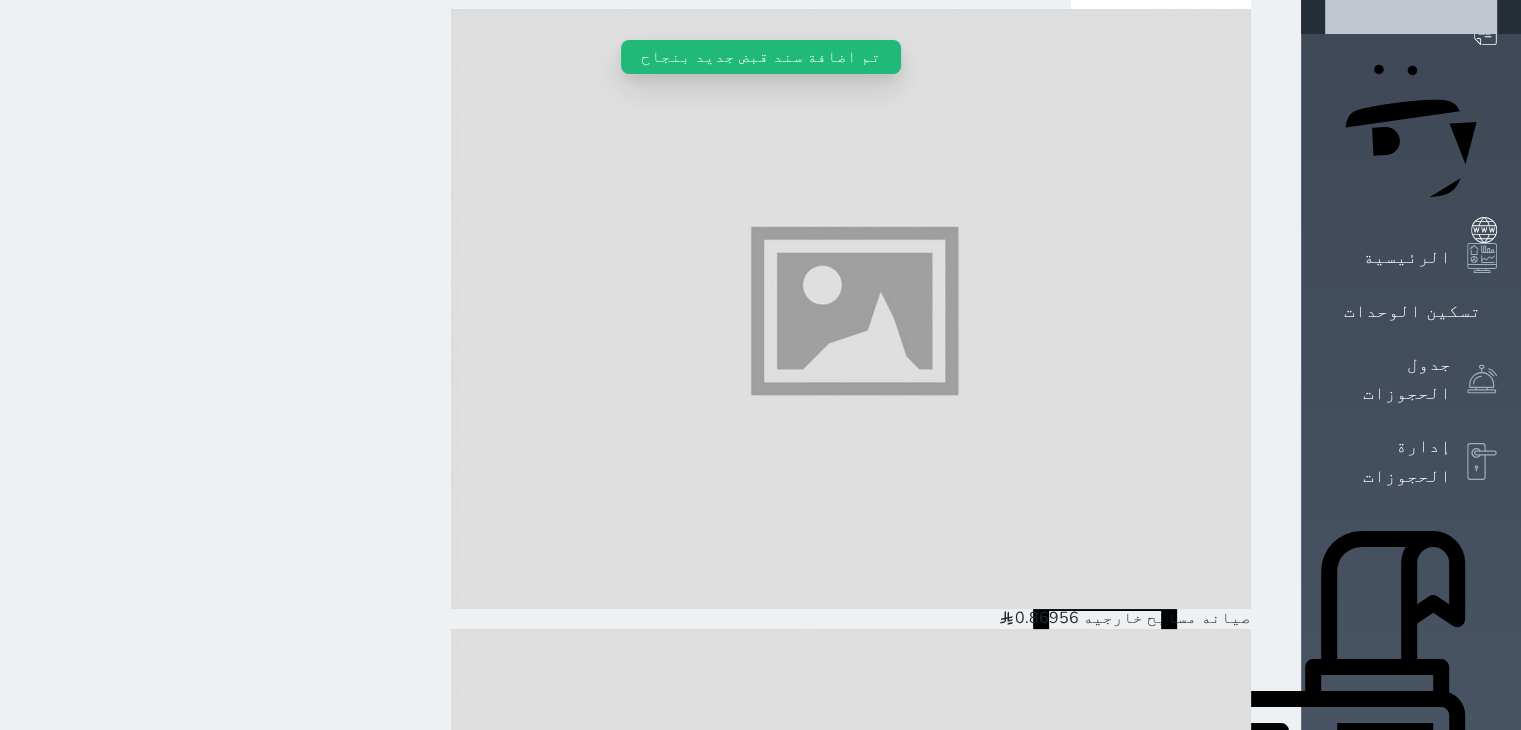 scroll, scrollTop: 0, scrollLeft: 0, axis: both 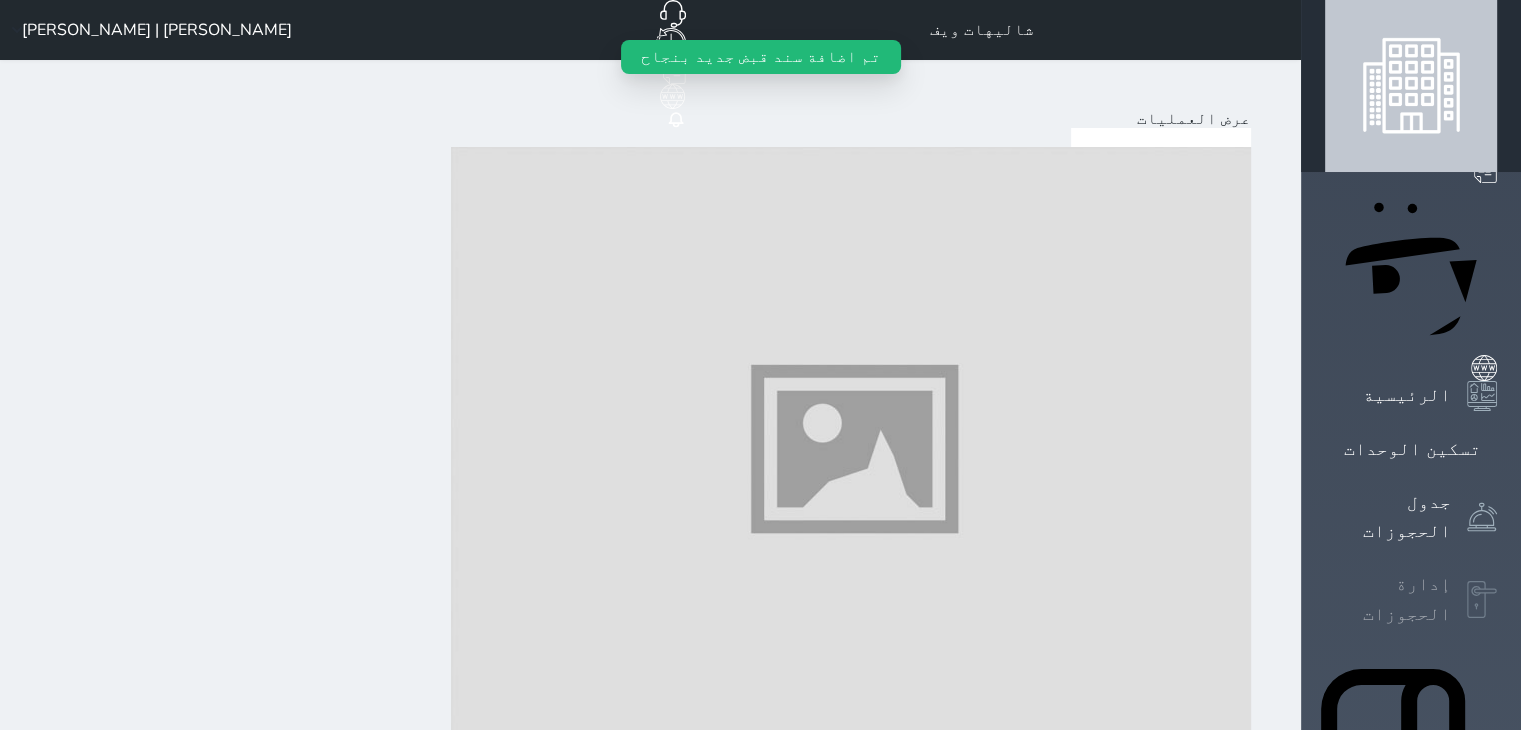 click on "إدارة الحجوزات" at bounding box center [1388, 599] 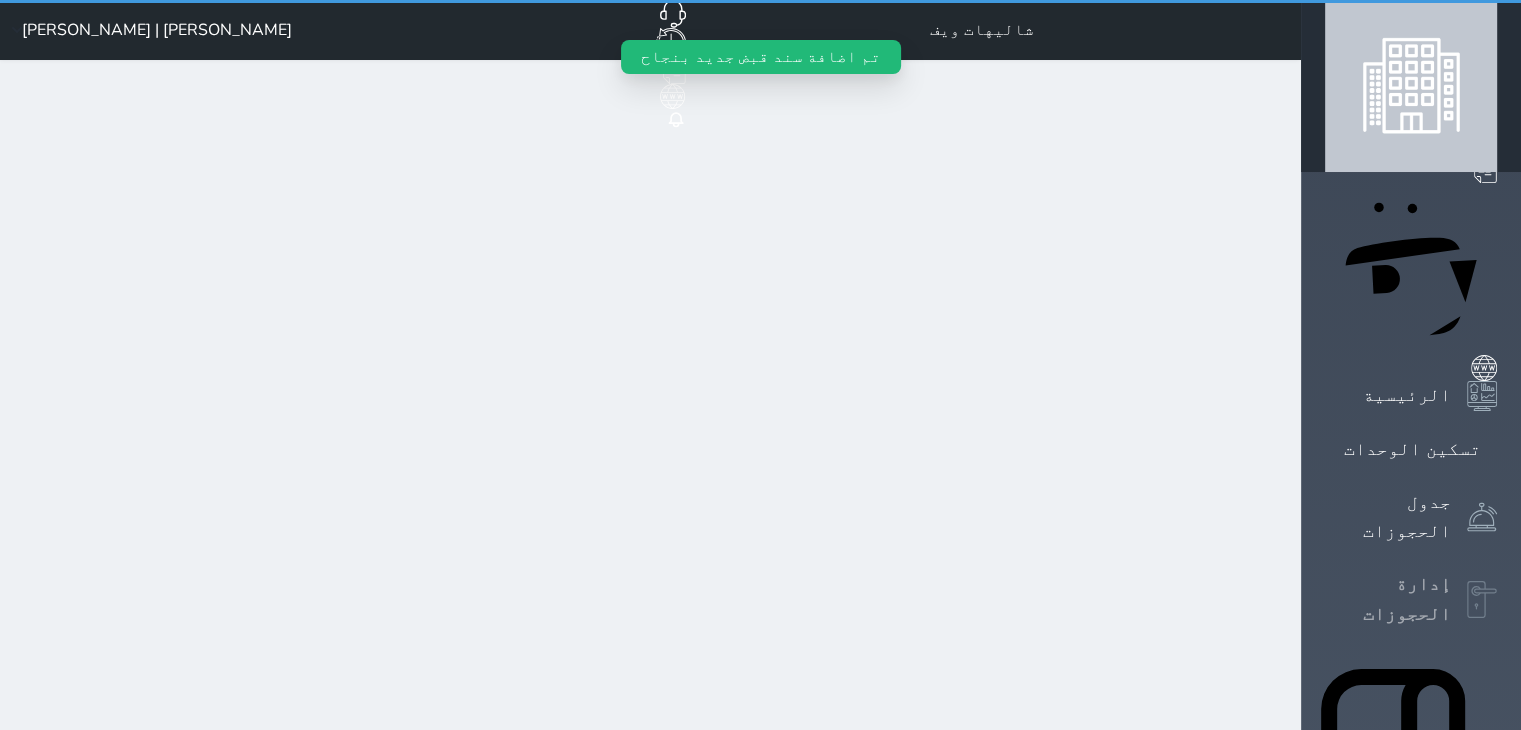 select on "open_all" 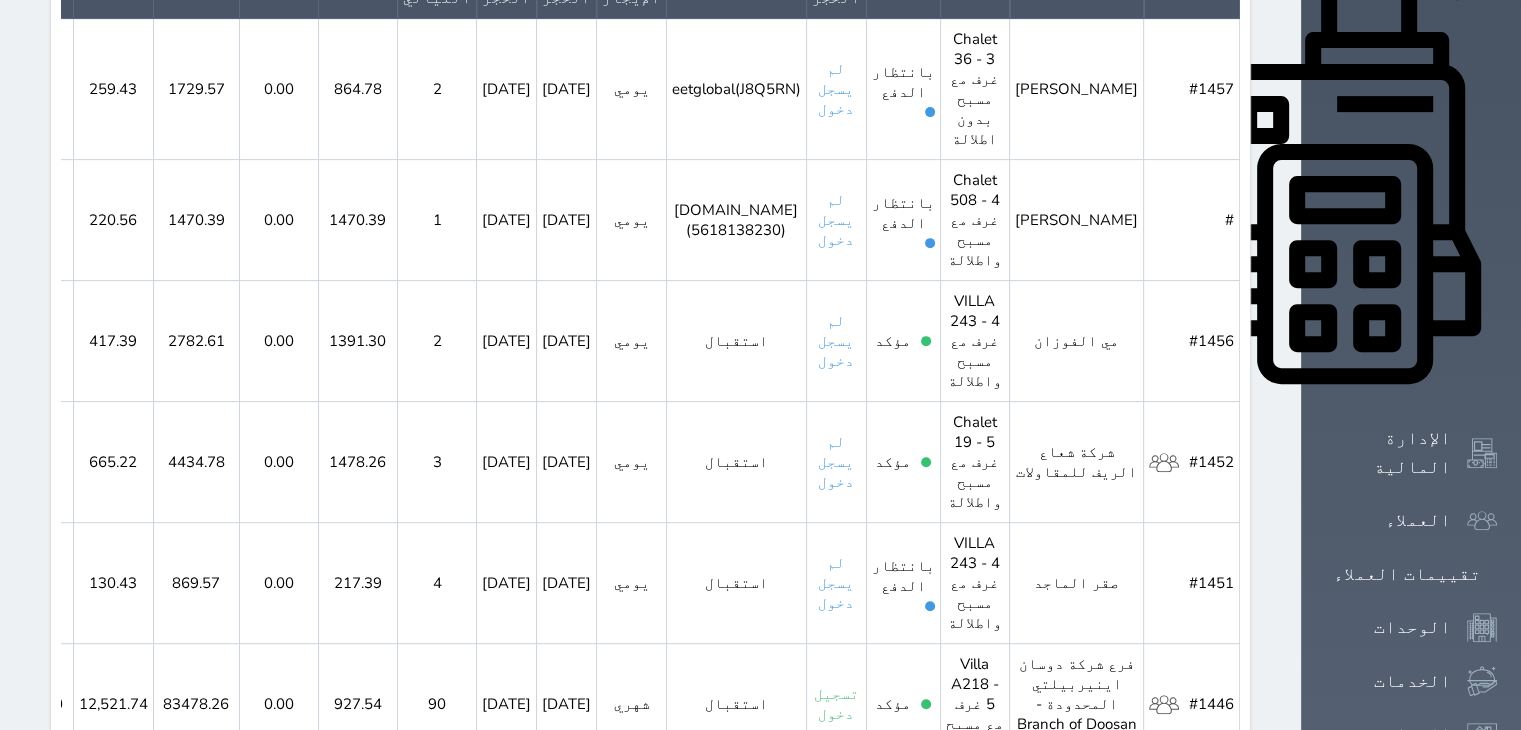 scroll, scrollTop: 800, scrollLeft: 0, axis: vertical 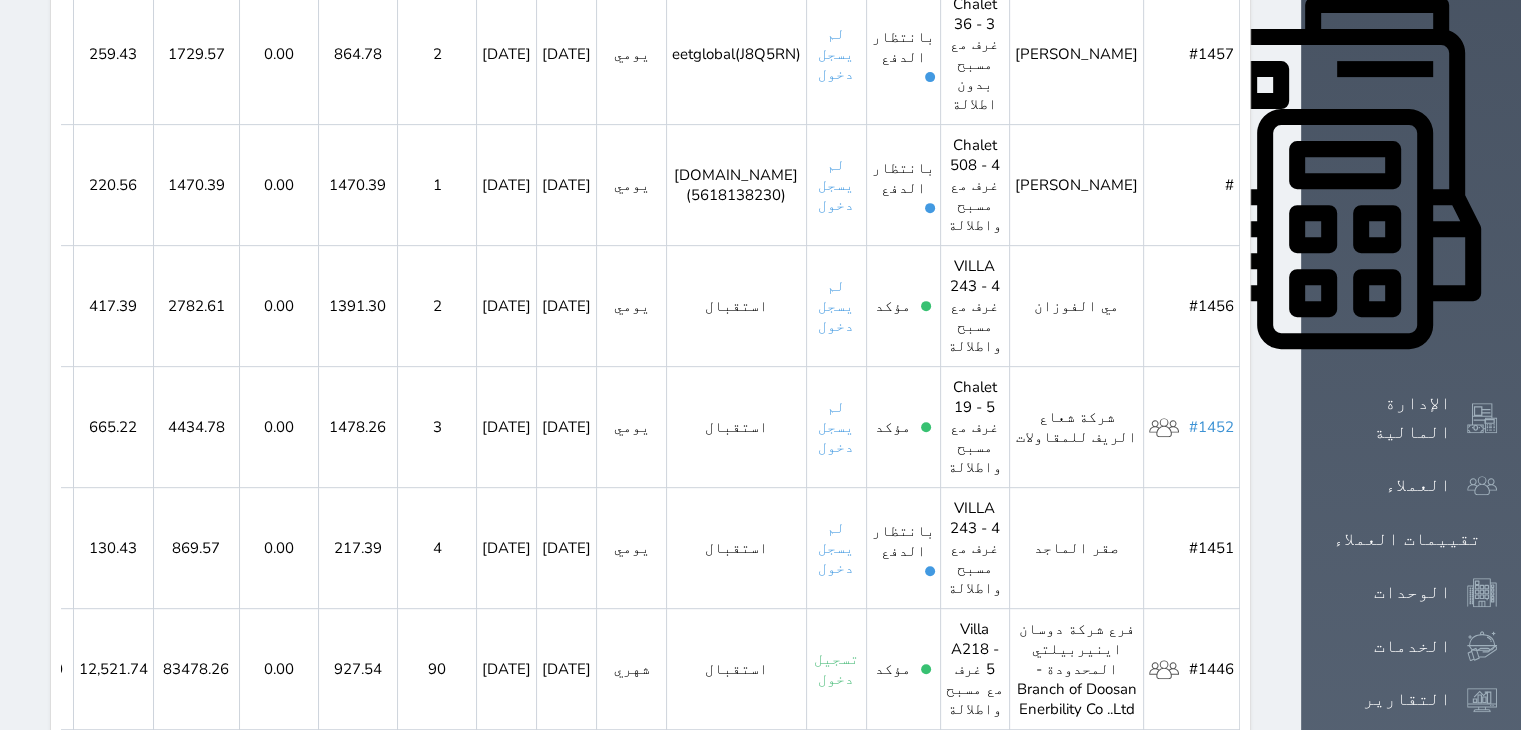 click on "#1452" at bounding box center (1211, 427) 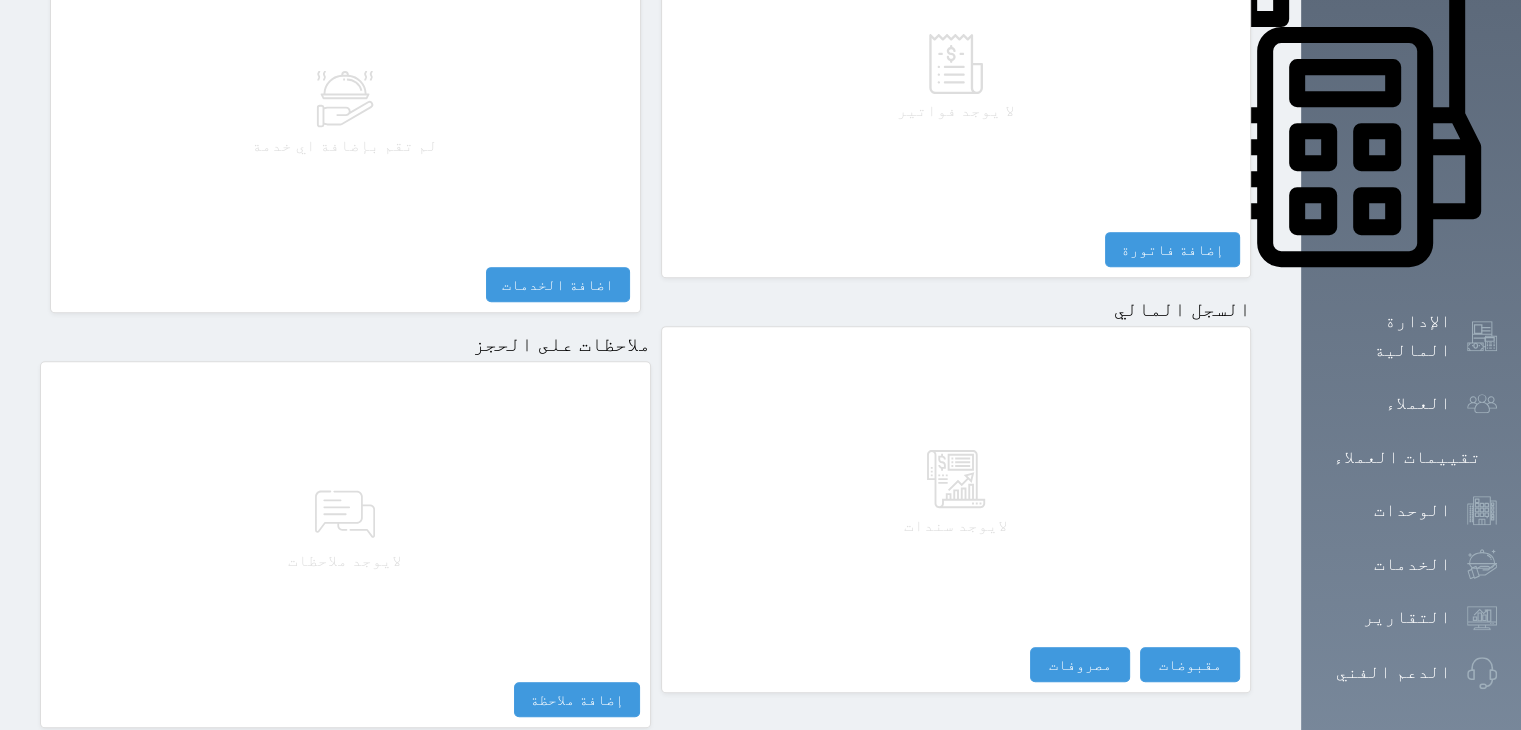 scroll, scrollTop: 915, scrollLeft: 0, axis: vertical 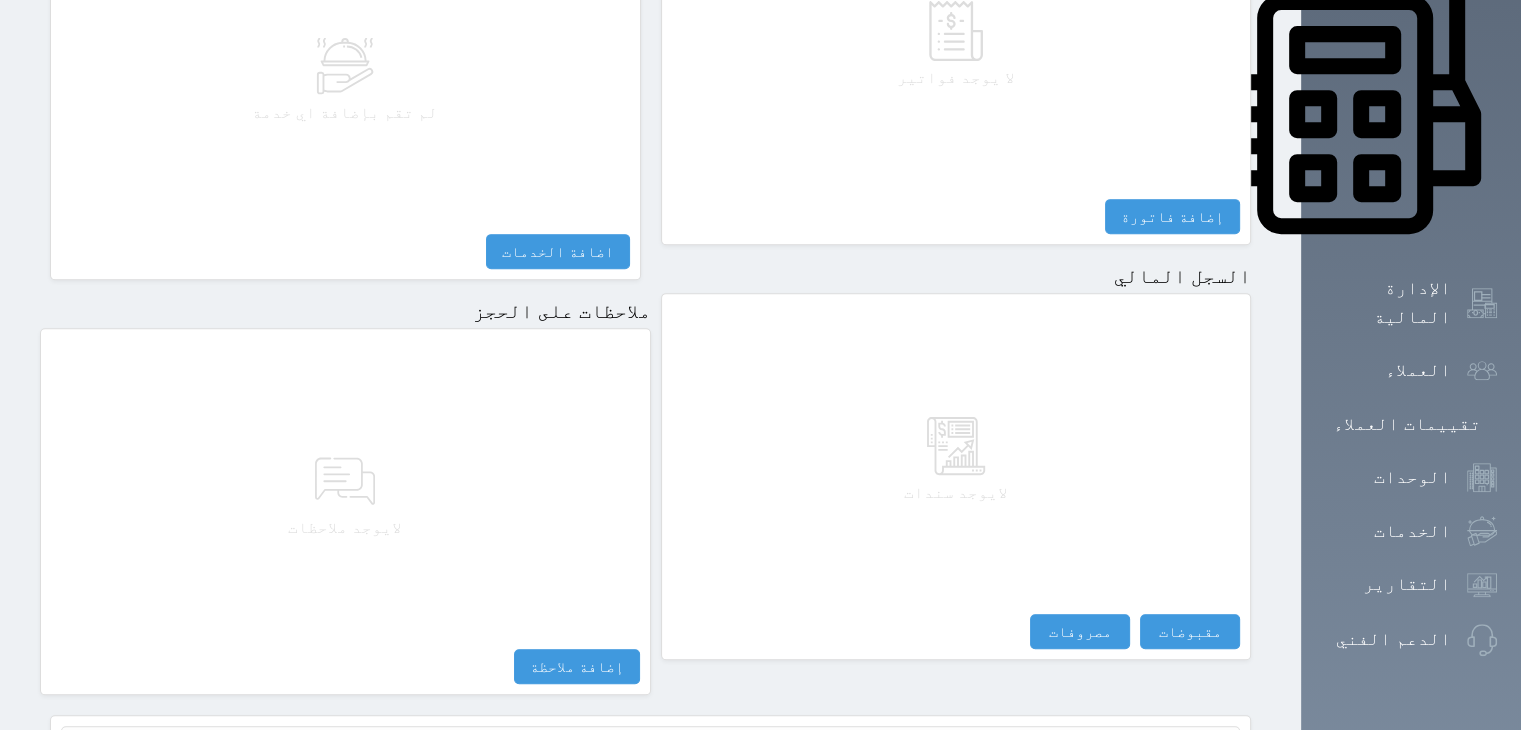 click at bounding box center (760, -550) 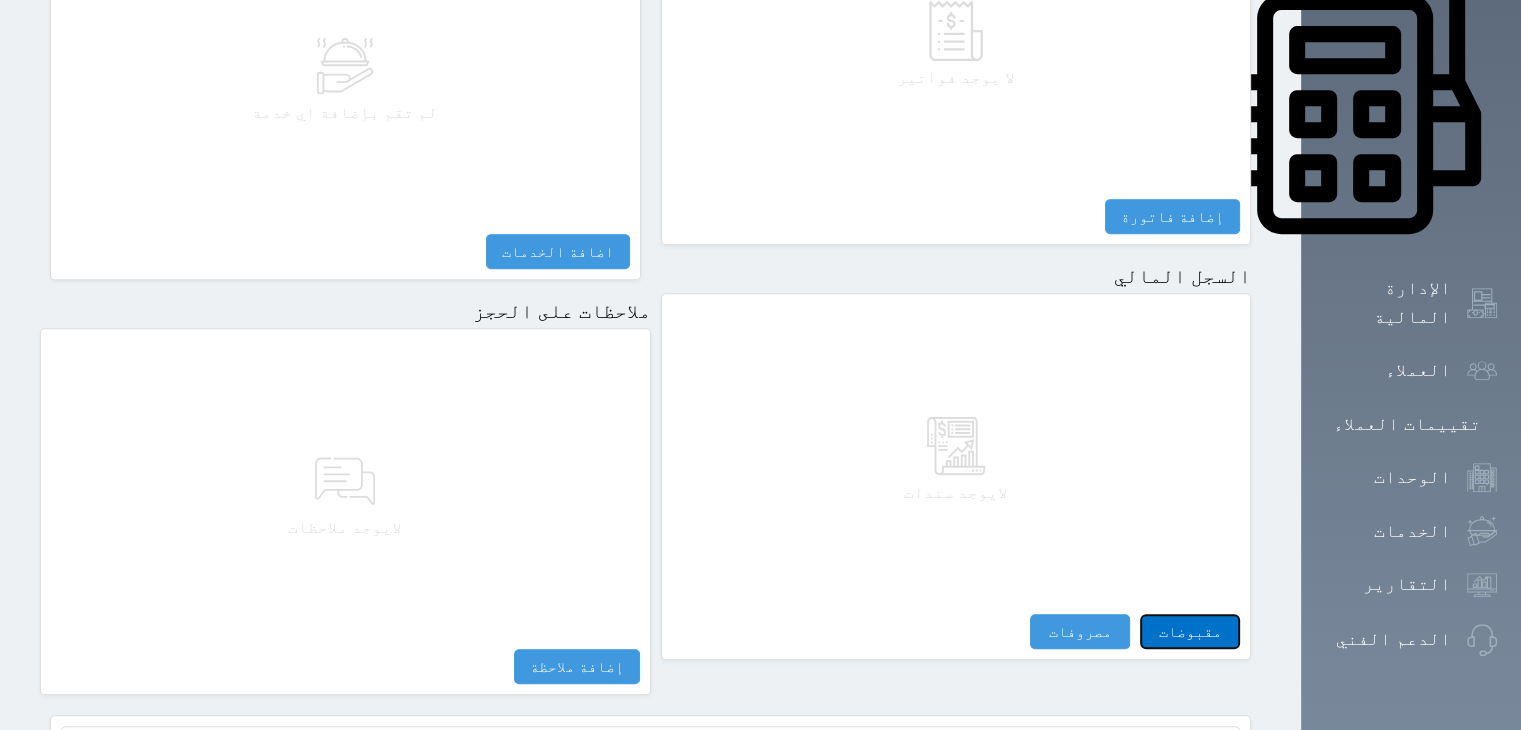 click on "مقبوضات" at bounding box center (1190, 631) 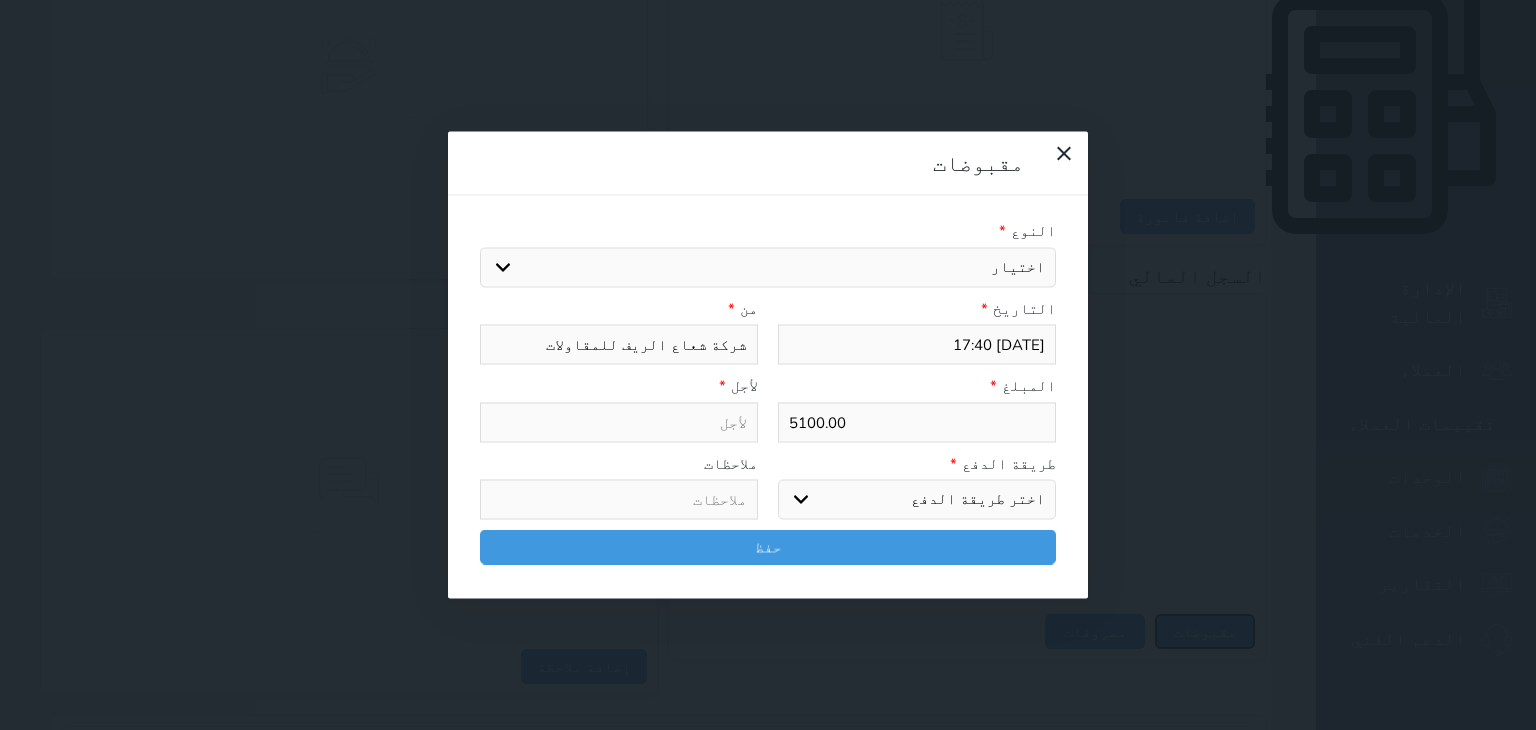 type on "2025-07-12 17:41" 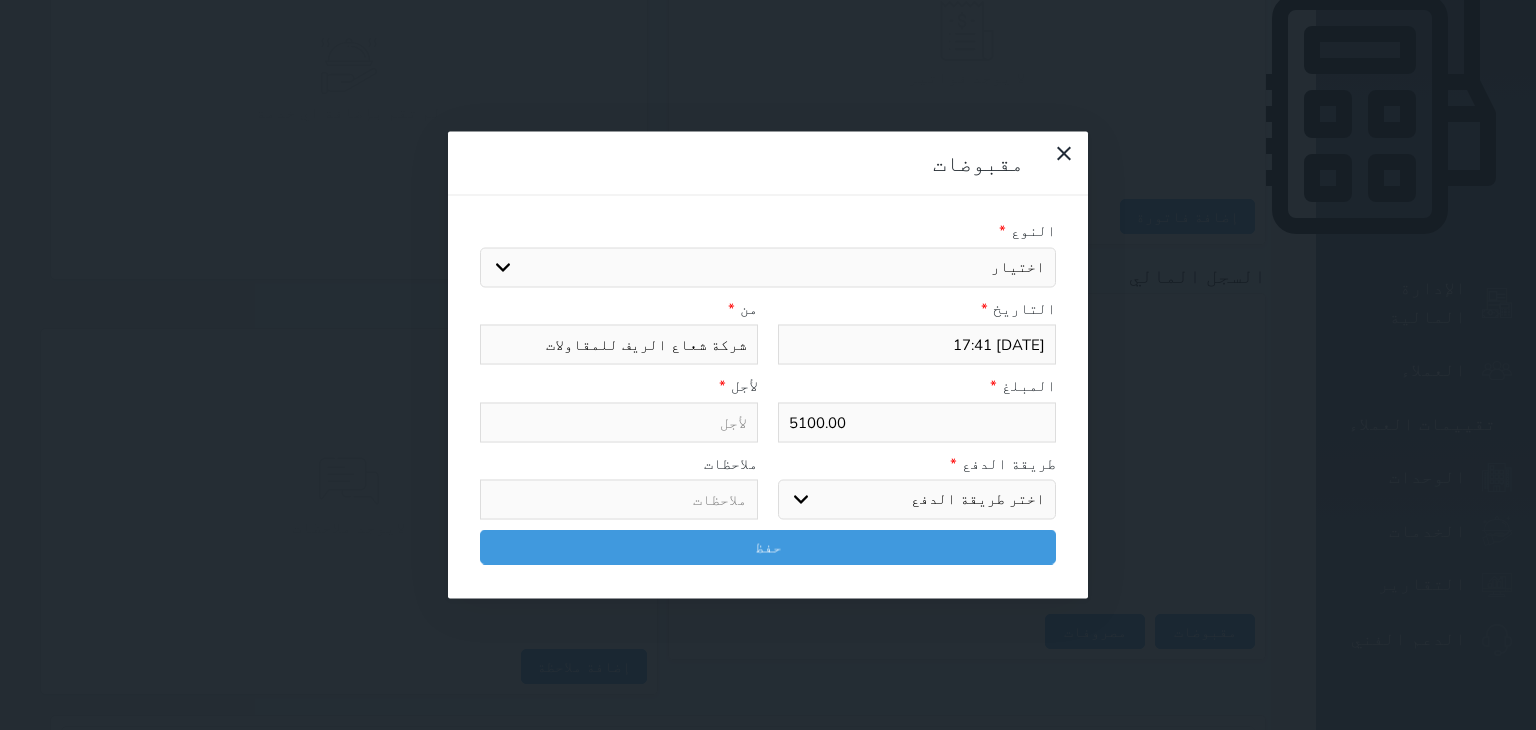 click on "اختيار   مقبوضات عامة قيمة إيجار فواتير تامين عربون لا ينطبق آخر مغسلة واي فاي - الإنترنت مواقف السيارات طعام الأغذية والمشروبات مشروبات المشروبات الباردة المشروبات الساخنة الإفطار غداء عشاء مخبز و كعك حمام سباحة الصالة الرياضية سبا و خدمات الجمال اختيار وإسقاط (خدمات النقل) ميني بار كابل - تلفزيون سرير إضافي تصفيف الشعر التسوق خدمات الجولات السياحية المنظمة خدمات الدليل السياحي" at bounding box center (768, 267) 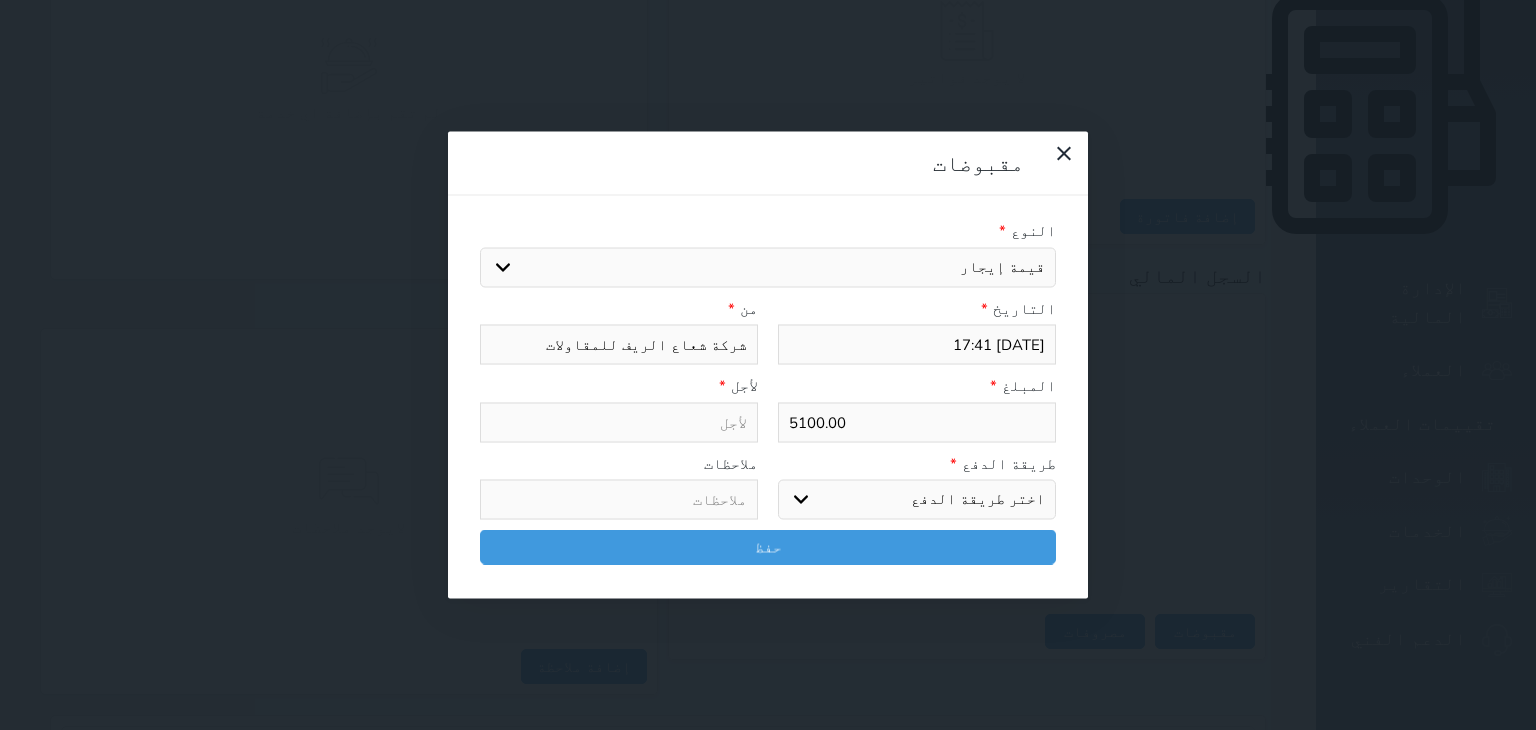 click on "اختيار   مقبوضات عامة قيمة إيجار فواتير تامين عربون لا ينطبق آخر مغسلة واي فاي - الإنترنت مواقف السيارات طعام الأغذية والمشروبات مشروبات المشروبات الباردة المشروبات الساخنة الإفطار غداء عشاء مخبز و كعك حمام سباحة الصالة الرياضية سبا و خدمات الجمال اختيار وإسقاط (خدمات النقل) ميني بار كابل - تلفزيون سرير إضافي تصفيف الشعر التسوق خدمات الجولات السياحية المنظمة خدمات الدليل السياحي" at bounding box center (768, 267) 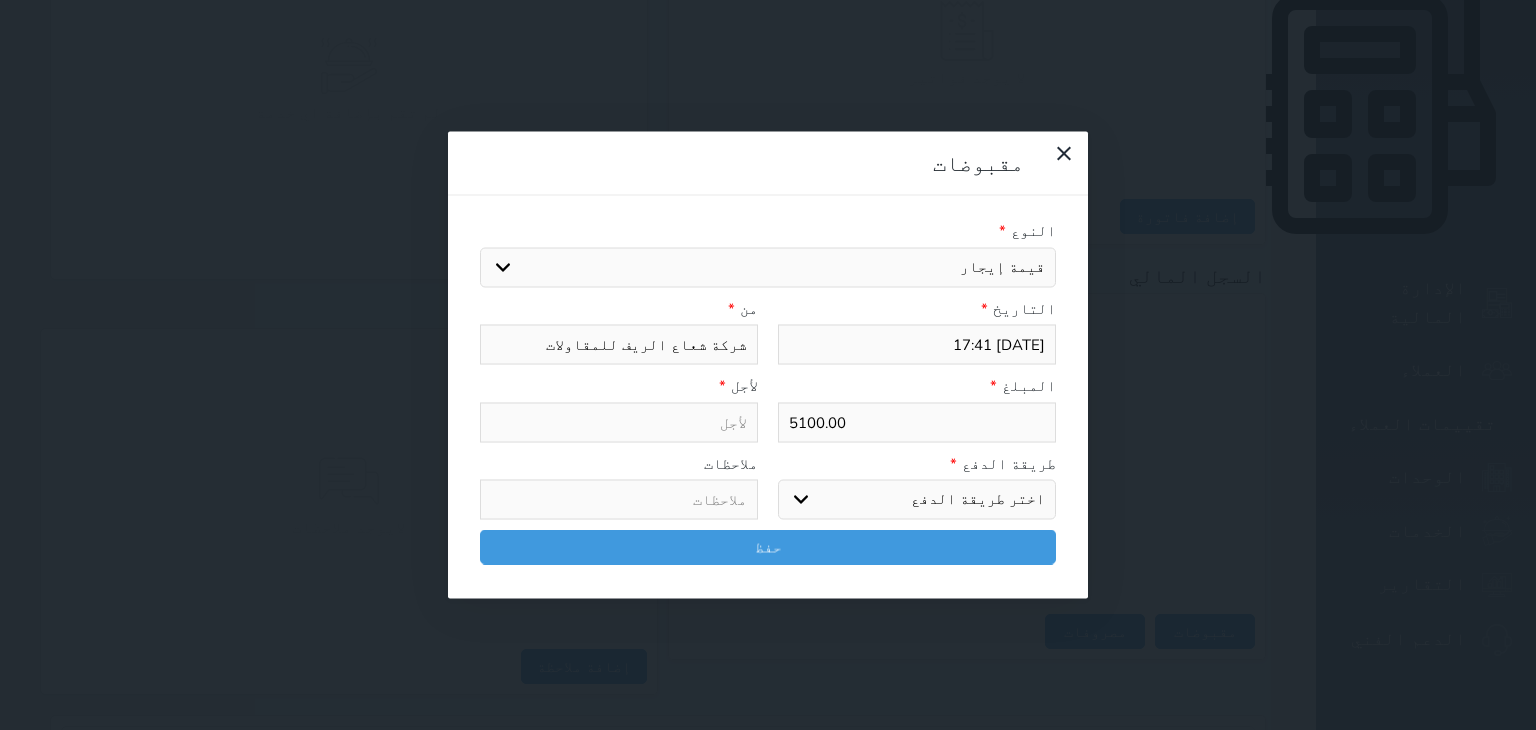 type on "قيمة إيجار" 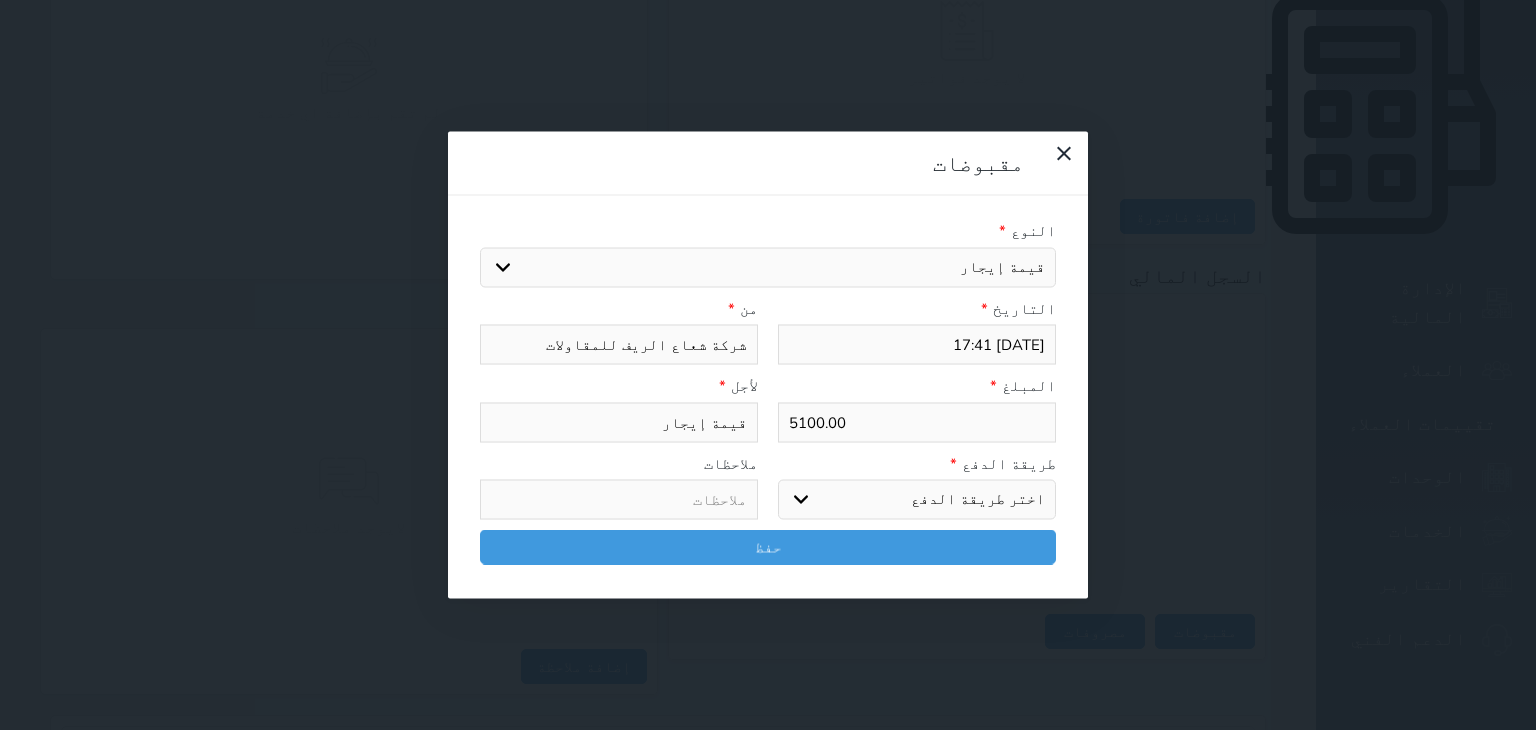 click on "5100.00" at bounding box center (917, 422) 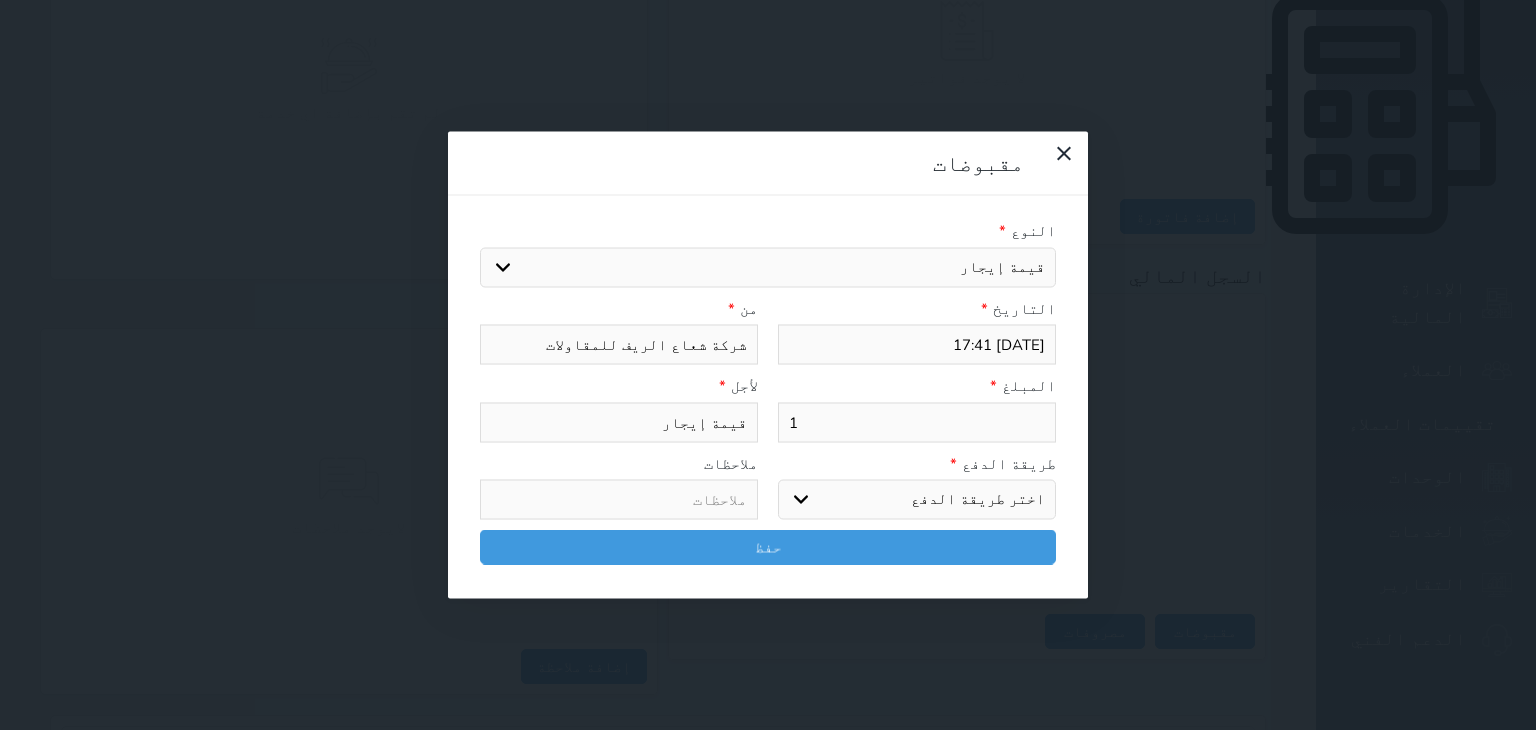 type on "10" 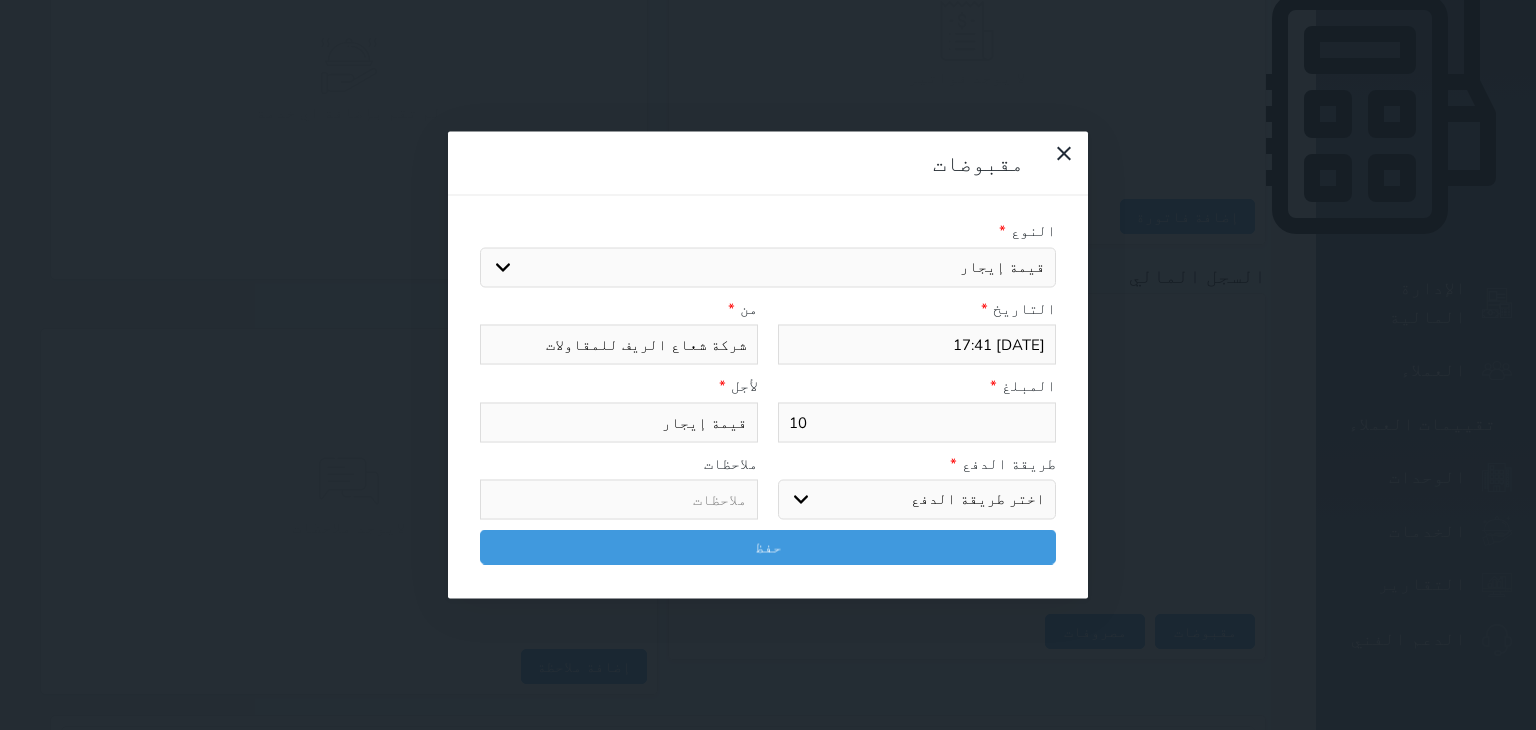 type on "100" 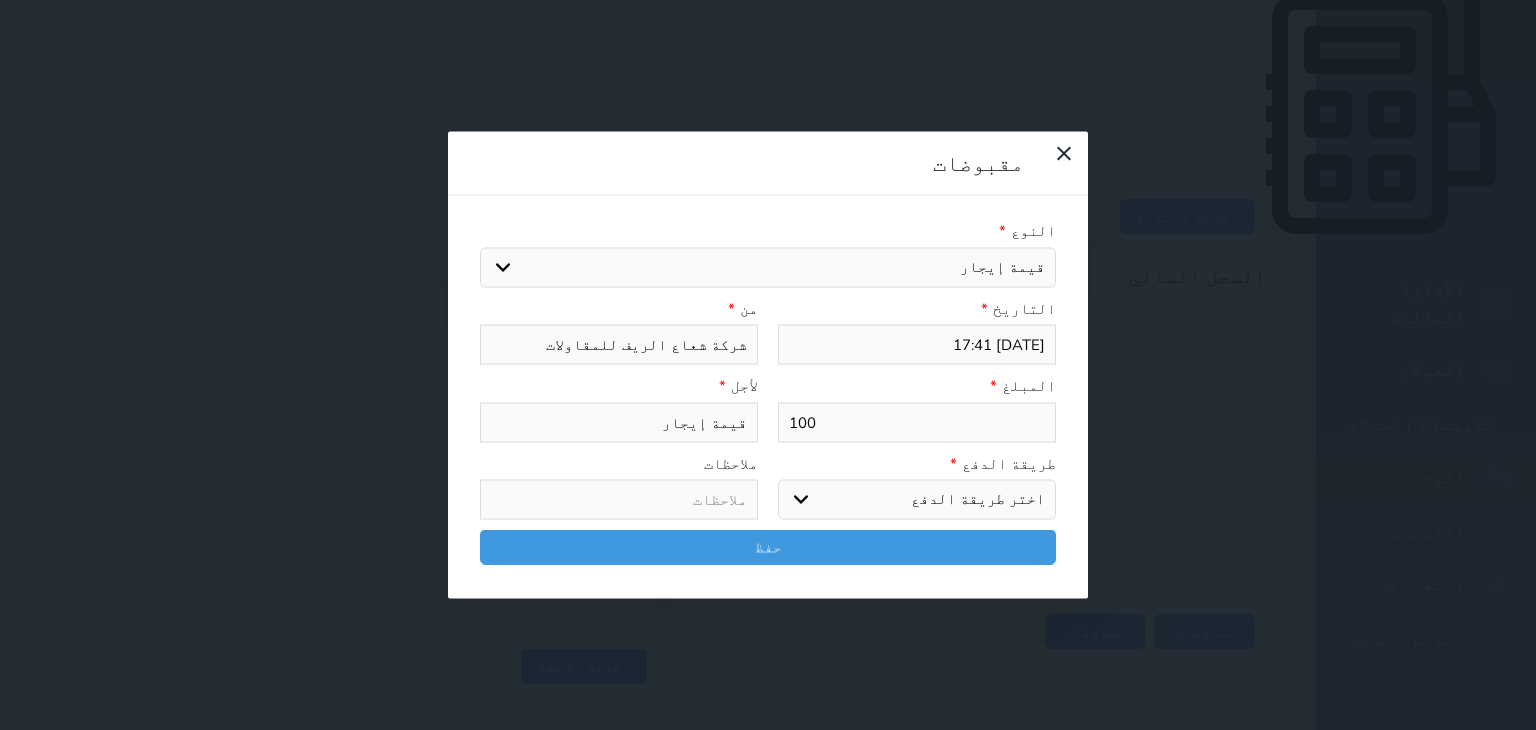 type on "1000" 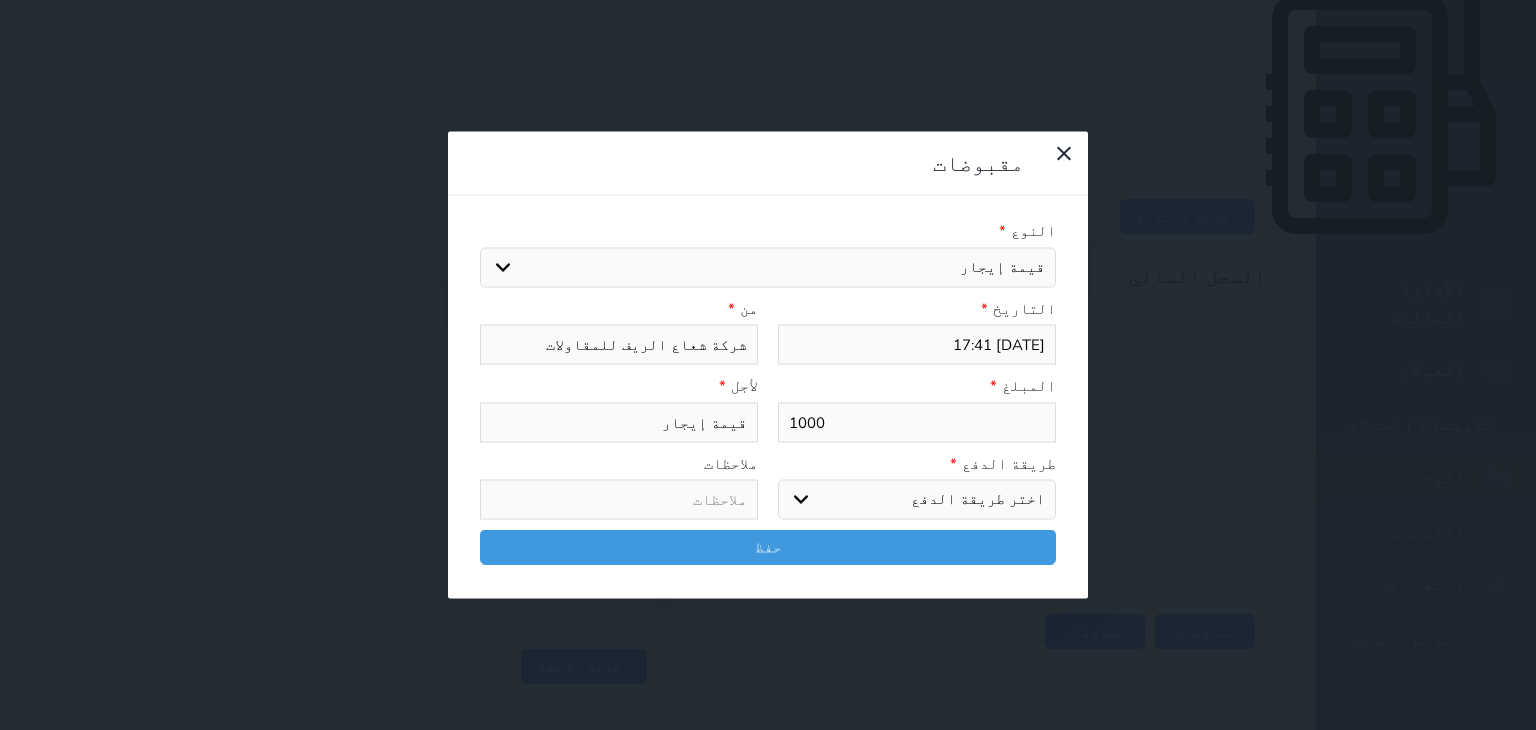 type on "1000" 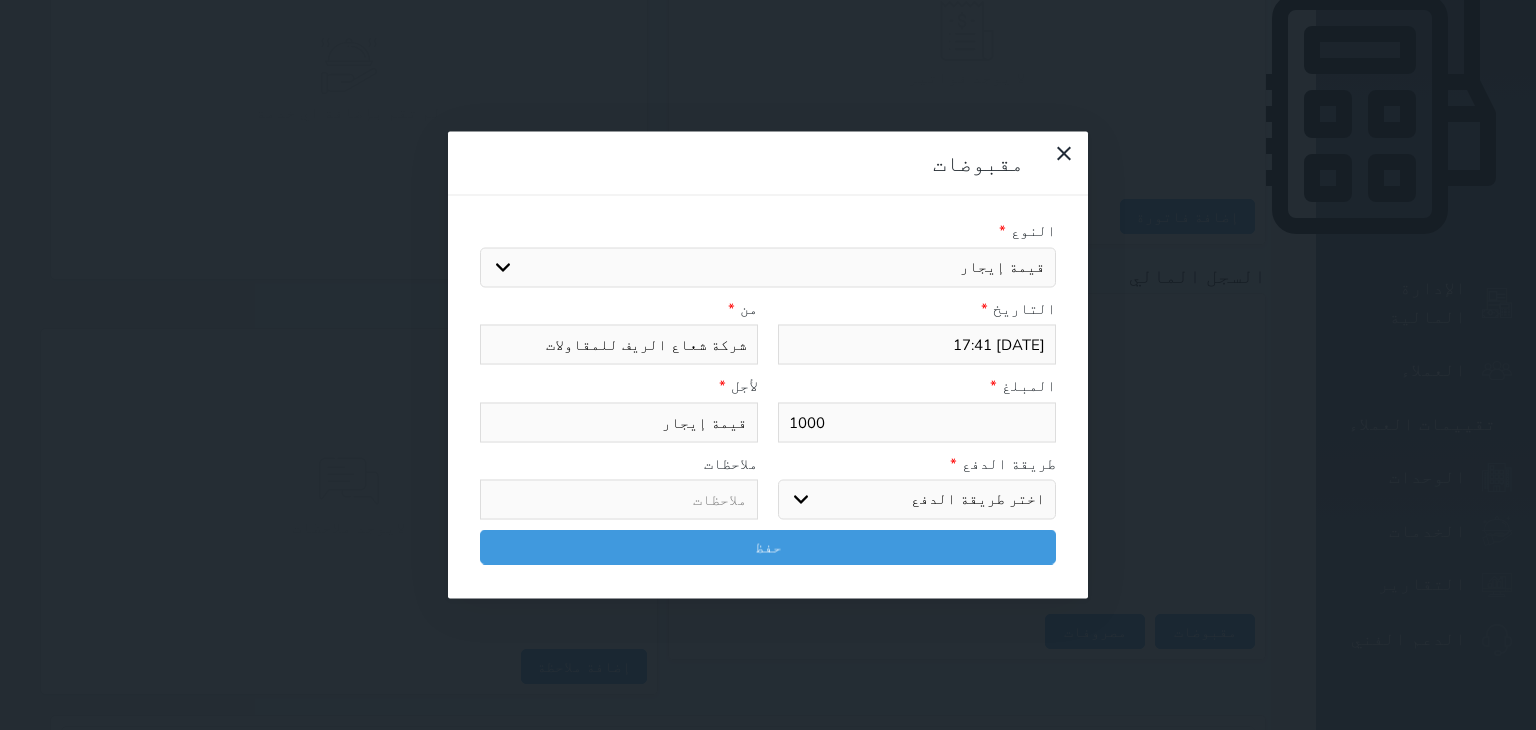 drag, startPoint x: 996, startPoint y: 359, endPoint x: 996, endPoint y: 374, distance: 15 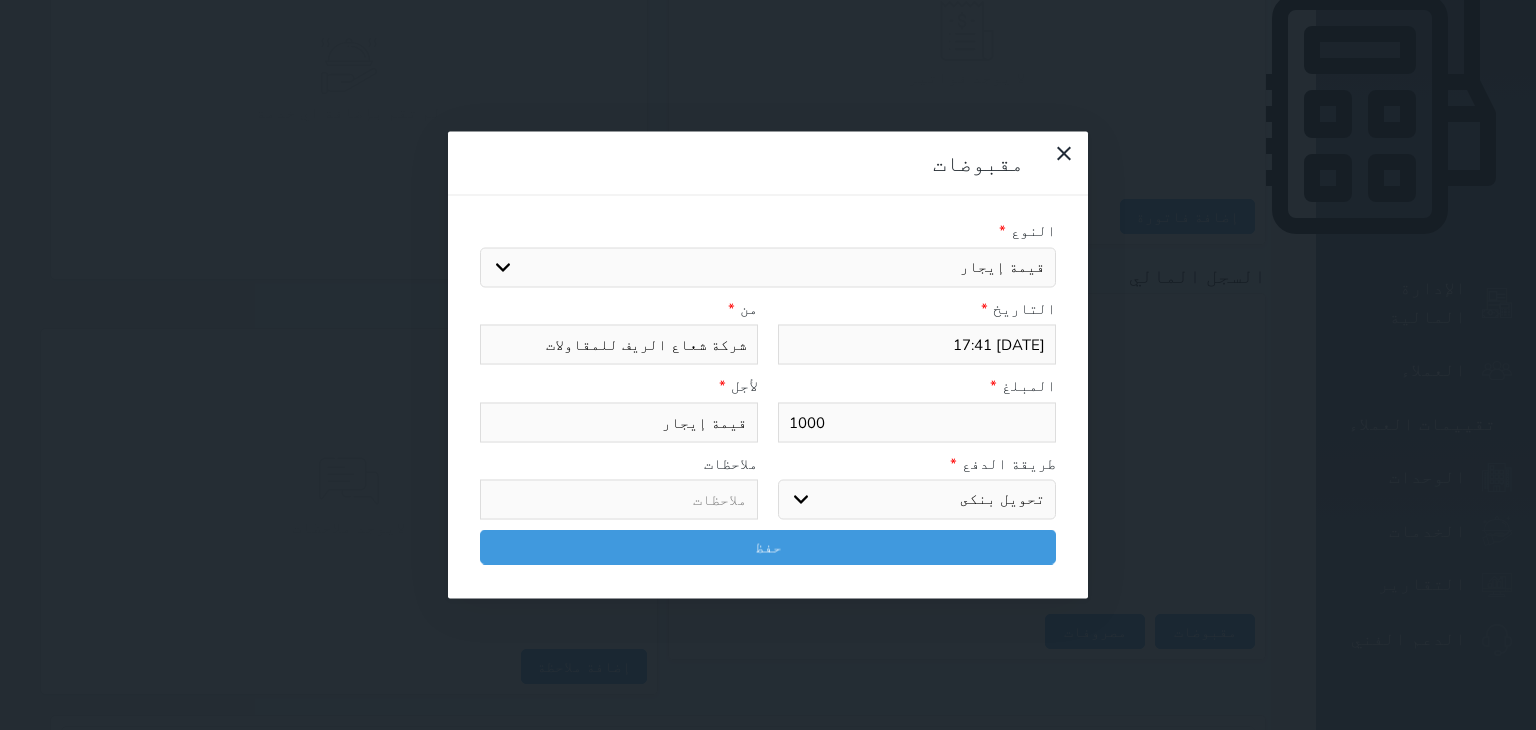 click on "اختر طريقة الدفع   دفع نقدى   تحويل بنكى   مدى   بطاقة ائتمان   آجل" at bounding box center (917, 500) 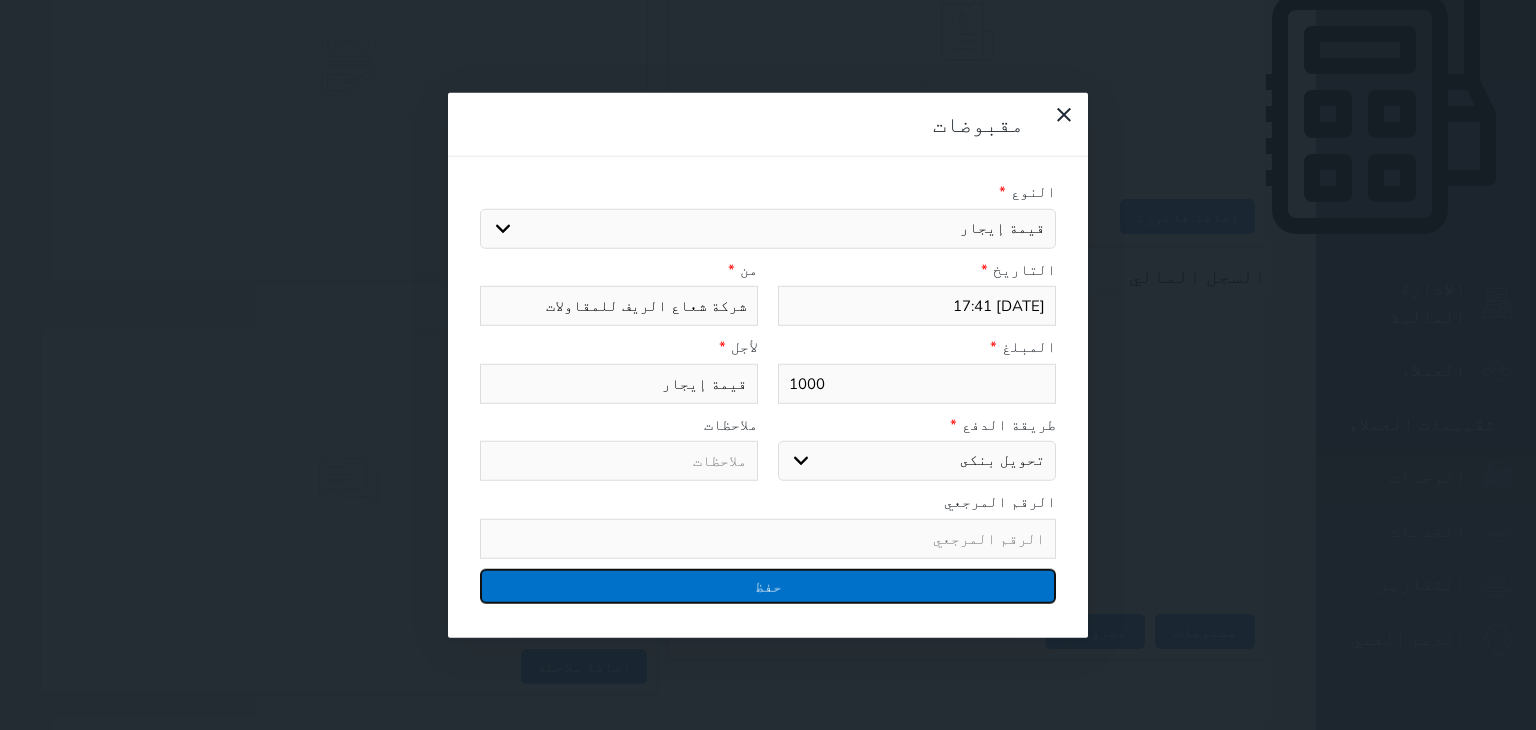 click on "حفظ" at bounding box center [768, 585] 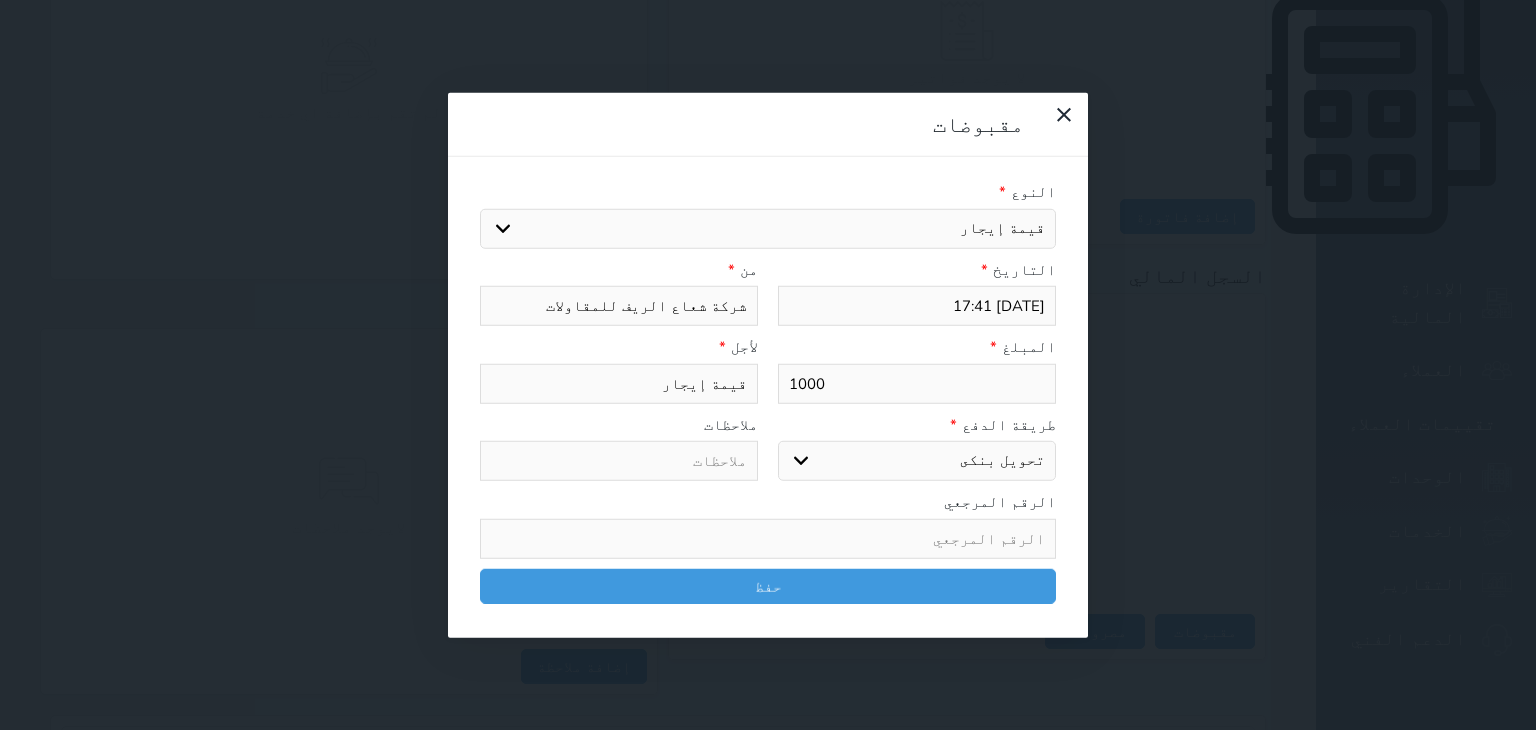 select 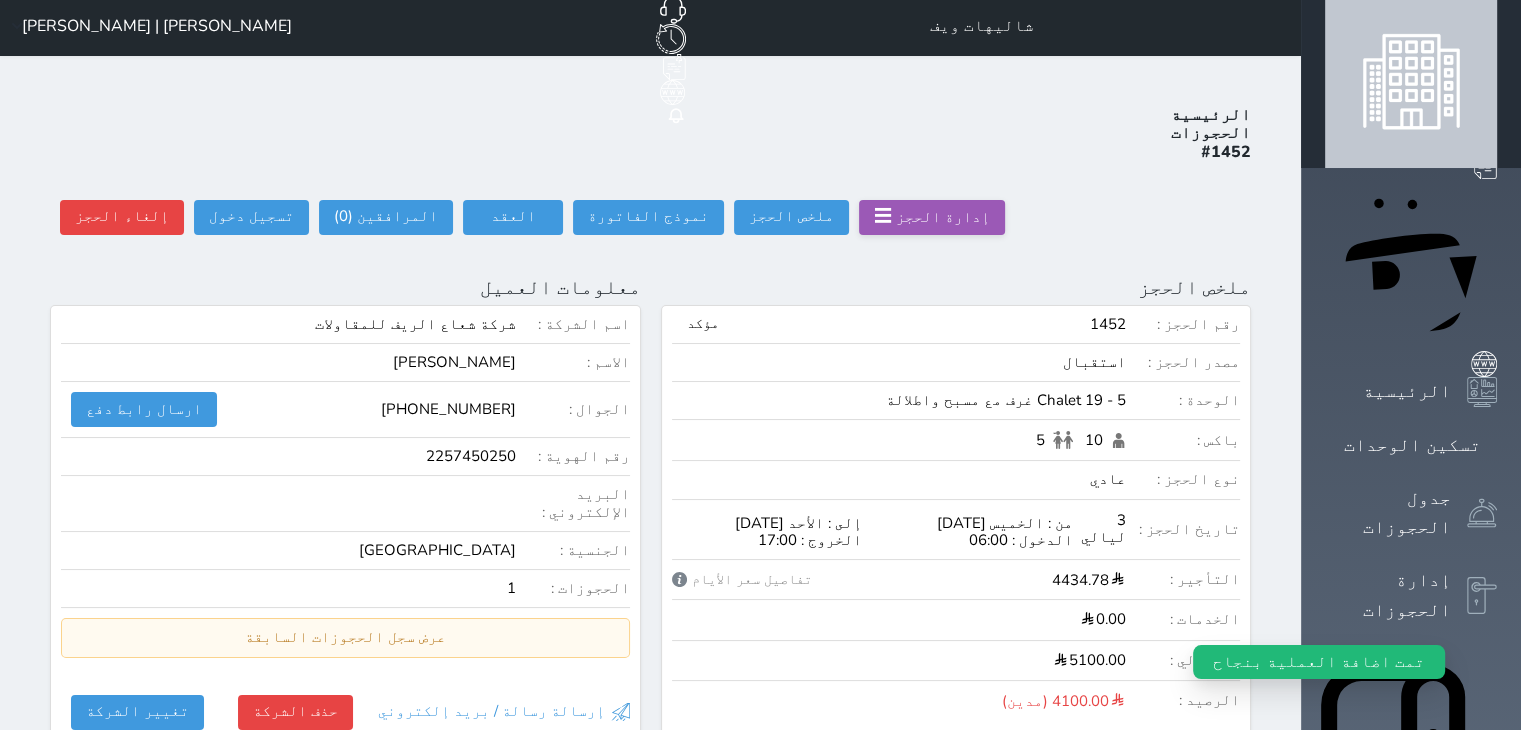 scroll, scrollTop: 0, scrollLeft: 0, axis: both 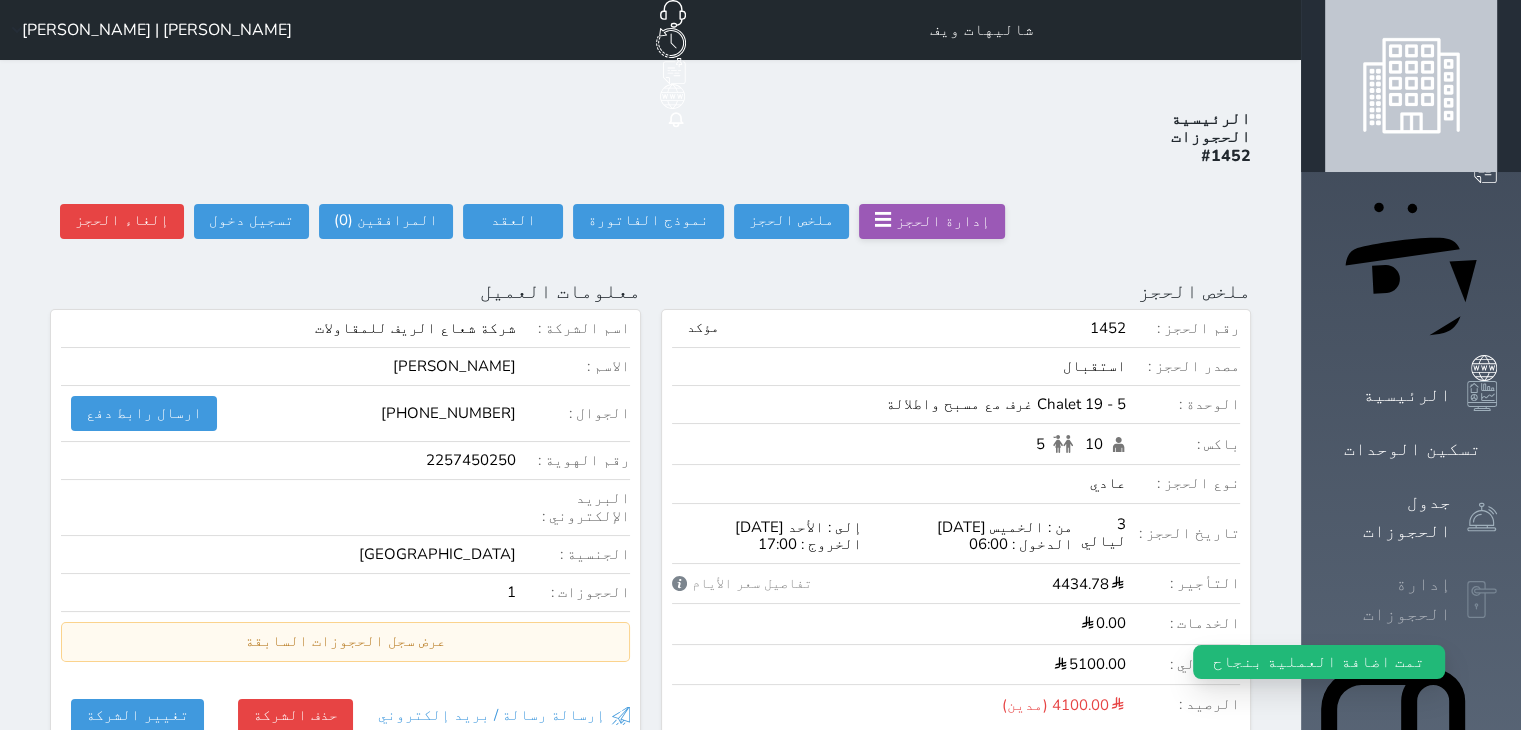 click on "إدارة الحجوزات" at bounding box center [1388, 599] 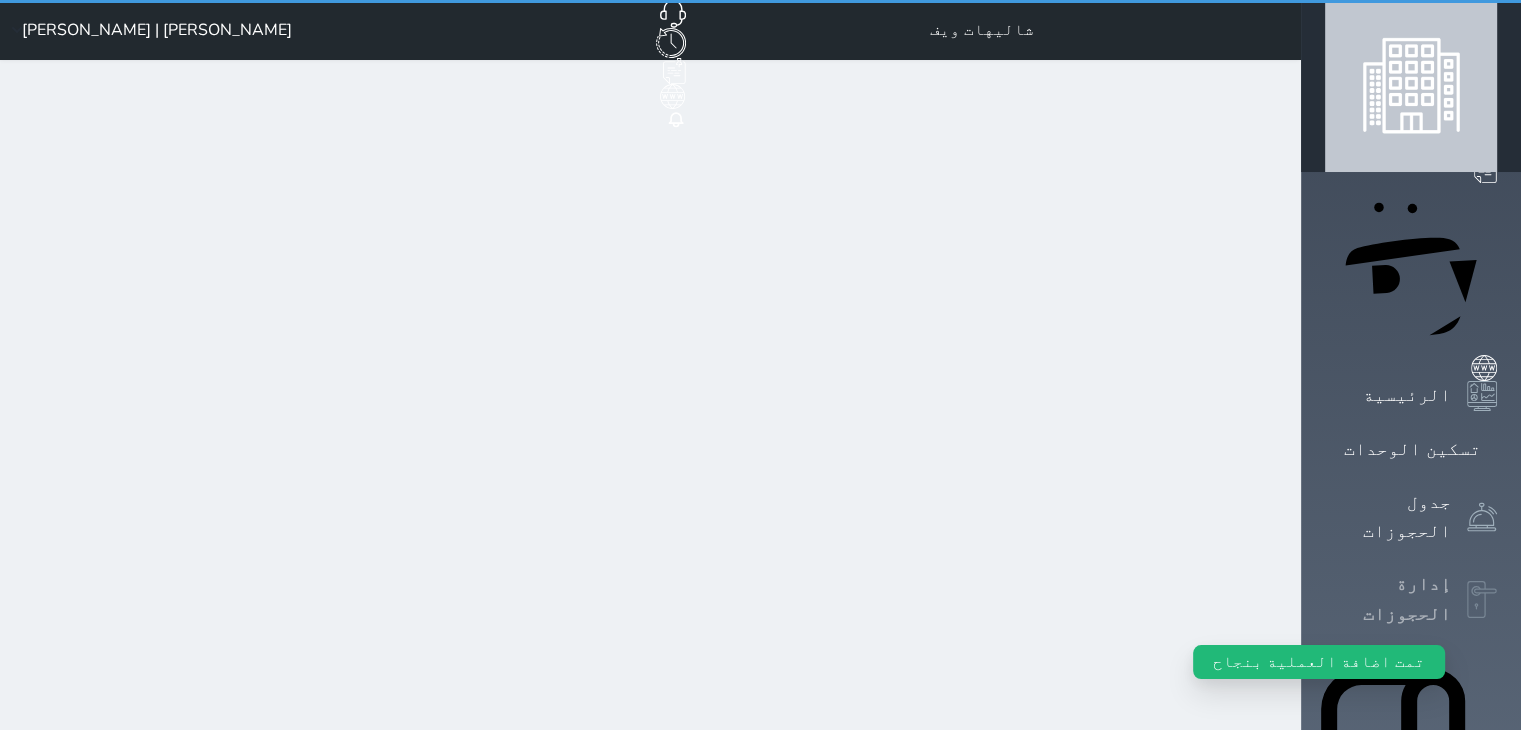 select on "open_all" 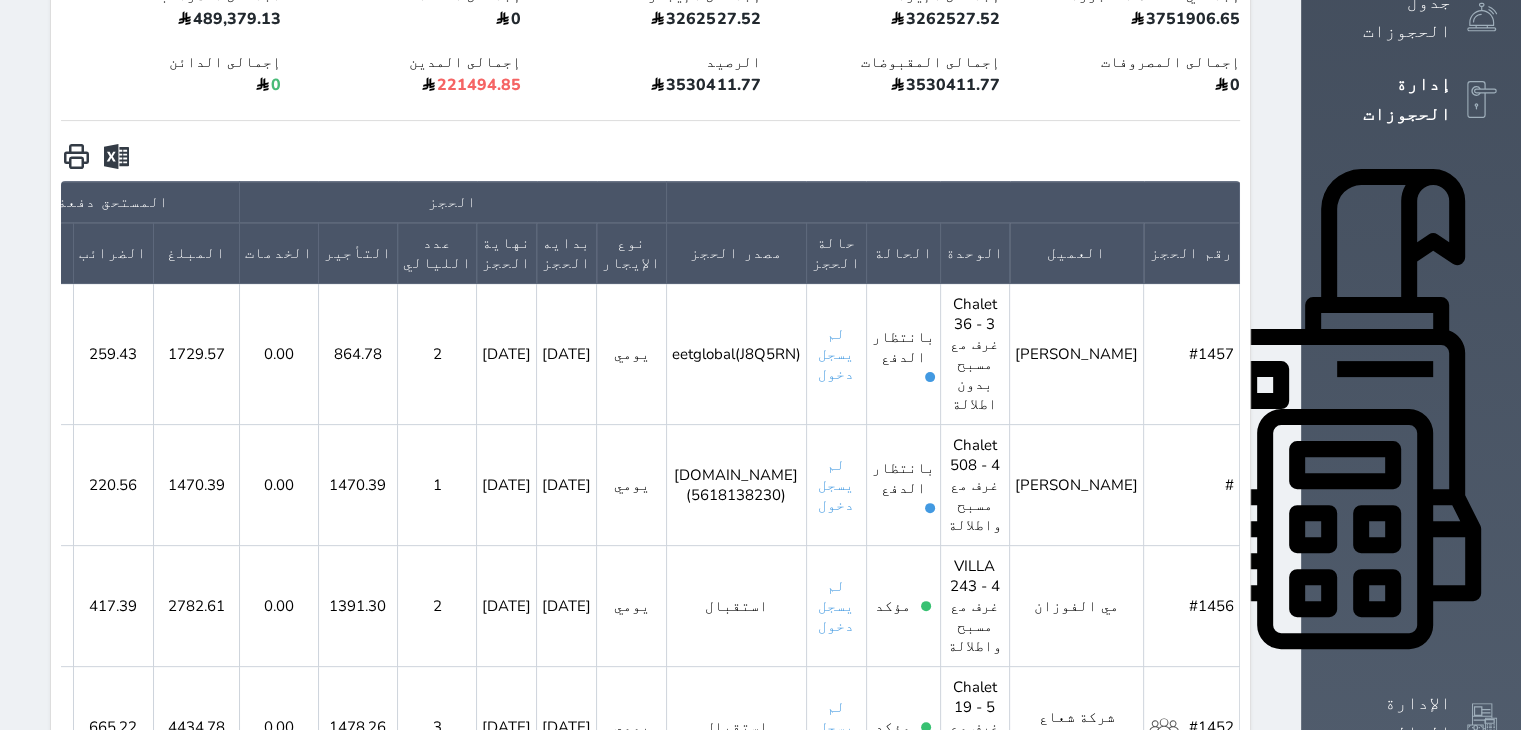 scroll, scrollTop: 600, scrollLeft: 0, axis: vertical 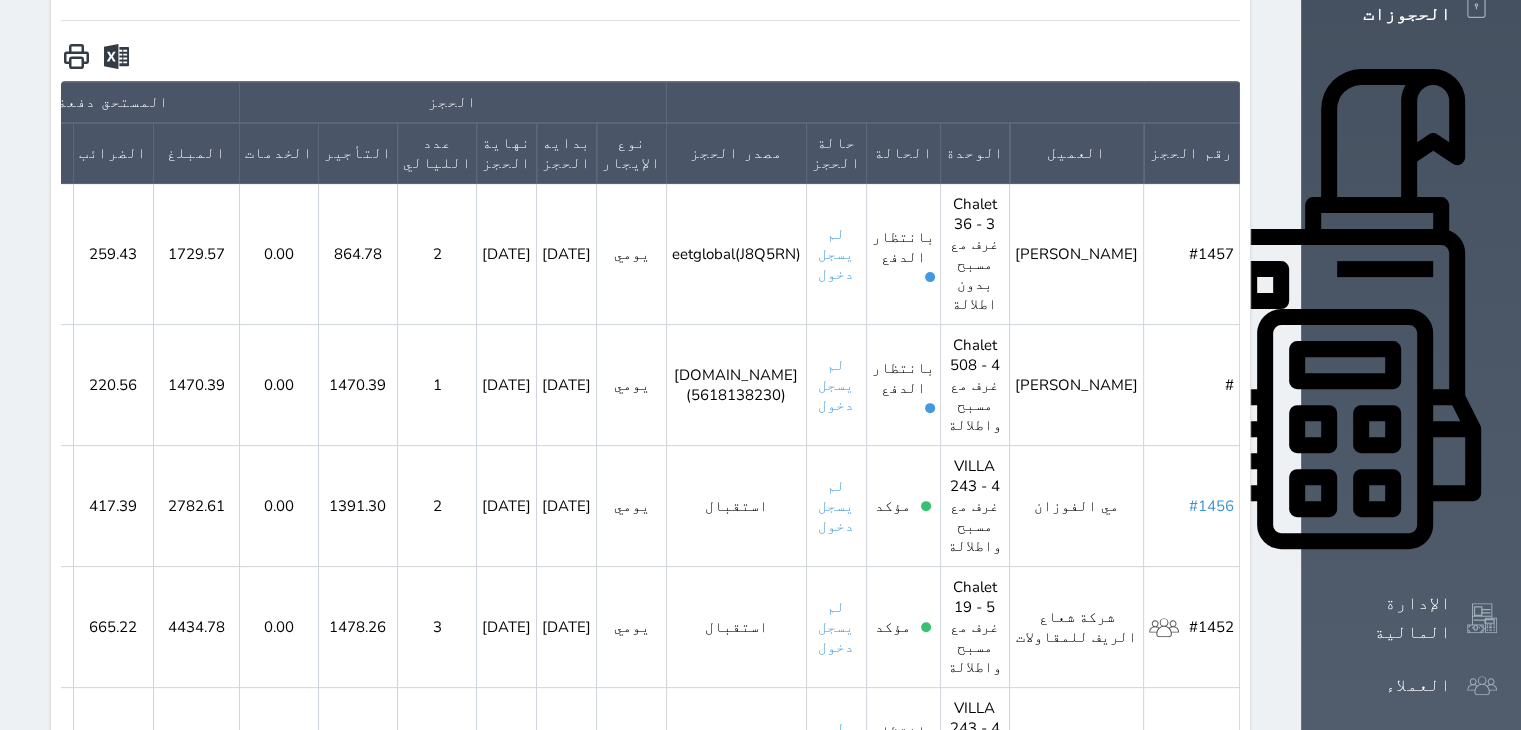 click on "#1456" at bounding box center (1211, 506) 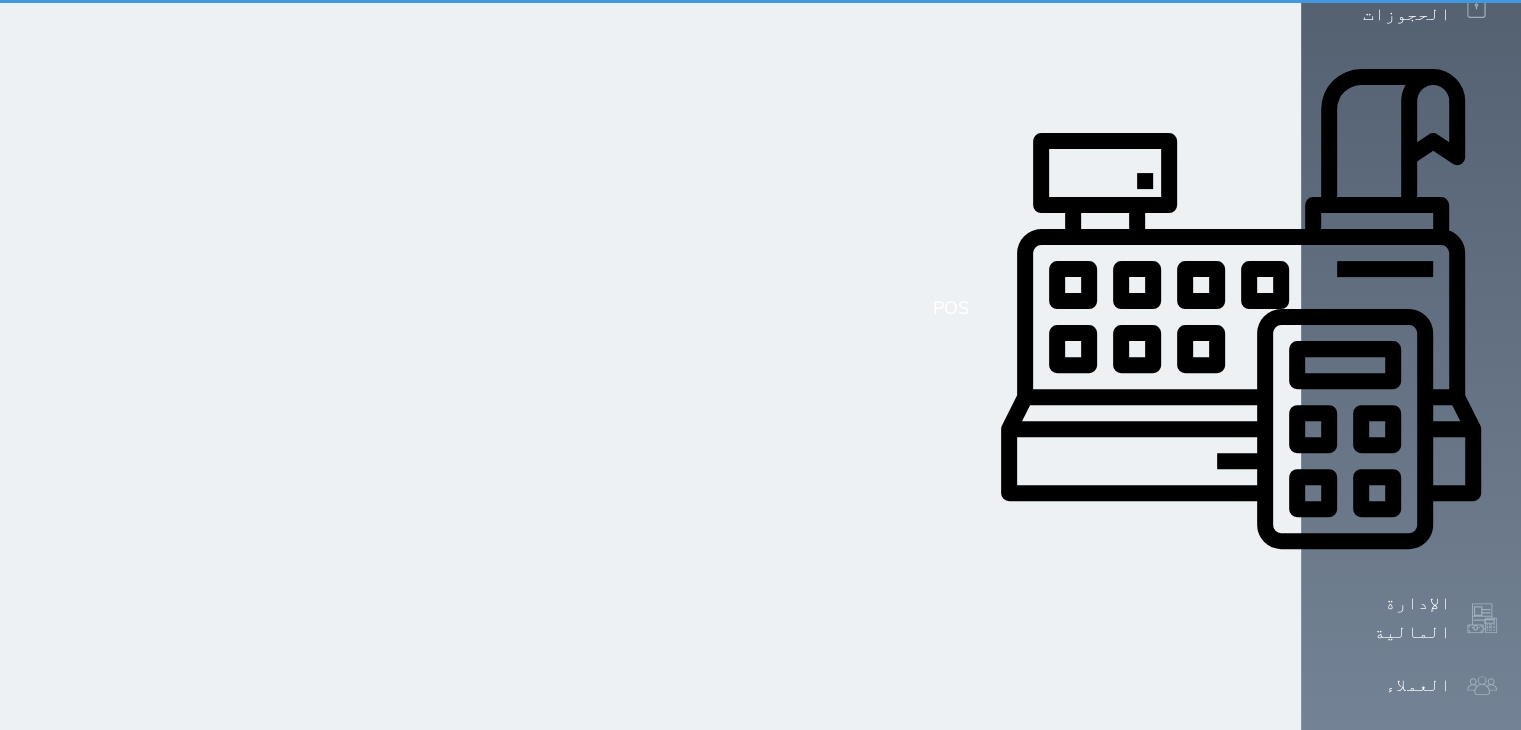 scroll, scrollTop: 0, scrollLeft: 0, axis: both 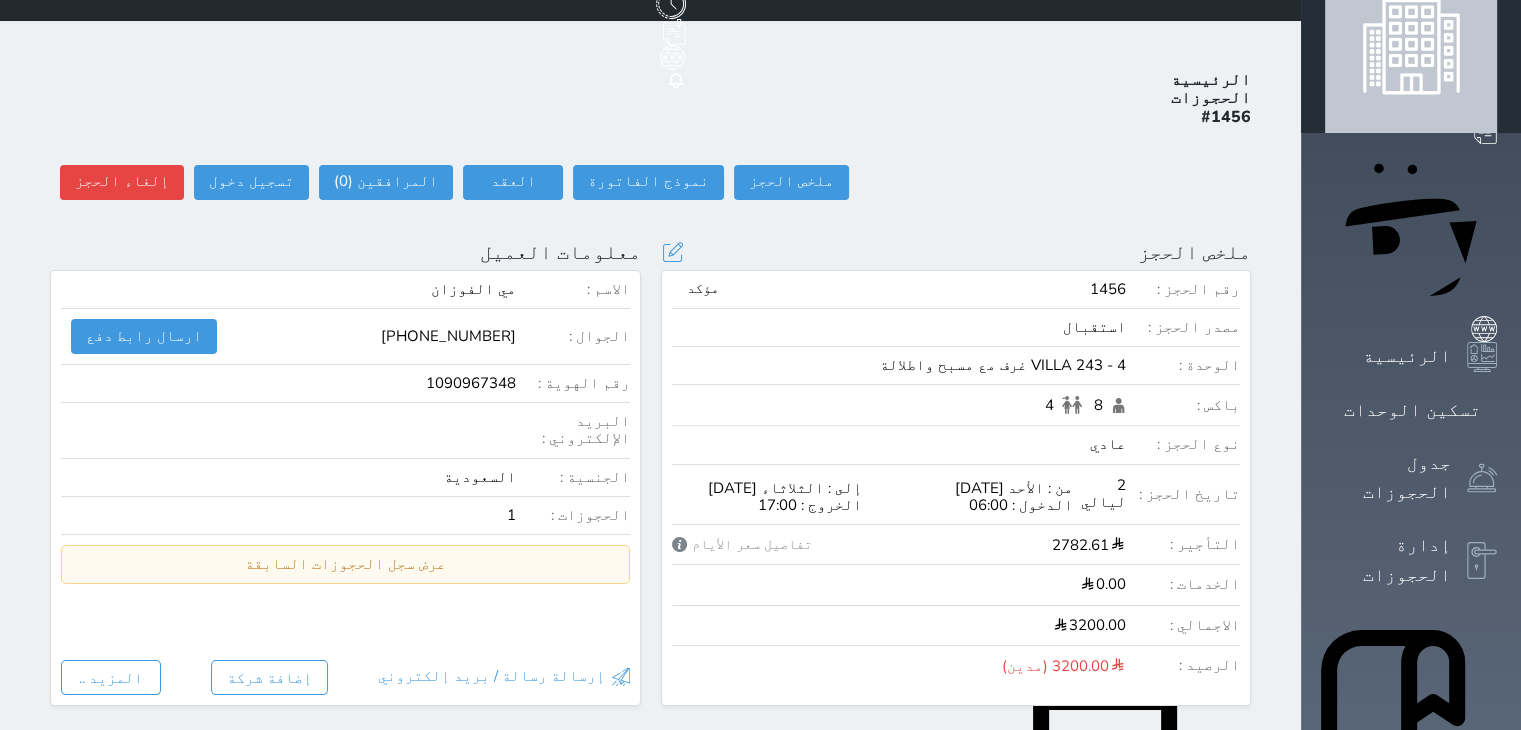 select 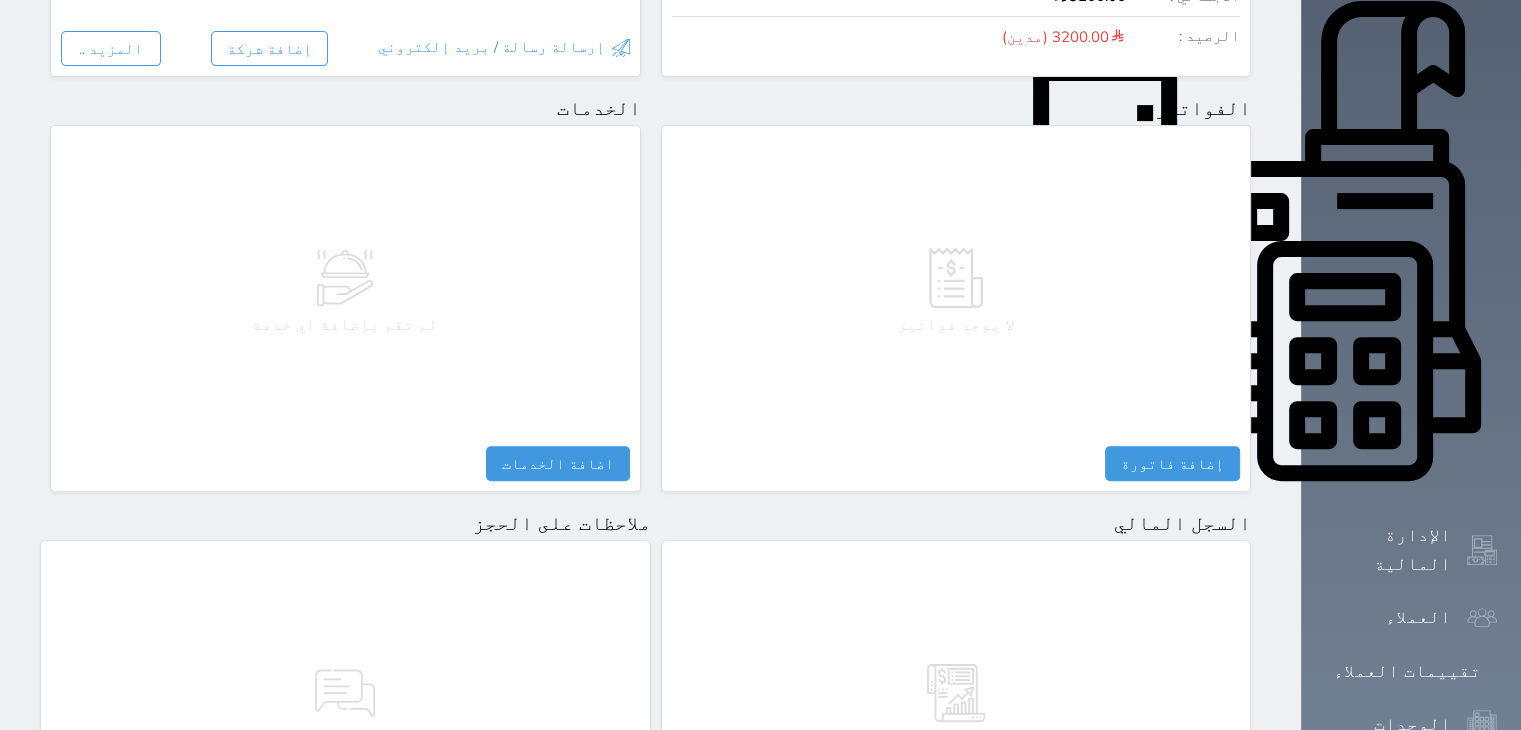 scroll, scrollTop: 900, scrollLeft: 0, axis: vertical 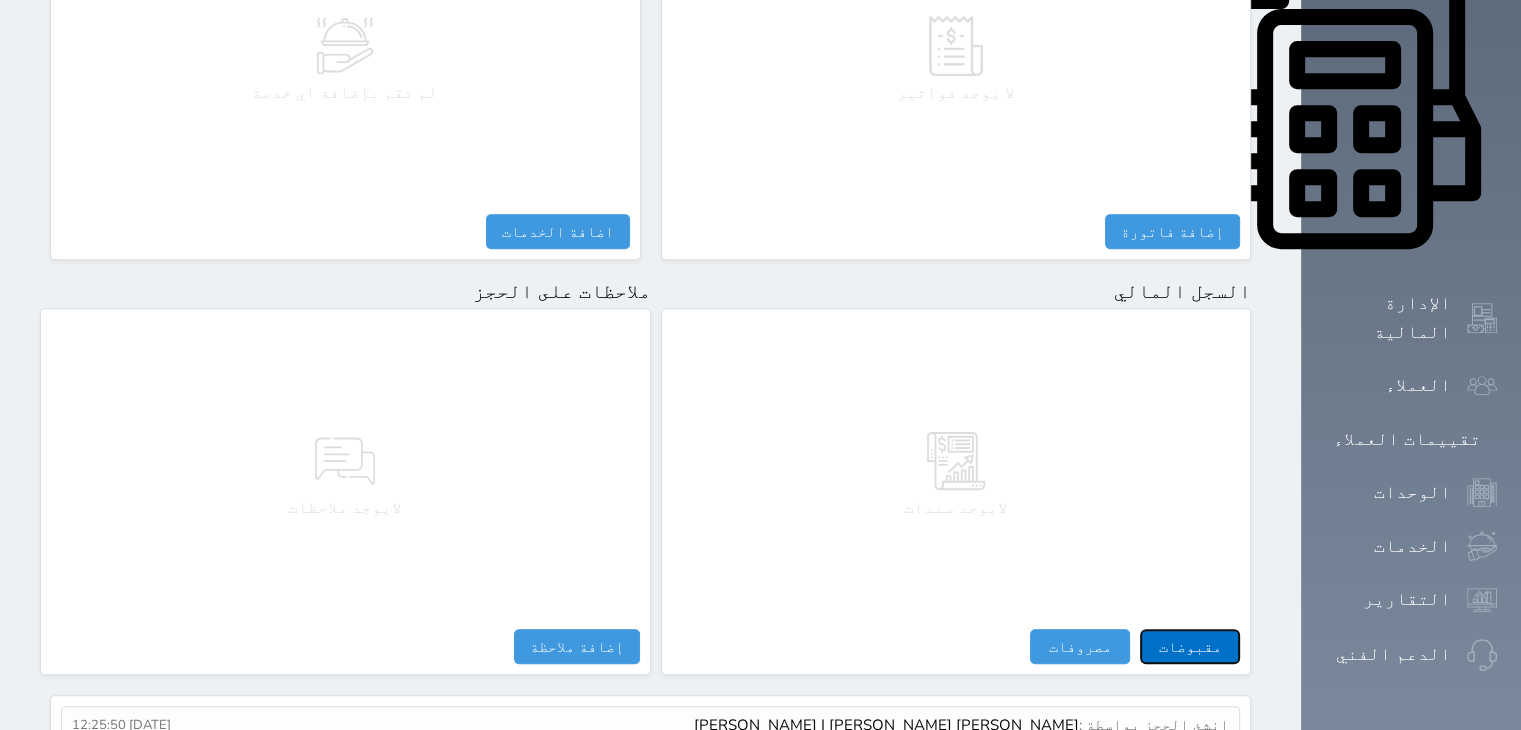 click on "مقبوضات" at bounding box center [1190, 646] 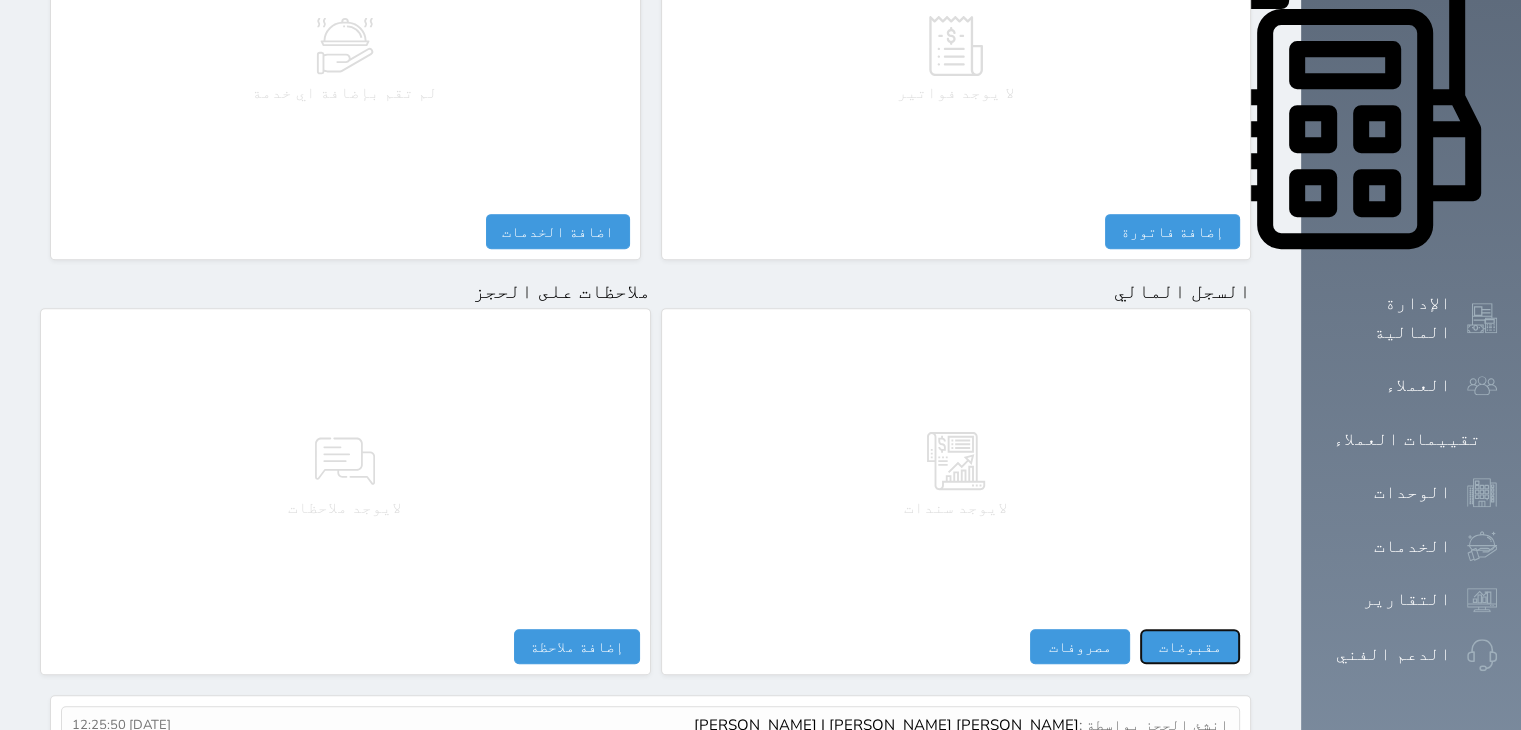select 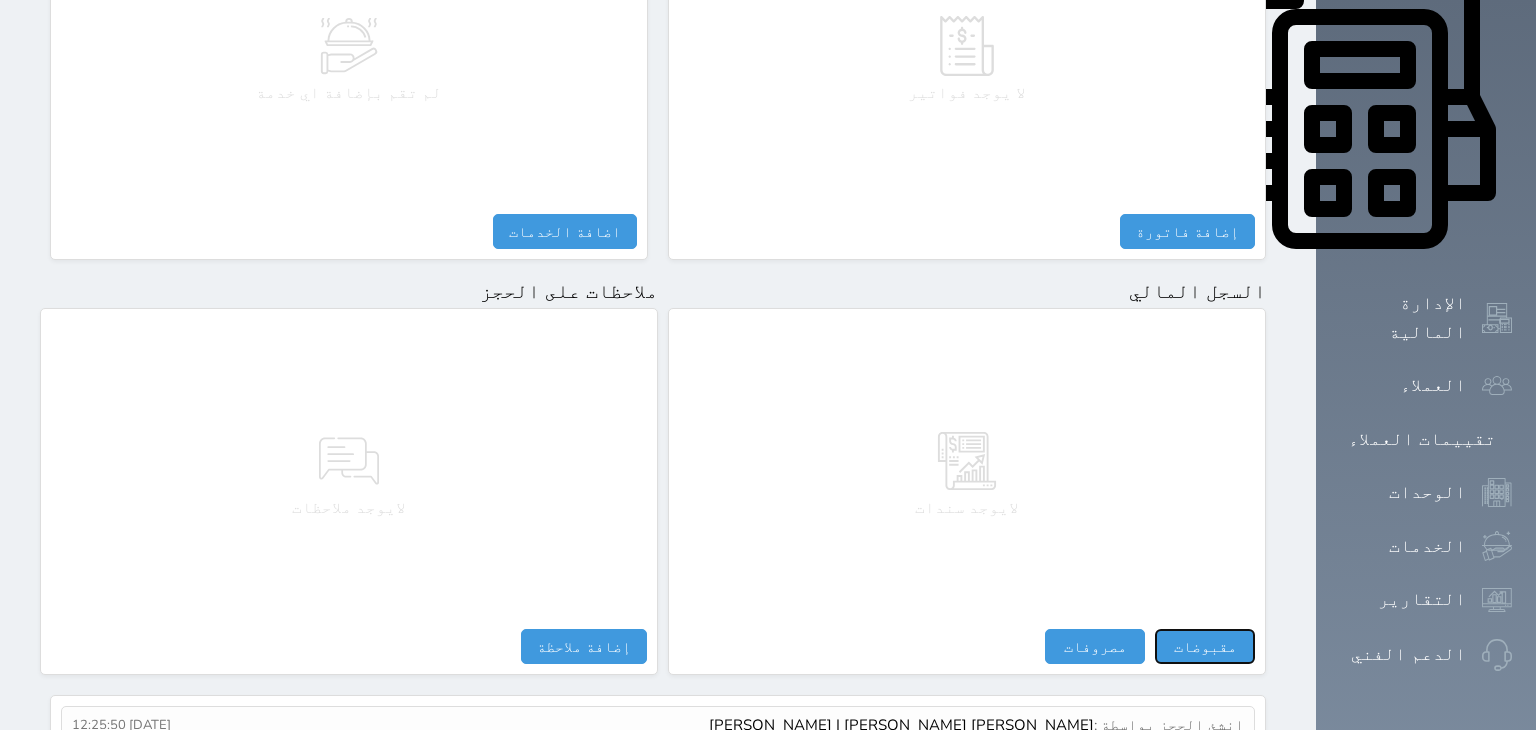 select 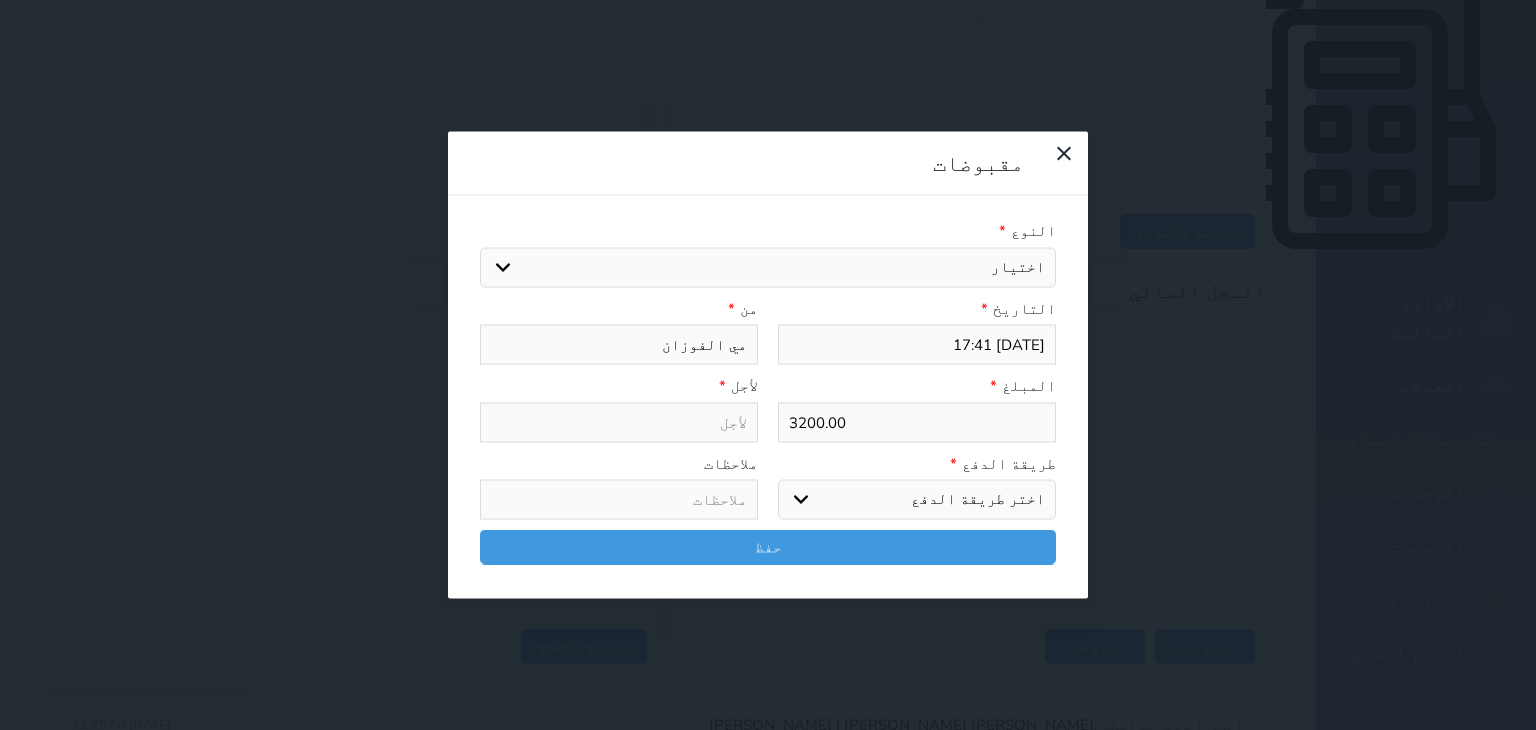 click on "اختيار   مقبوضات عامة قيمة إيجار فواتير تامين عربون لا ينطبق آخر مغسلة واي فاي - الإنترنت مواقف السيارات طعام الأغذية والمشروبات مشروبات المشروبات الباردة المشروبات الساخنة الإفطار غداء عشاء مخبز و كعك حمام سباحة الصالة الرياضية سبا و خدمات الجمال اختيار وإسقاط (خدمات النقل) ميني بار كابل - تلفزيون سرير إضافي تصفيف الشعر التسوق خدمات الجولات السياحية المنظمة خدمات الدليل السياحي" at bounding box center (768, 267) 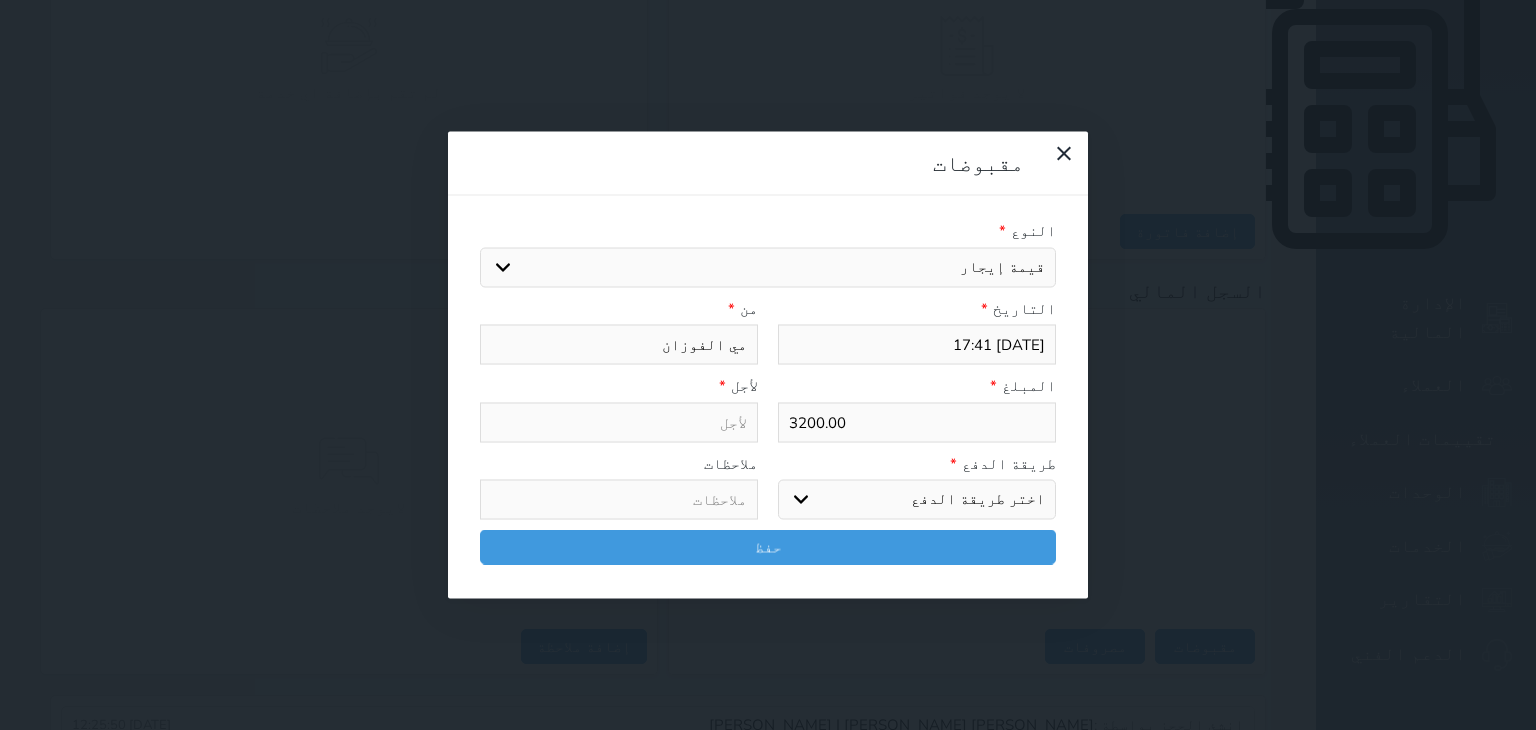 click on "اختيار   مقبوضات عامة قيمة إيجار فواتير تامين عربون لا ينطبق آخر مغسلة واي فاي - الإنترنت مواقف السيارات طعام الأغذية والمشروبات مشروبات المشروبات الباردة المشروبات الساخنة الإفطار غداء عشاء مخبز و كعك حمام سباحة الصالة الرياضية سبا و خدمات الجمال اختيار وإسقاط (خدمات النقل) ميني بار كابل - تلفزيون سرير إضافي تصفيف الشعر التسوق خدمات الجولات السياحية المنظمة خدمات الدليل السياحي" at bounding box center (768, 267) 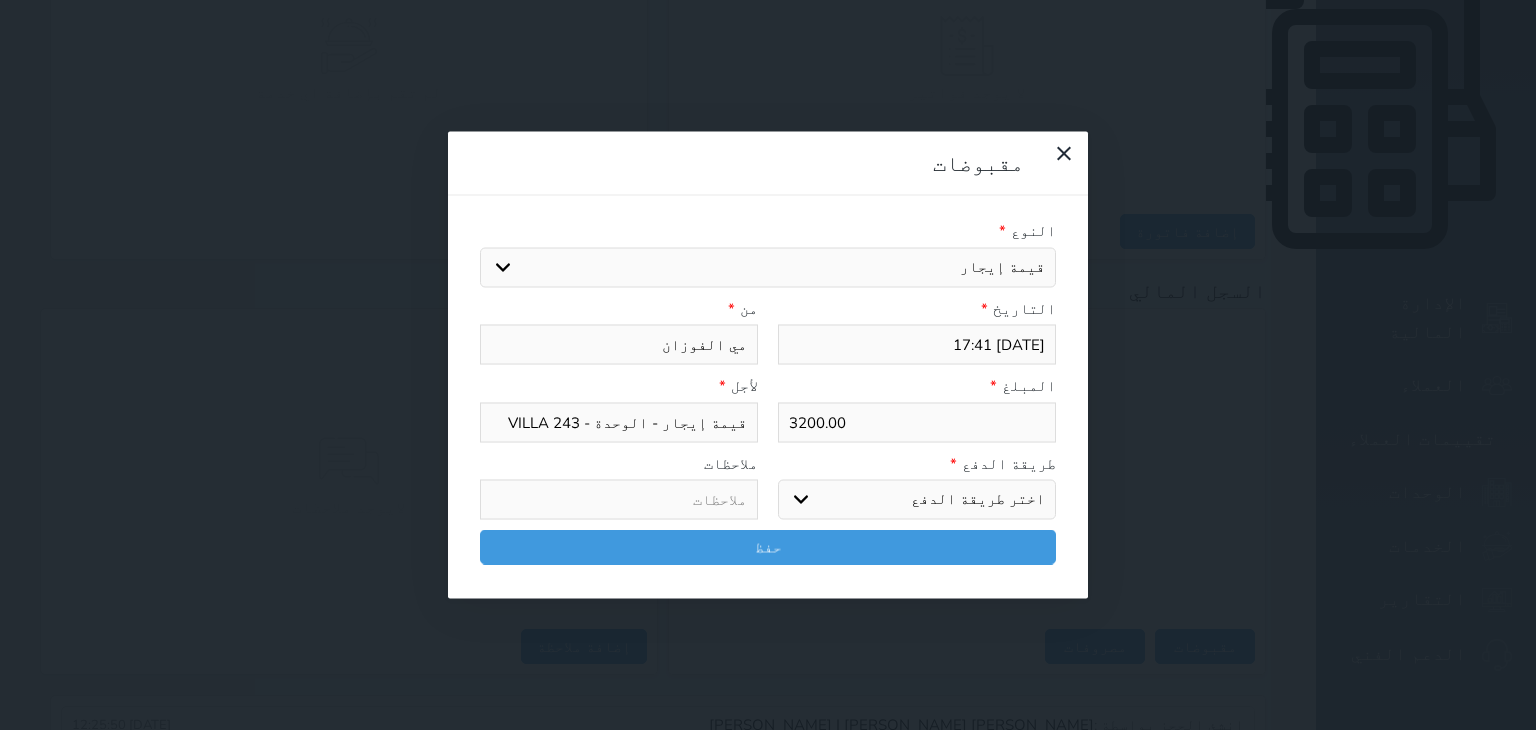 click on "3200.00" at bounding box center (917, 422) 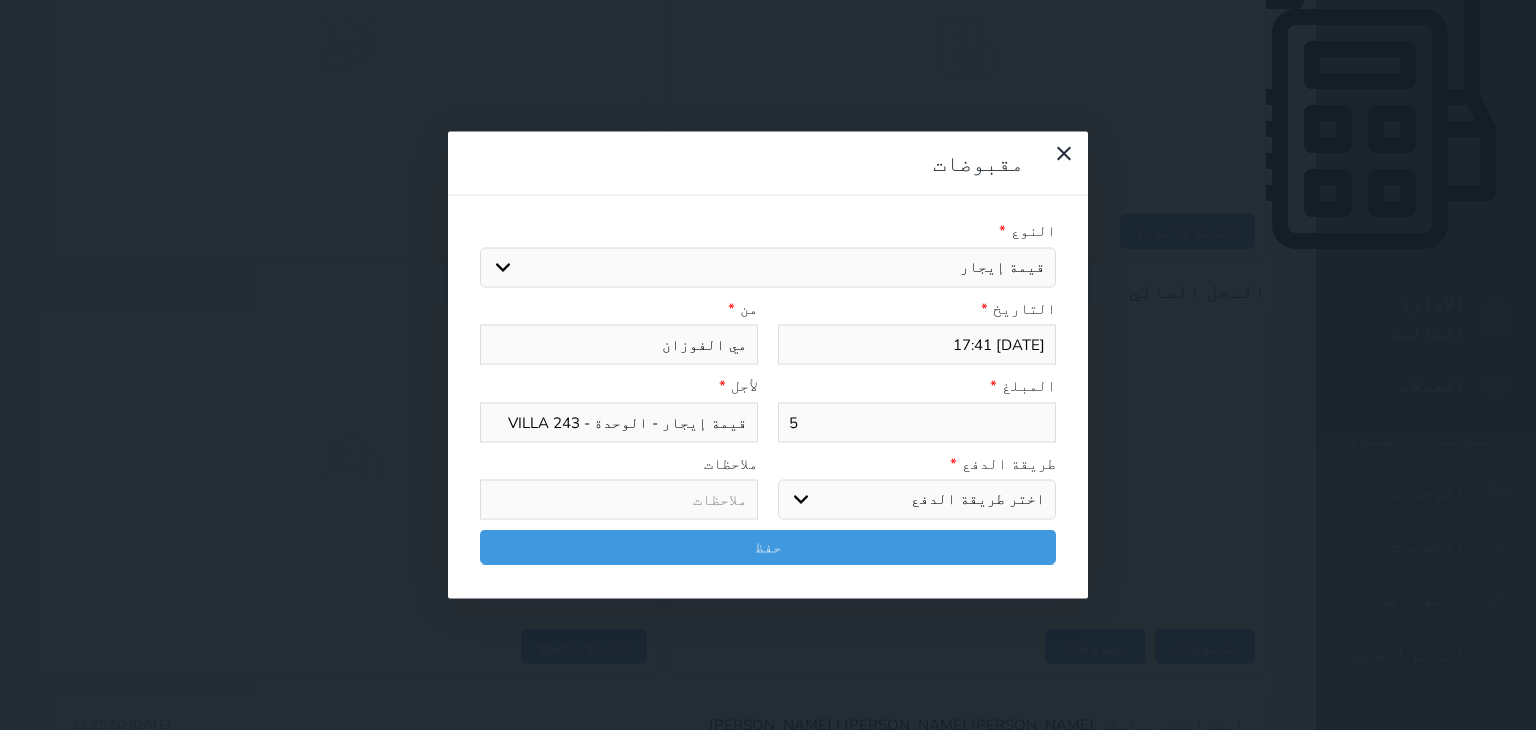 type on "50" 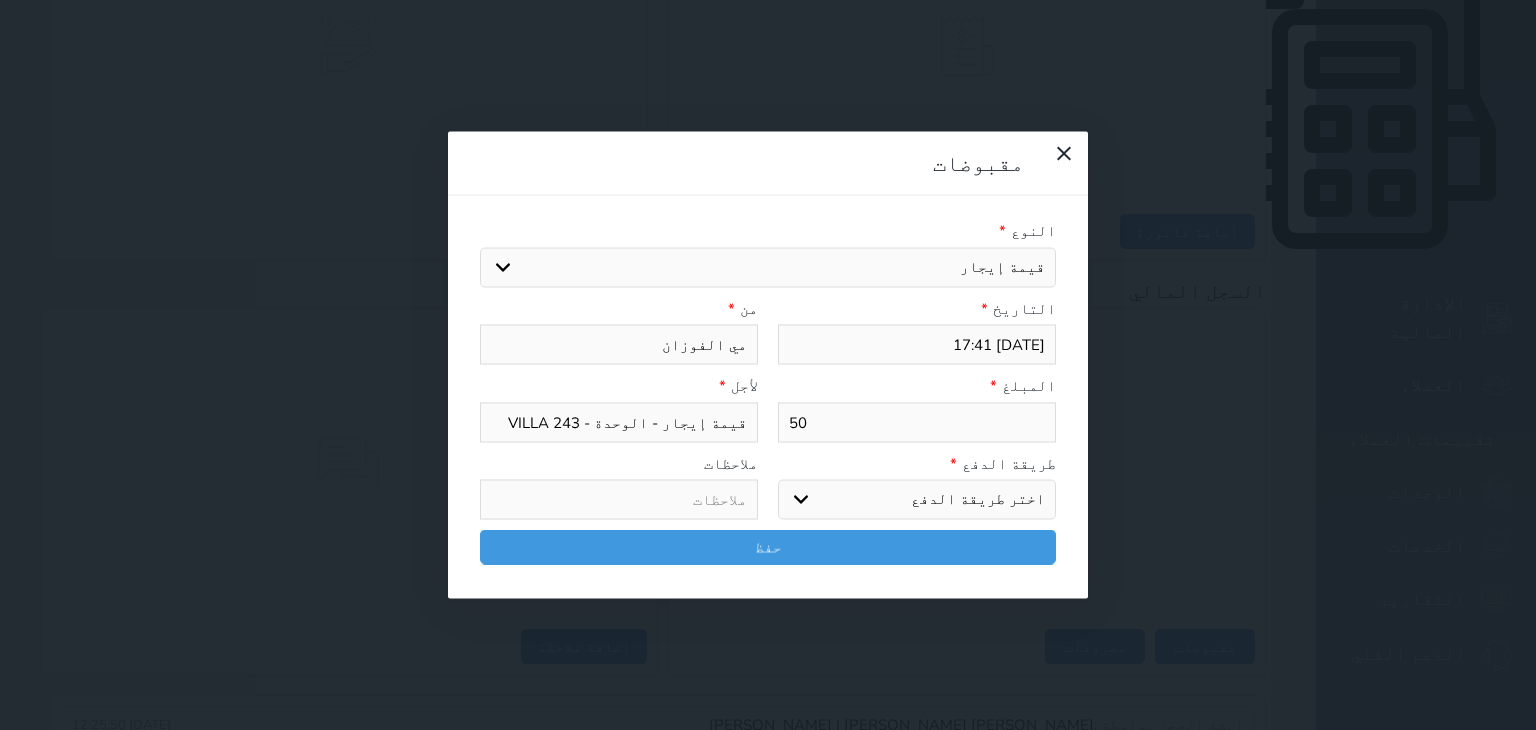 type on "500" 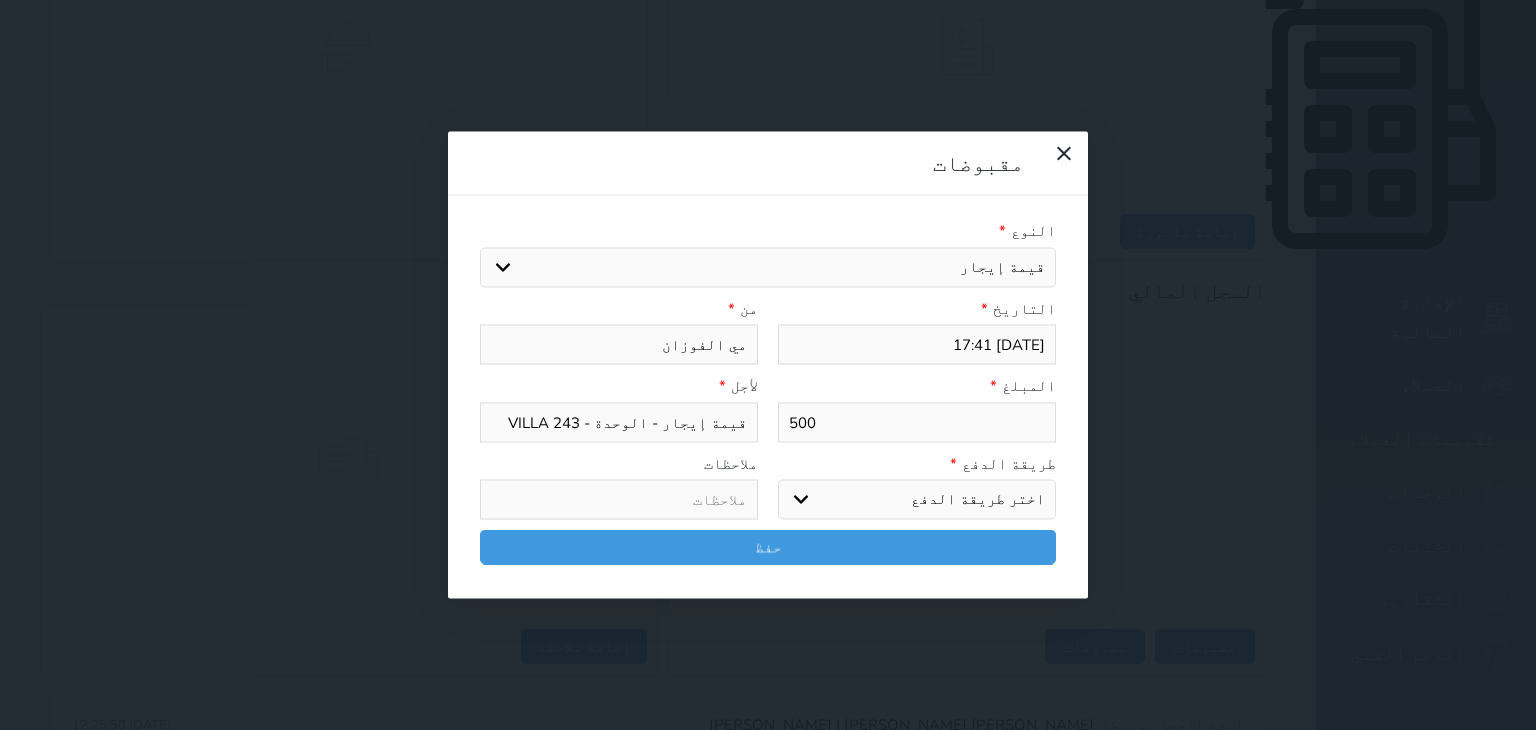 type on "500" 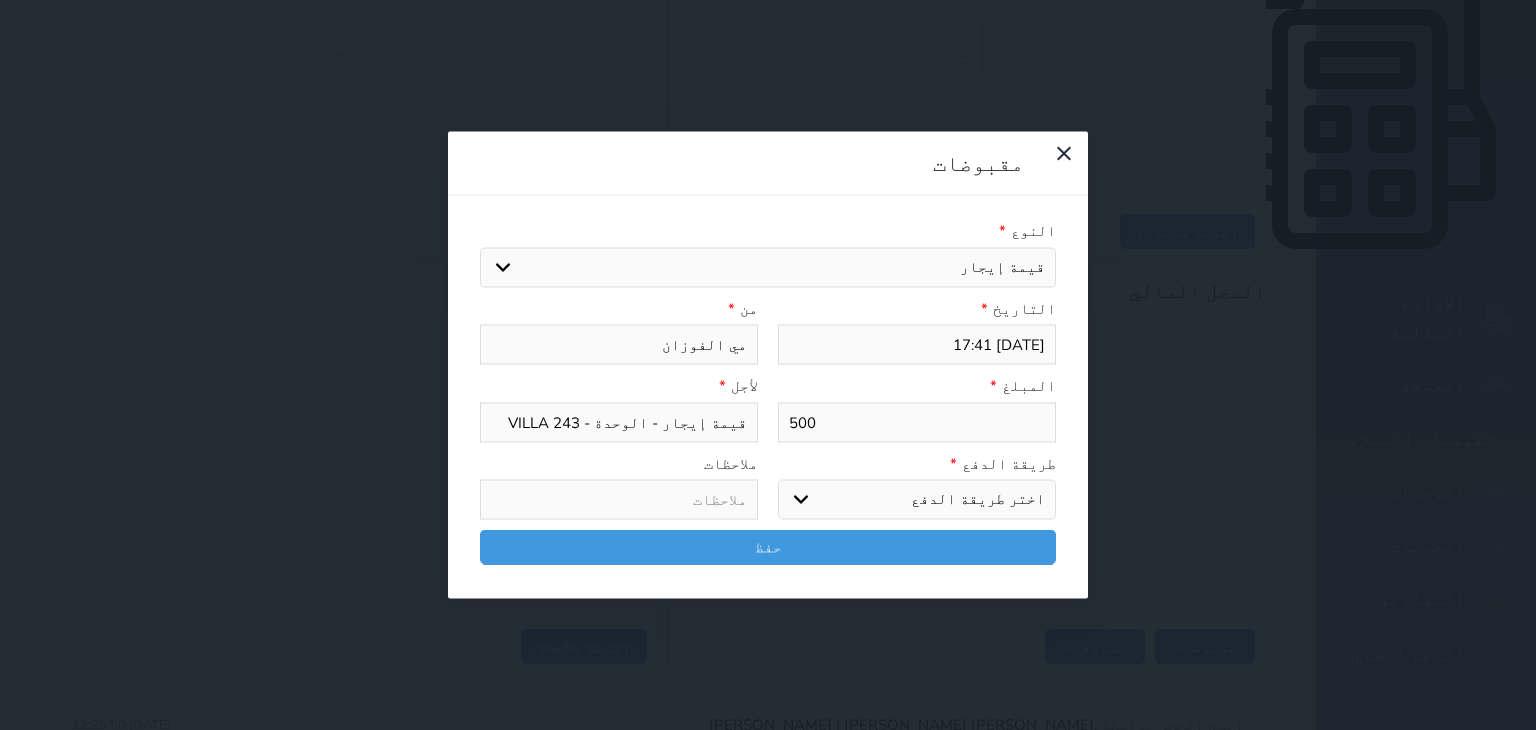 drag, startPoint x: 1001, startPoint y: 355, endPoint x: 1008, endPoint y: 368, distance: 14.764823 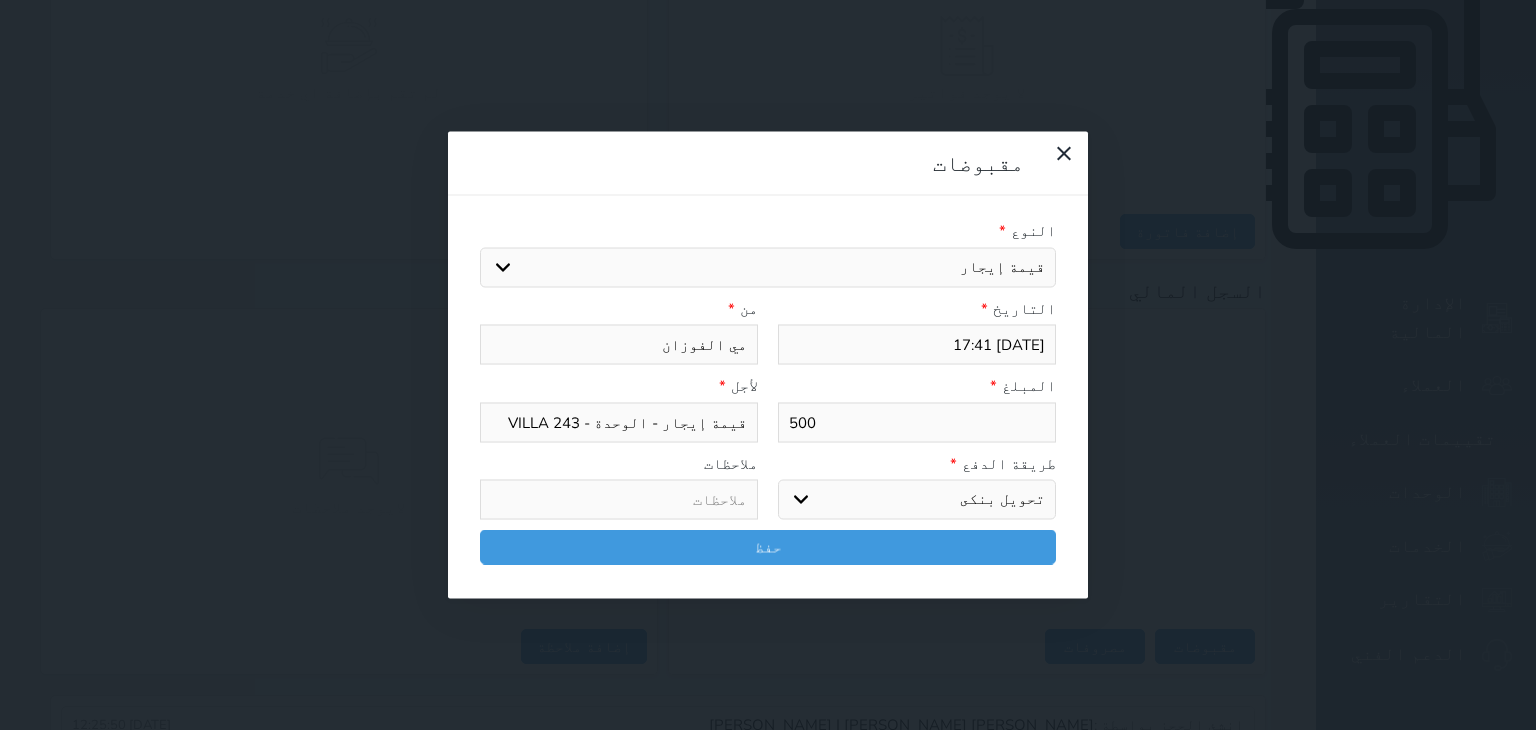 click on "اختر طريقة الدفع   دفع نقدى   تحويل بنكى   مدى   بطاقة ائتمان   آجل" at bounding box center (917, 500) 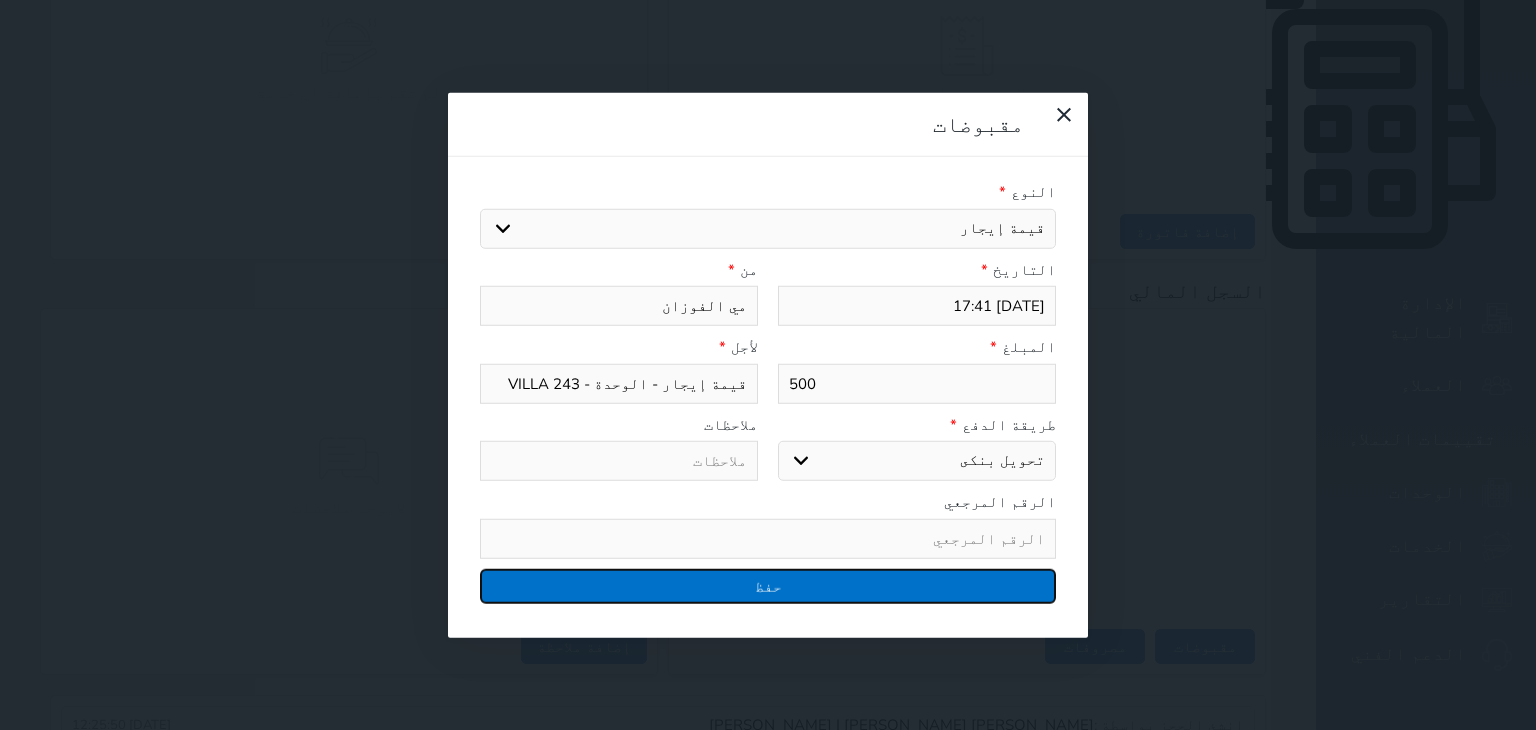 click on "حفظ" at bounding box center (768, 585) 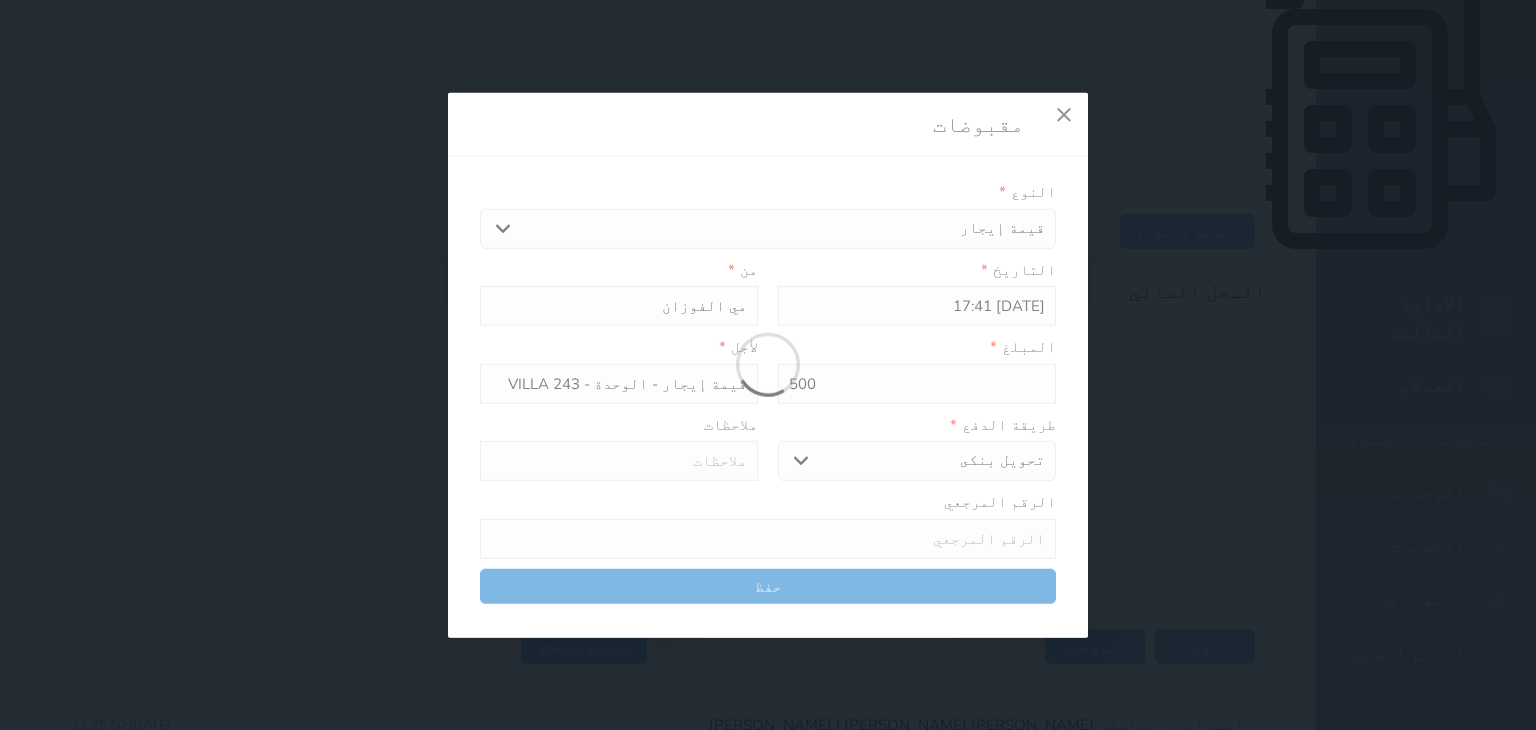 select 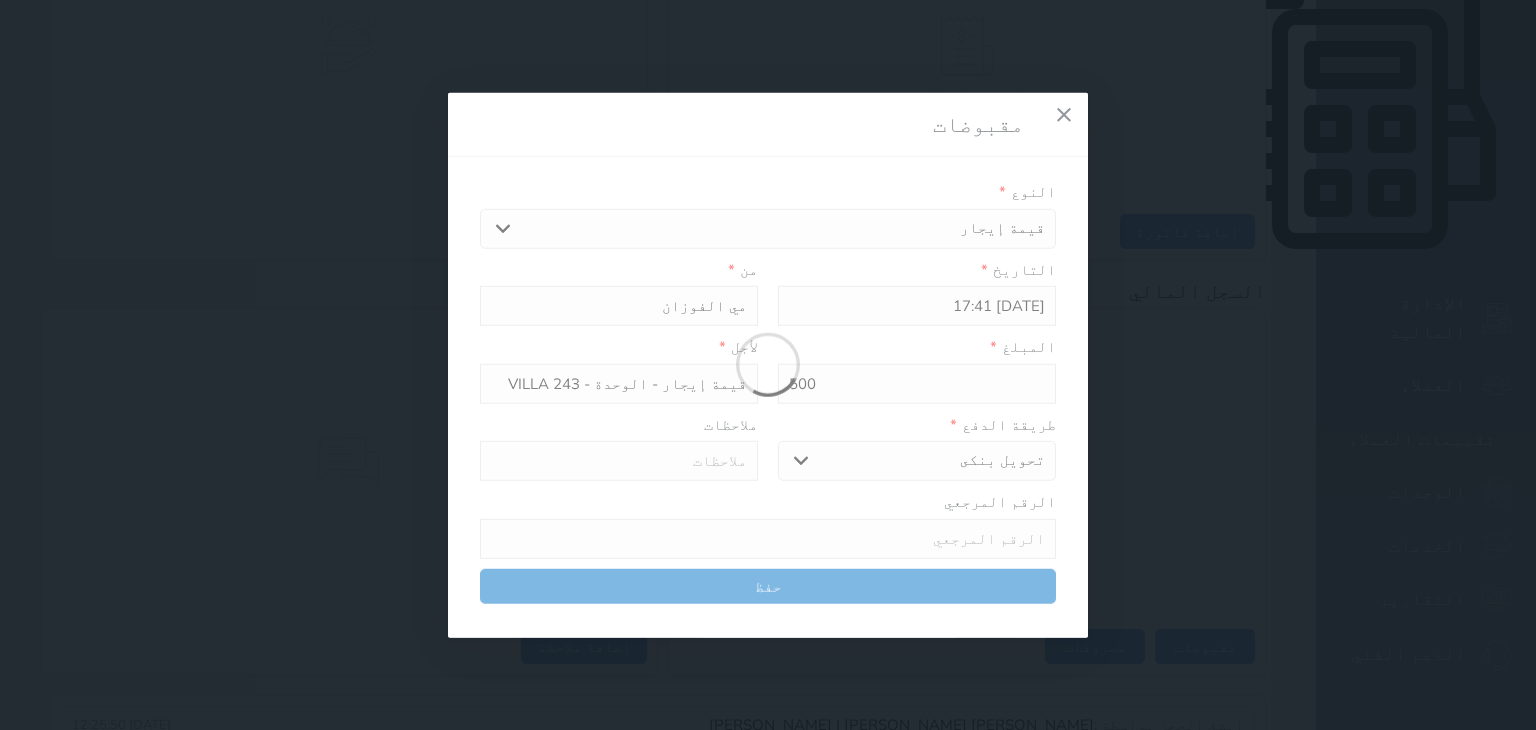 type 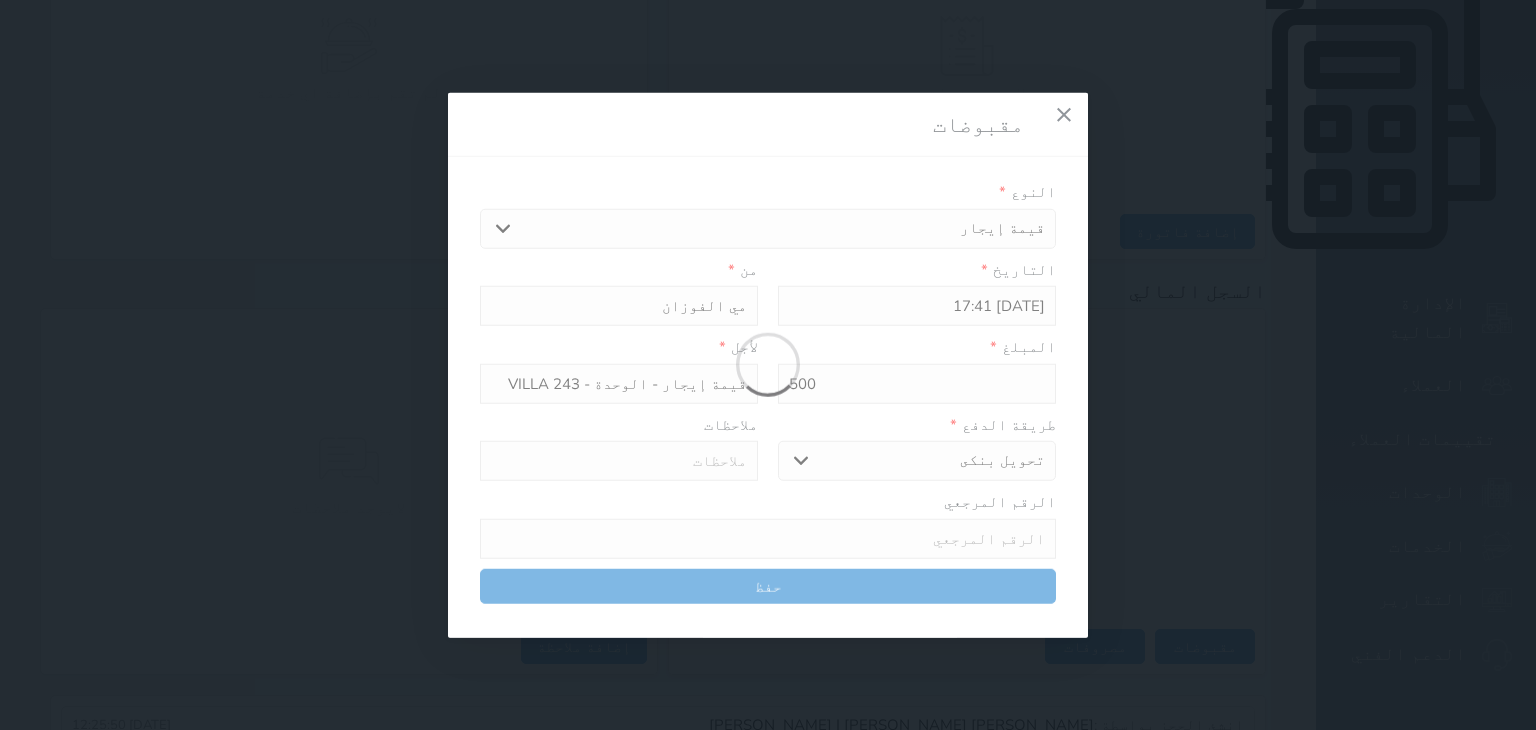 type on "0" 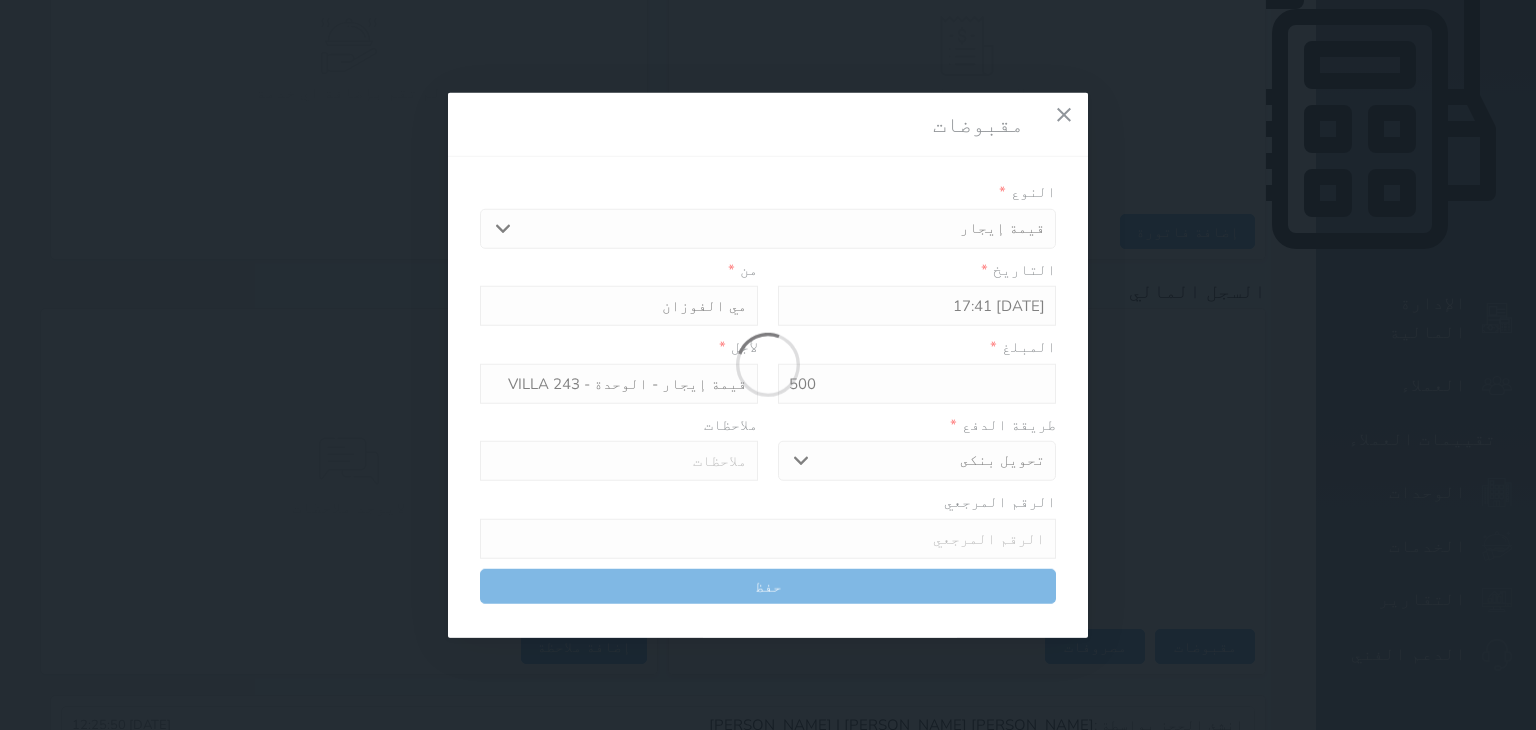 select 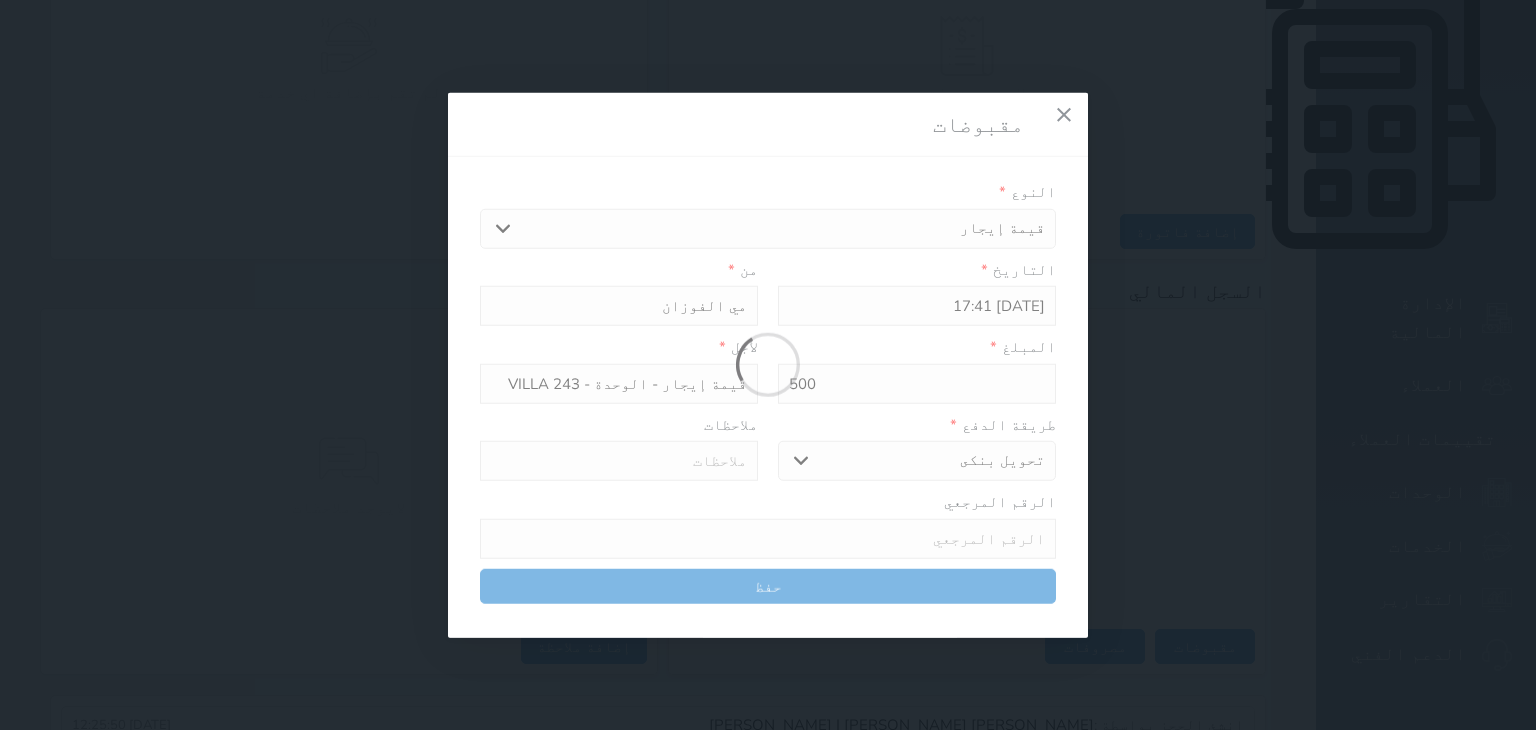 type on "0" 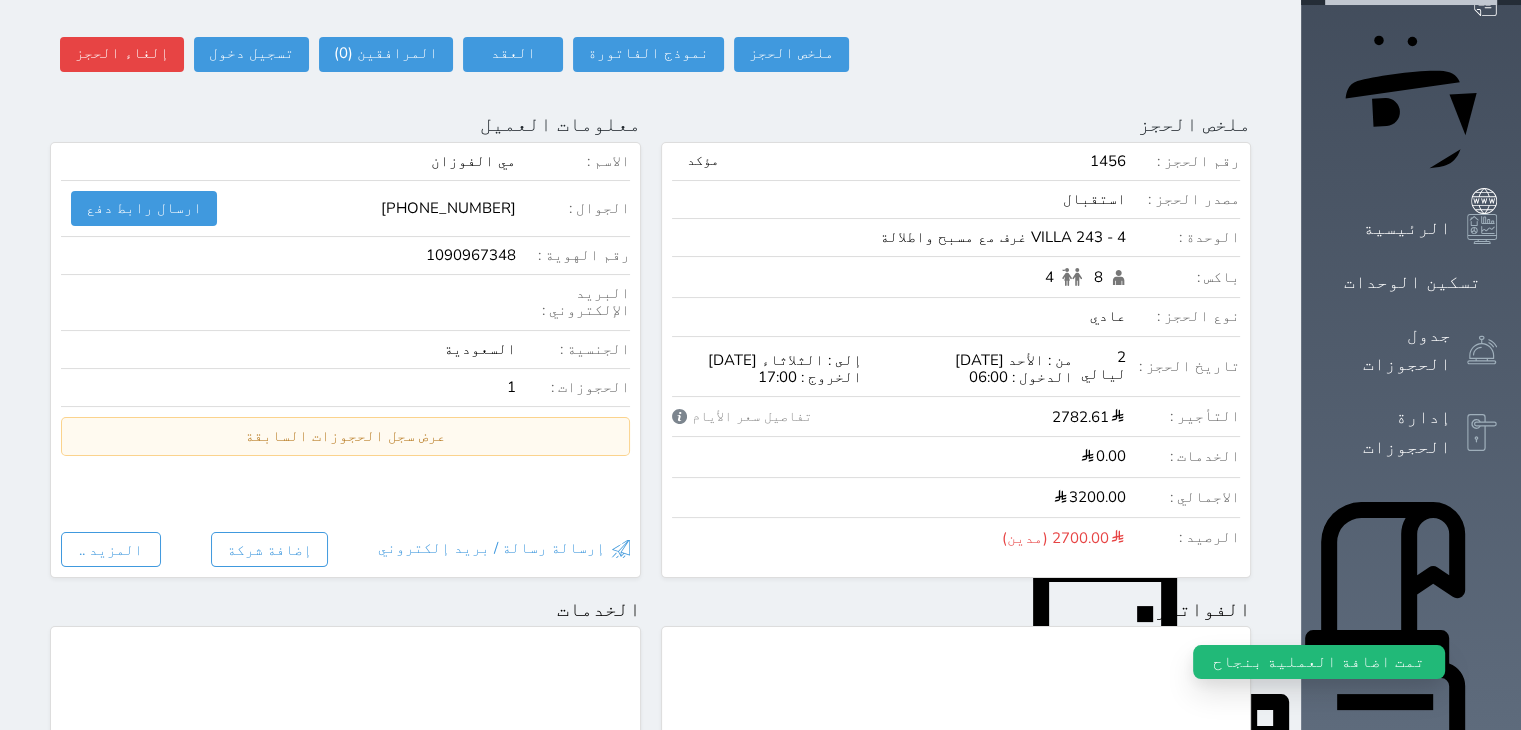 scroll, scrollTop: 400, scrollLeft: 0, axis: vertical 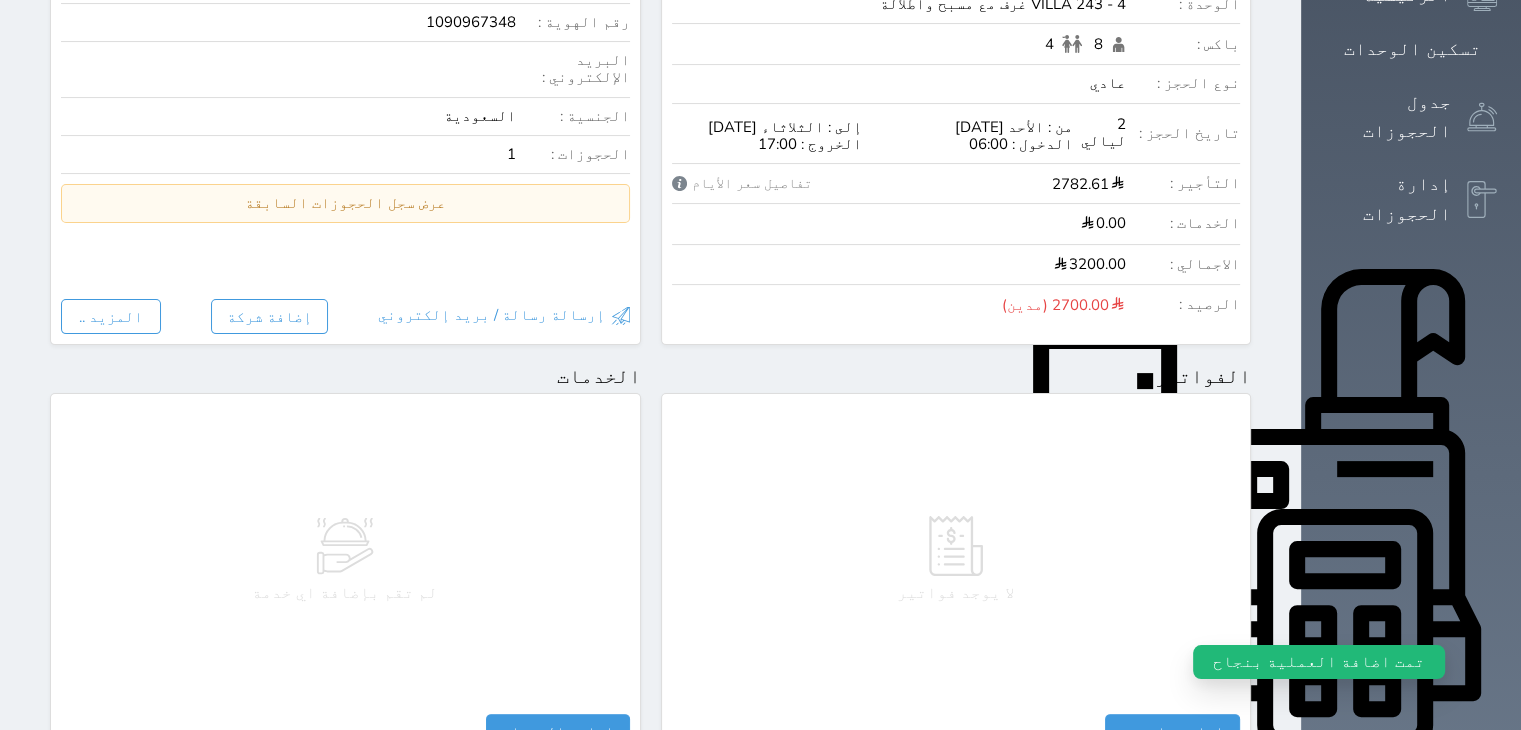 click on "الإدارة المالية" at bounding box center [1388, 818] 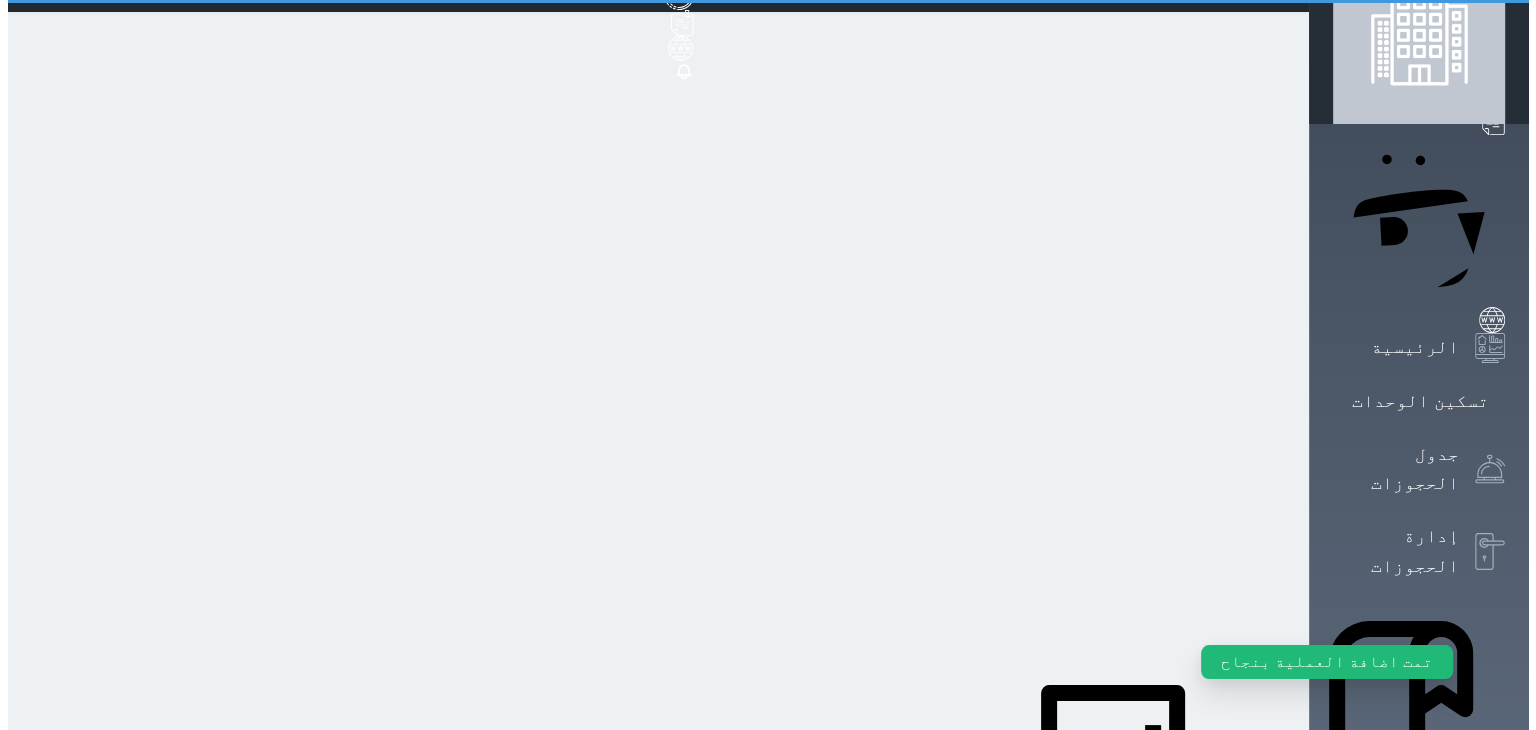 scroll, scrollTop: 0, scrollLeft: 0, axis: both 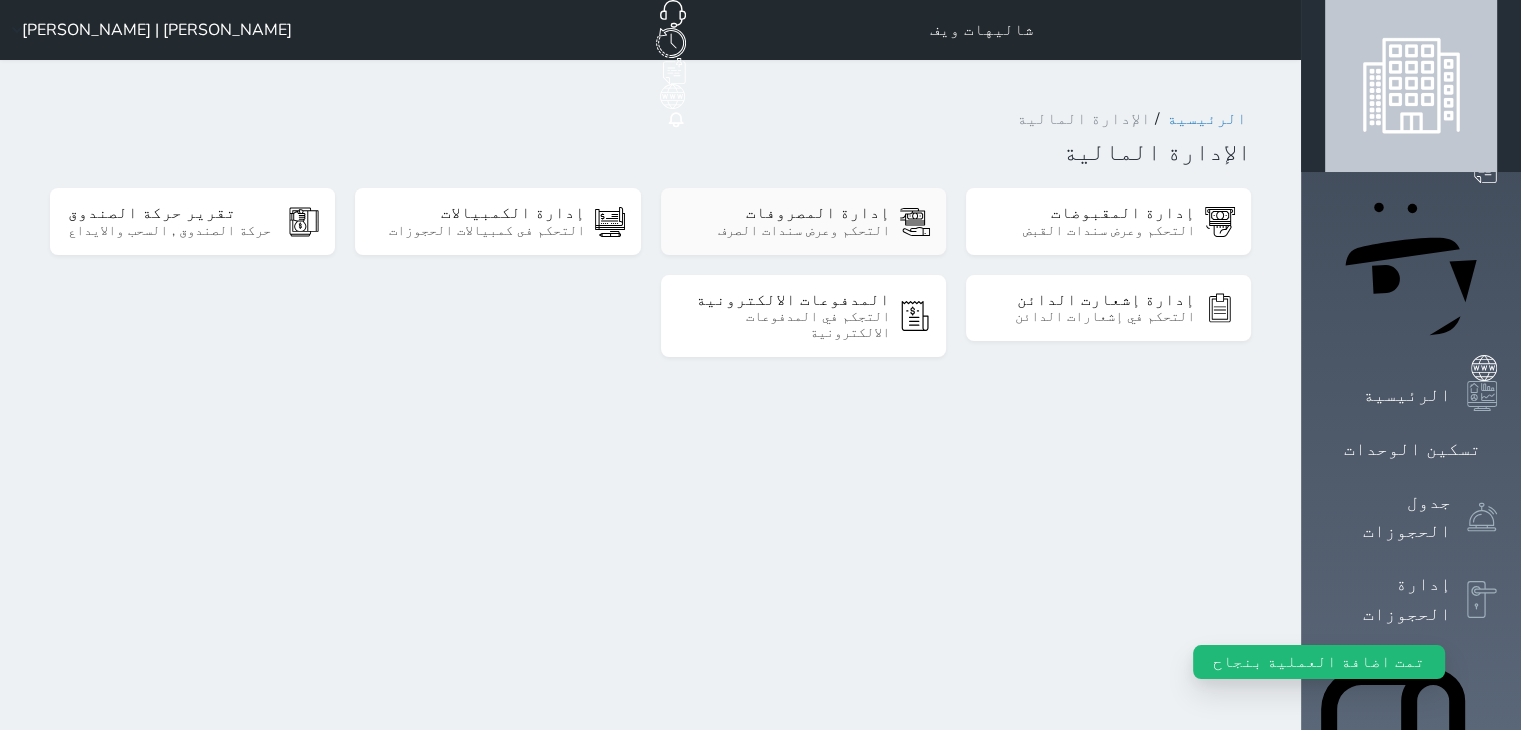 click on "التحكم وعرض سندات الصرف" at bounding box center [784, 231] 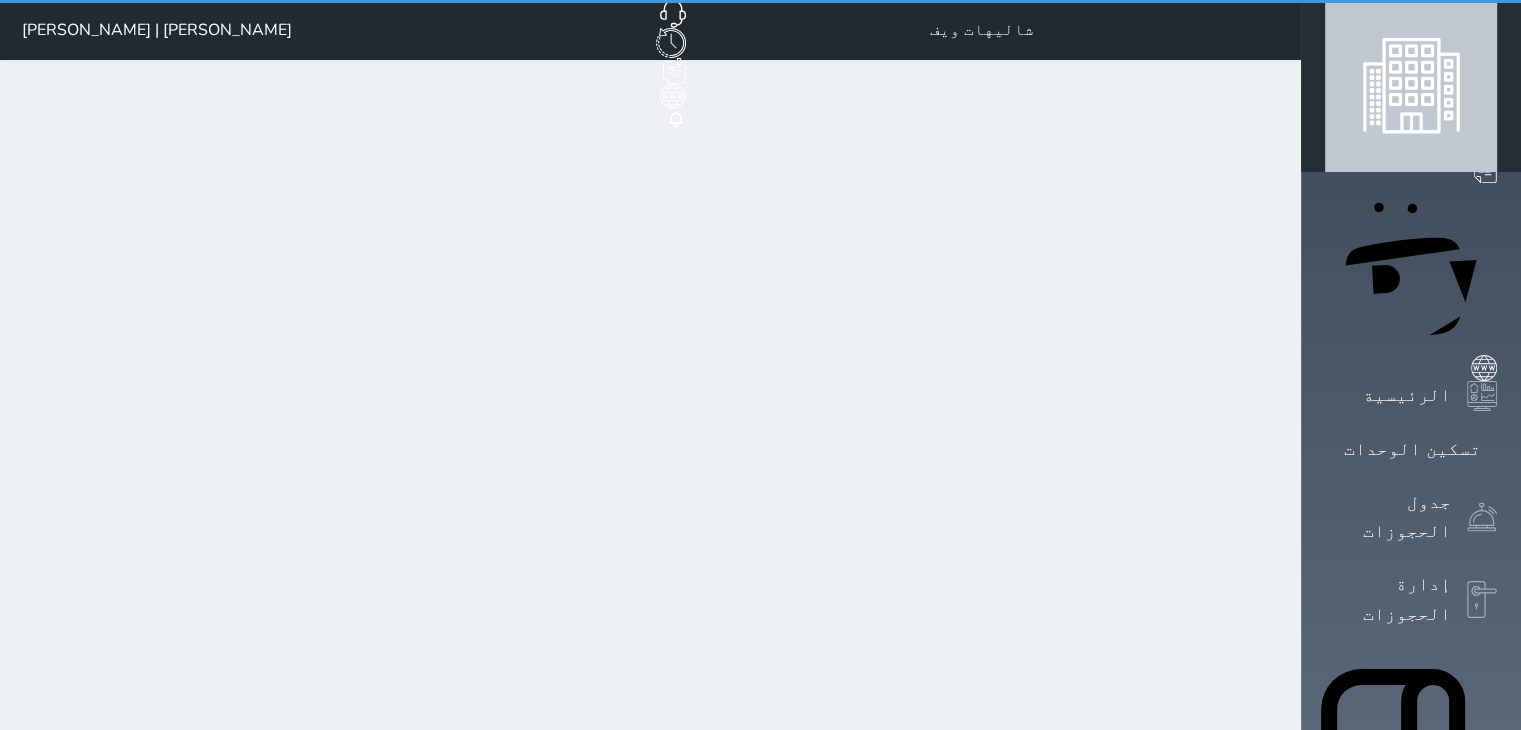 select 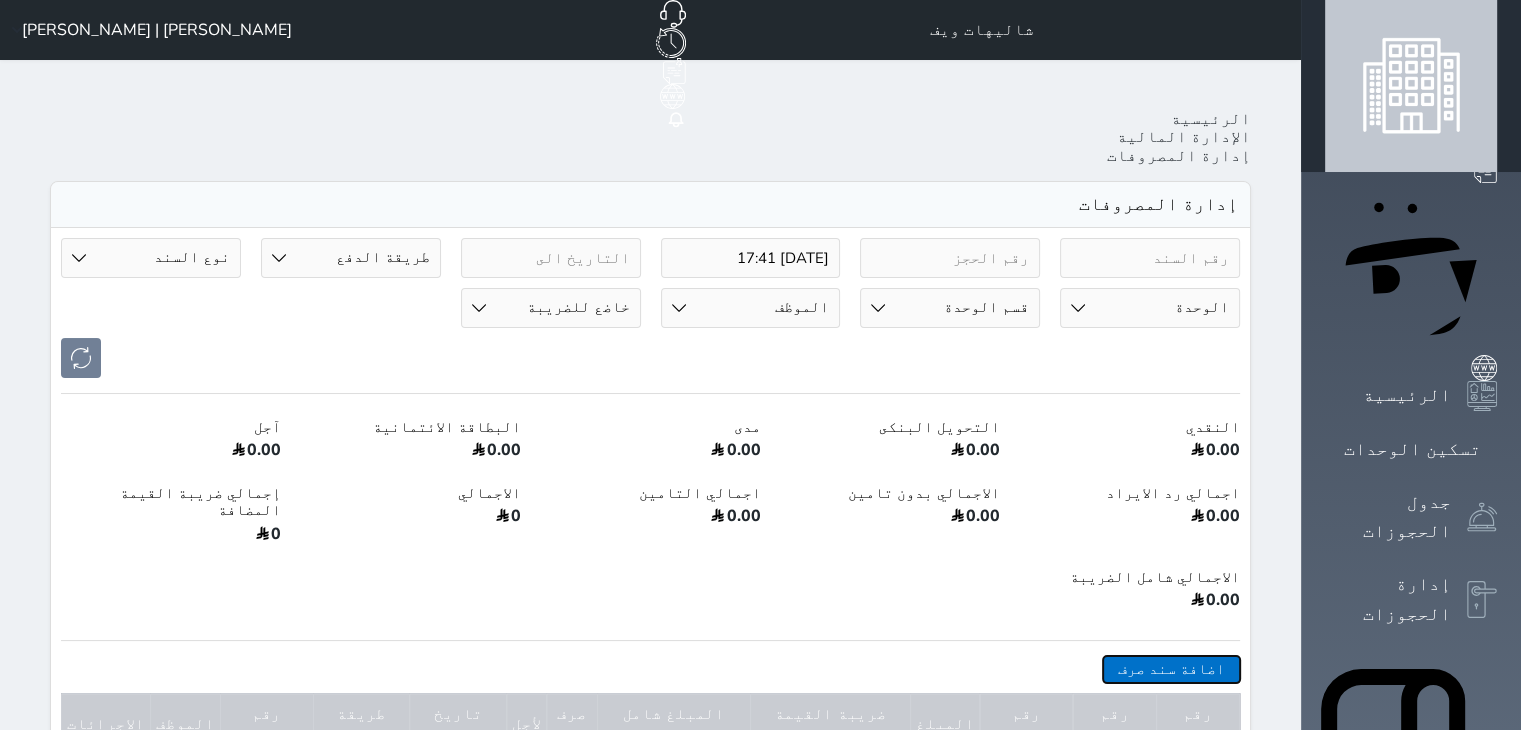 click on "اضافة سند صرف" at bounding box center [1171, 669] 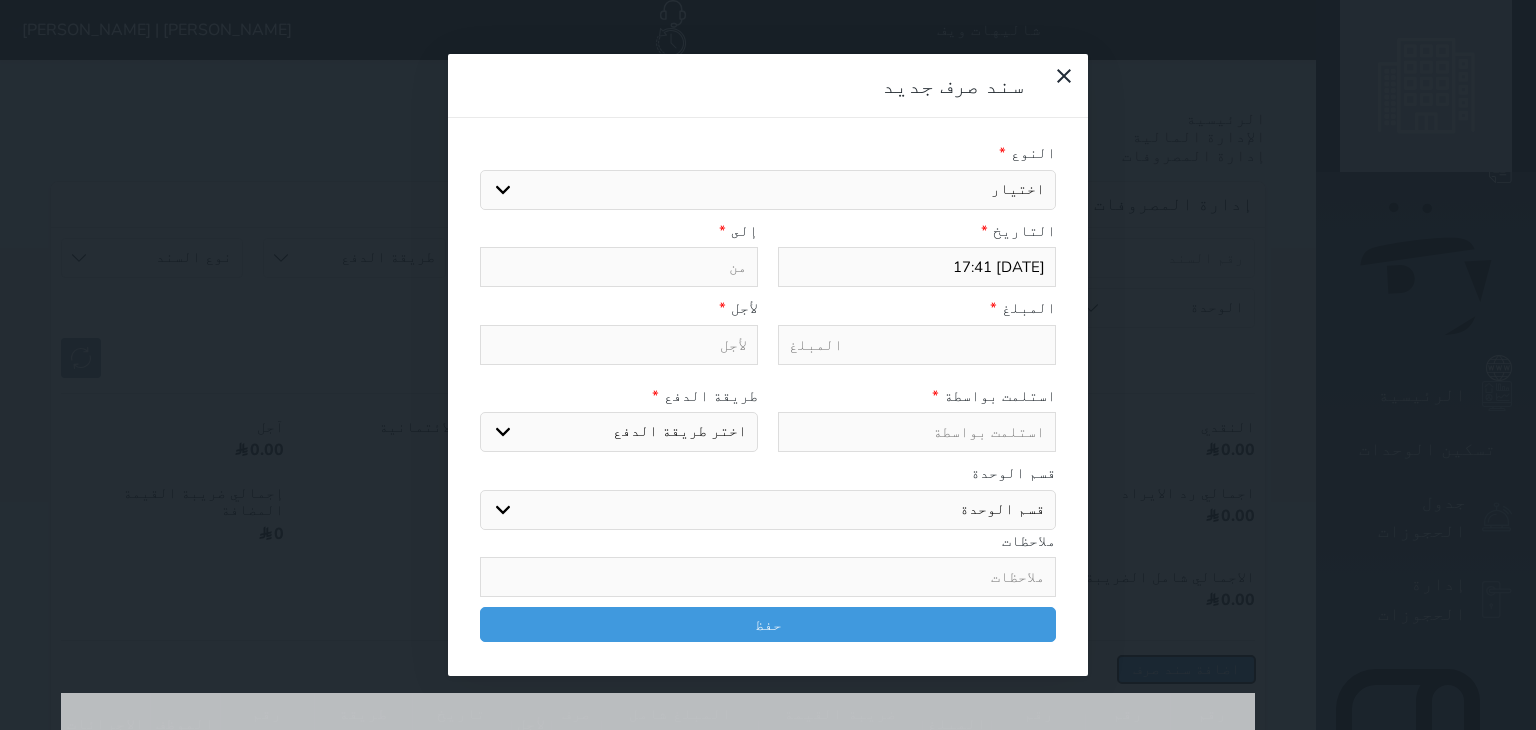 select 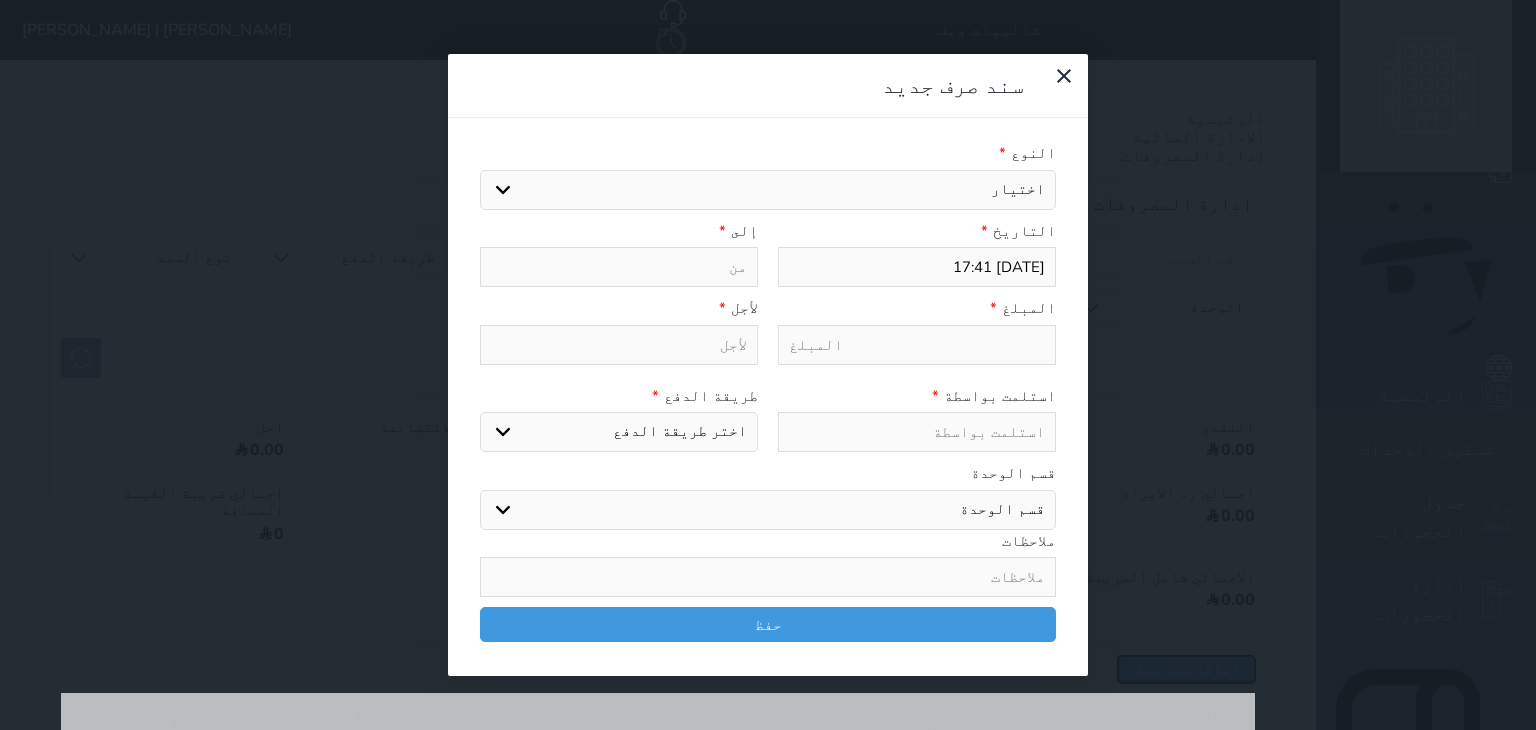 type on "2025-07-12 17:42" 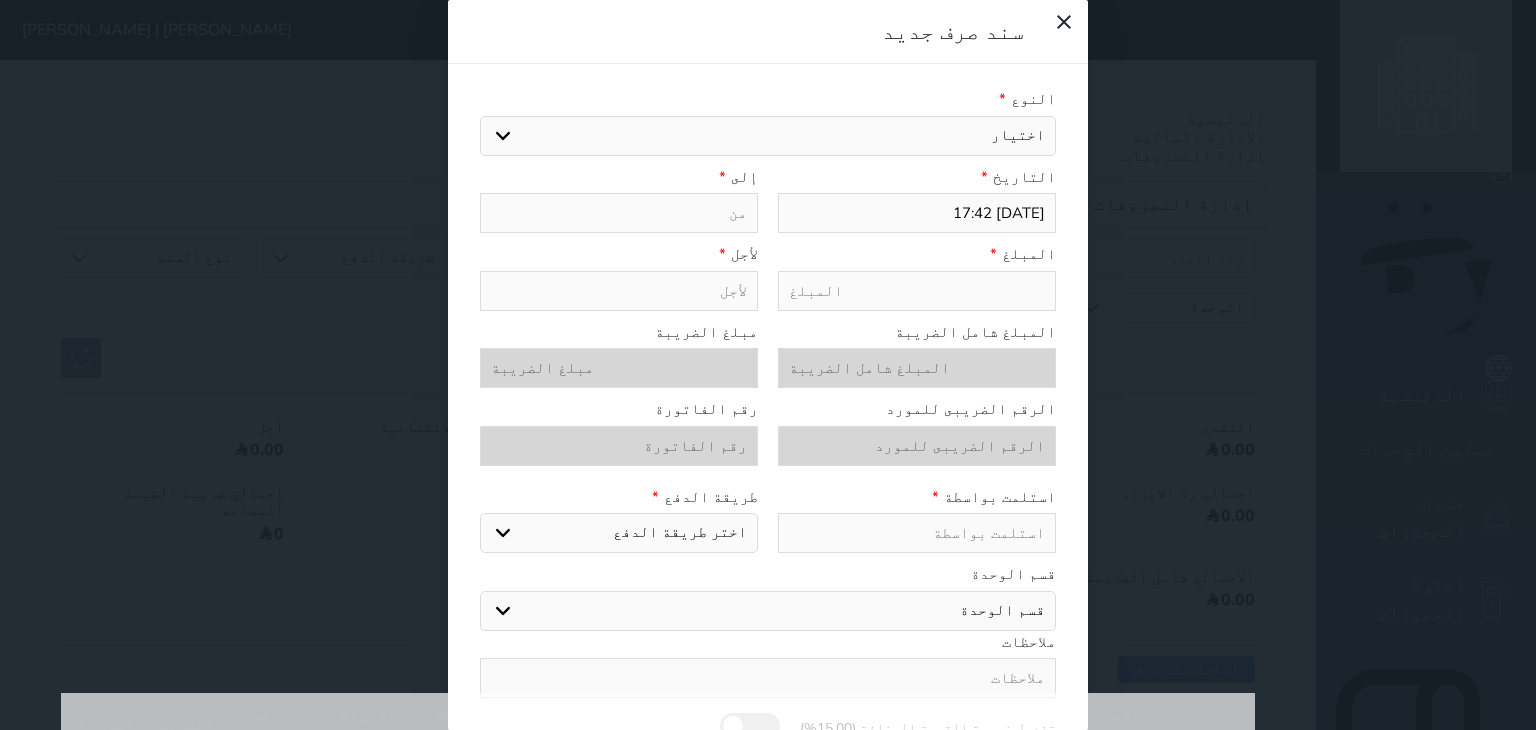 click on "اختيار   مرتجع إيجار رواتب صيانة مصروفات عامة تحويل من الصندوق الى الادارة استرجاع تامين استرجاع العربون" at bounding box center (768, 136) 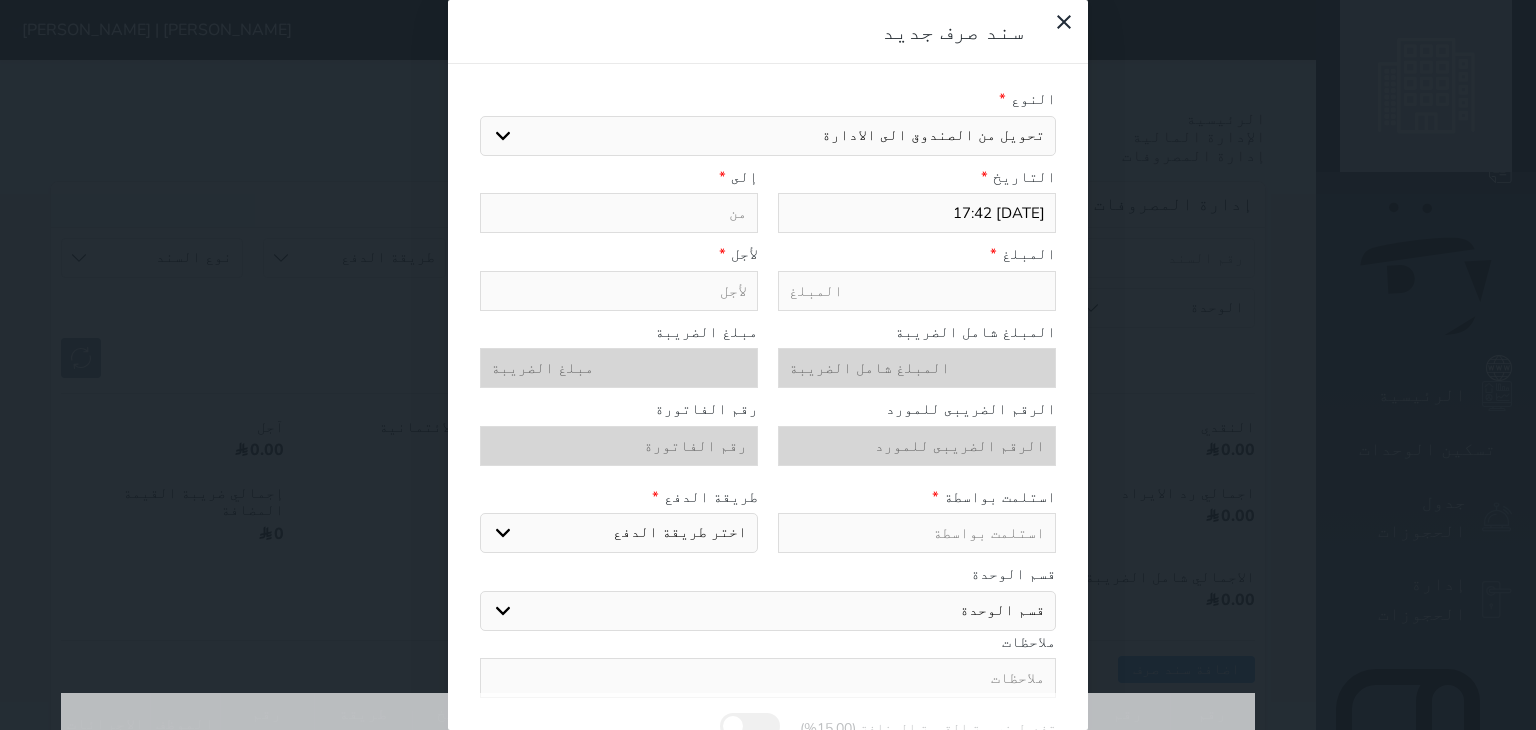 click on "اختيار   مرتجع إيجار رواتب صيانة مصروفات عامة تحويل من الصندوق الى الادارة استرجاع تامين استرجاع العربون" at bounding box center (768, 136) 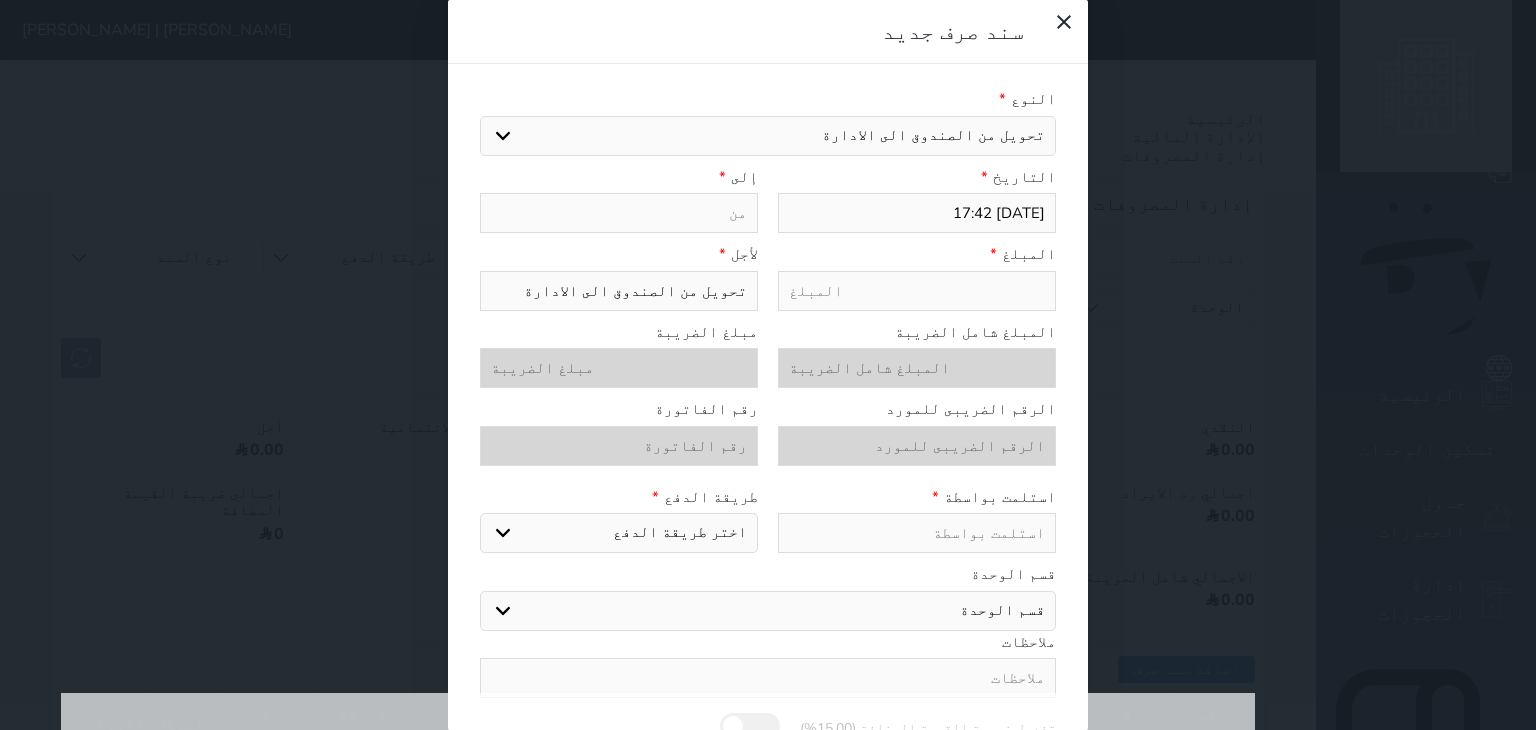 click at bounding box center (619, 213) 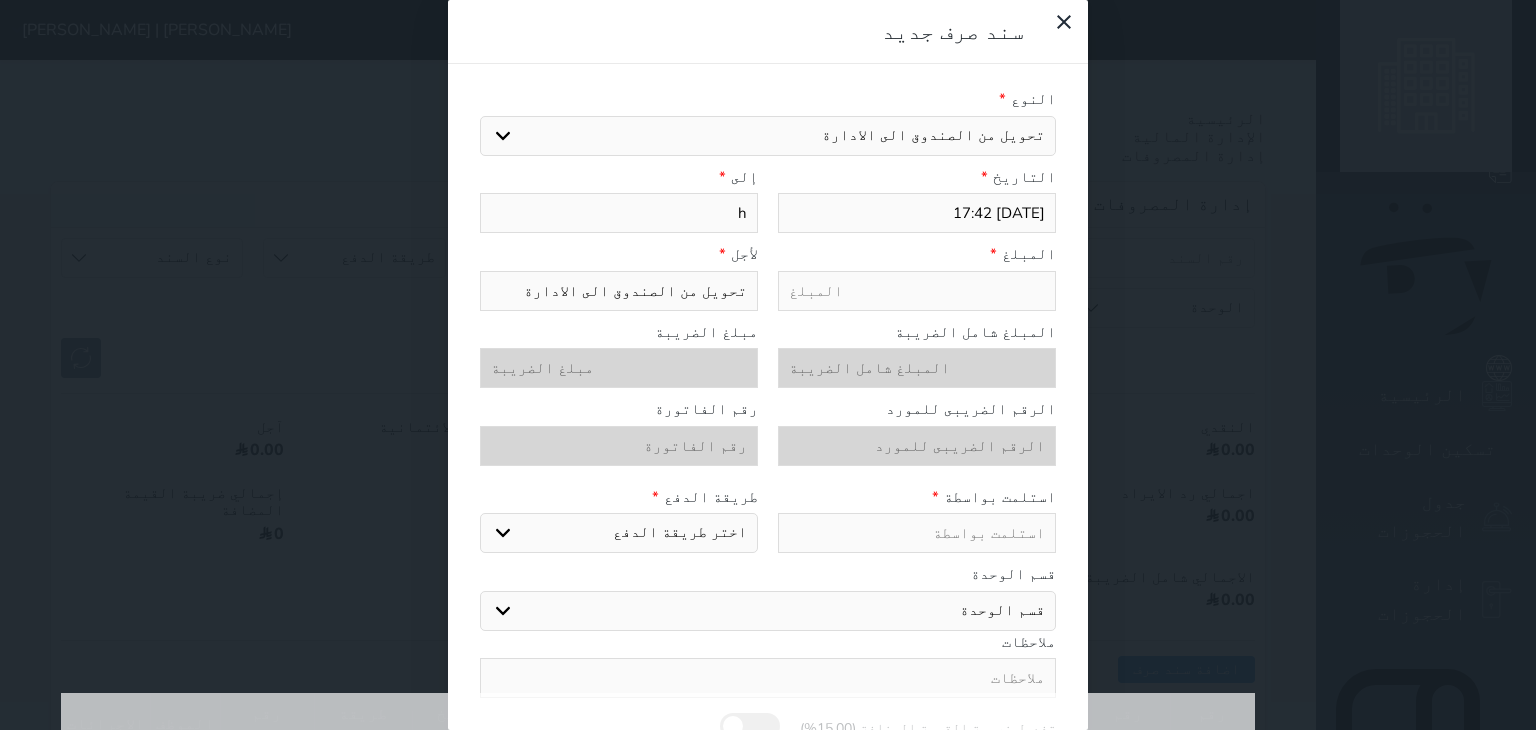 type on "hg" 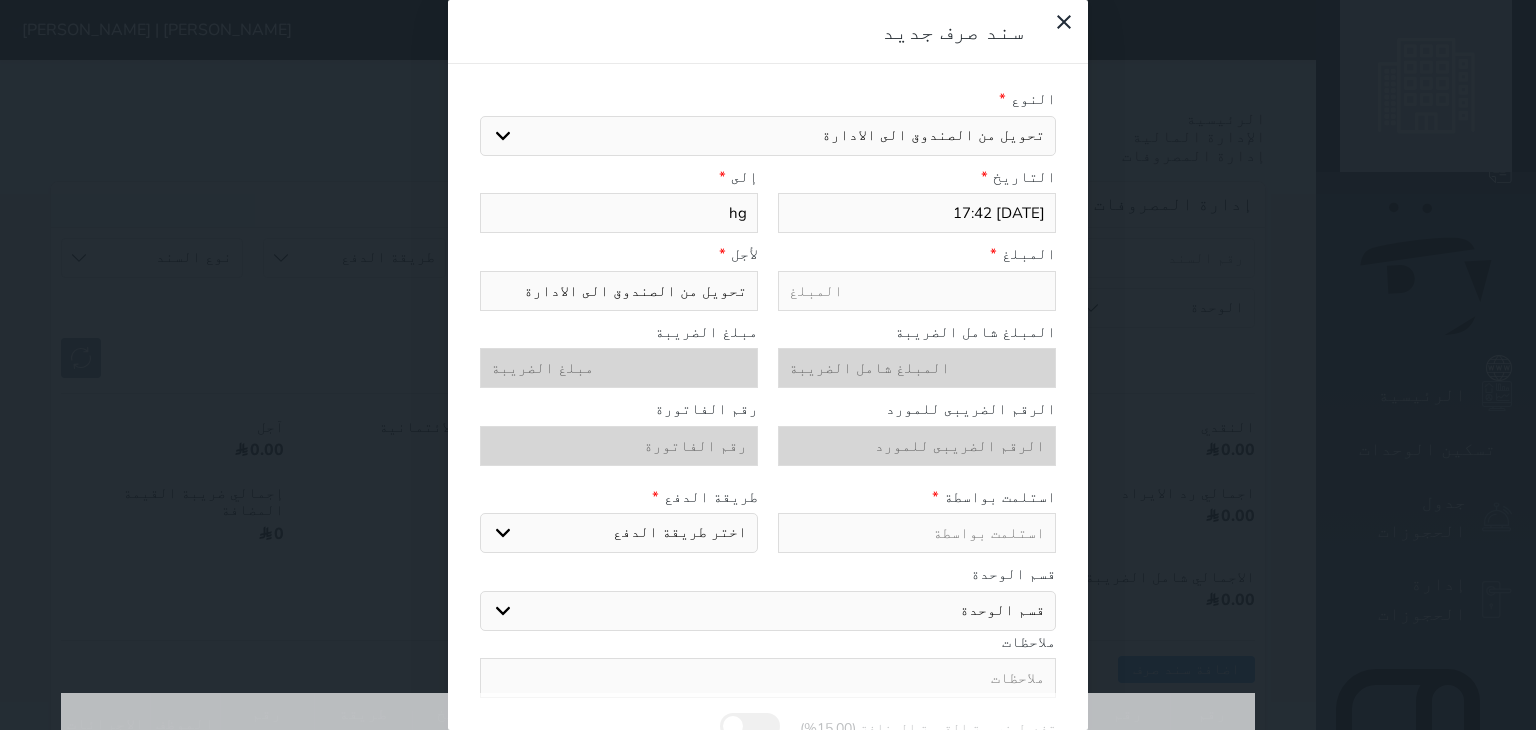 type on "hgf" 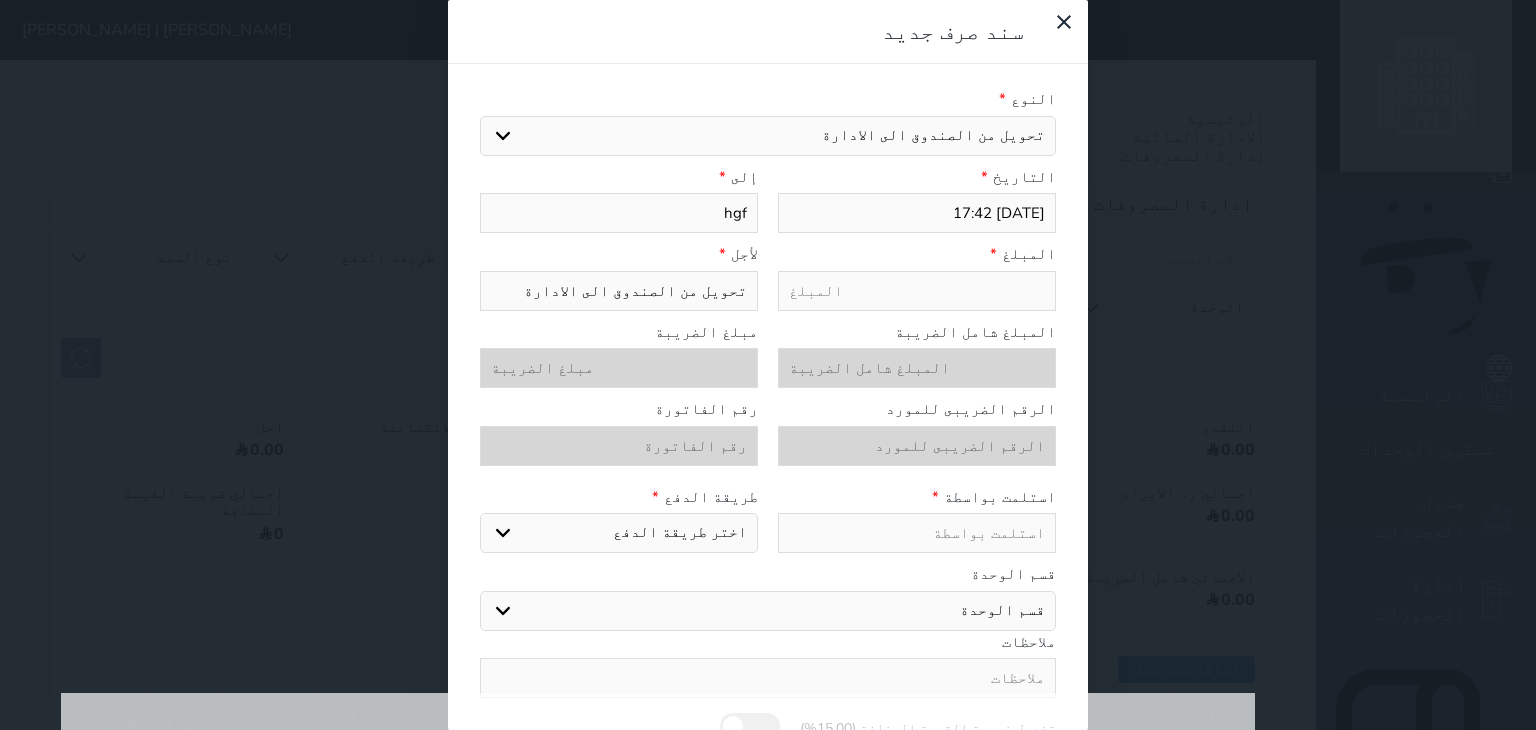 type on "hgfk" 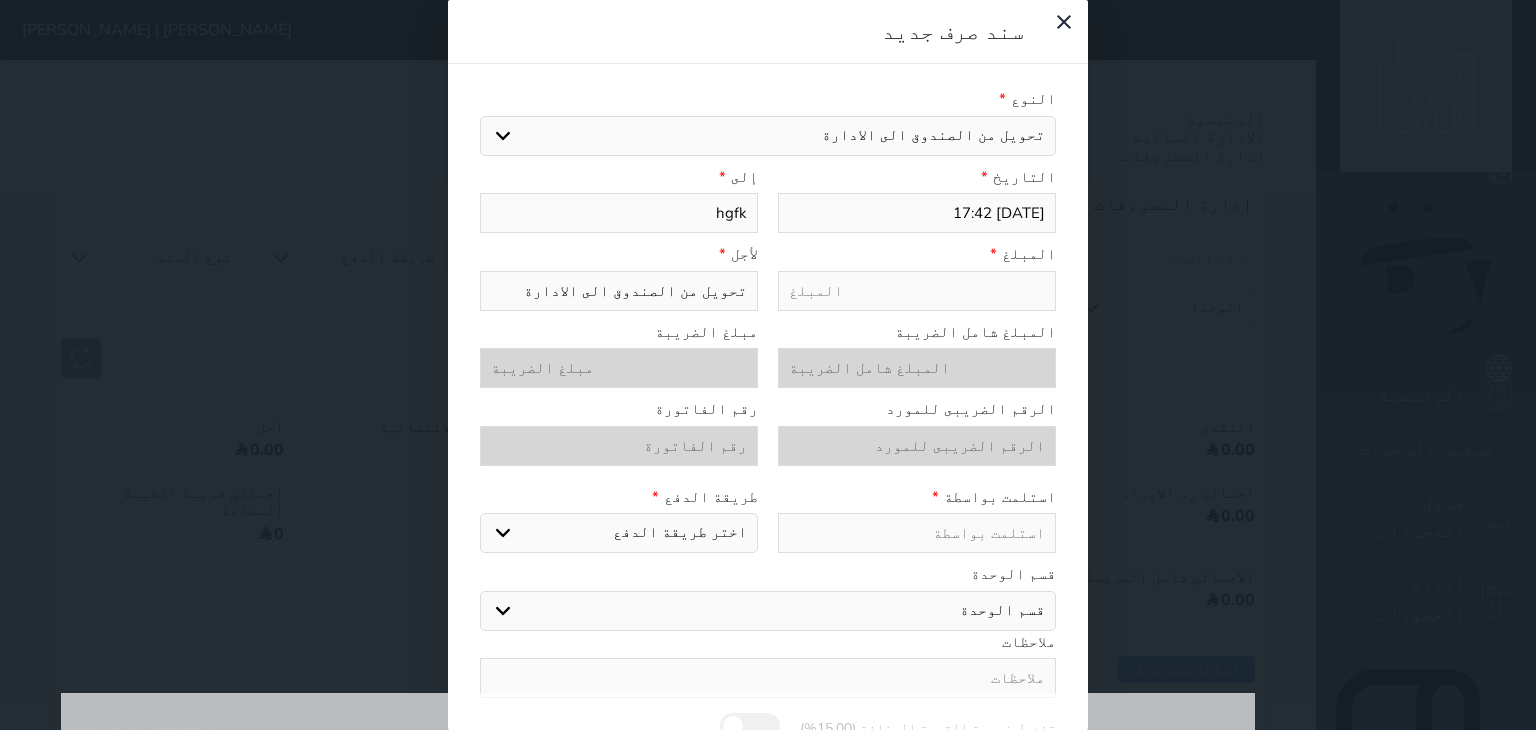 type on "hgfk;" 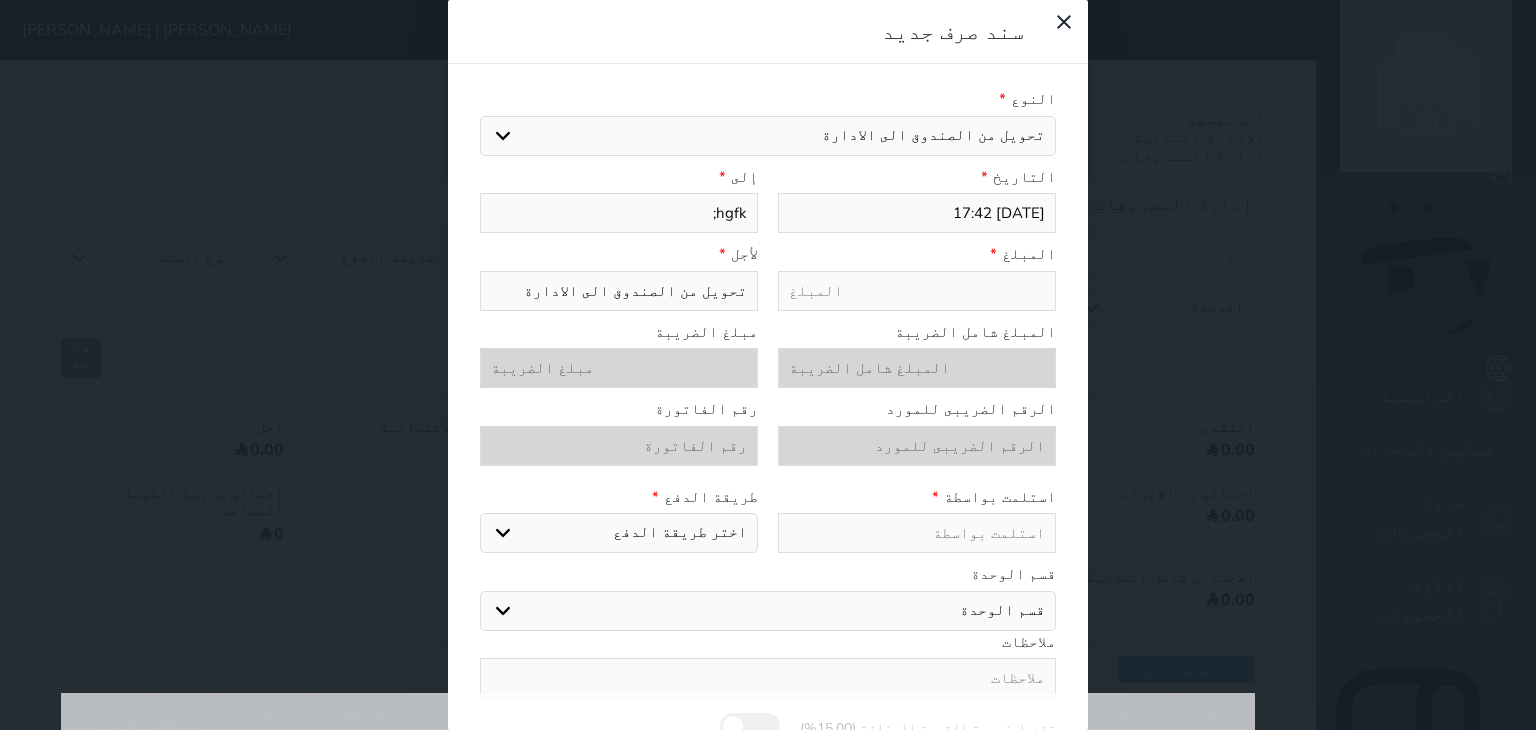 select 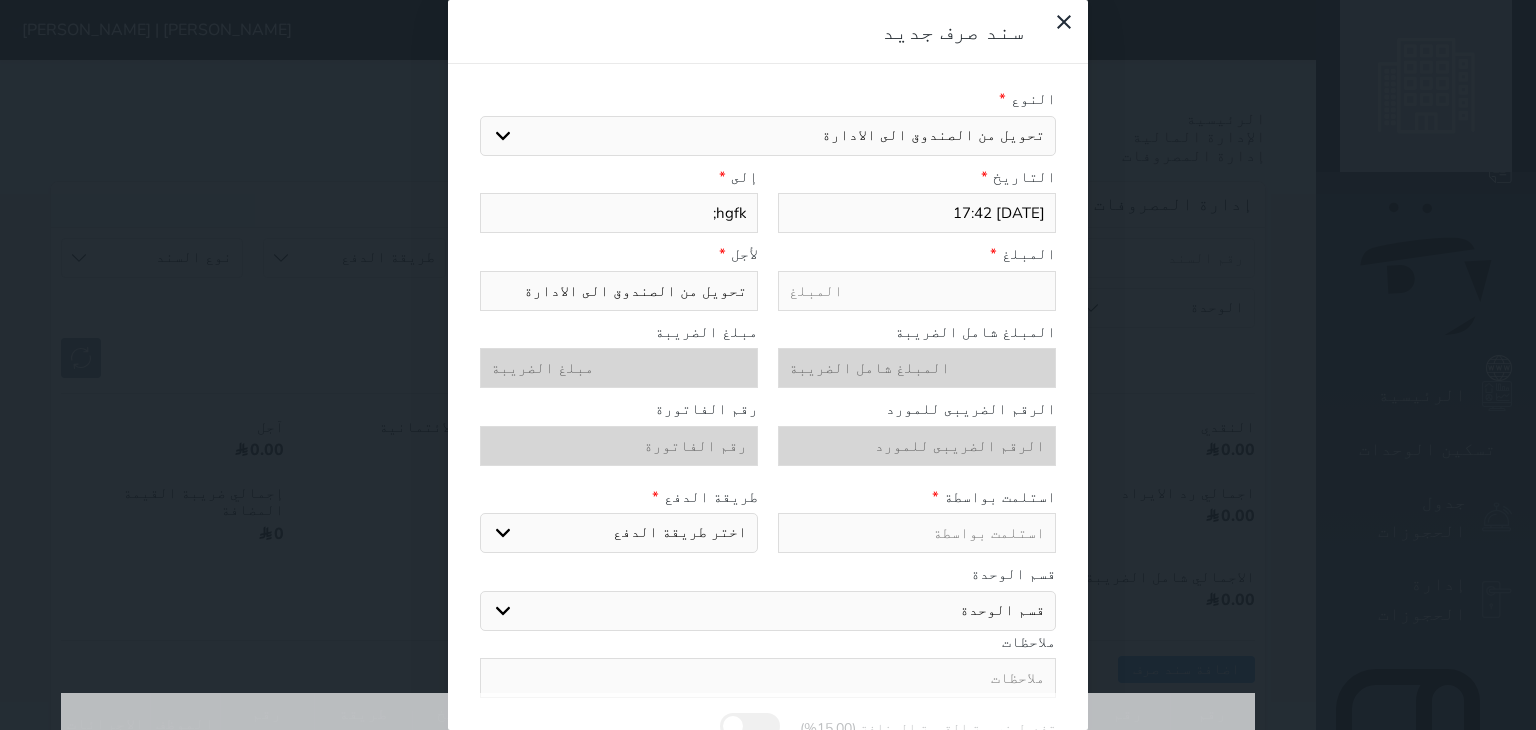 type on "hgfk" 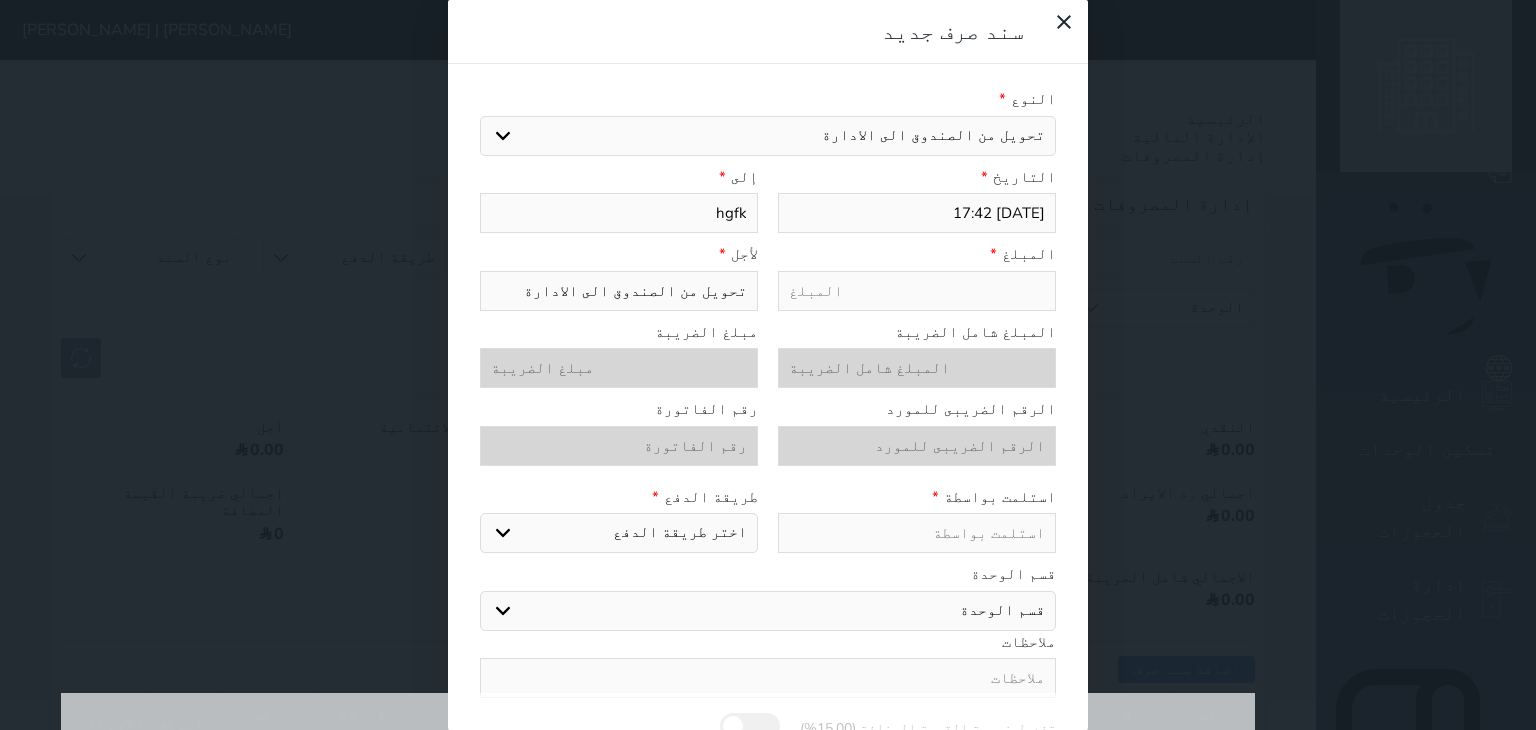 type on "hgf" 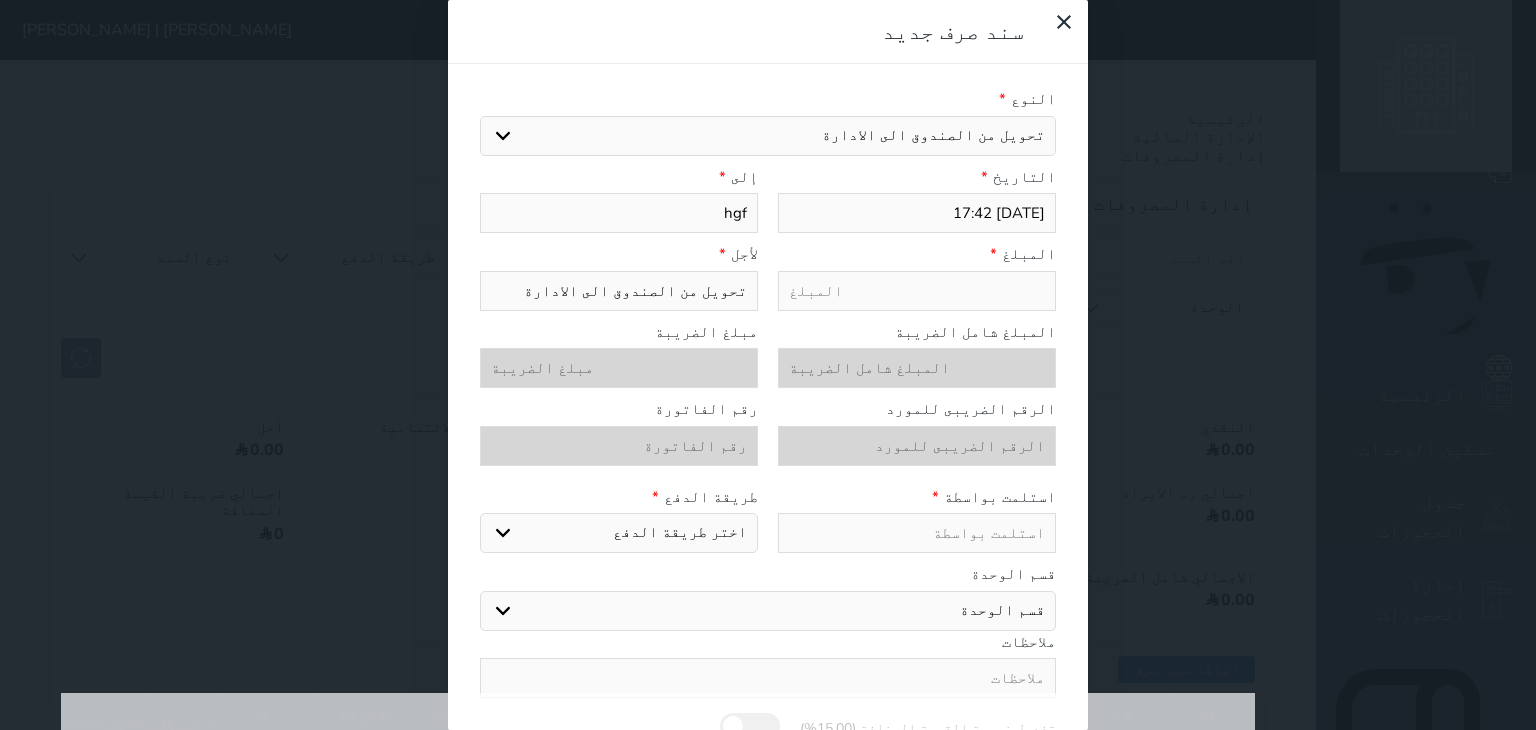 type on "hg" 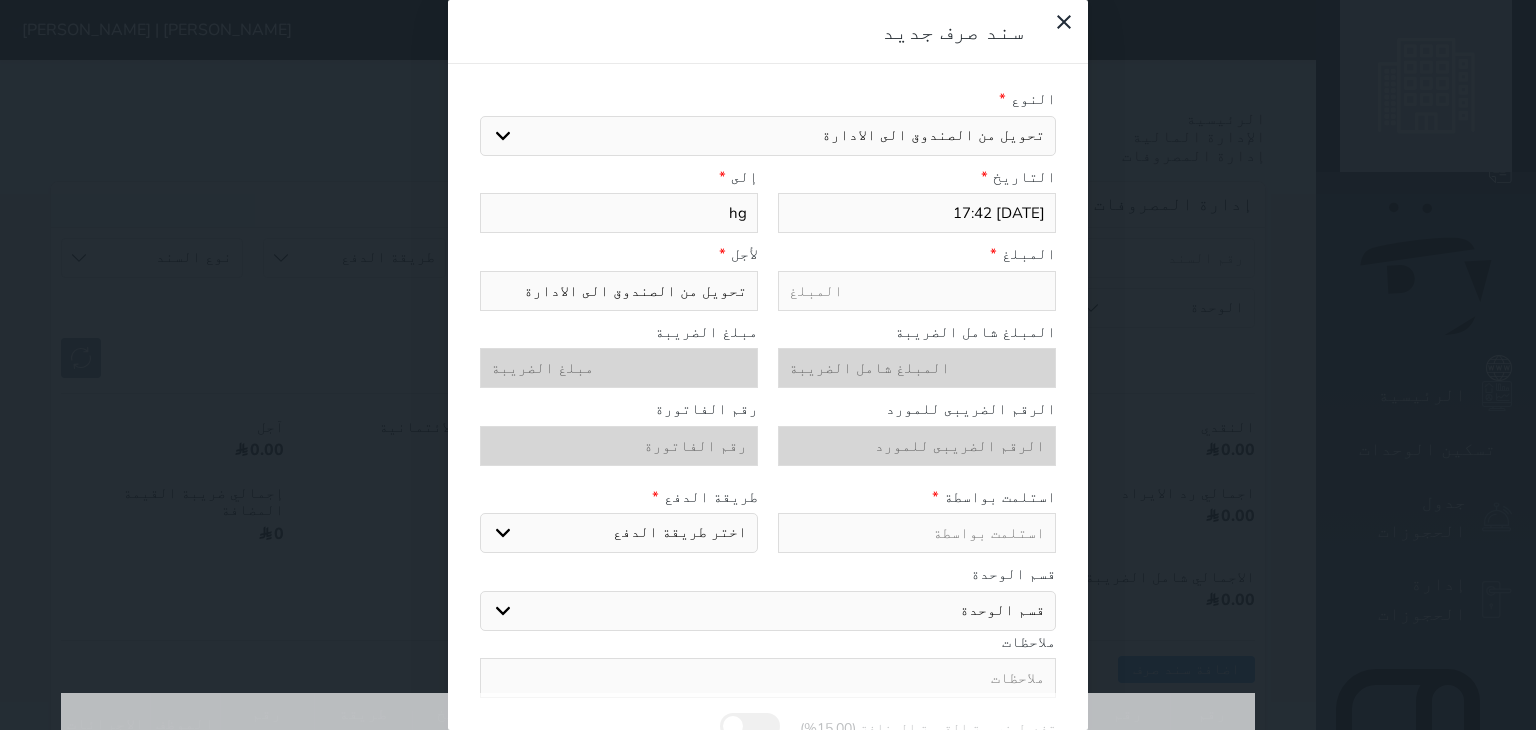 type on "h" 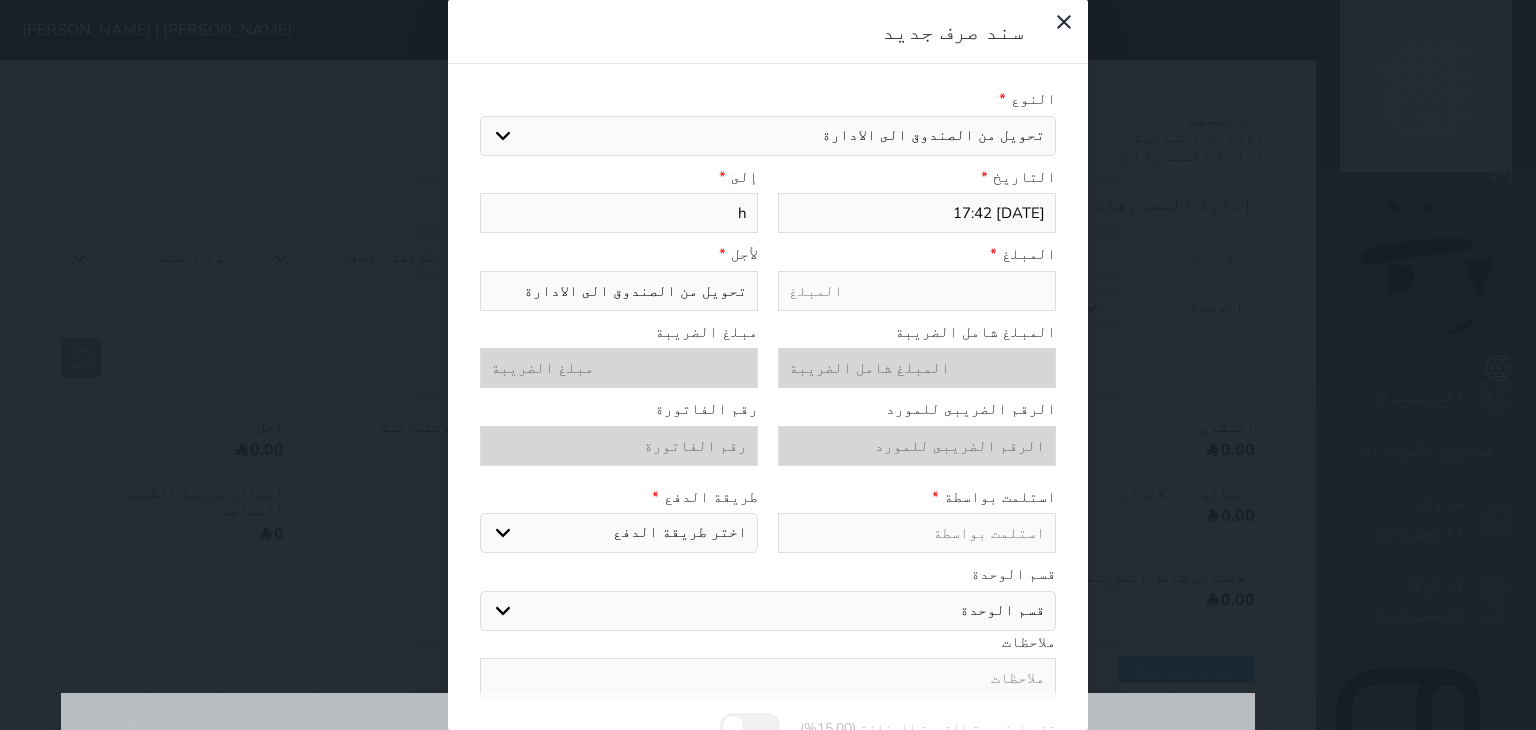 select 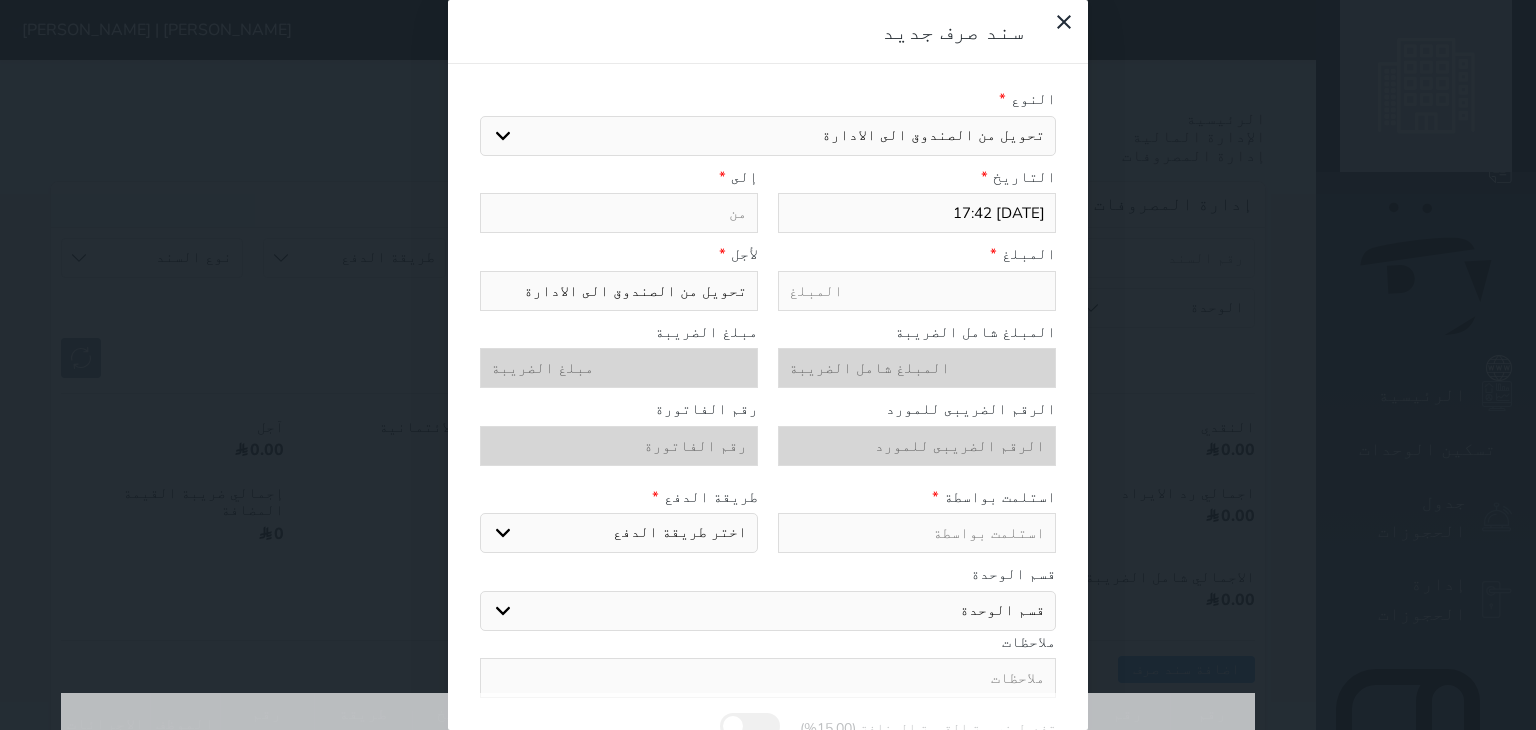 type on "ا" 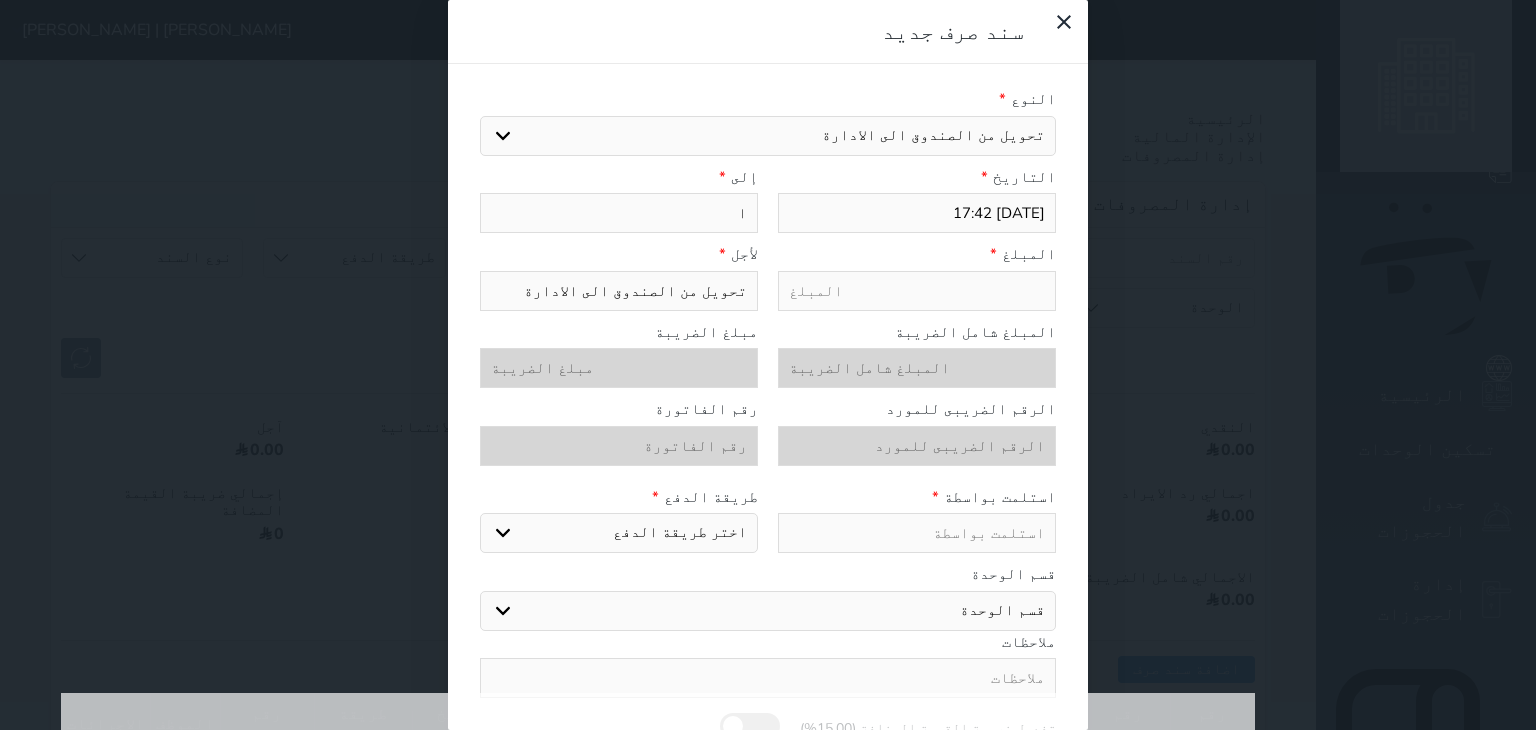 type on "ال" 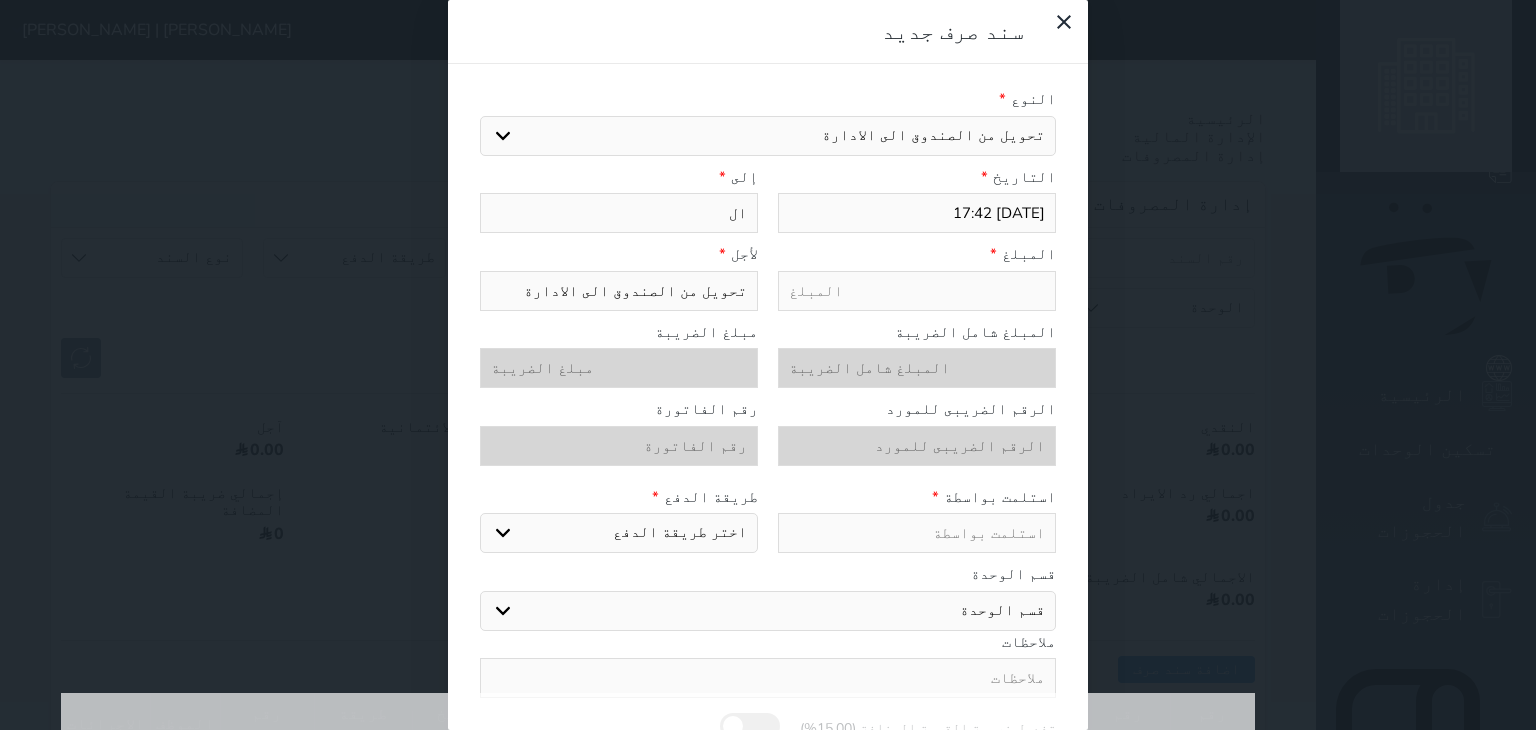 select 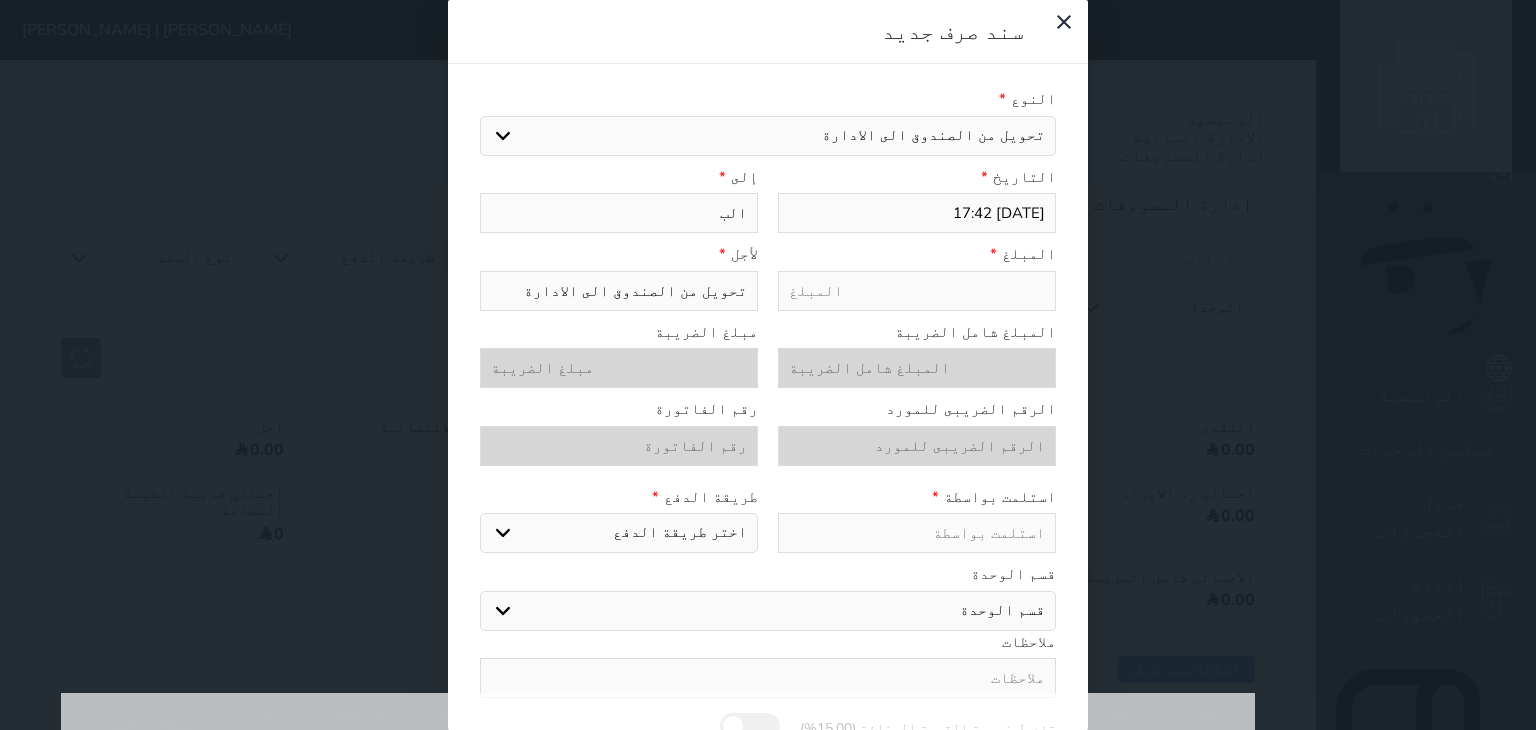 type on "البن" 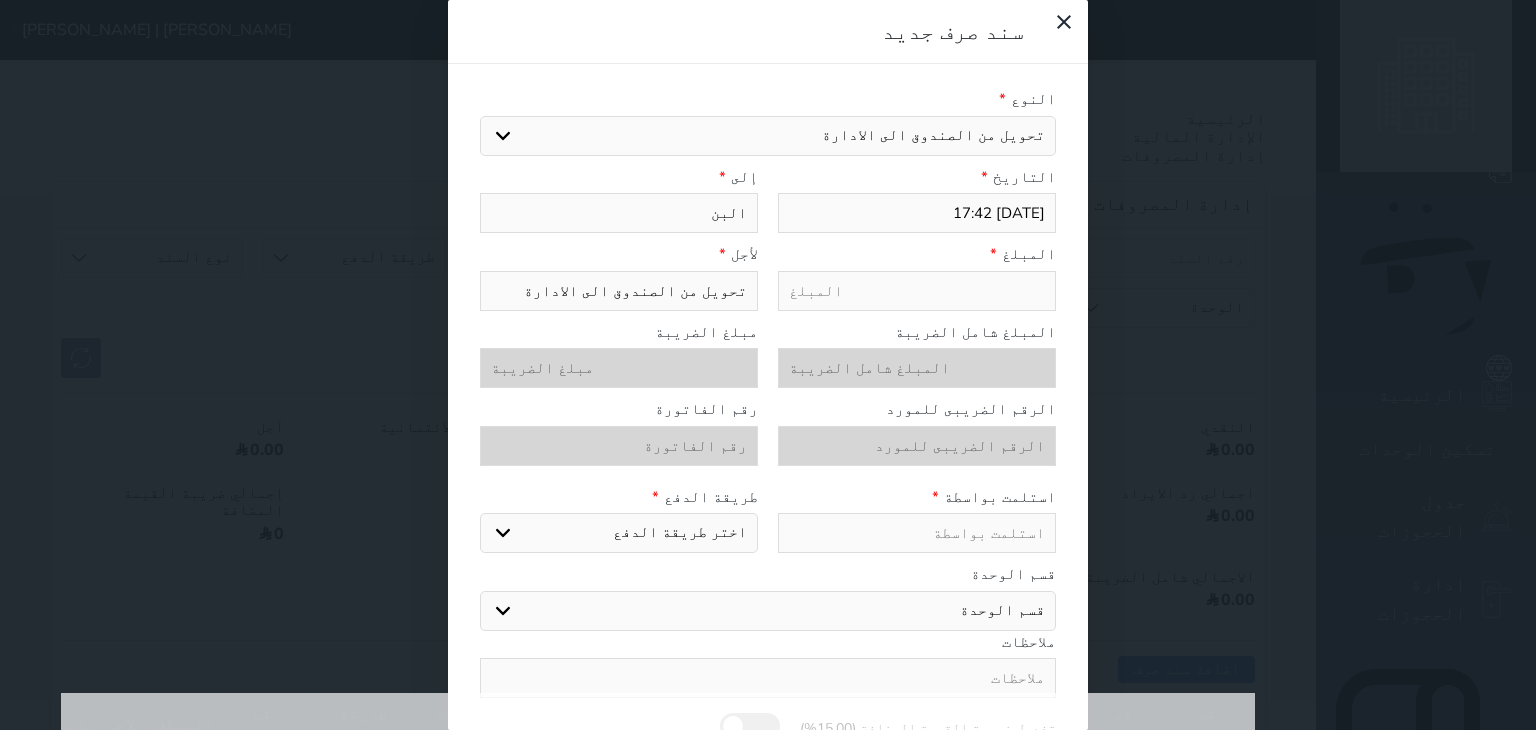 type on "البنك" 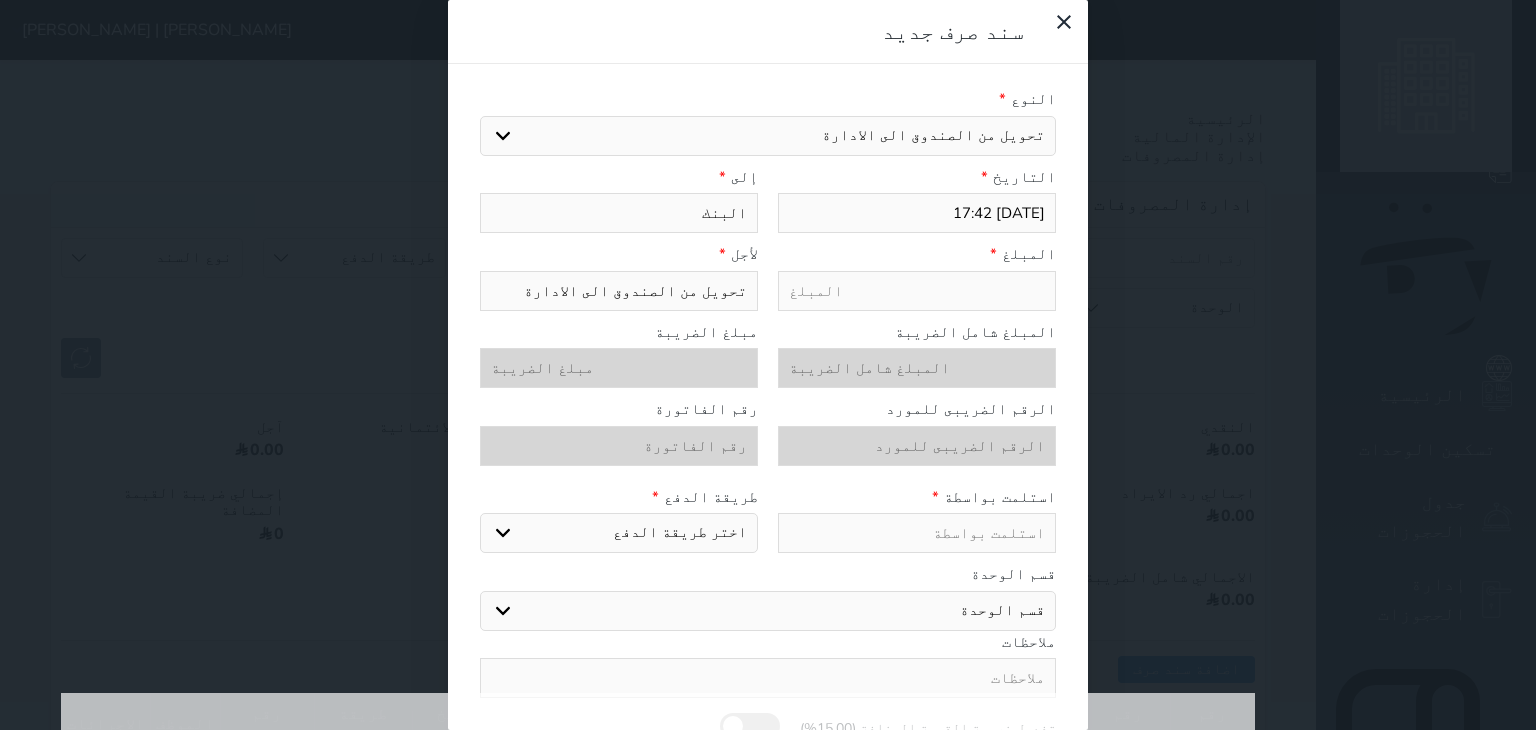 type on "البنك" 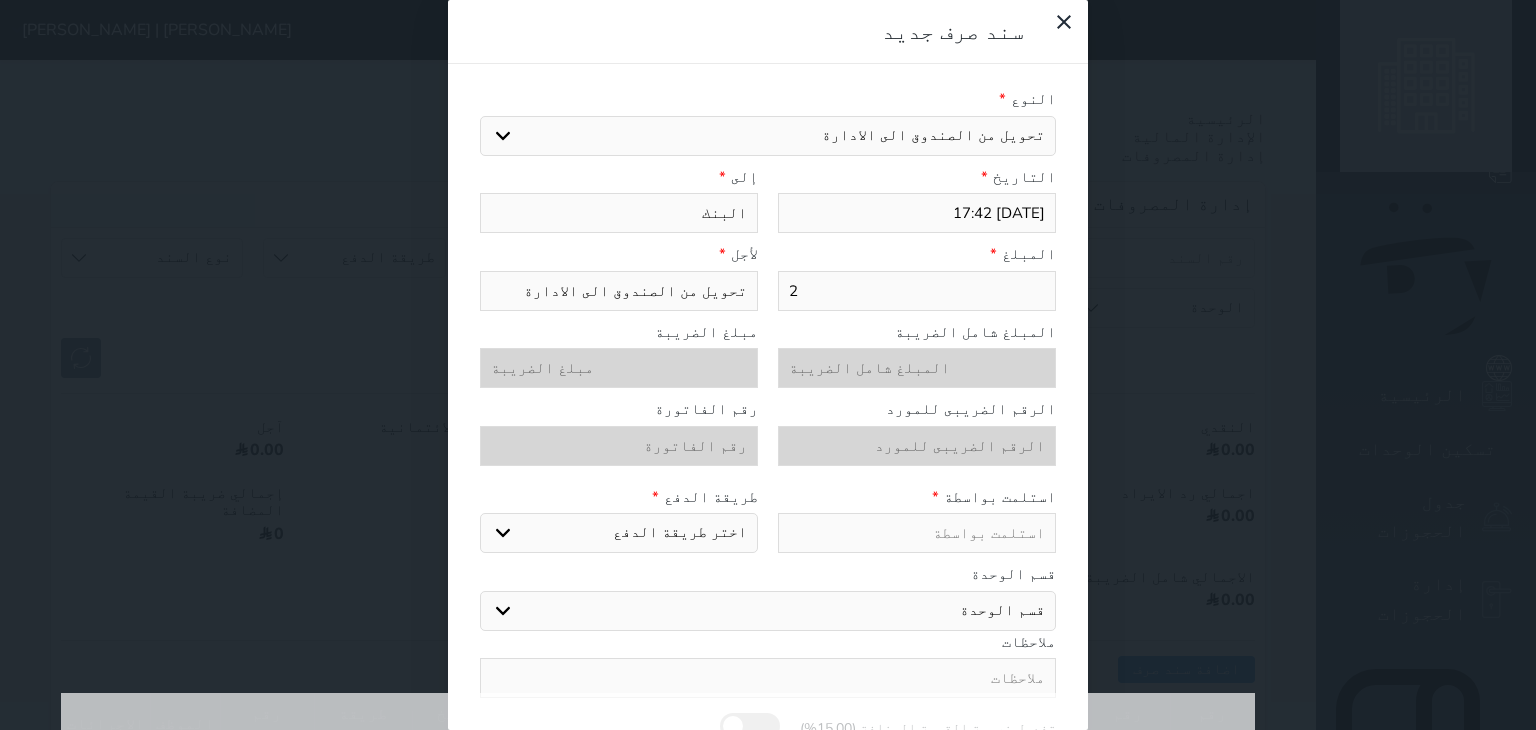 type on "25" 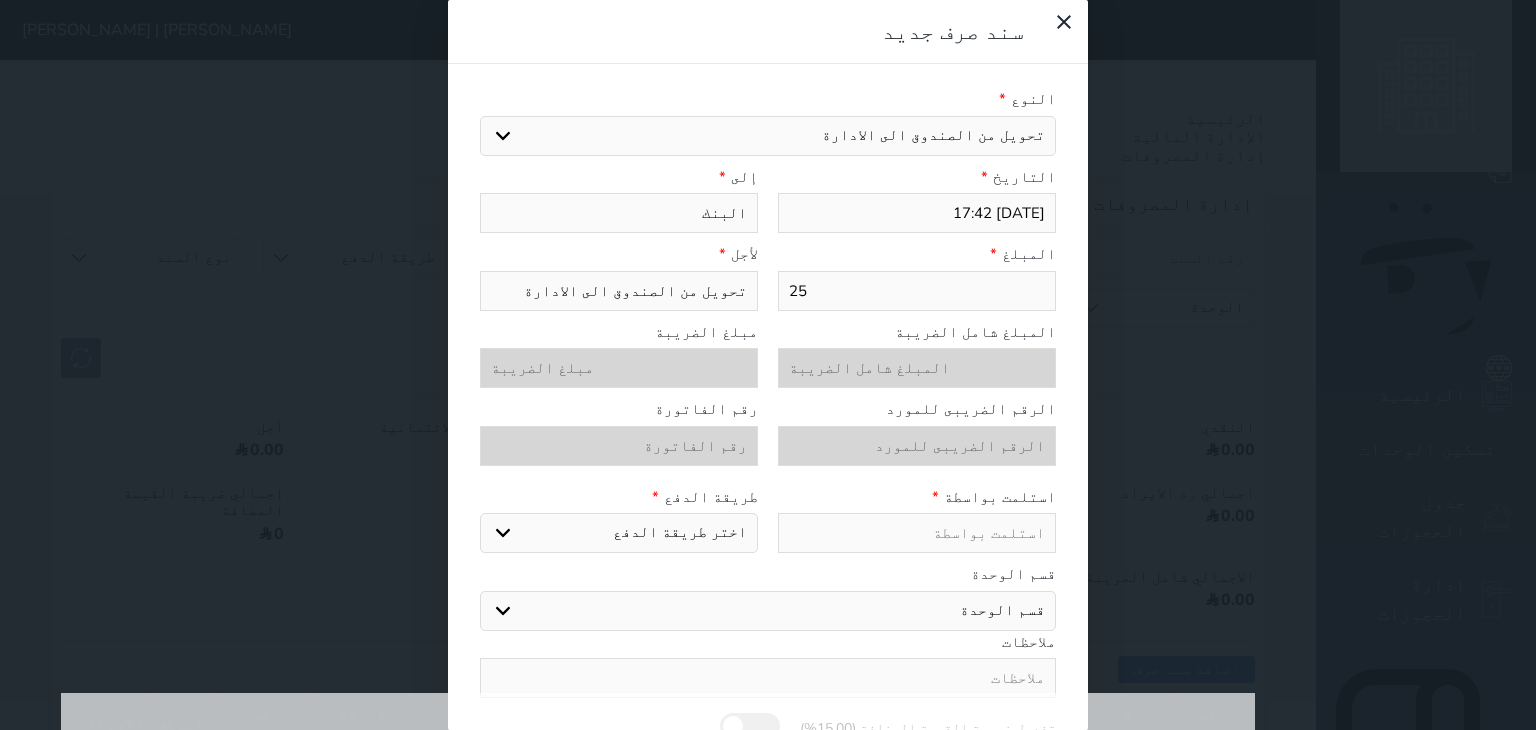 type on "250" 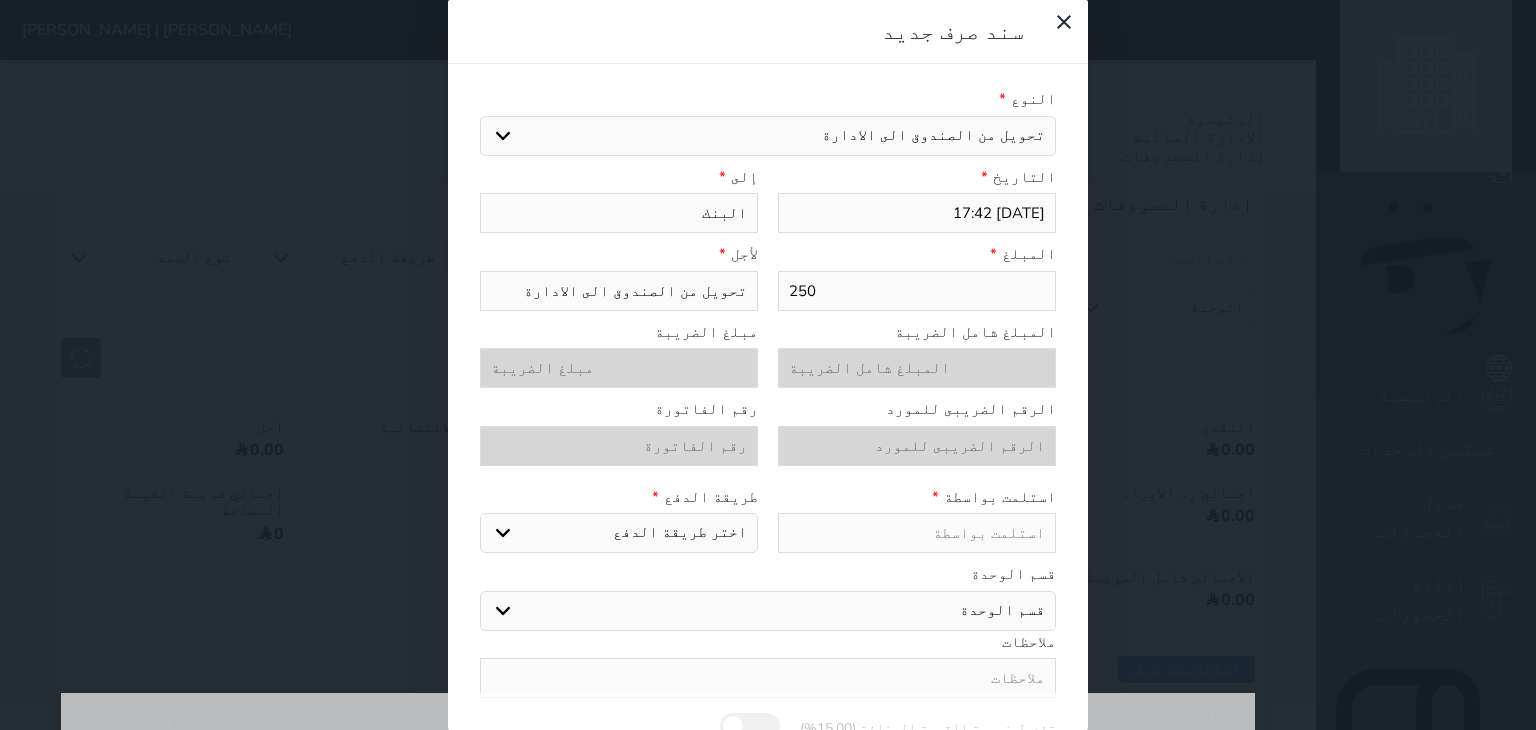 type on "2500" 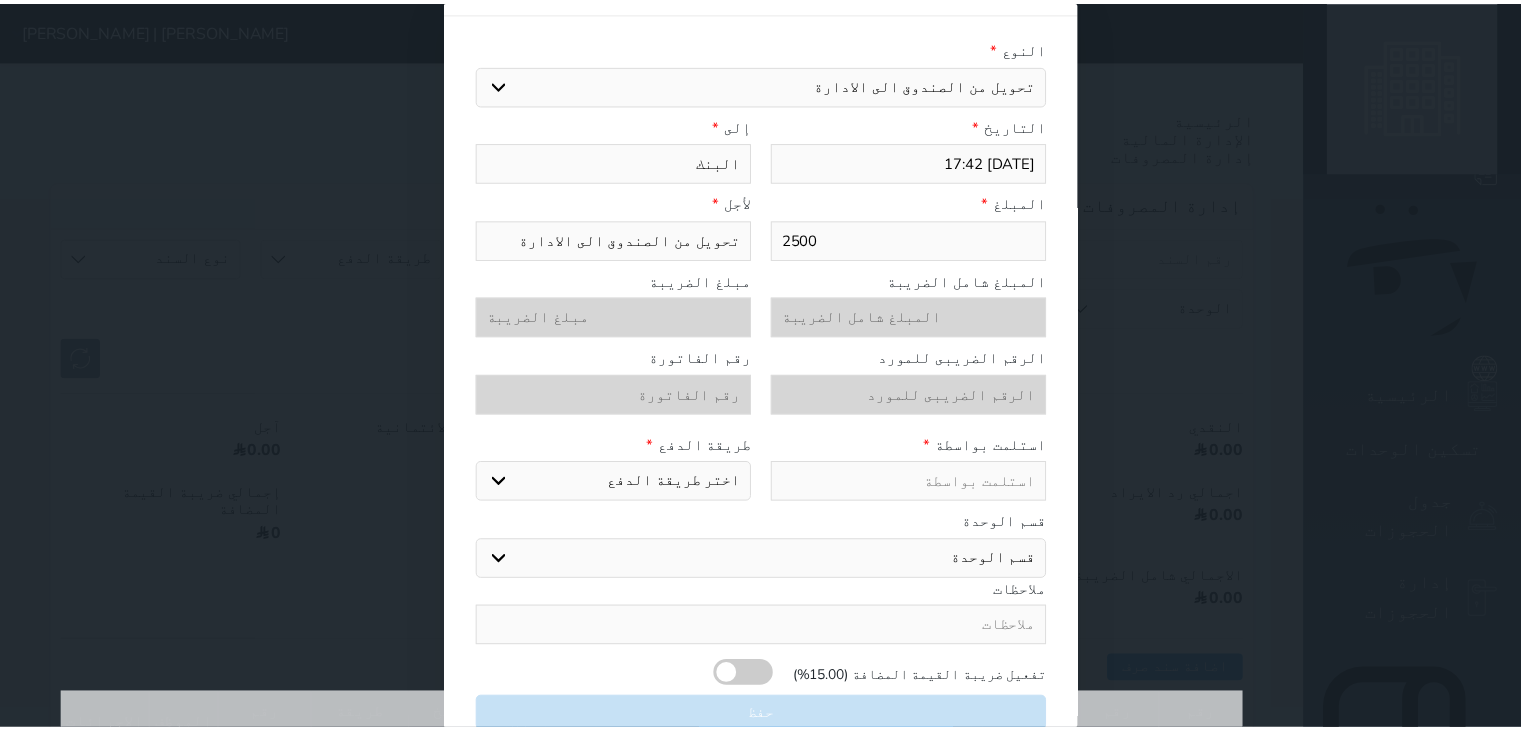 scroll, scrollTop: 60, scrollLeft: 0, axis: vertical 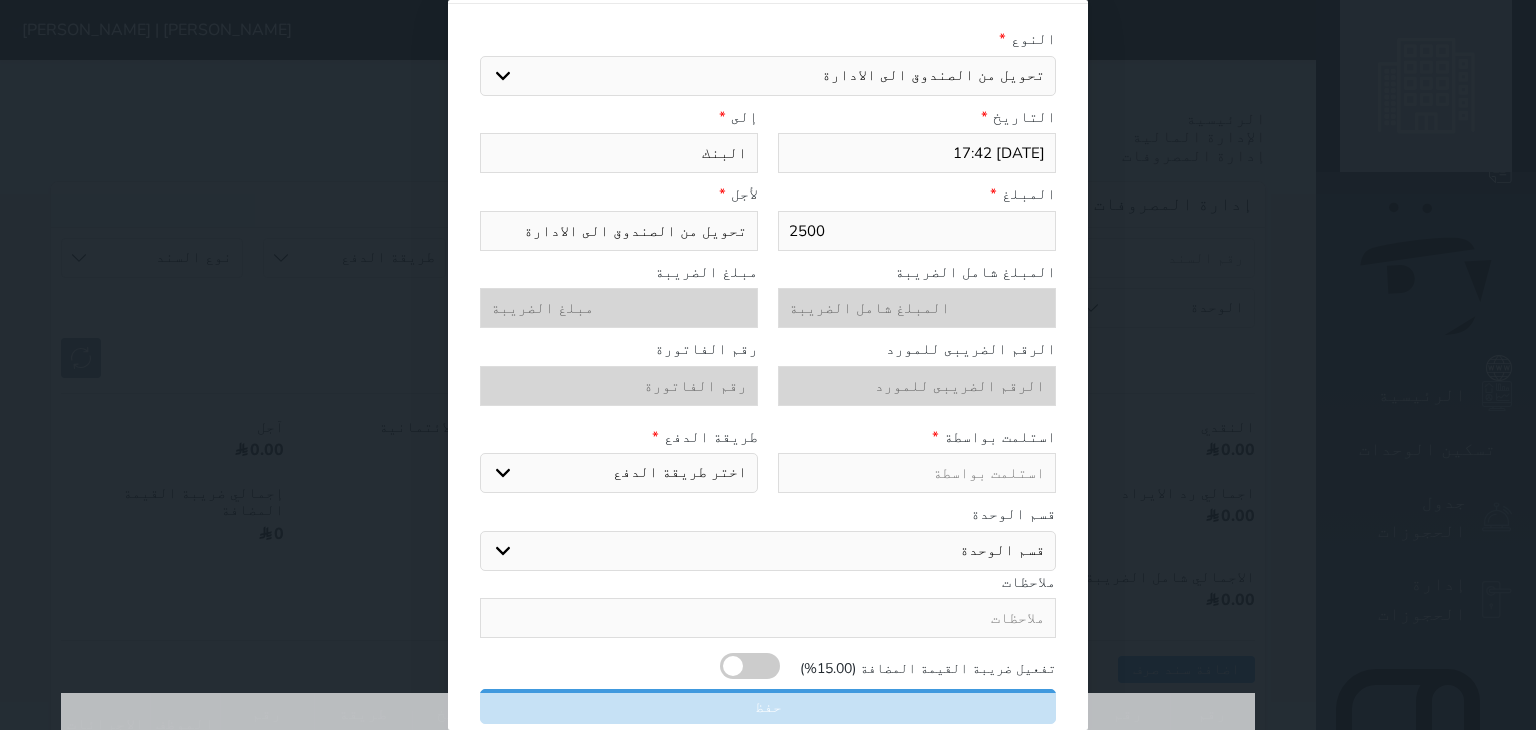 type on "2500" 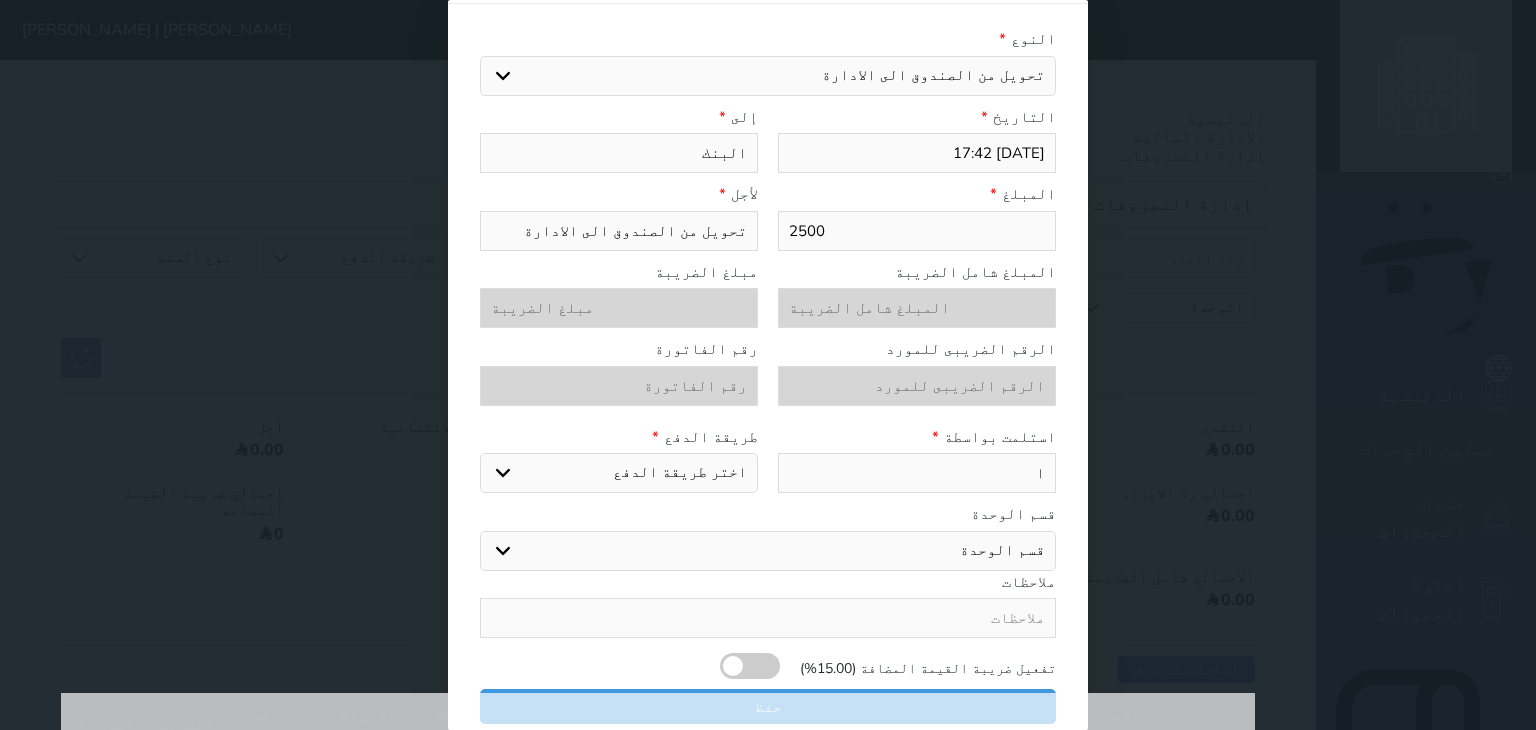 type on "ال" 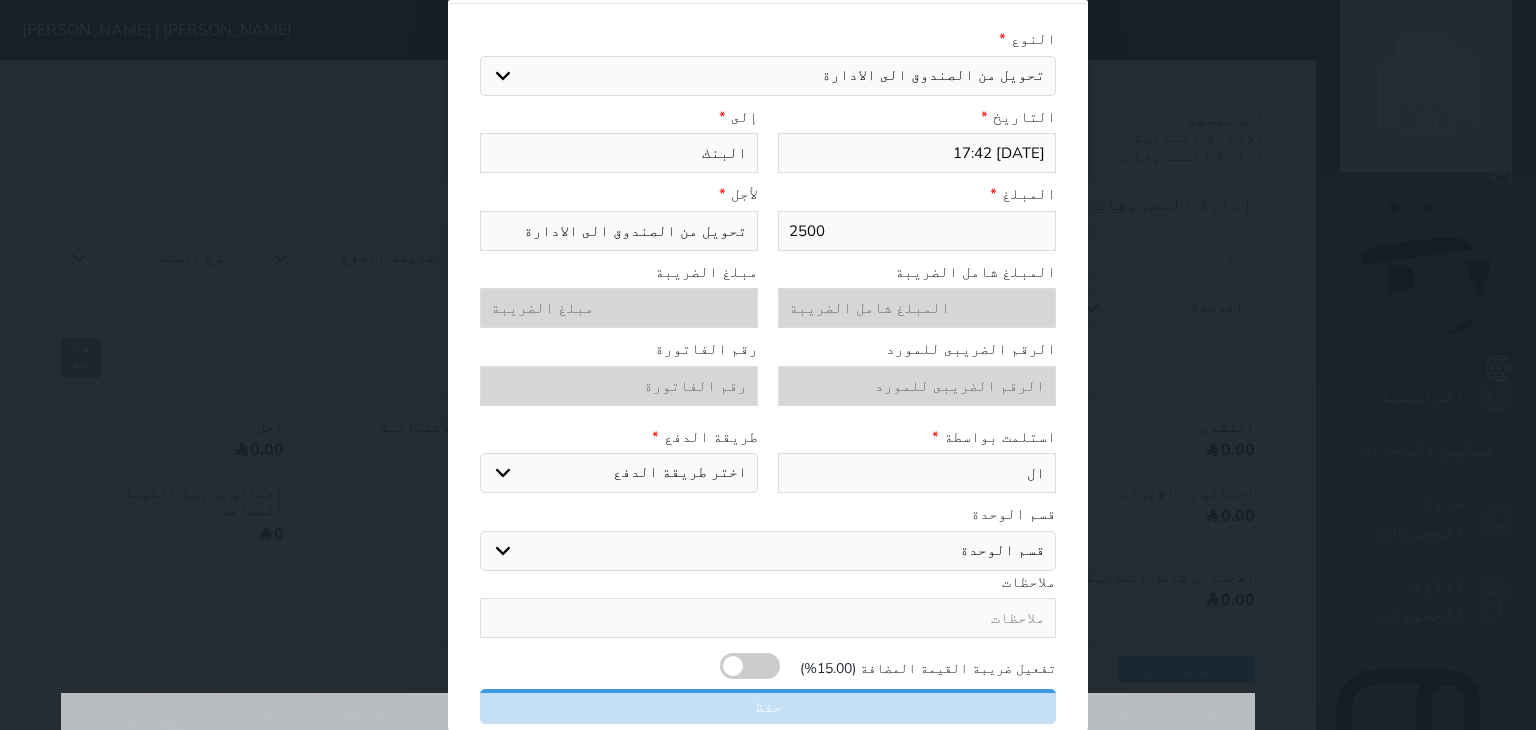 type on "الب" 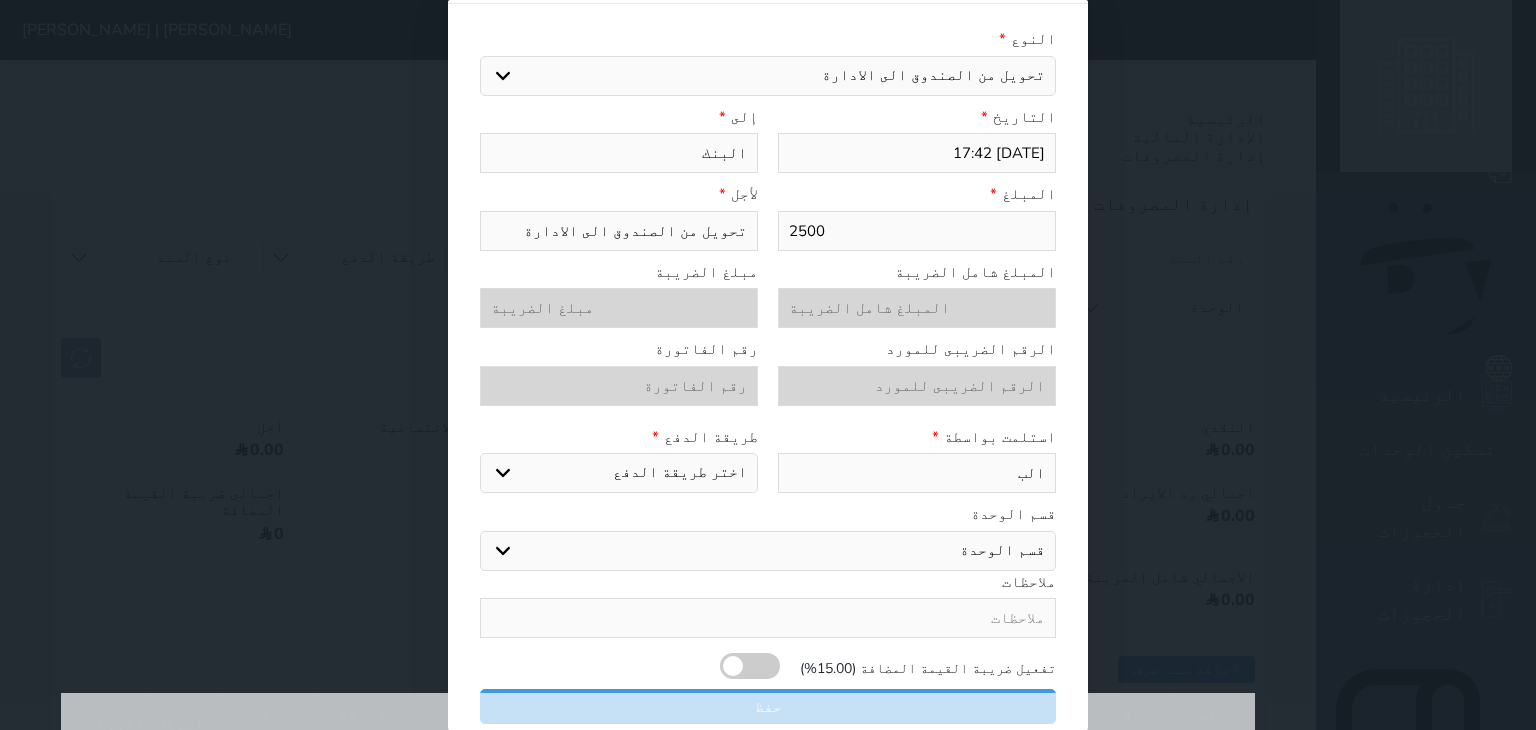 type on "البن" 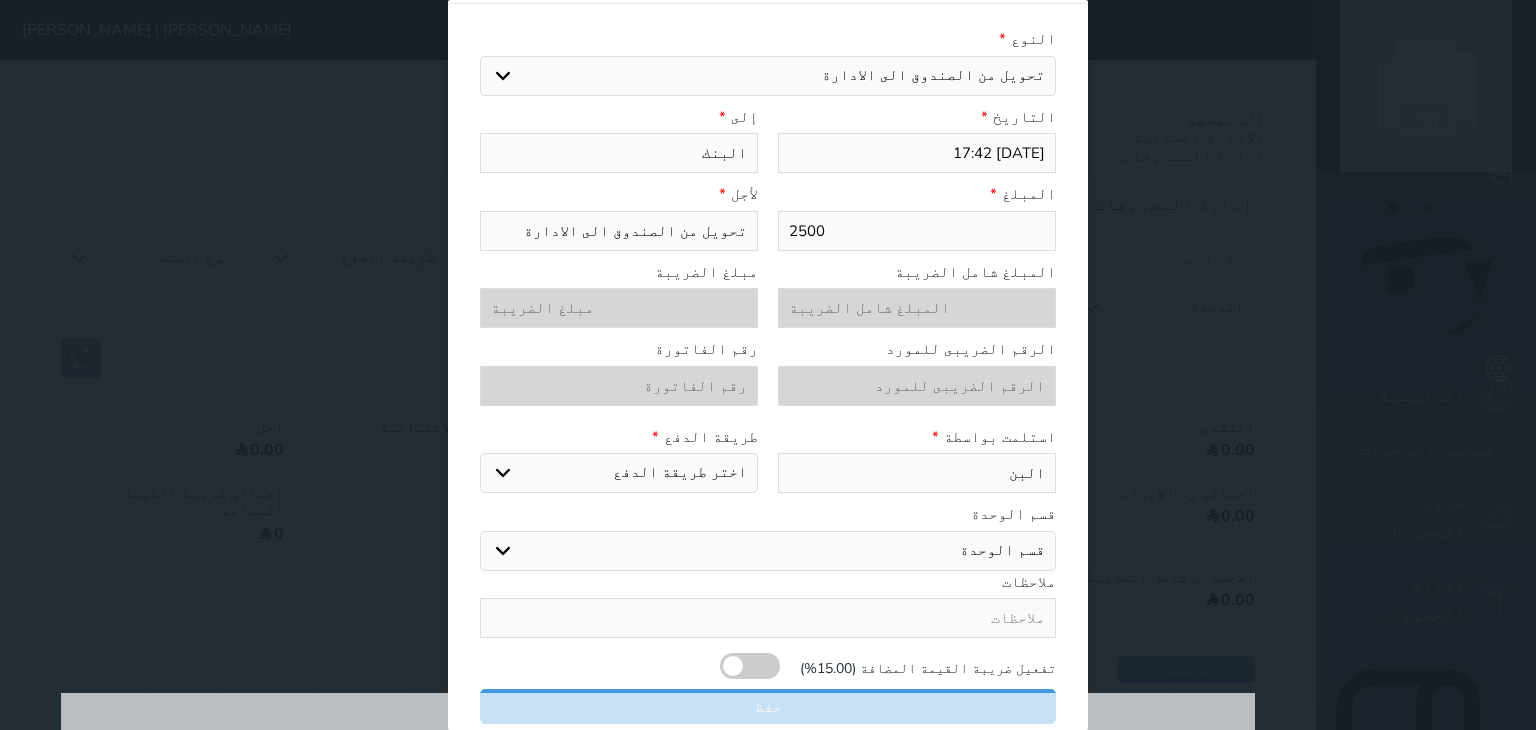 type on "البنك" 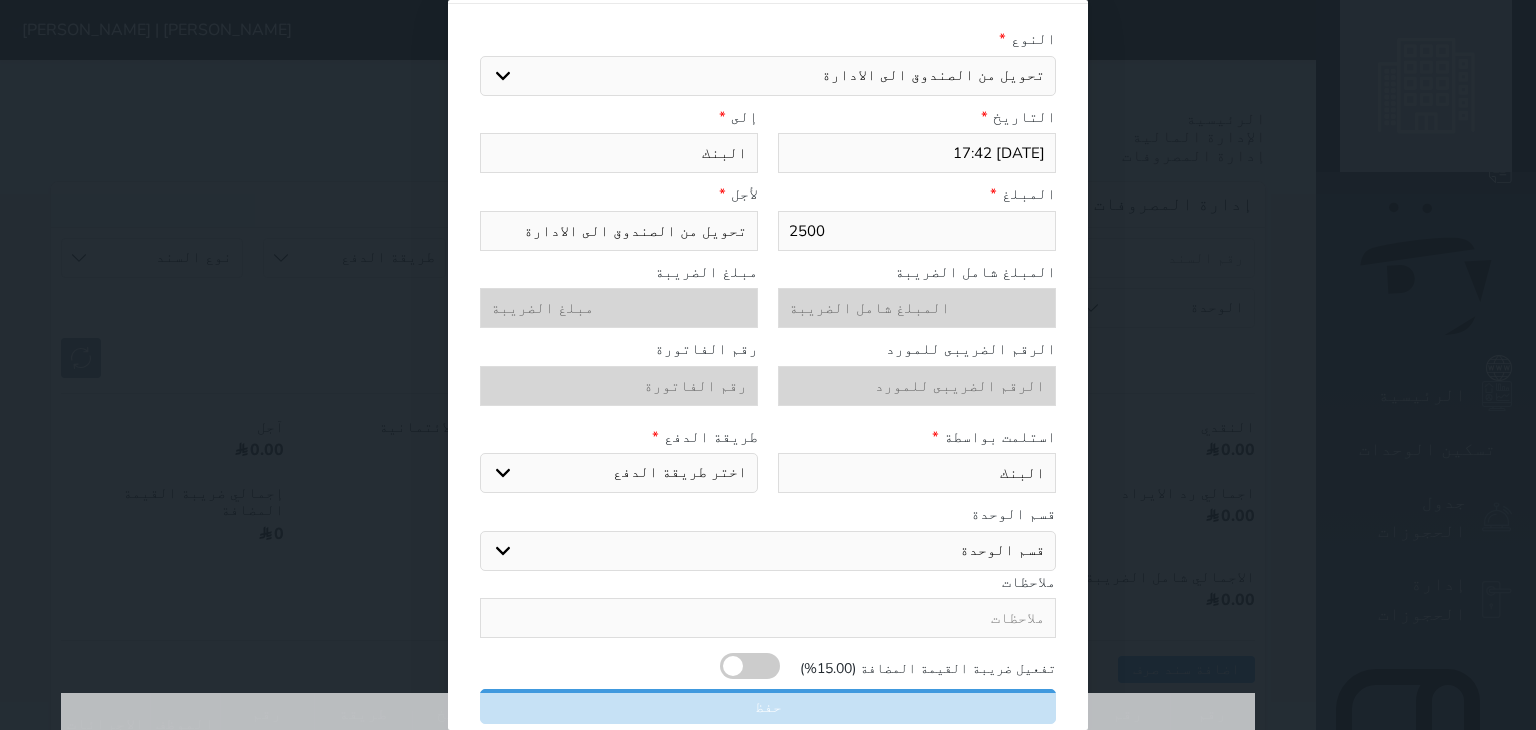 type on "البنك" 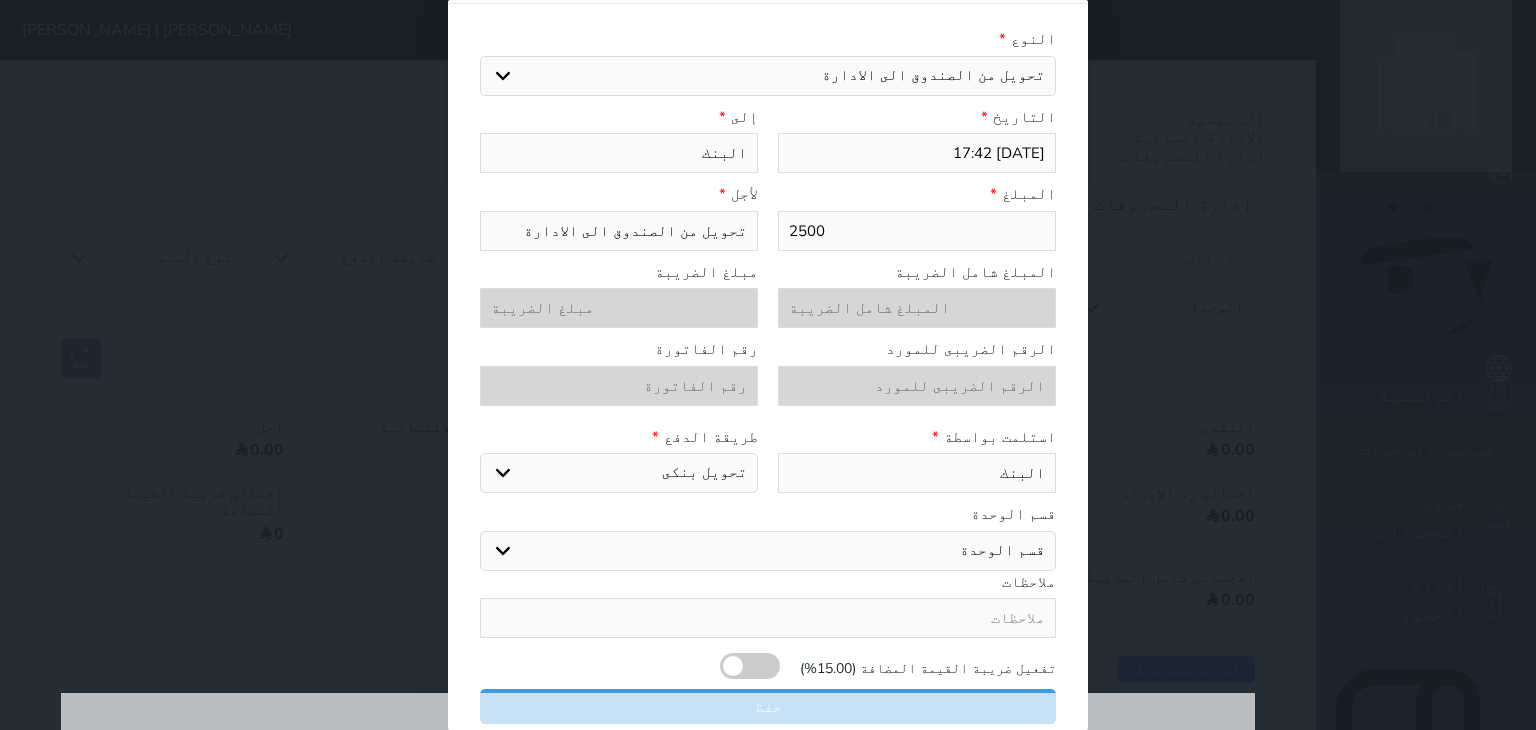 click on "اختر طريقة الدفع   دفع نقدى   تحويل بنكى   مدى   بطاقة ائتمان" at bounding box center (619, 473) 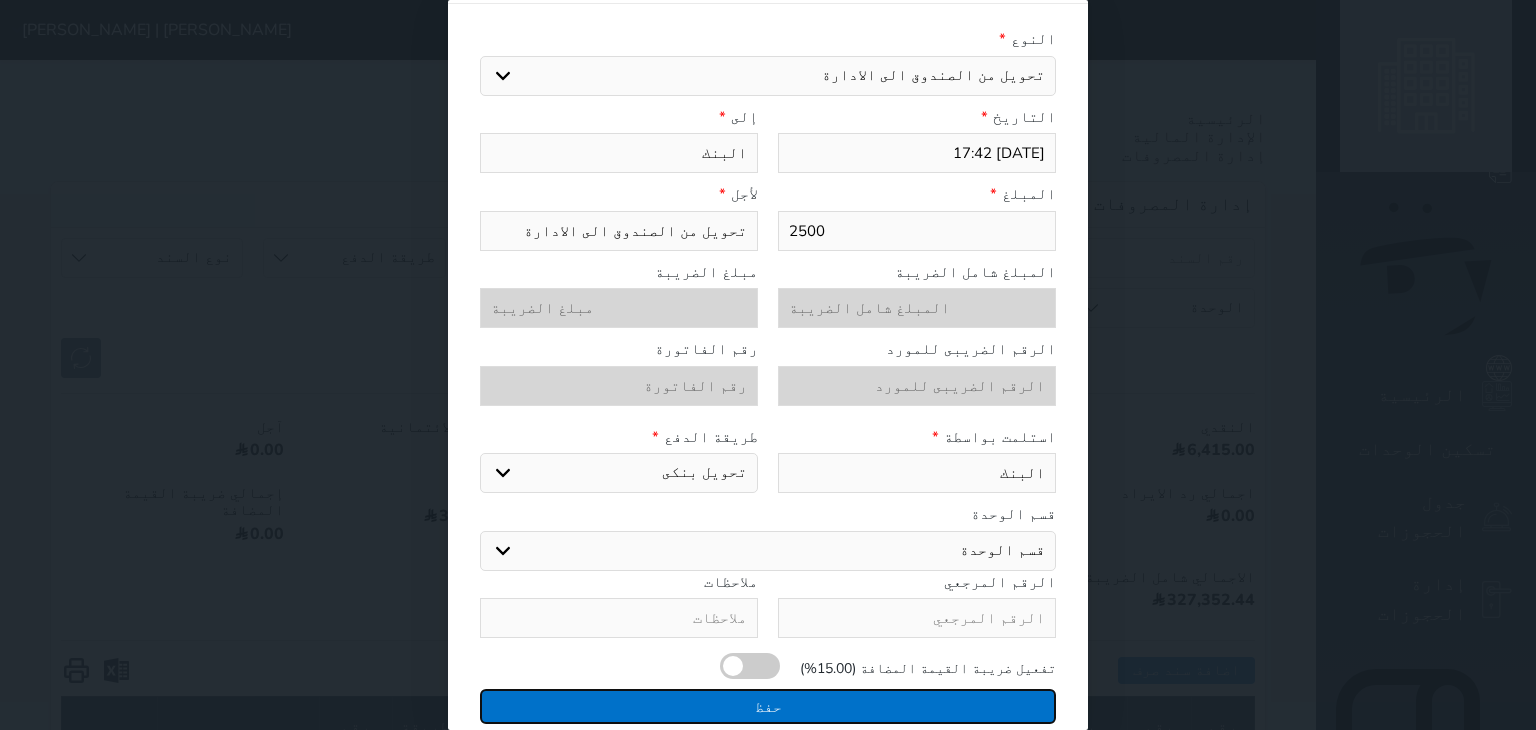 click on "حفظ" at bounding box center (768, 706) 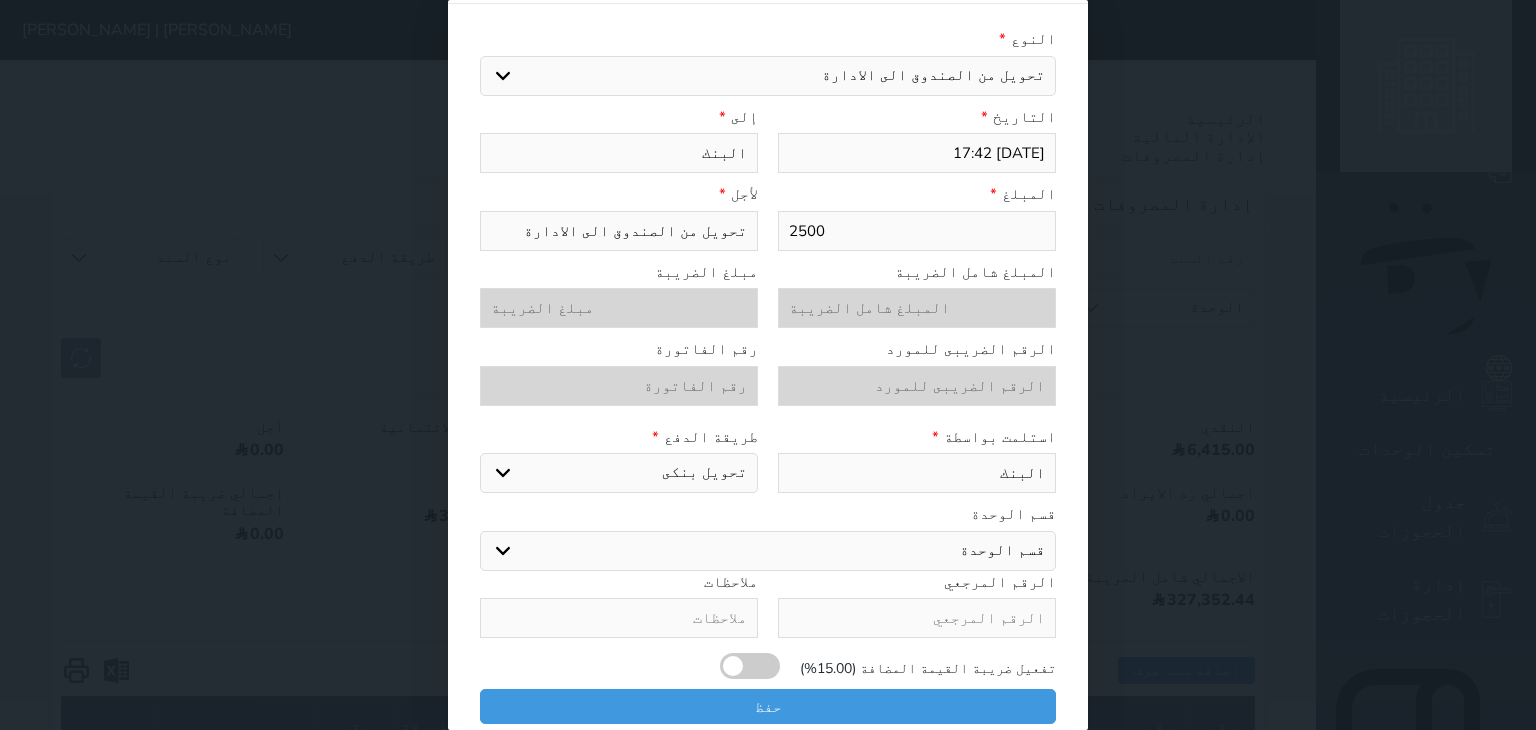 select 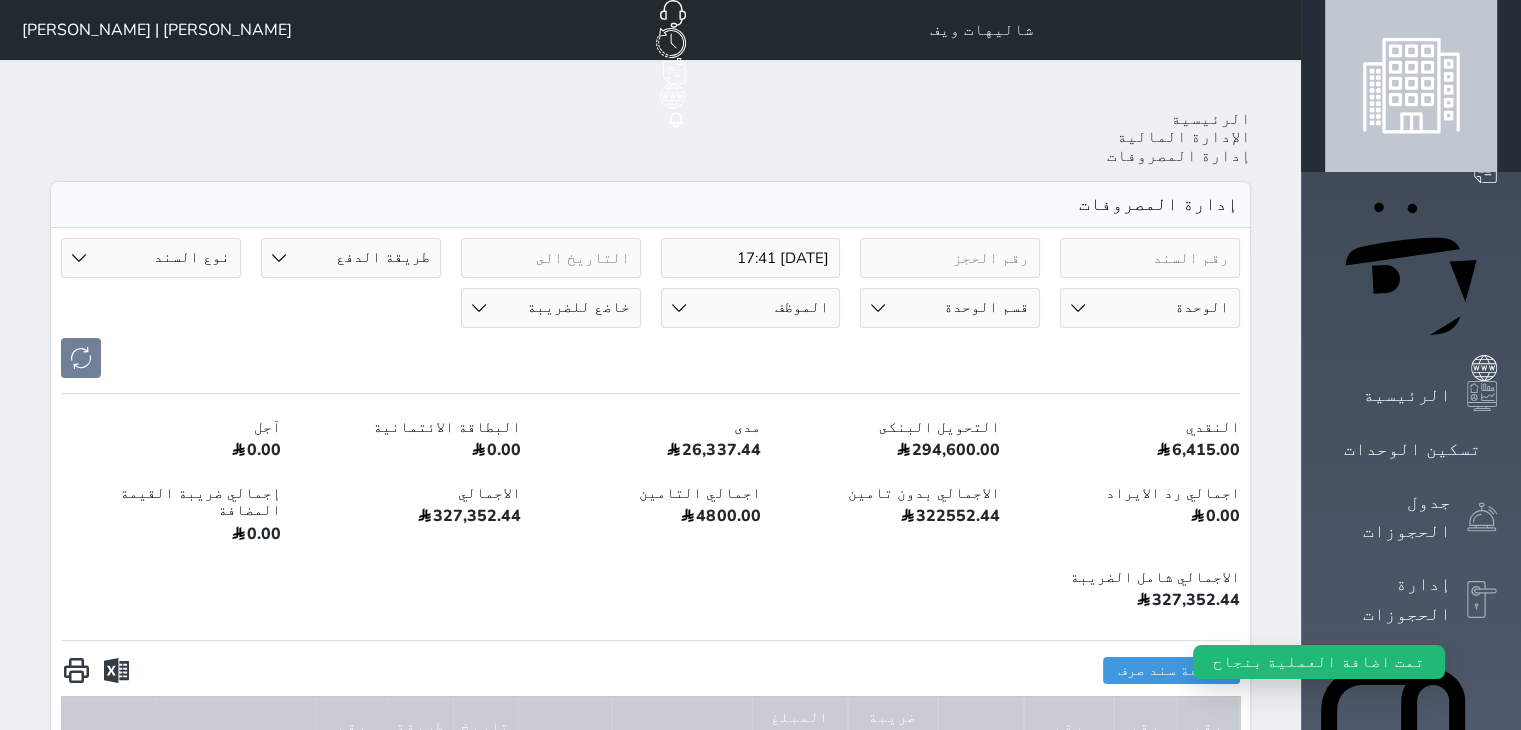 click on "الإدارة المالية" at bounding box center (1388, 1218) 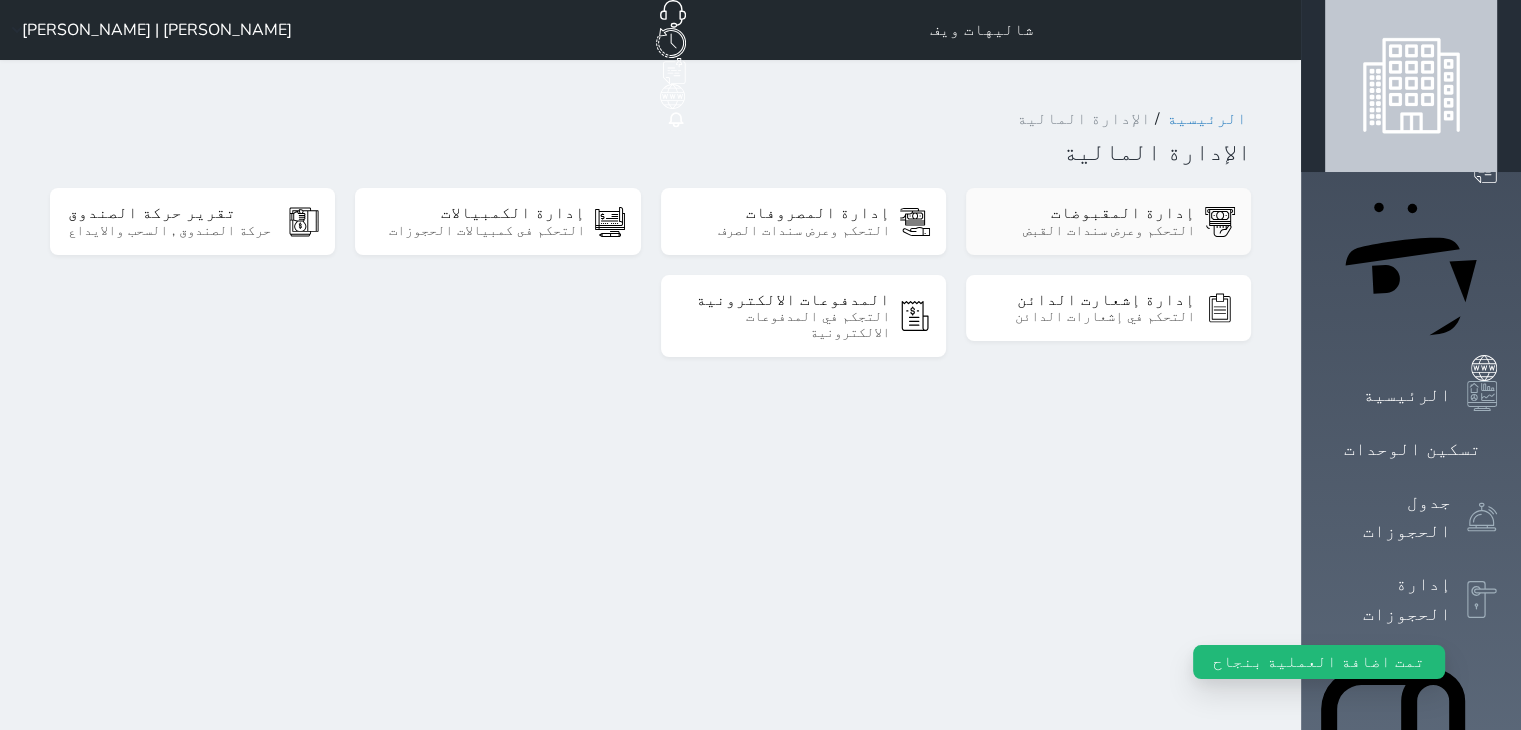 click on "التحكم وعرض سندات القبض" at bounding box center (1089, 231) 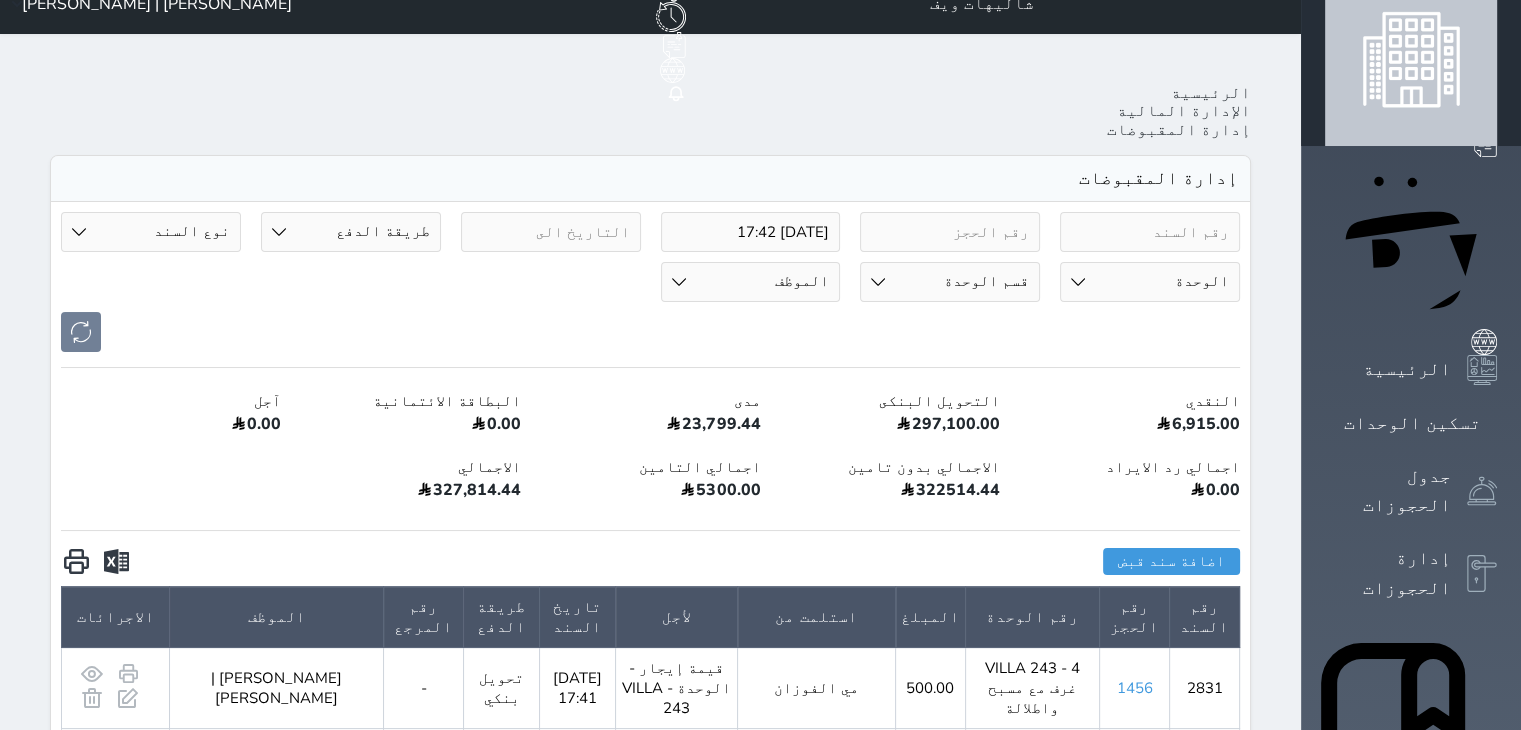 scroll, scrollTop: 0, scrollLeft: 0, axis: both 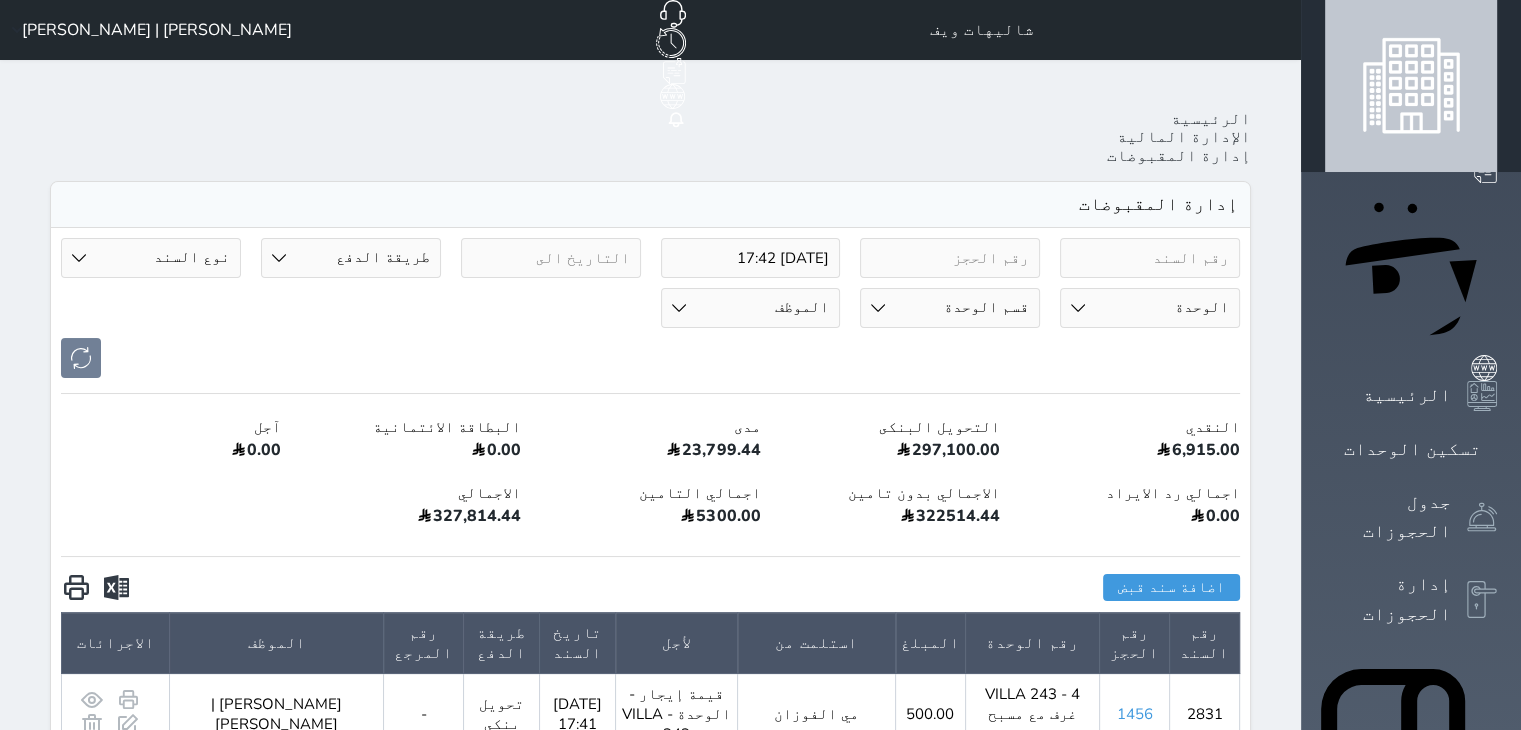 click on "[PERSON_NAME] | [PERSON_NAME]" at bounding box center [148, 30] 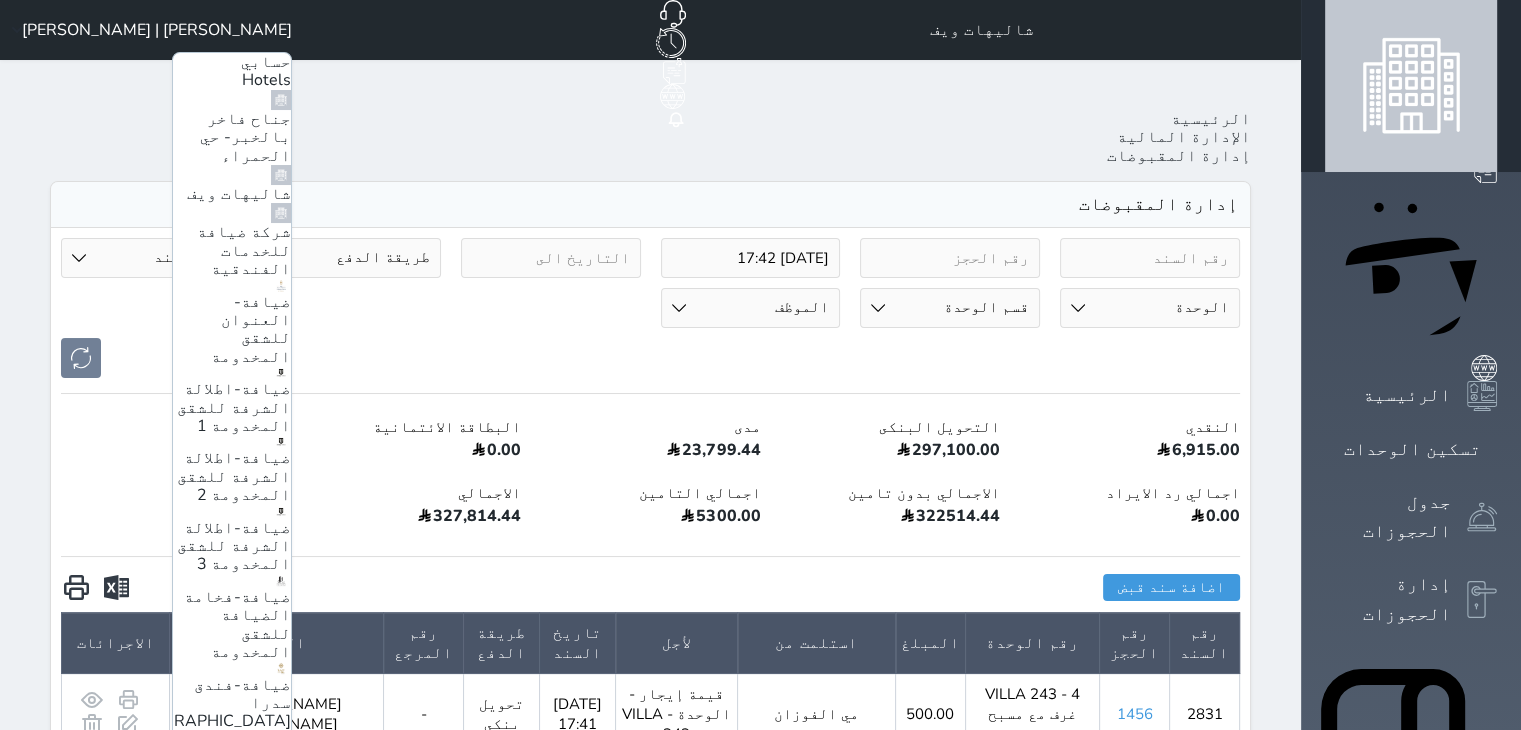 scroll, scrollTop: 215, scrollLeft: 0, axis: vertical 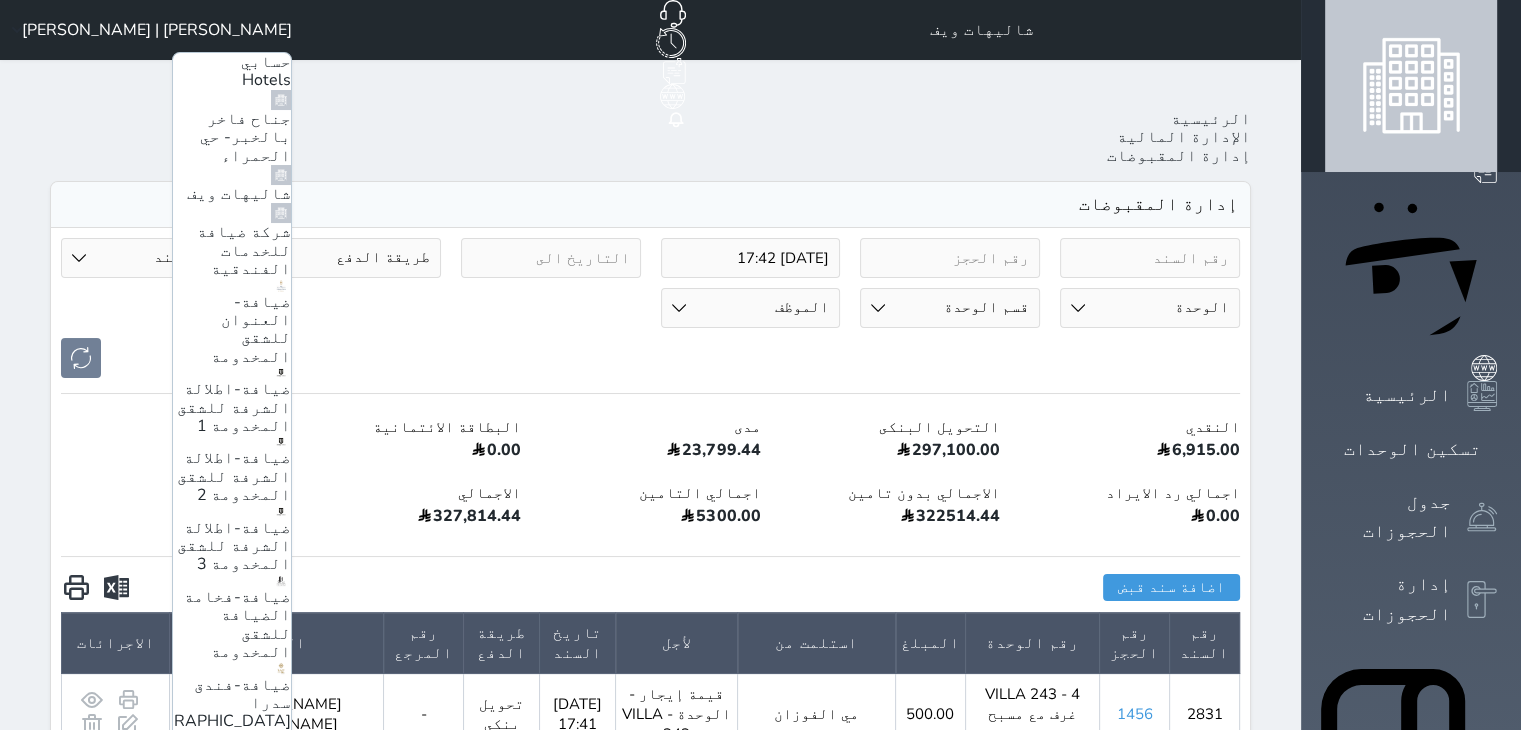 click on "ضيافة-فندق كارم الخبر" at bounding box center (242, 765) 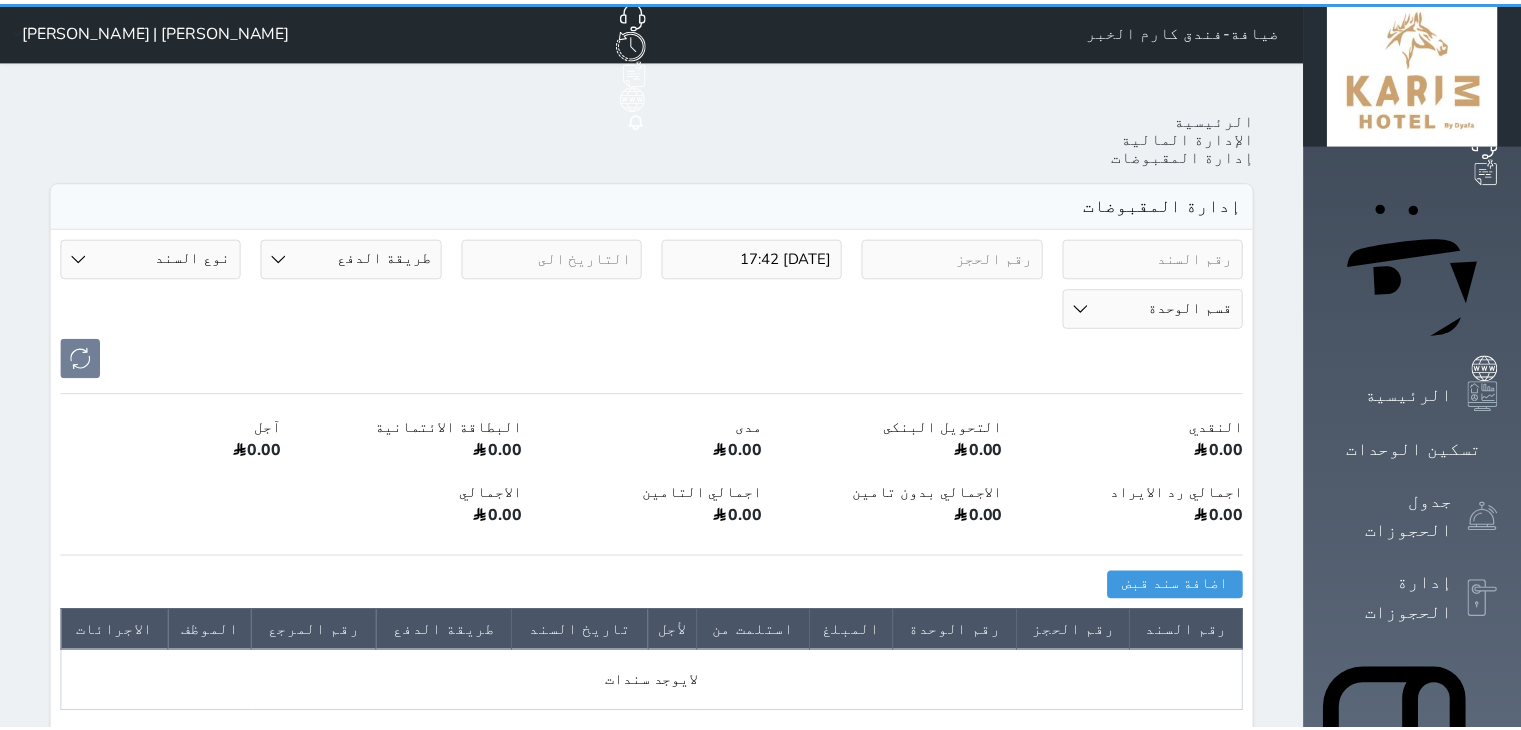 scroll, scrollTop: 0, scrollLeft: 0, axis: both 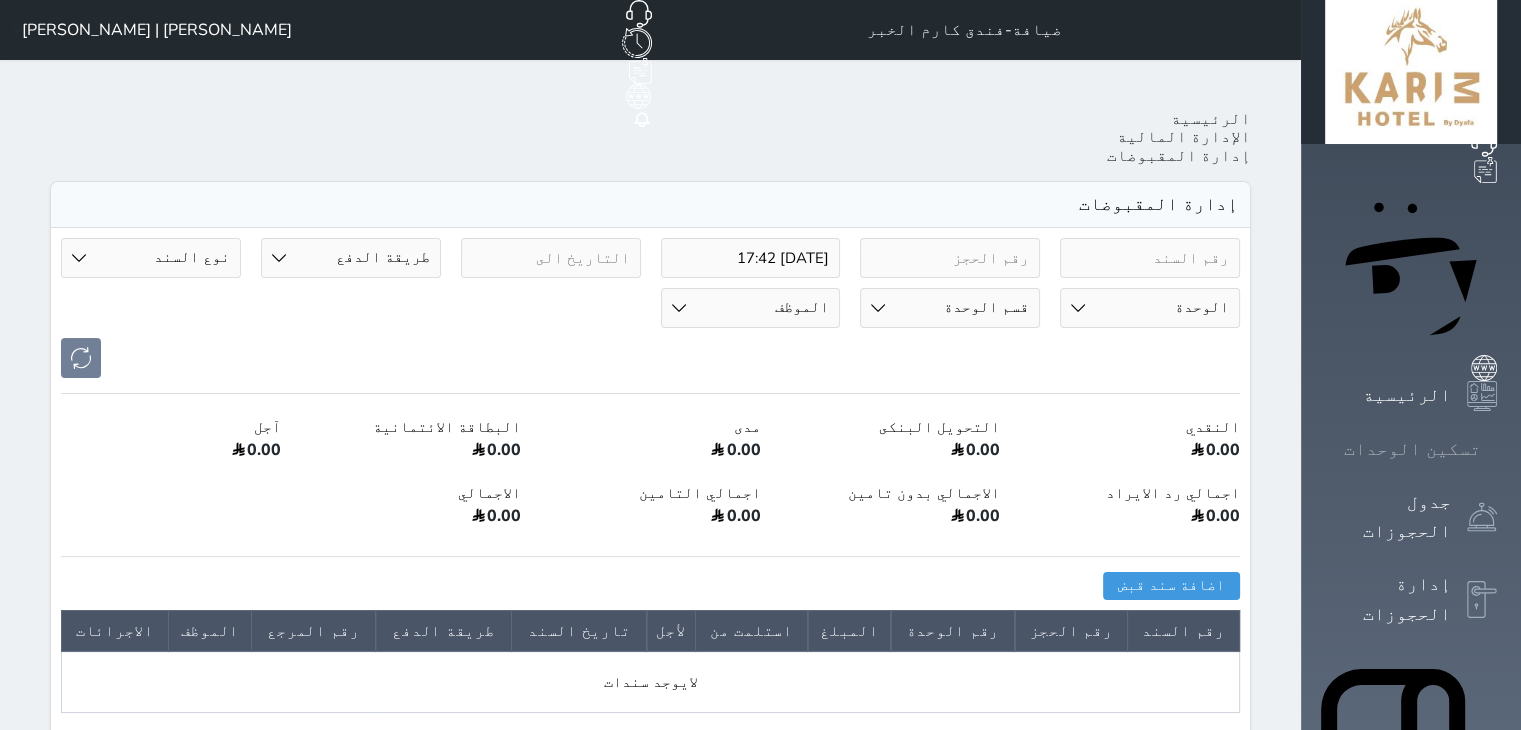 click on "تسكين الوحدات" at bounding box center [1412, 449] 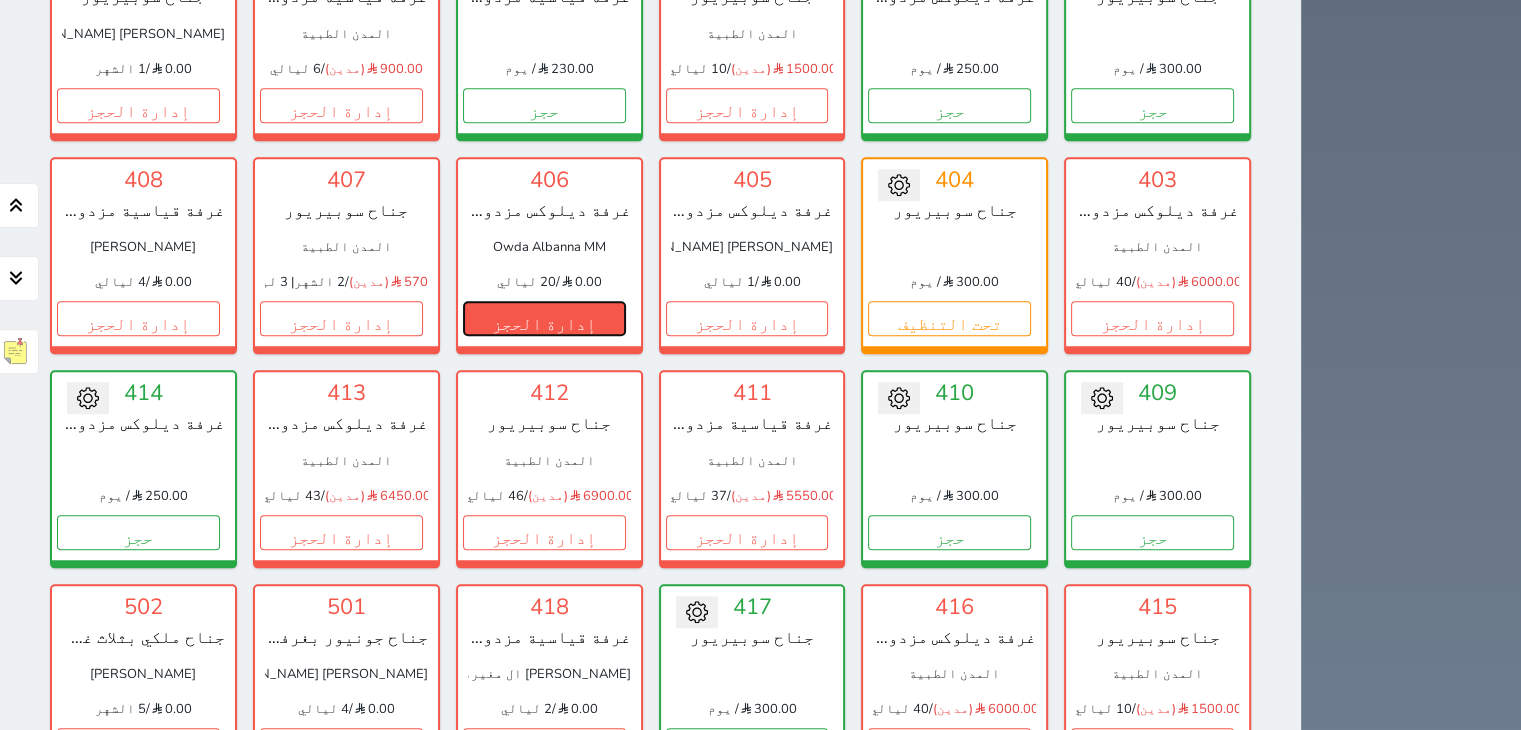 click on "إدارة الحجز" at bounding box center [544, 318] 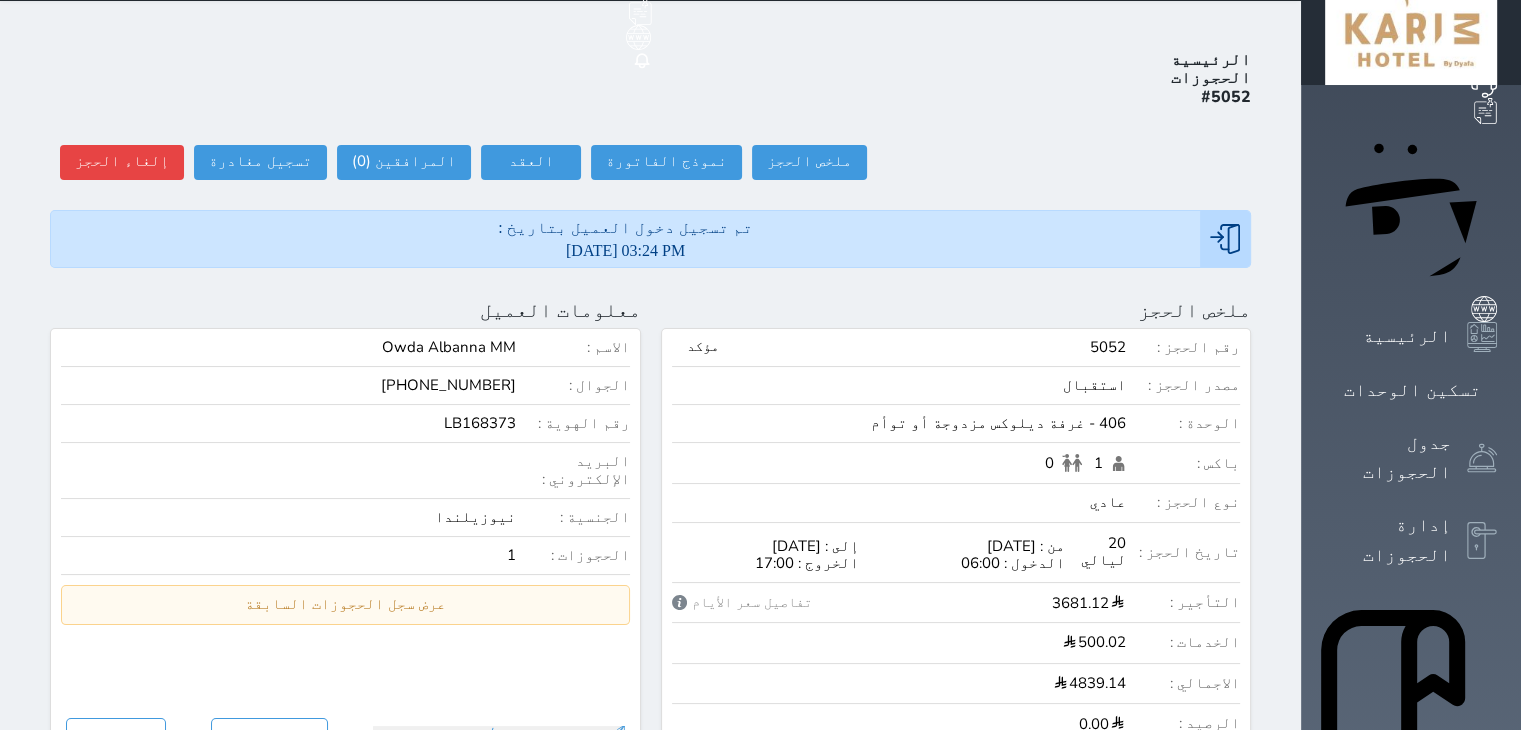 scroll, scrollTop: 0, scrollLeft: 0, axis: both 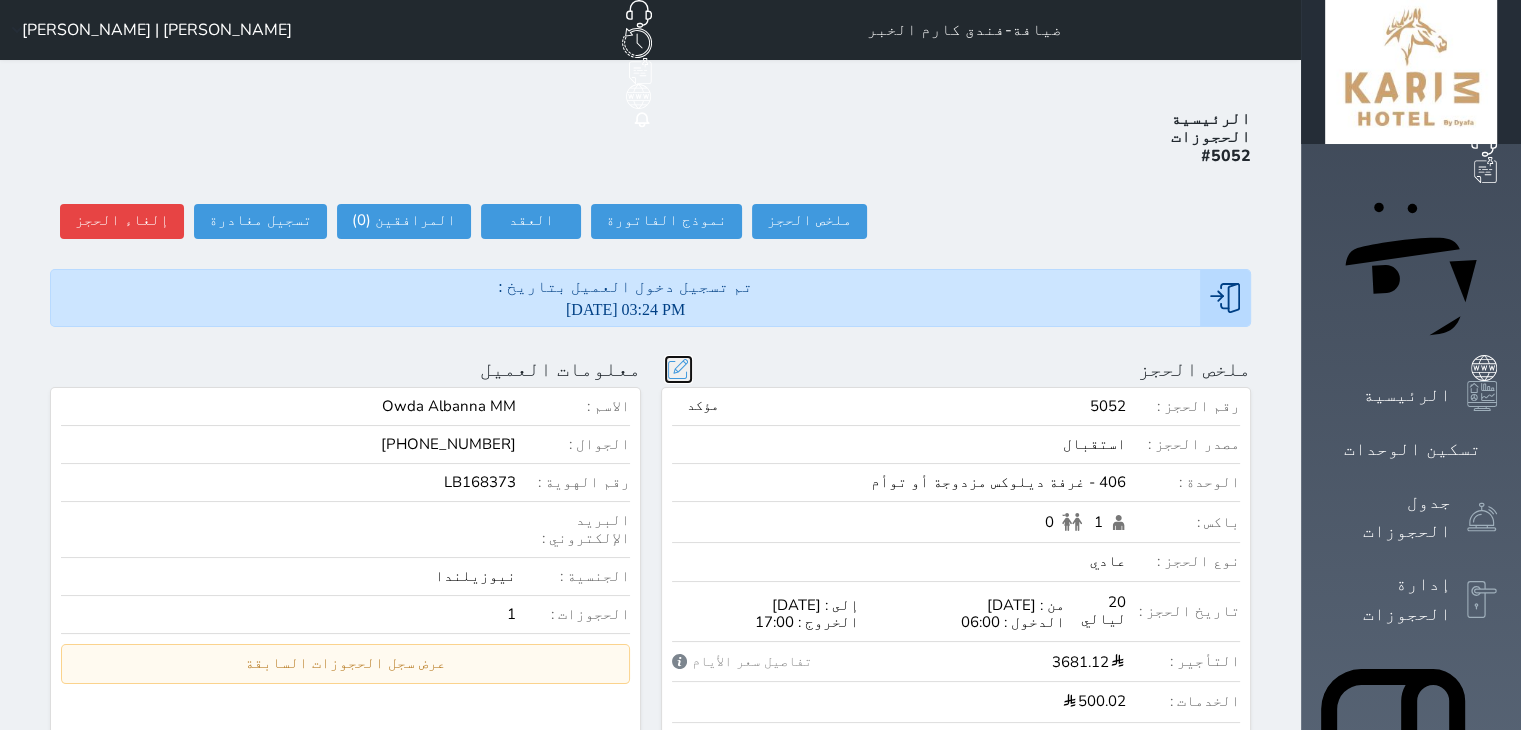 click at bounding box center [678, 369] 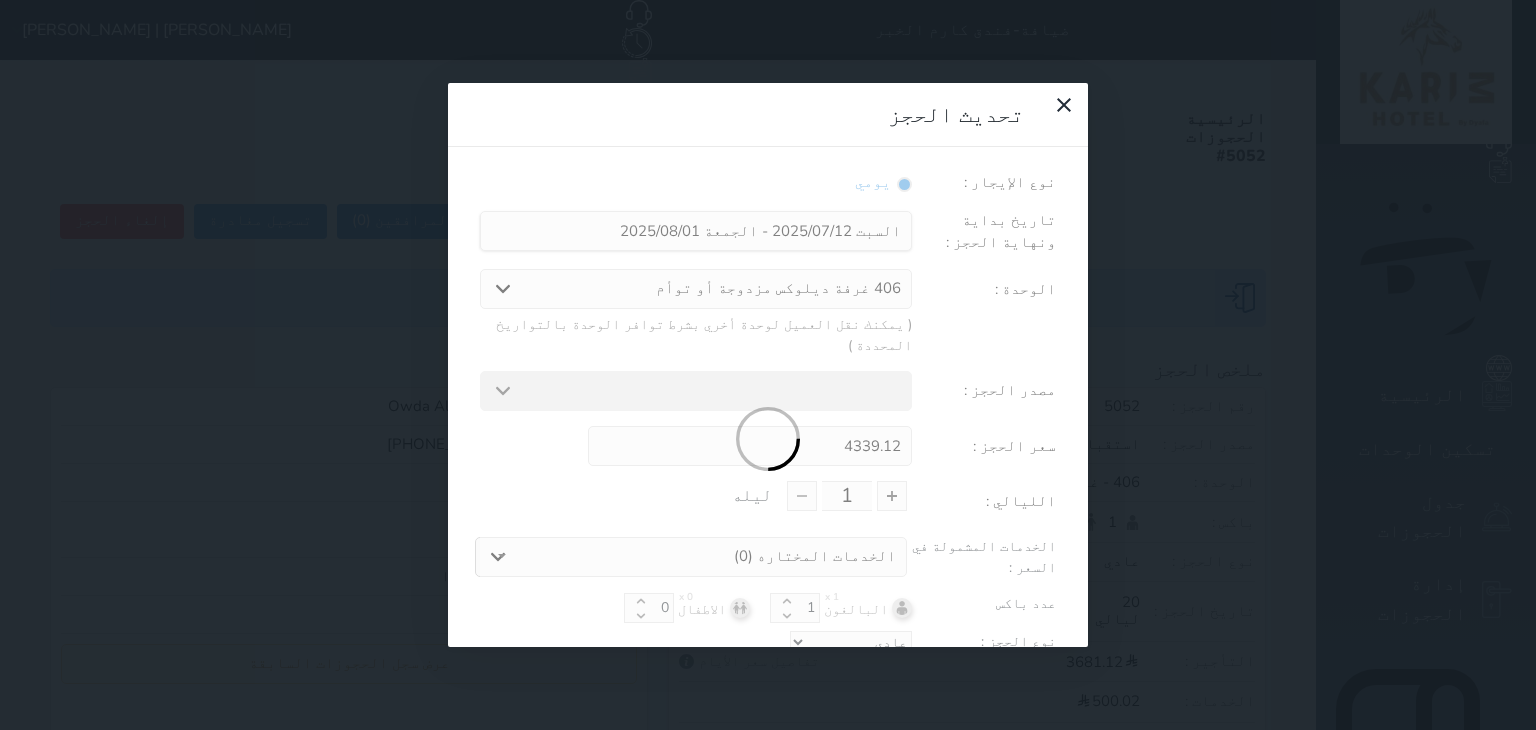 type on "20" 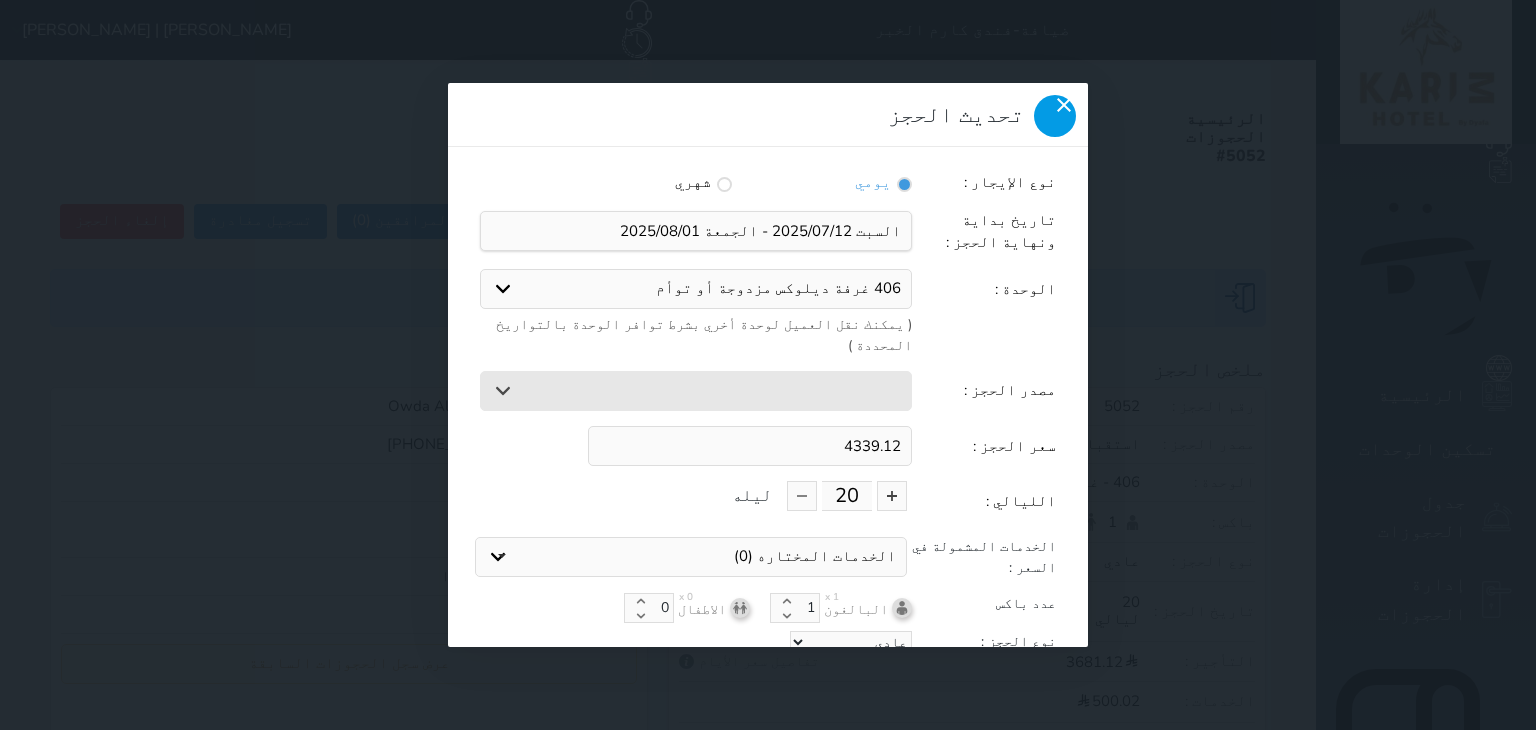 click 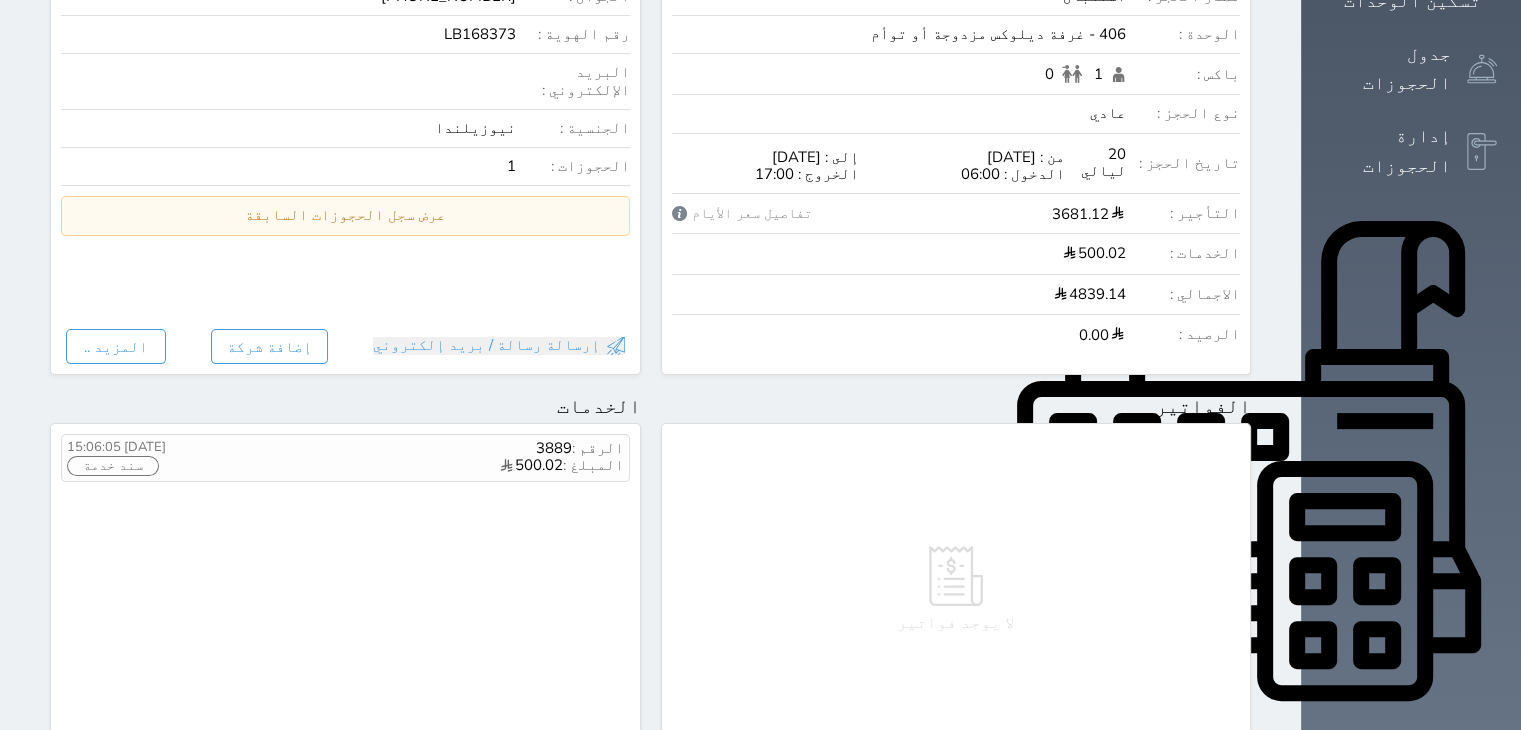 scroll, scrollTop: 0, scrollLeft: 0, axis: both 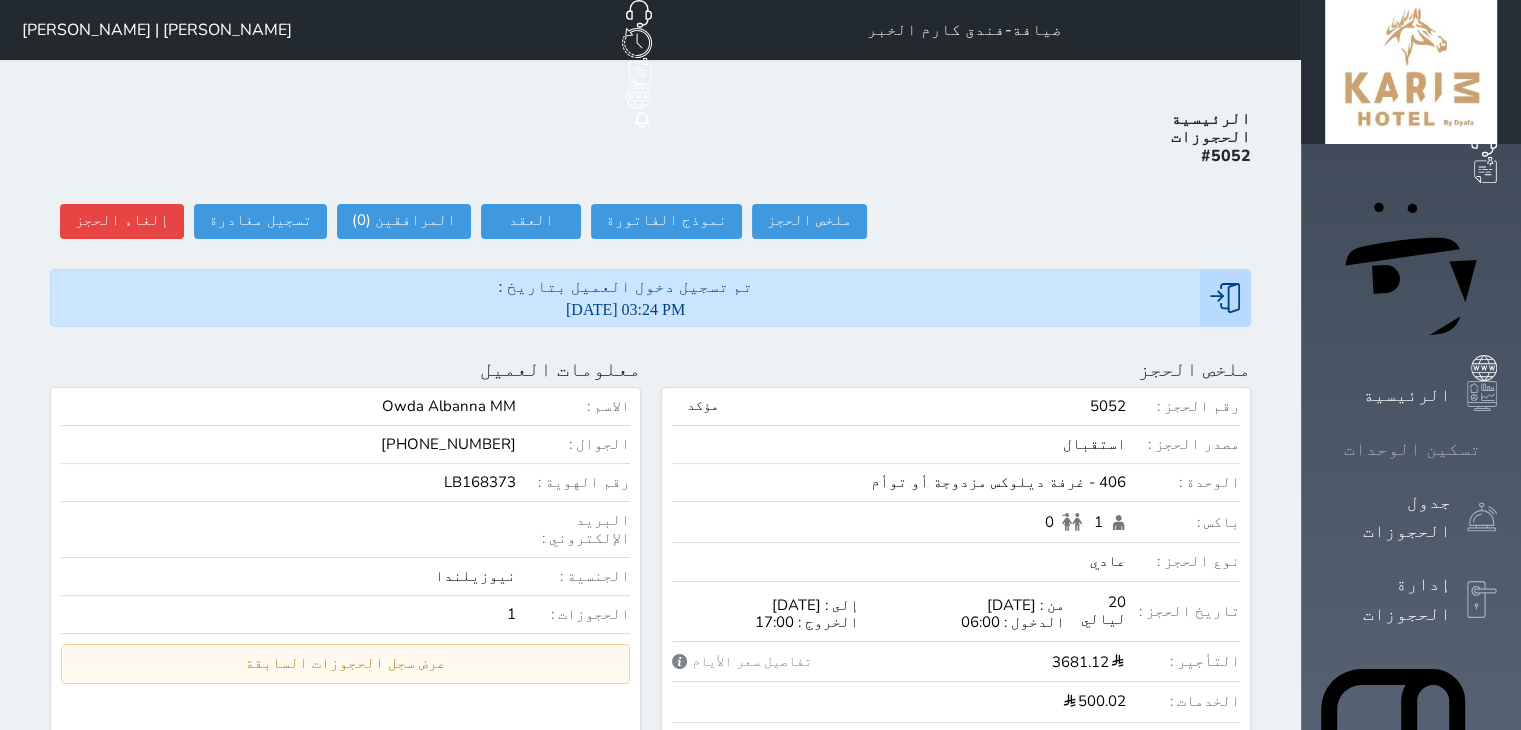 click on "تسكين الوحدات" at bounding box center [1412, 449] 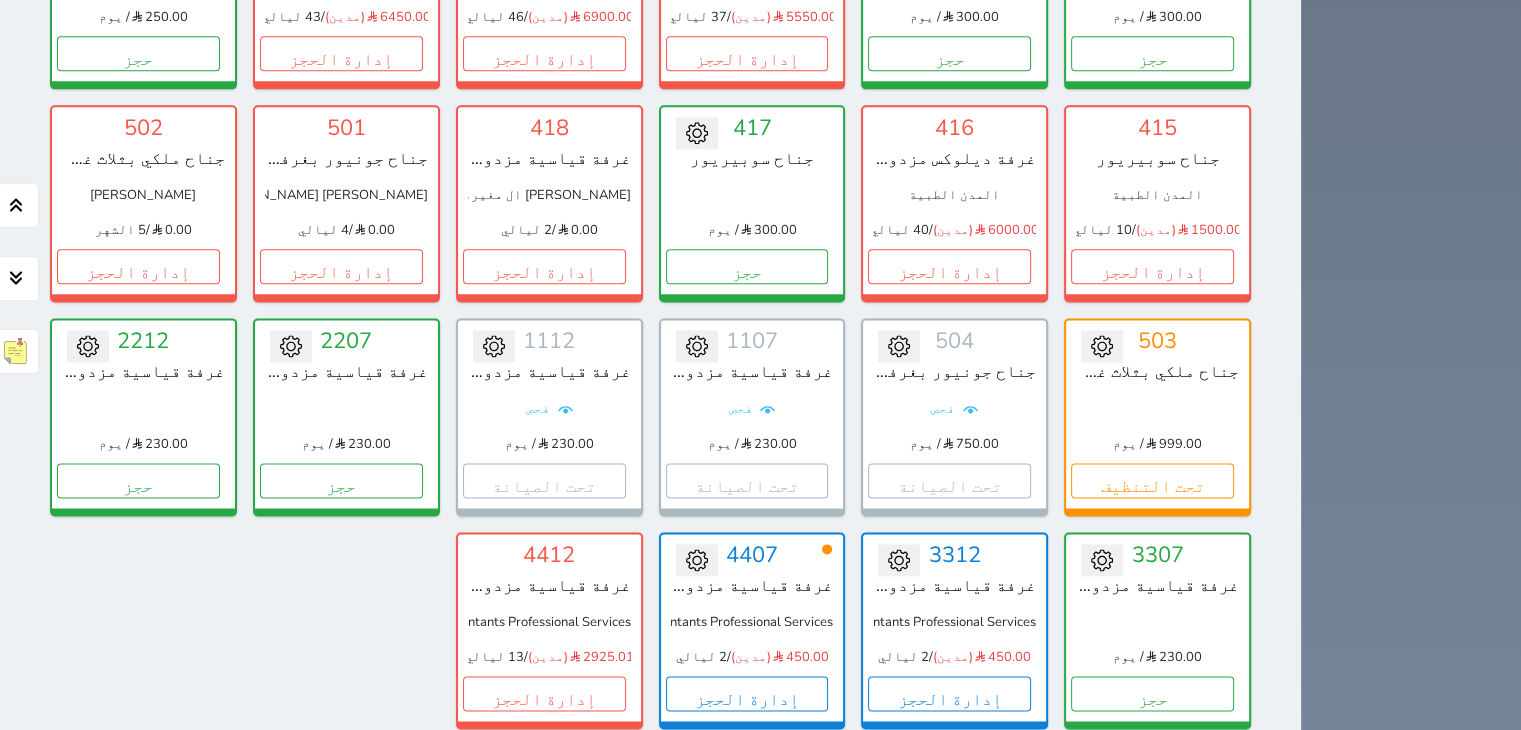 scroll, scrollTop: 2878, scrollLeft: 0, axis: vertical 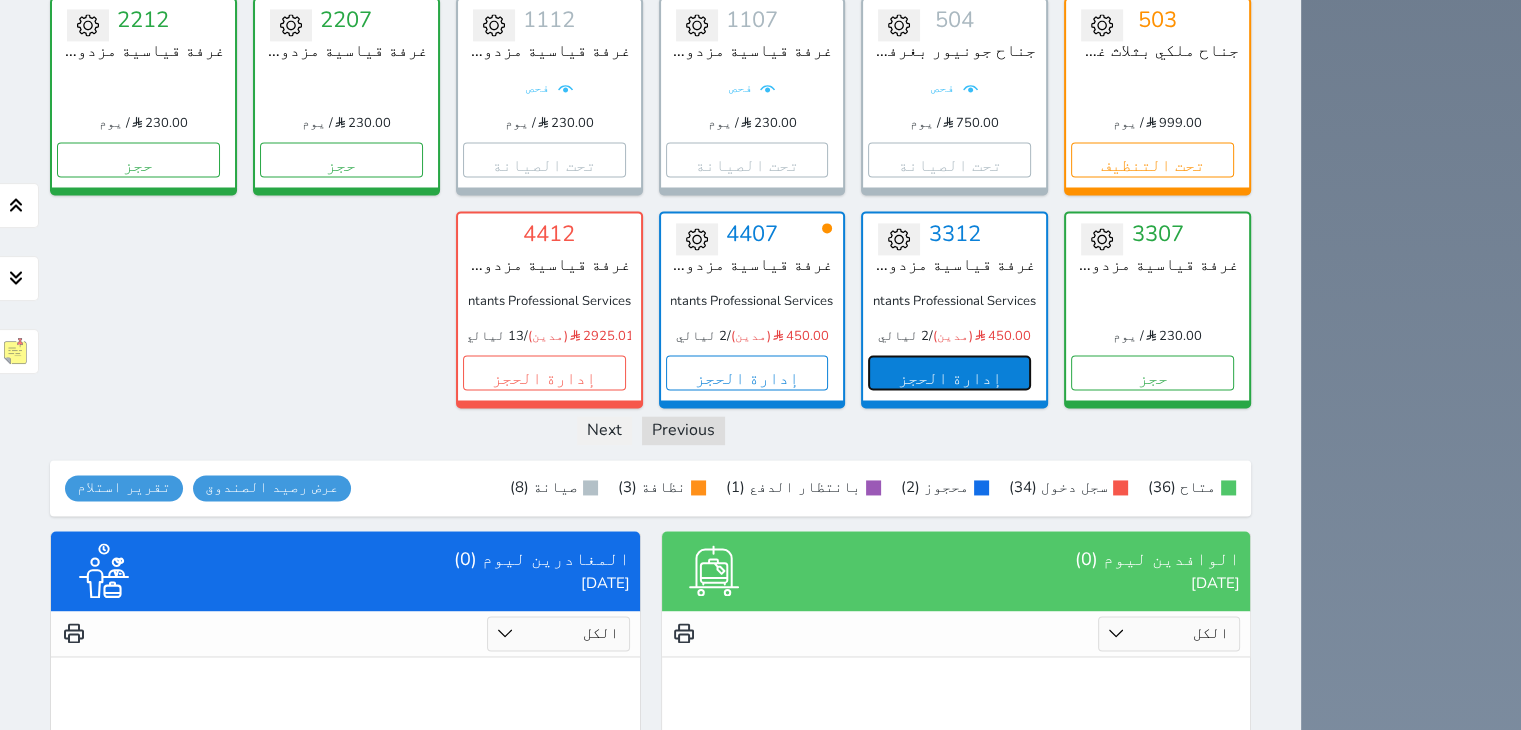 click on "إدارة الحجز" at bounding box center [949, 372] 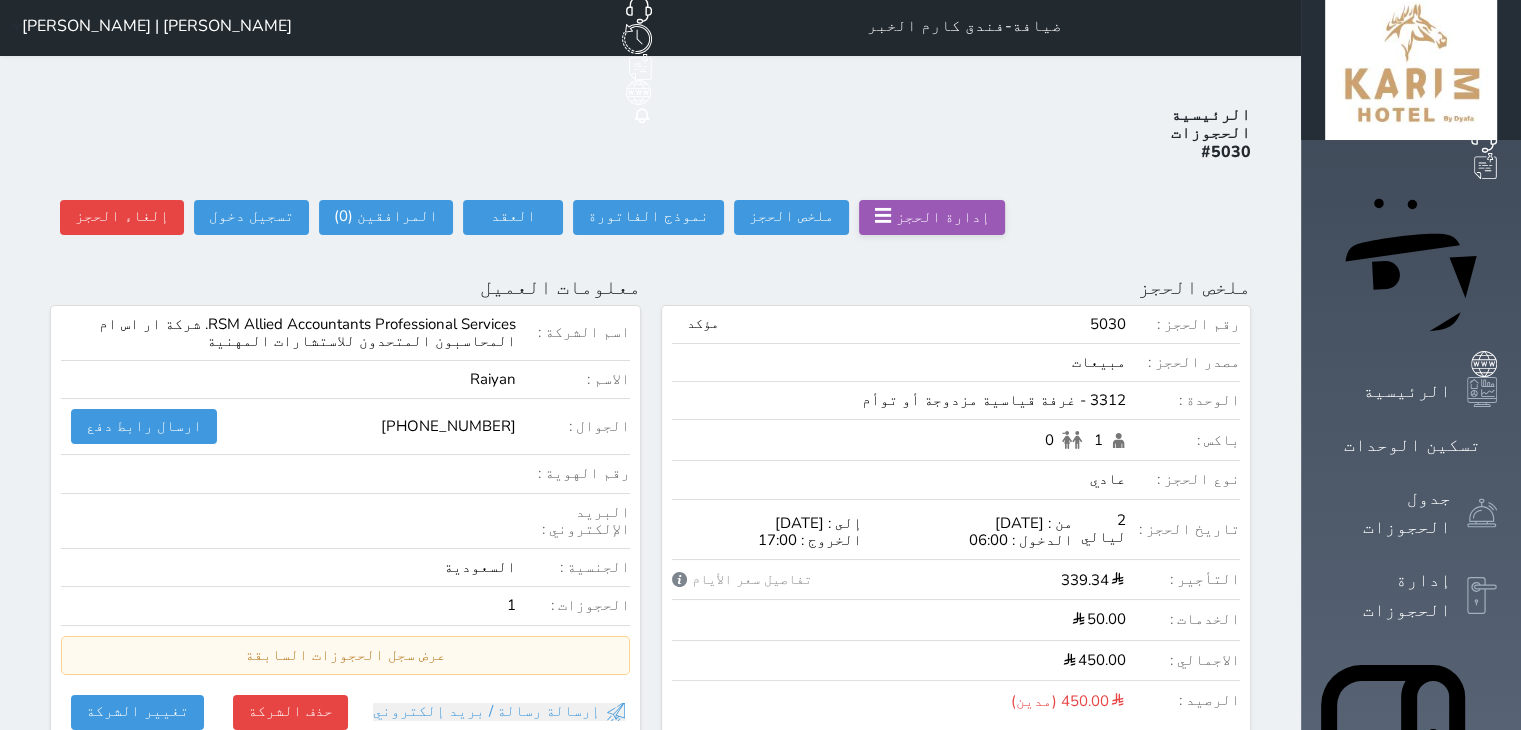 scroll, scrollTop: 0, scrollLeft: 0, axis: both 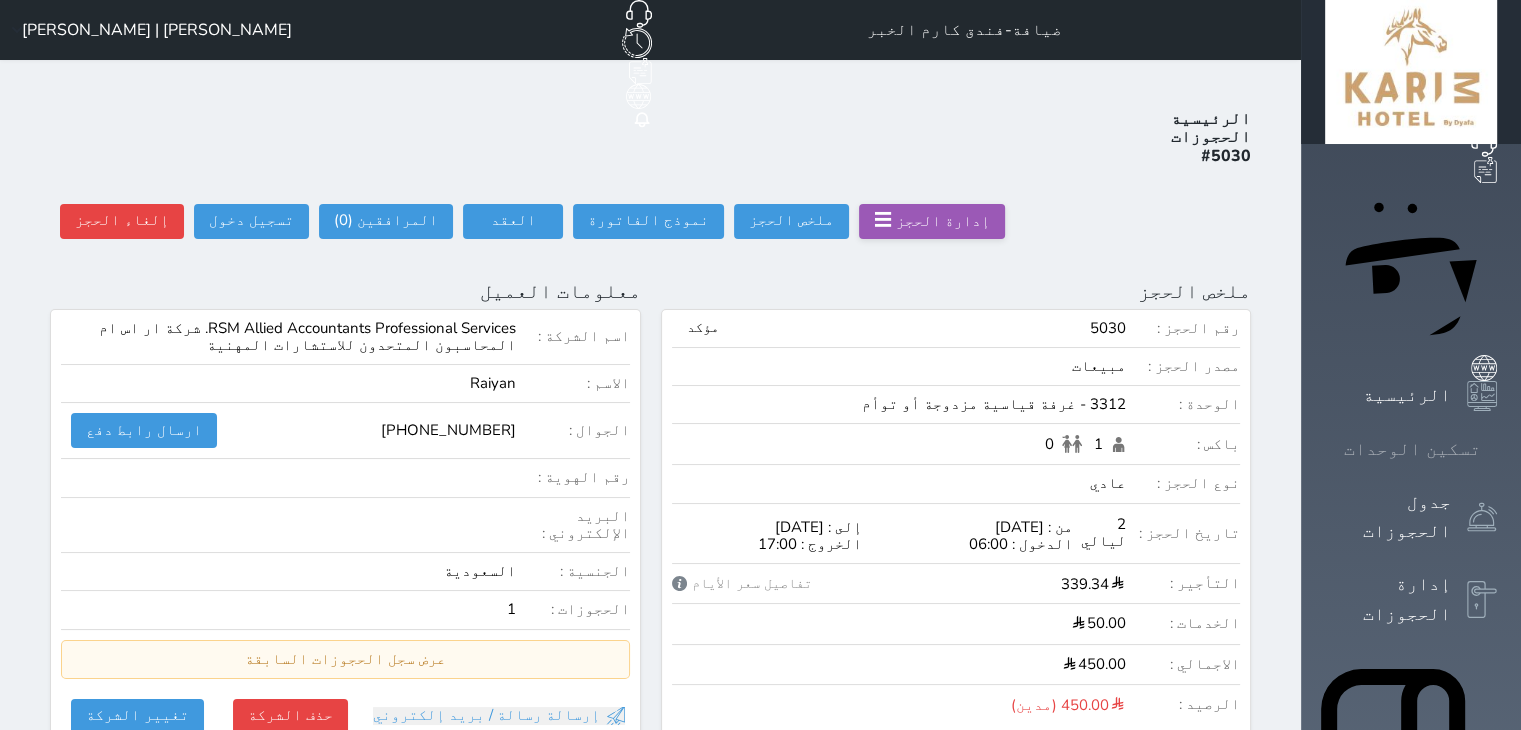 click on "تسكين الوحدات" at bounding box center (1412, 449) 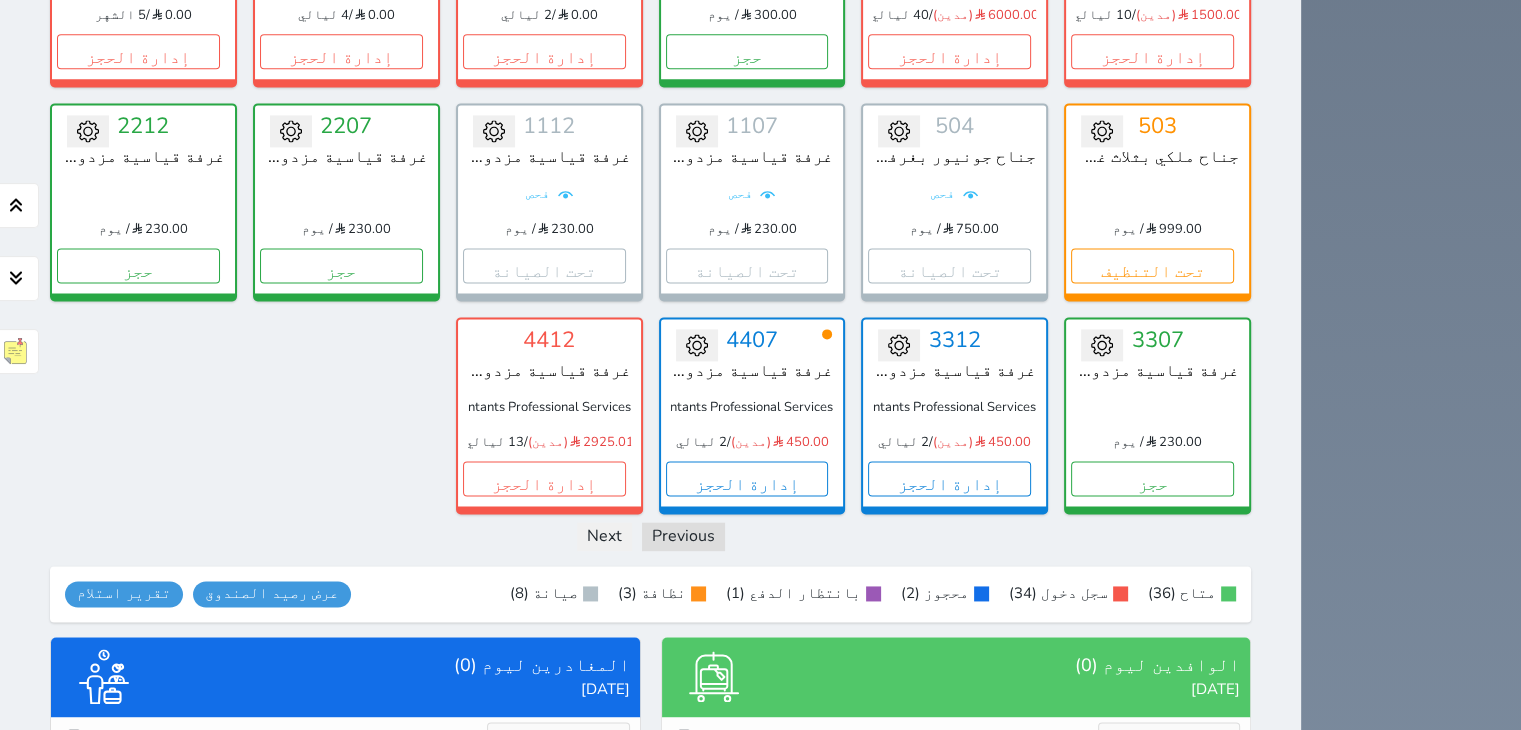 scroll, scrollTop: 2778, scrollLeft: 0, axis: vertical 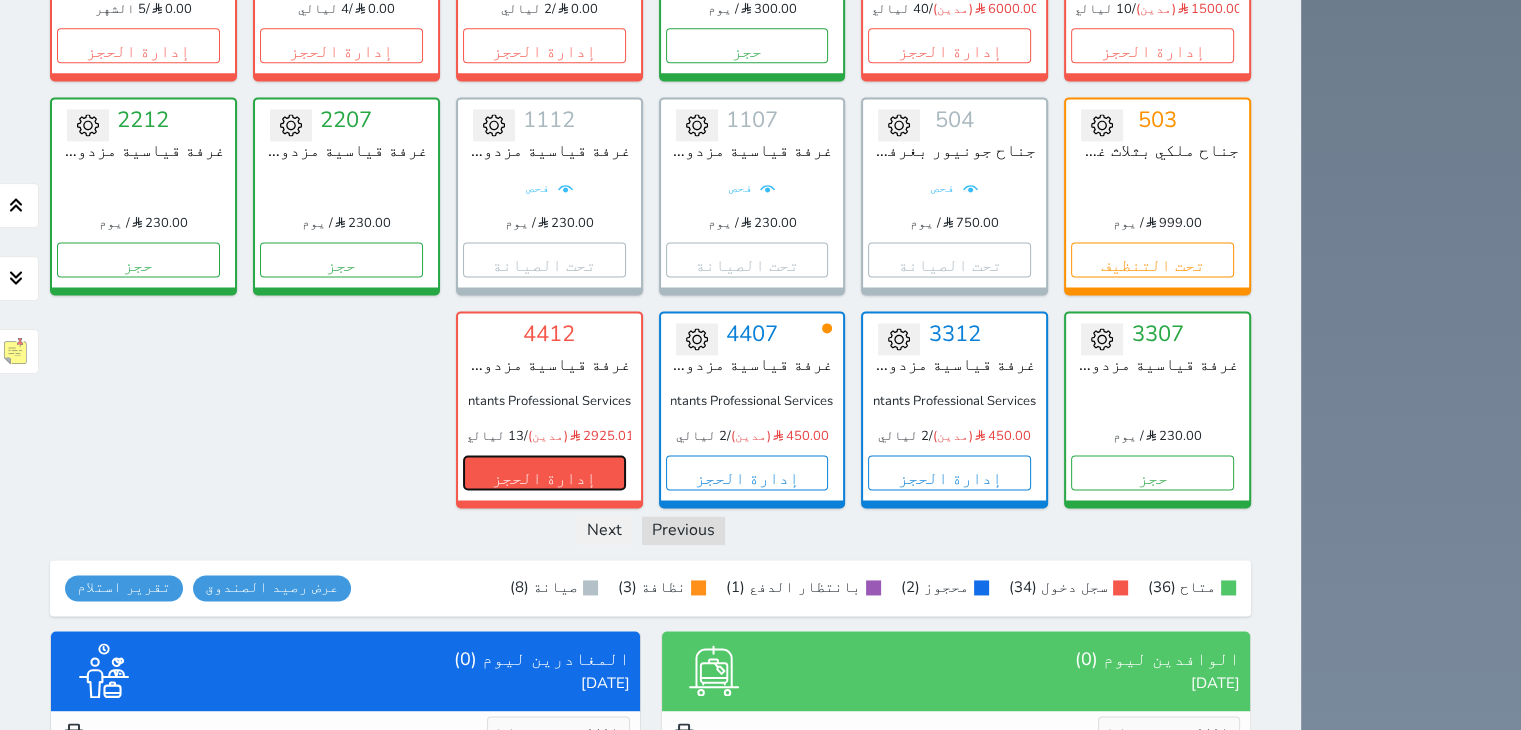 click on "إدارة الحجز" at bounding box center [544, 472] 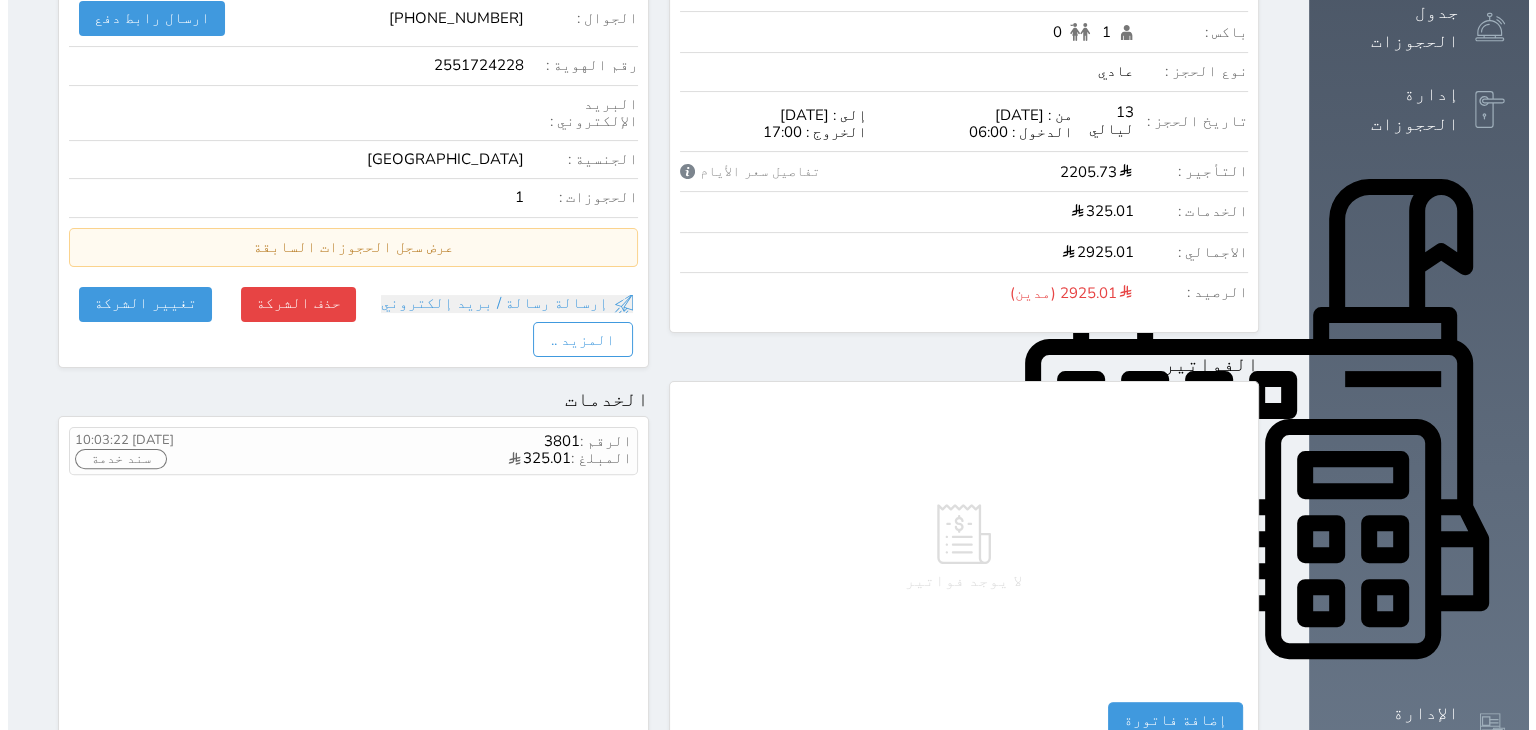 scroll, scrollTop: 500, scrollLeft: 0, axis: vertical 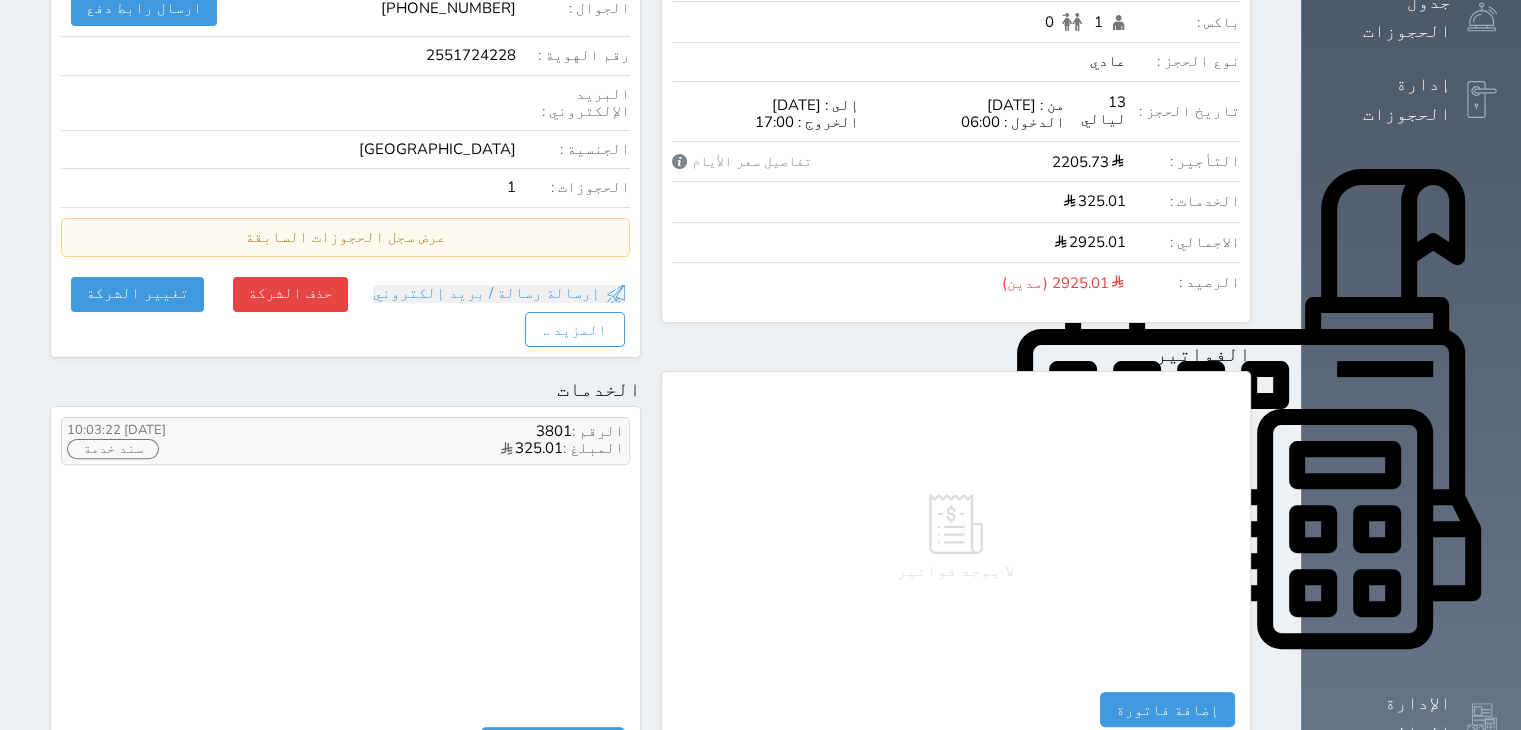 click on "سند خدمة" at bounding box center (113, 449) 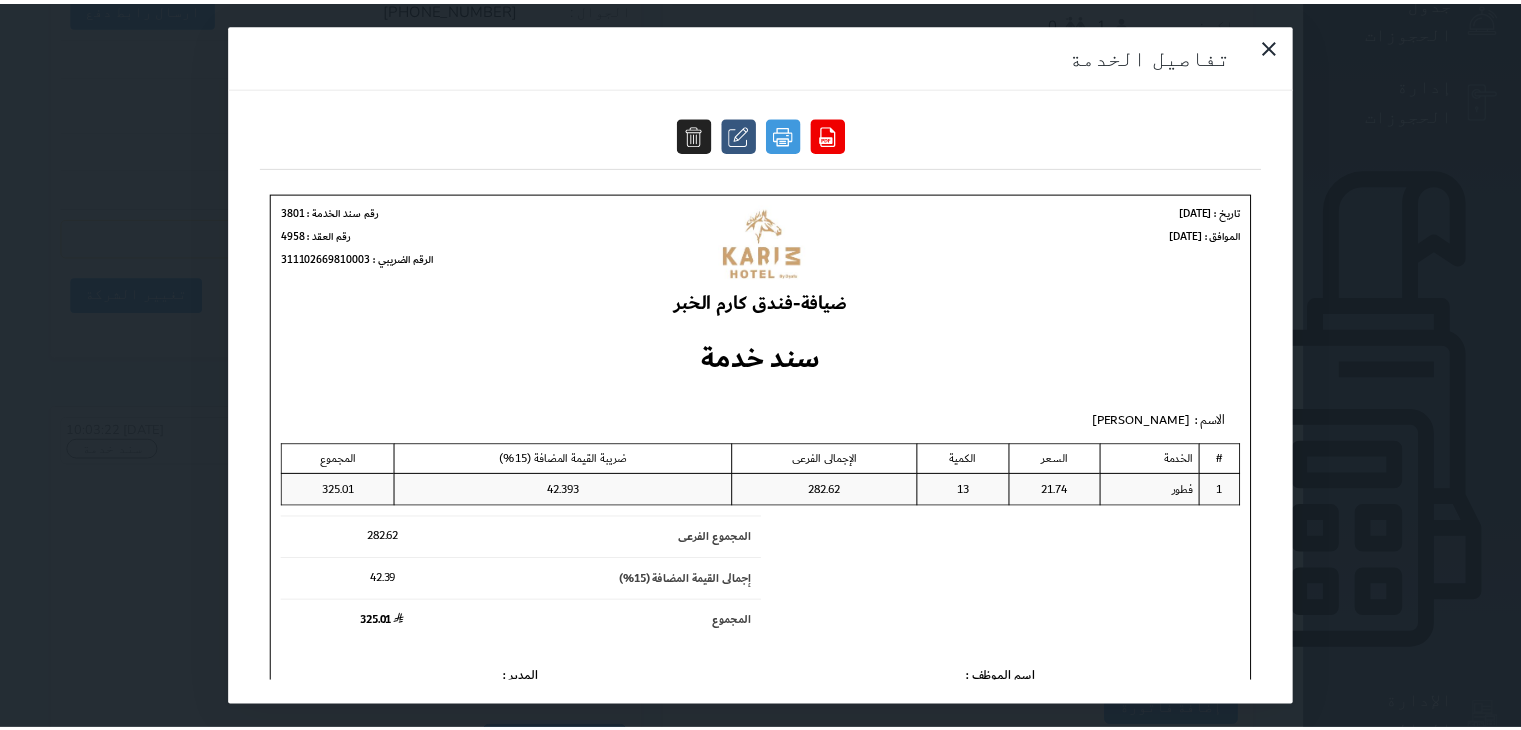 scroll, scrollTop: 0, scrollLeft: 0, axis: both 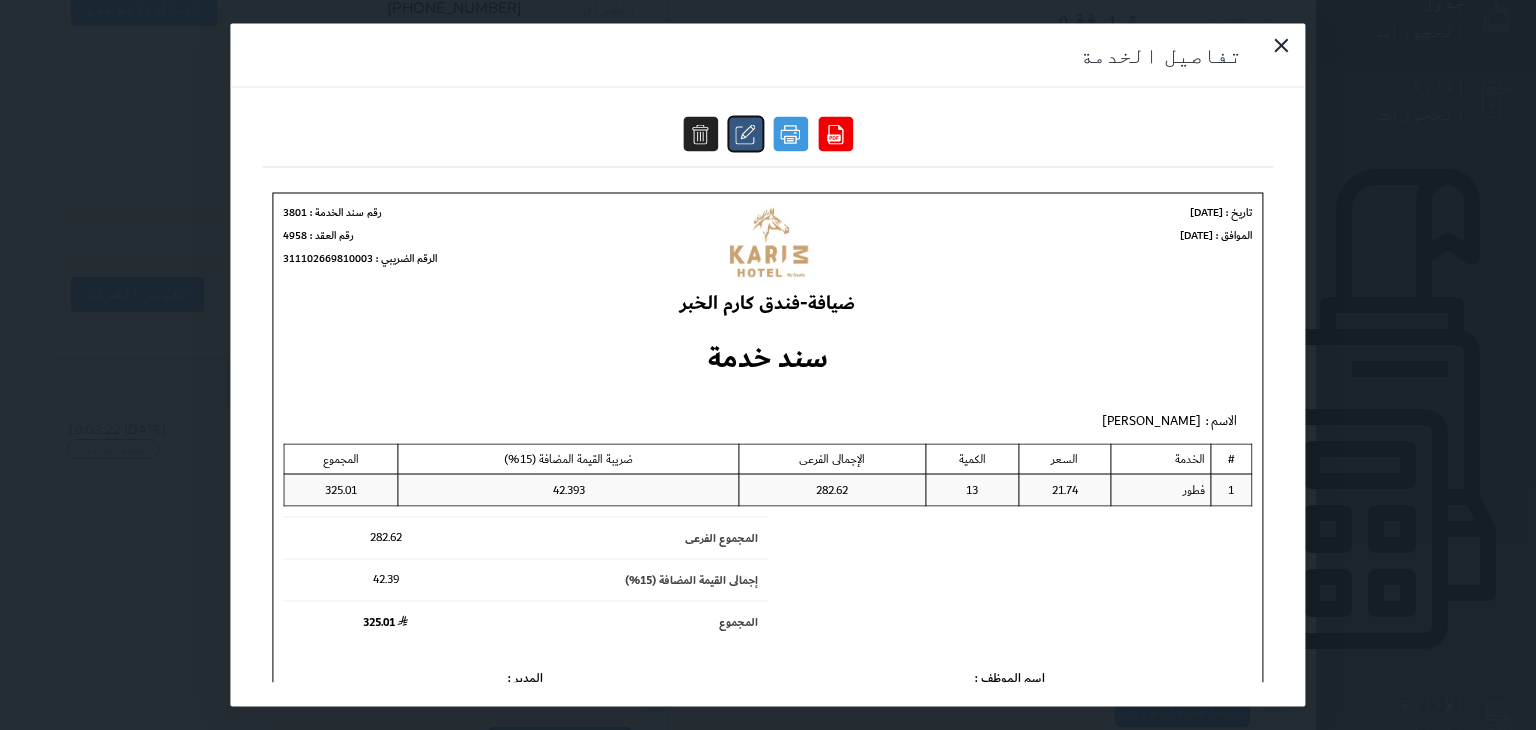 click at bounding box center (745, 134) 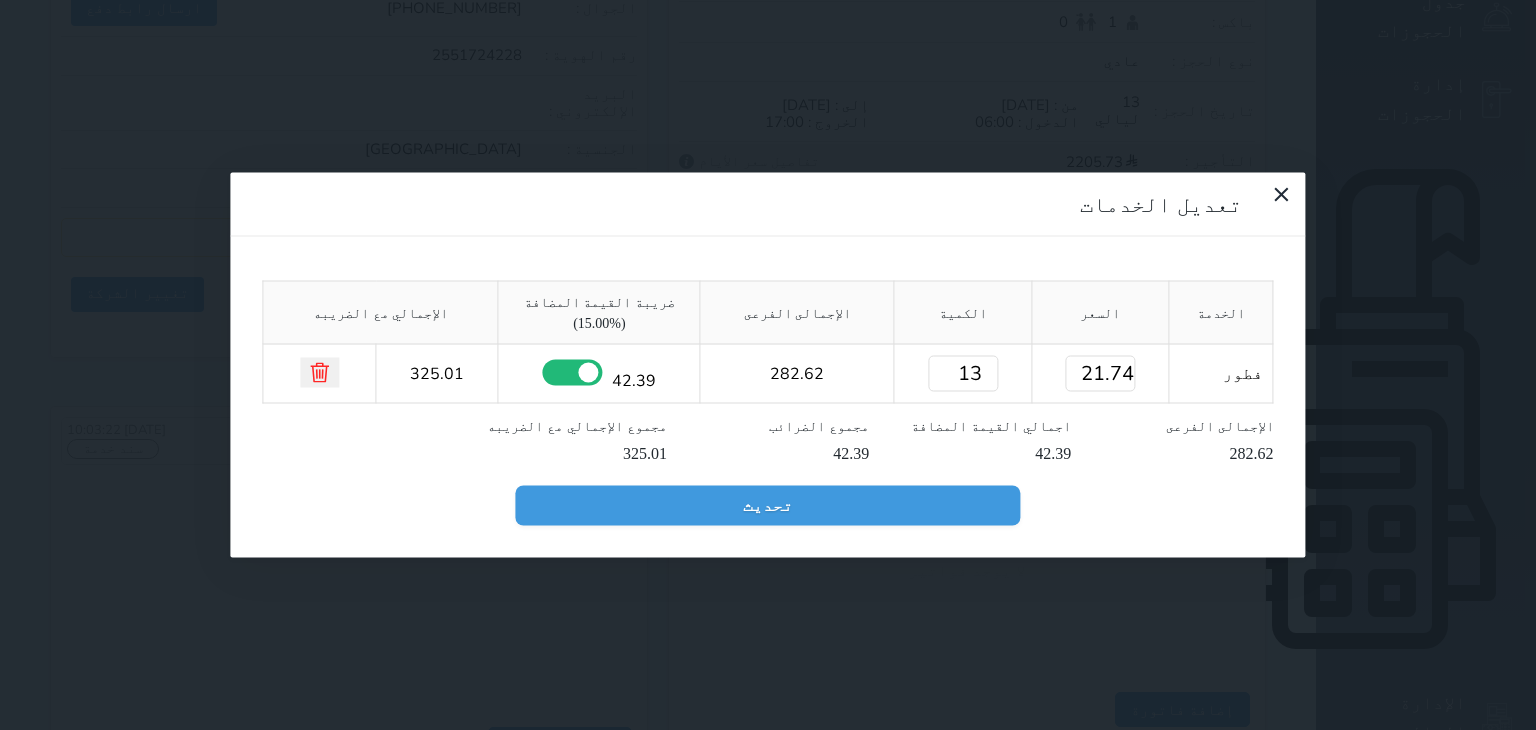 click on "21.74" at bounding box center (1100, 374) 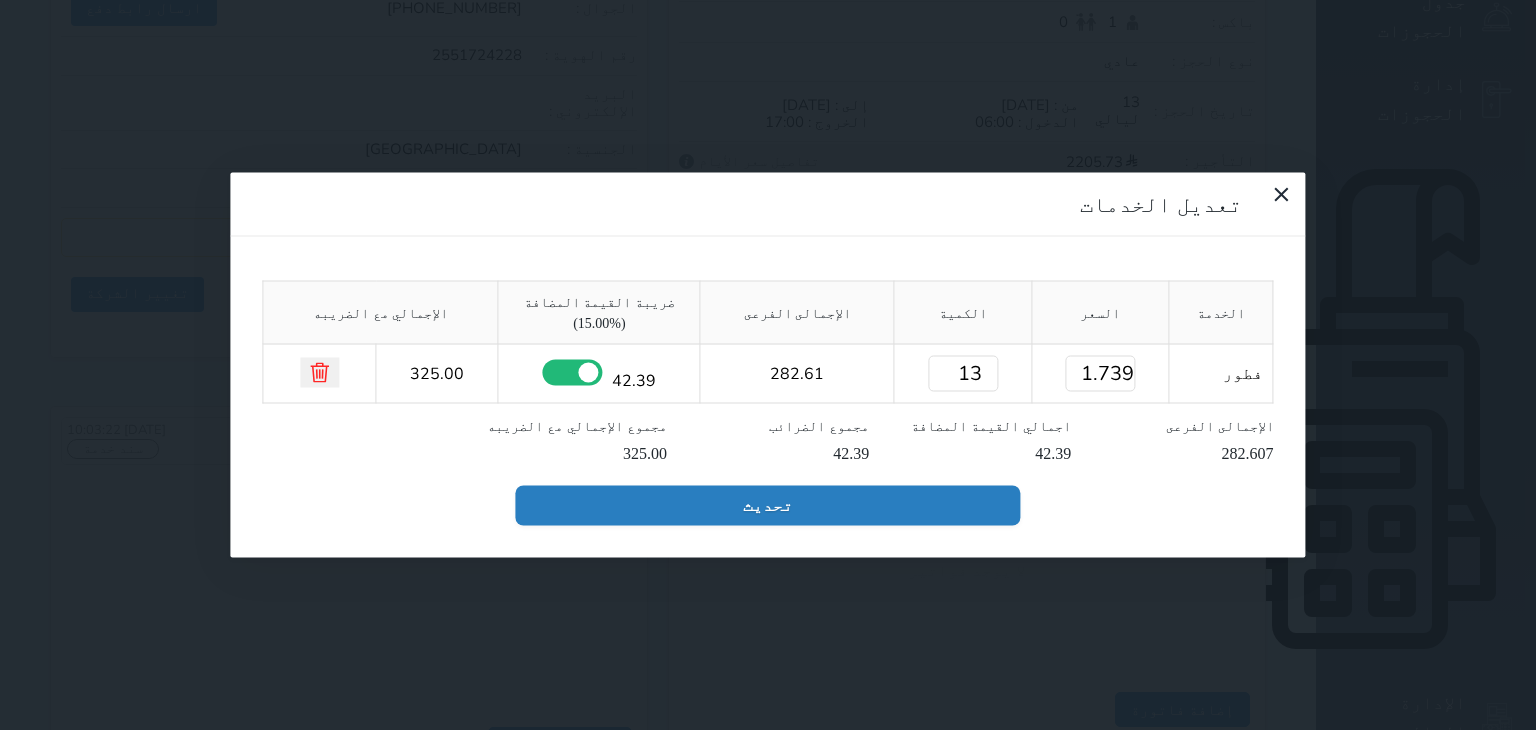 type on "21.739" 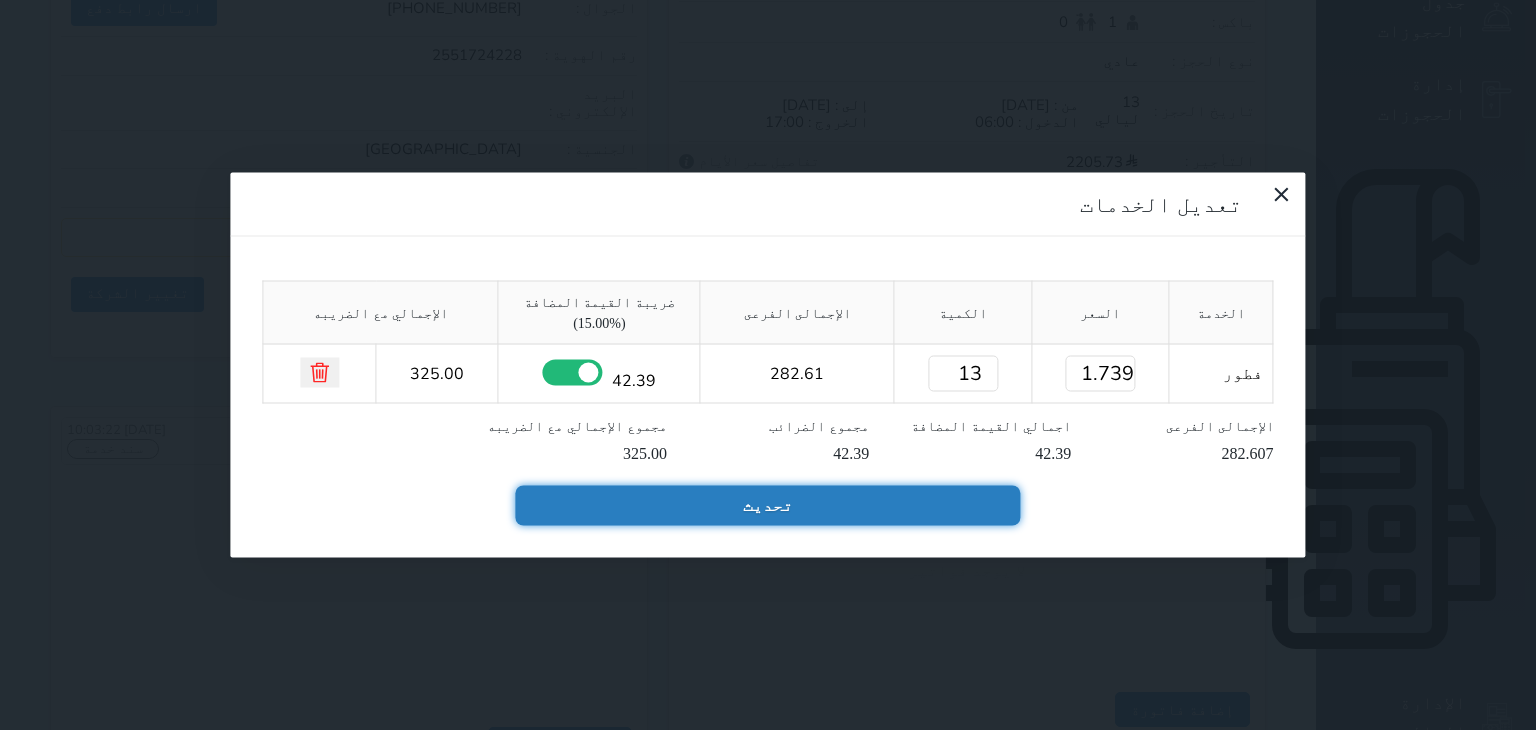 click on "تحديث" at bounding box center [768, 506] 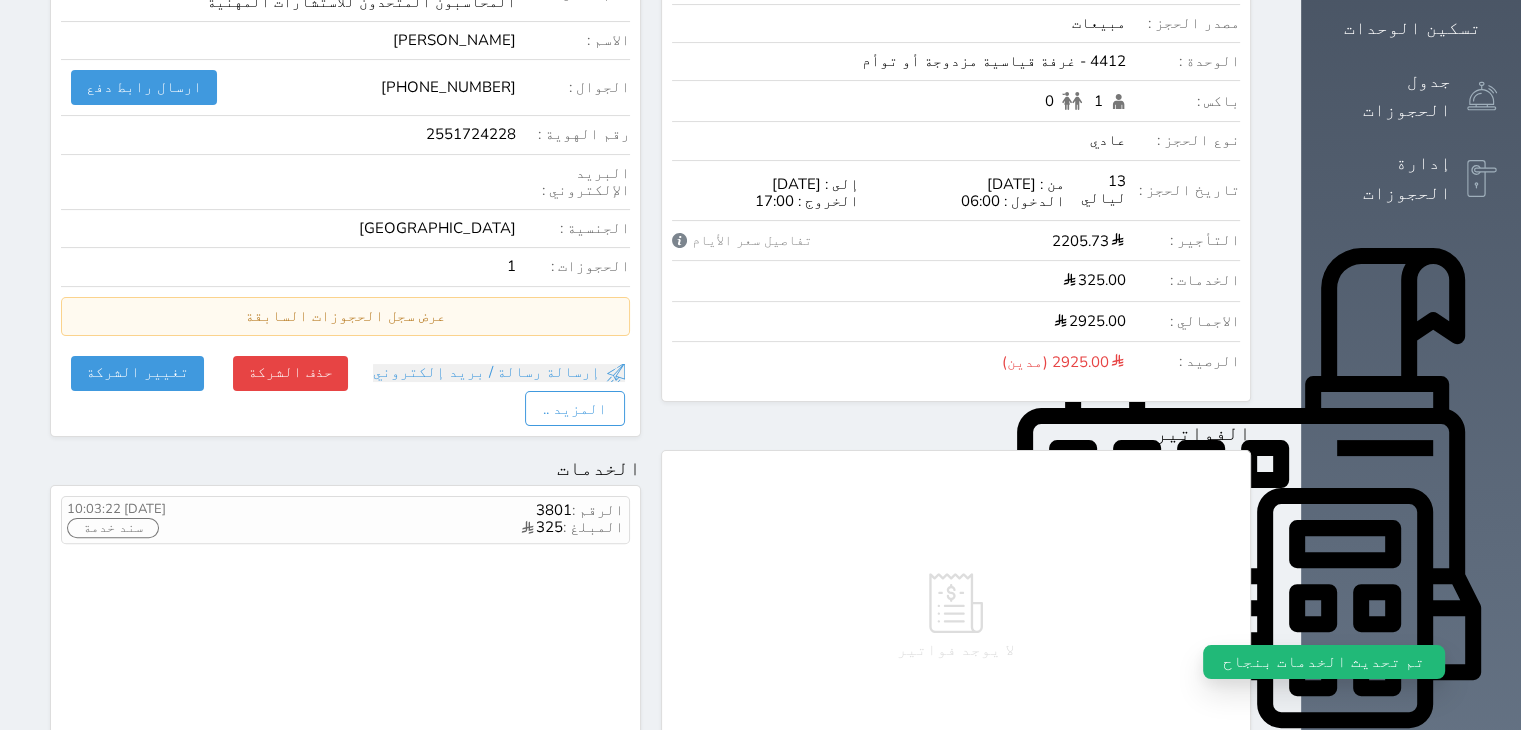 scroll, scrollTop: 400, scrollLeft: 0, axis: vertical 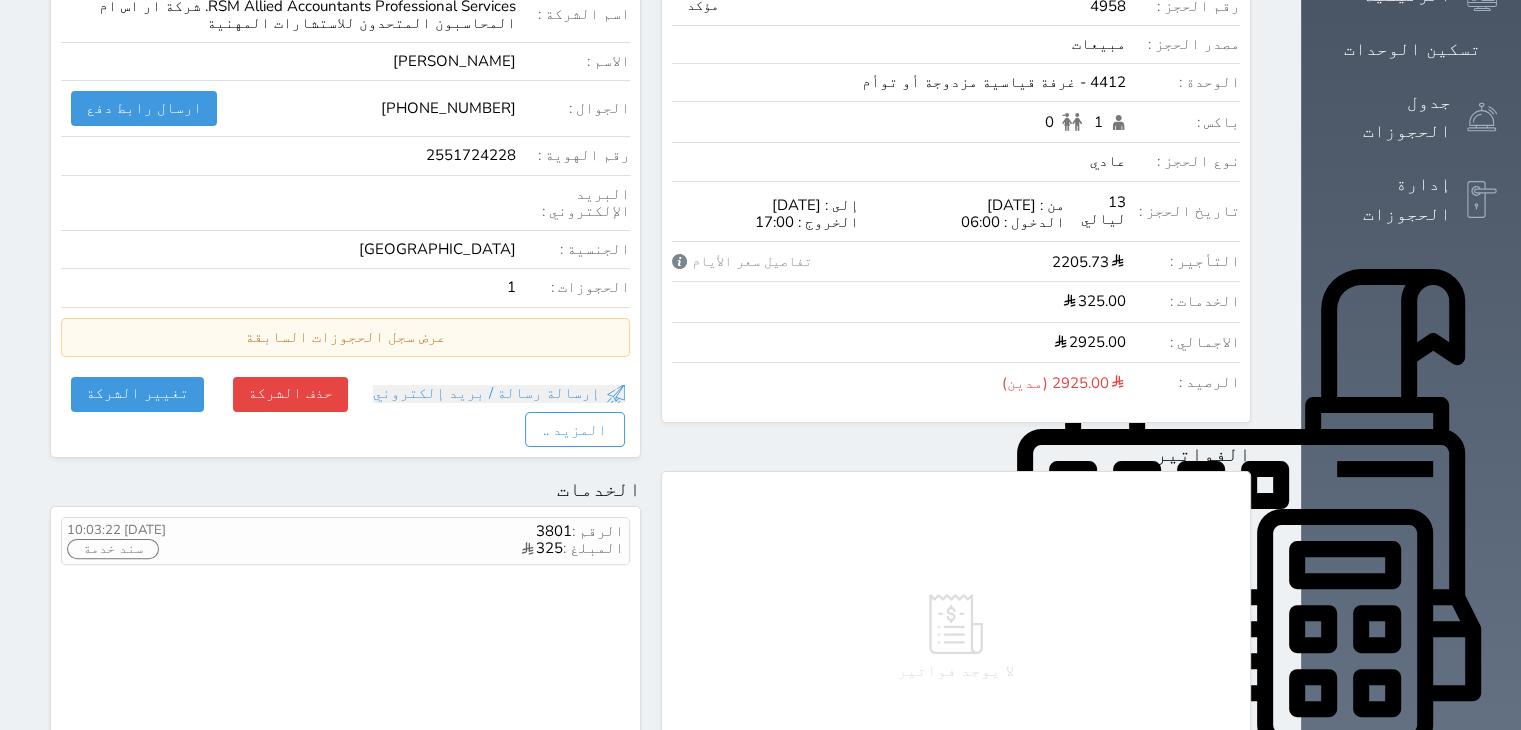 click on "لا يوجد فواتير" at bounding box center [956, 637] 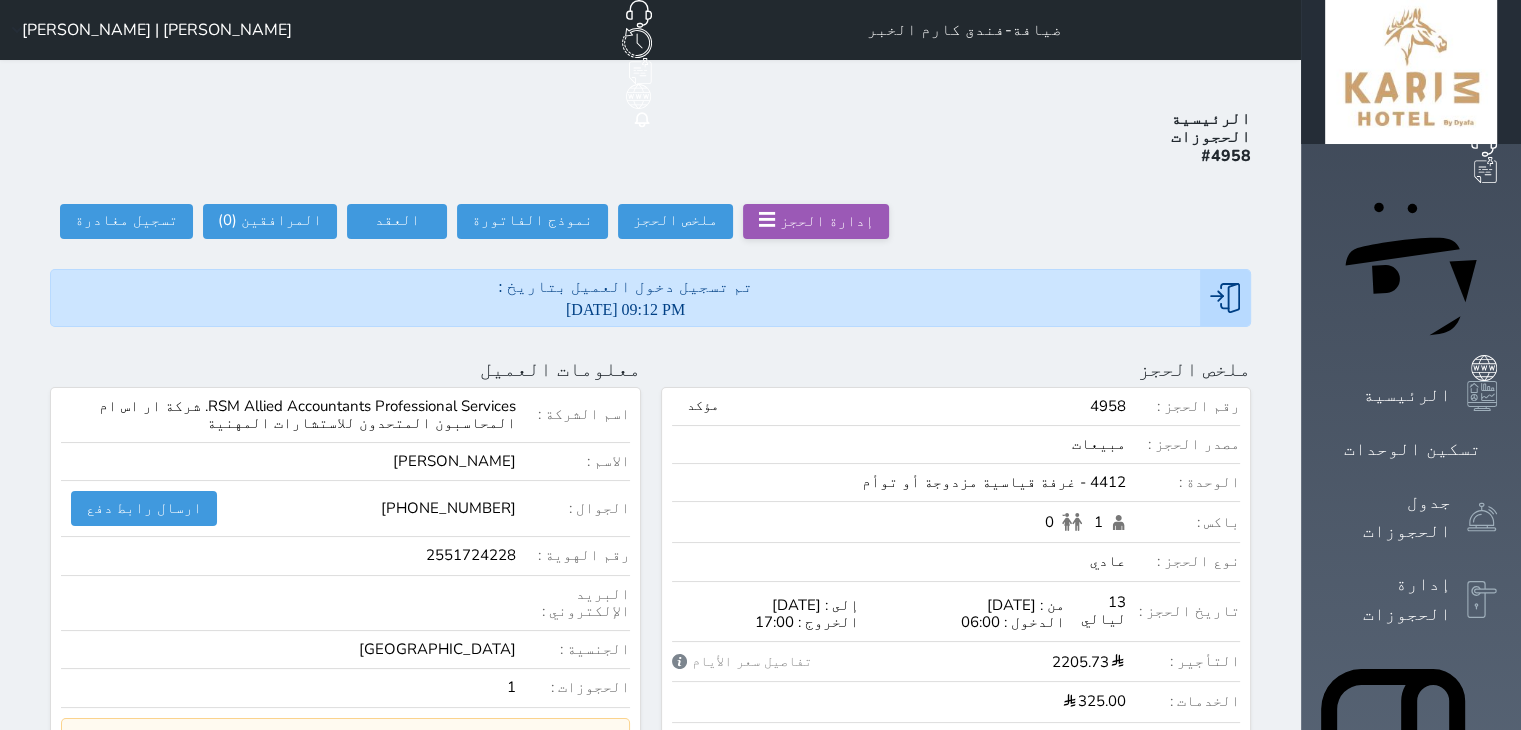 scroll, scrollTop: 0, scrollLeft: 0, axis: both 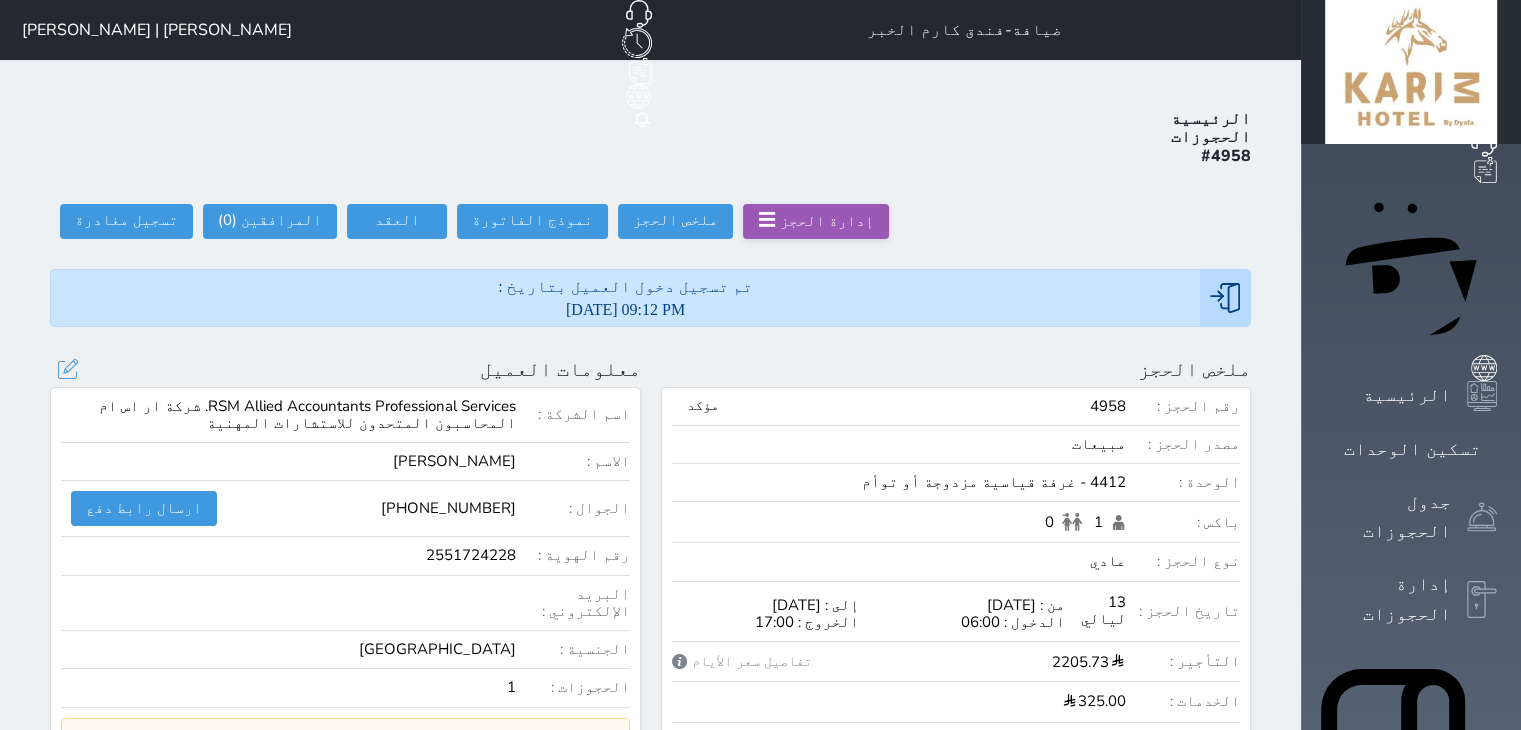 click on "RSM Allied Accountants Professional Services. شركة ار اس ام المحاسبون المتحدون للاستشارات المهنية" at bounding box center (307, 414) 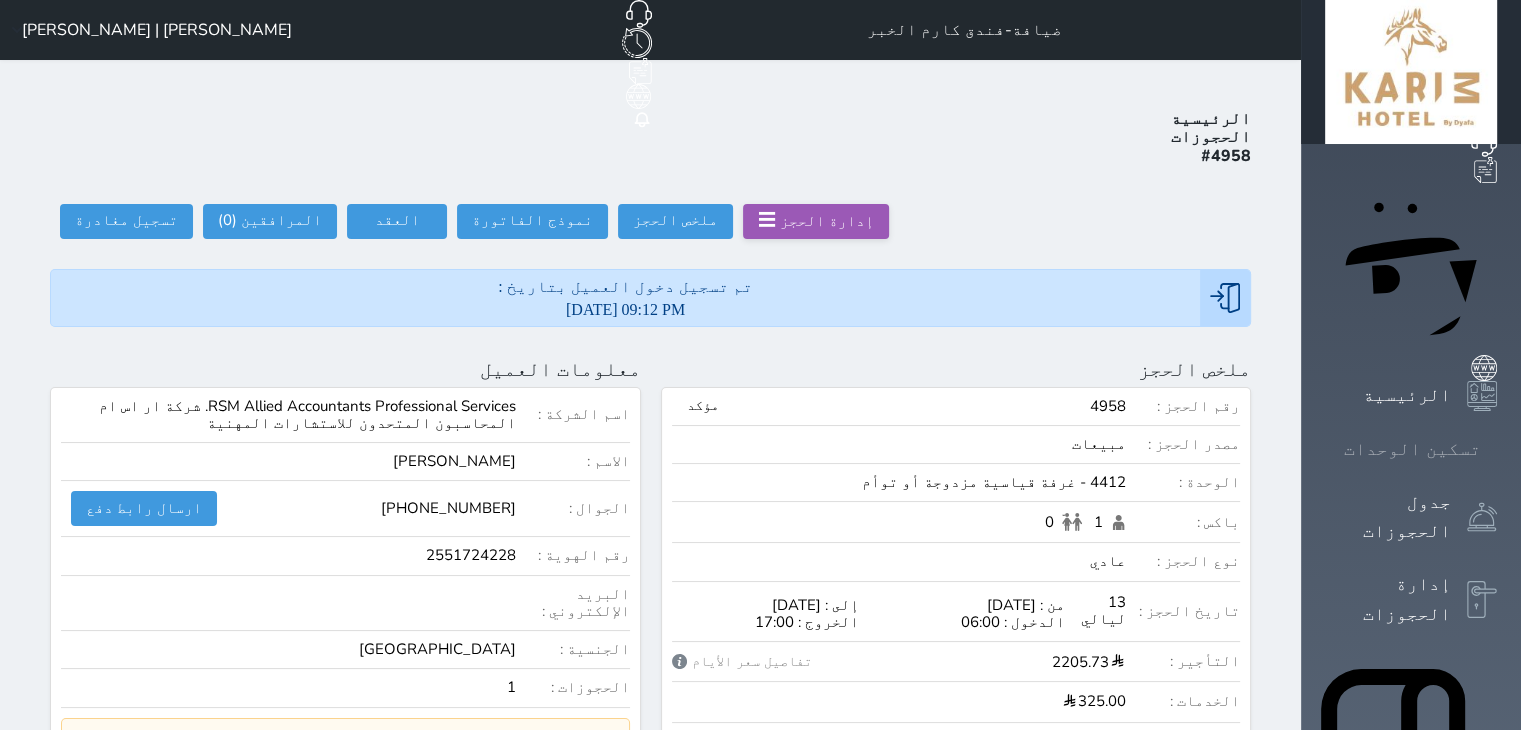 click on "تسكين الوحدات" at bounding box center [1412, 449] 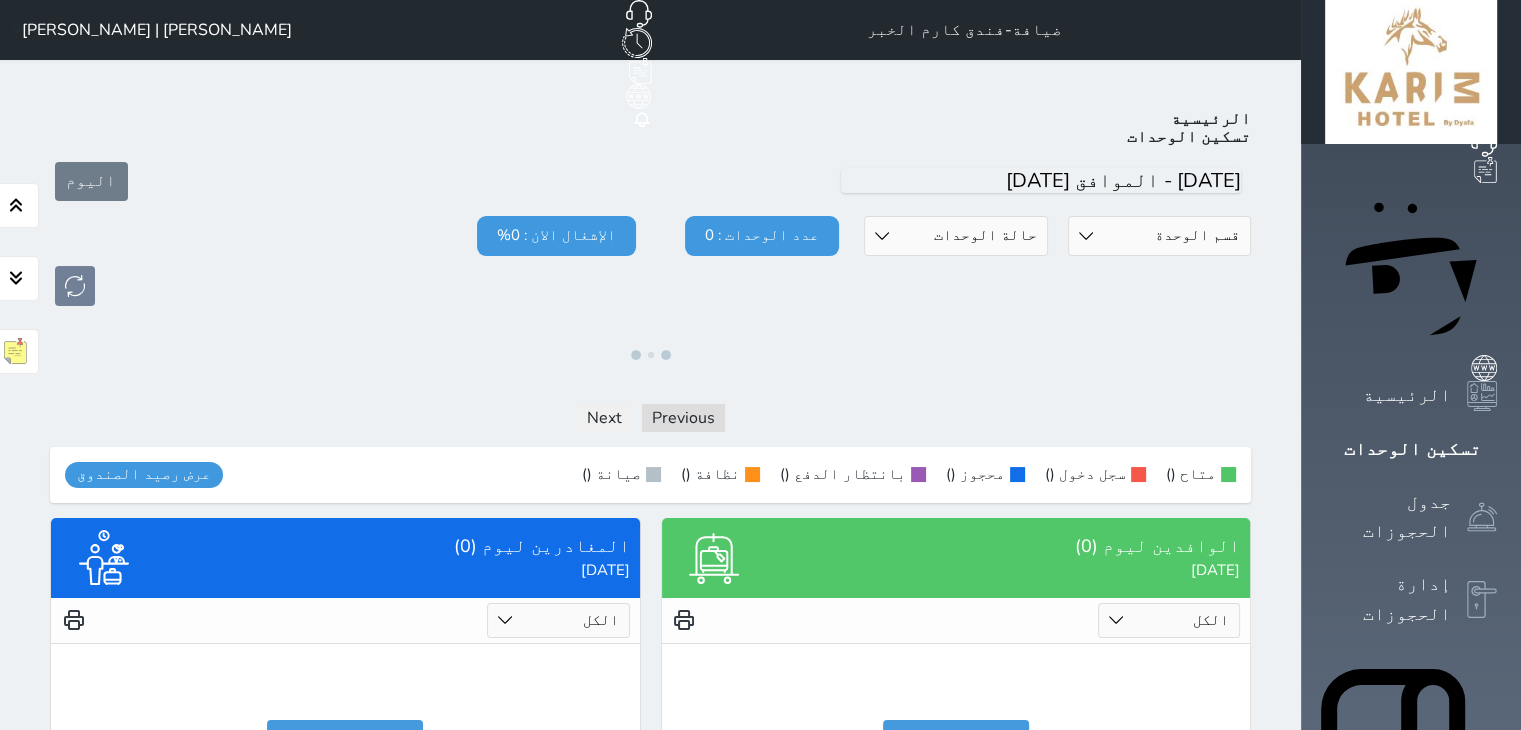 click on "الإدارة المالية" at bounding box center [1388, 1218] 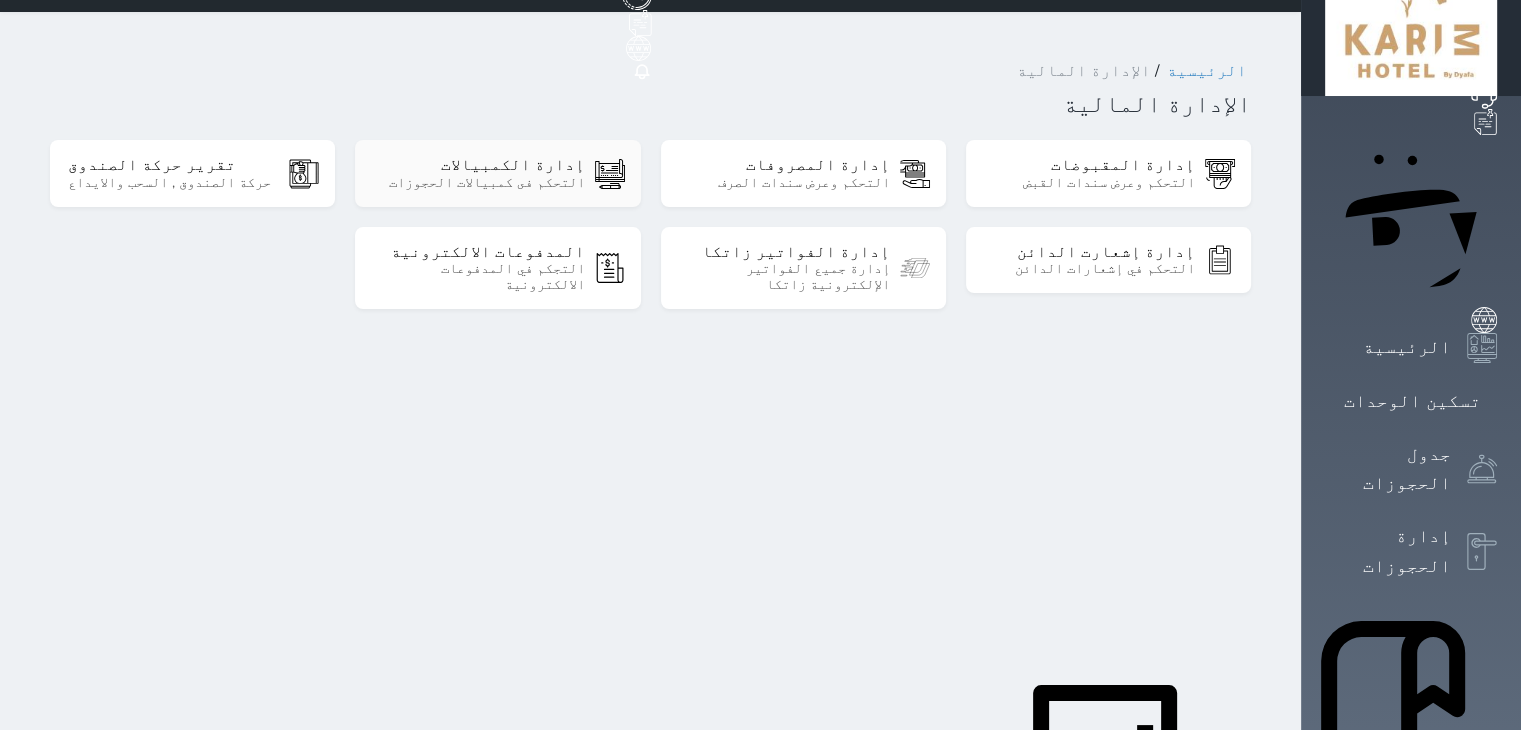 click on "إدارة الكمبيالات
التحكم فى كمبيالات الحجوزات" at bounding box center [497, 173] 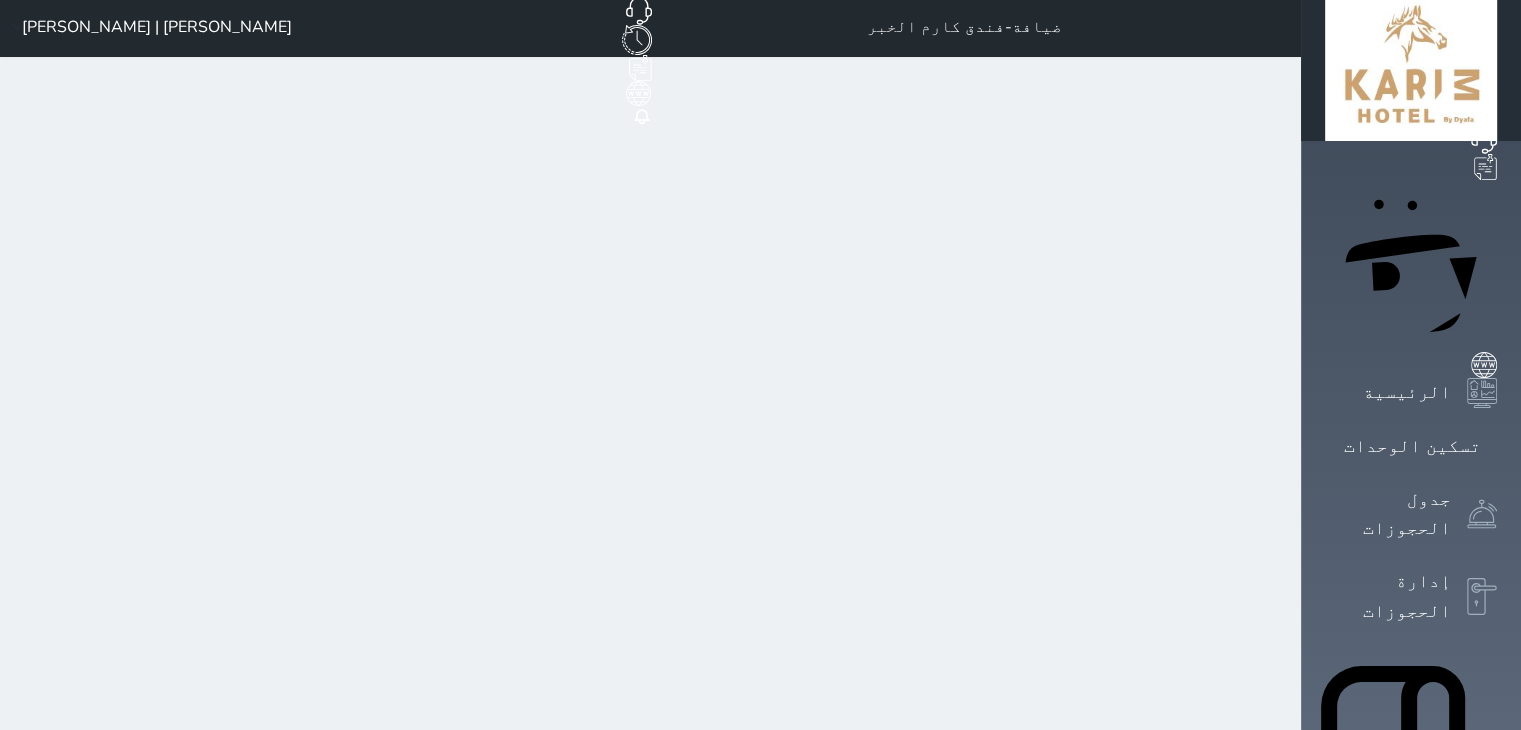 scroll, scrollTop: 0, scrollLeft: 0, axis: both 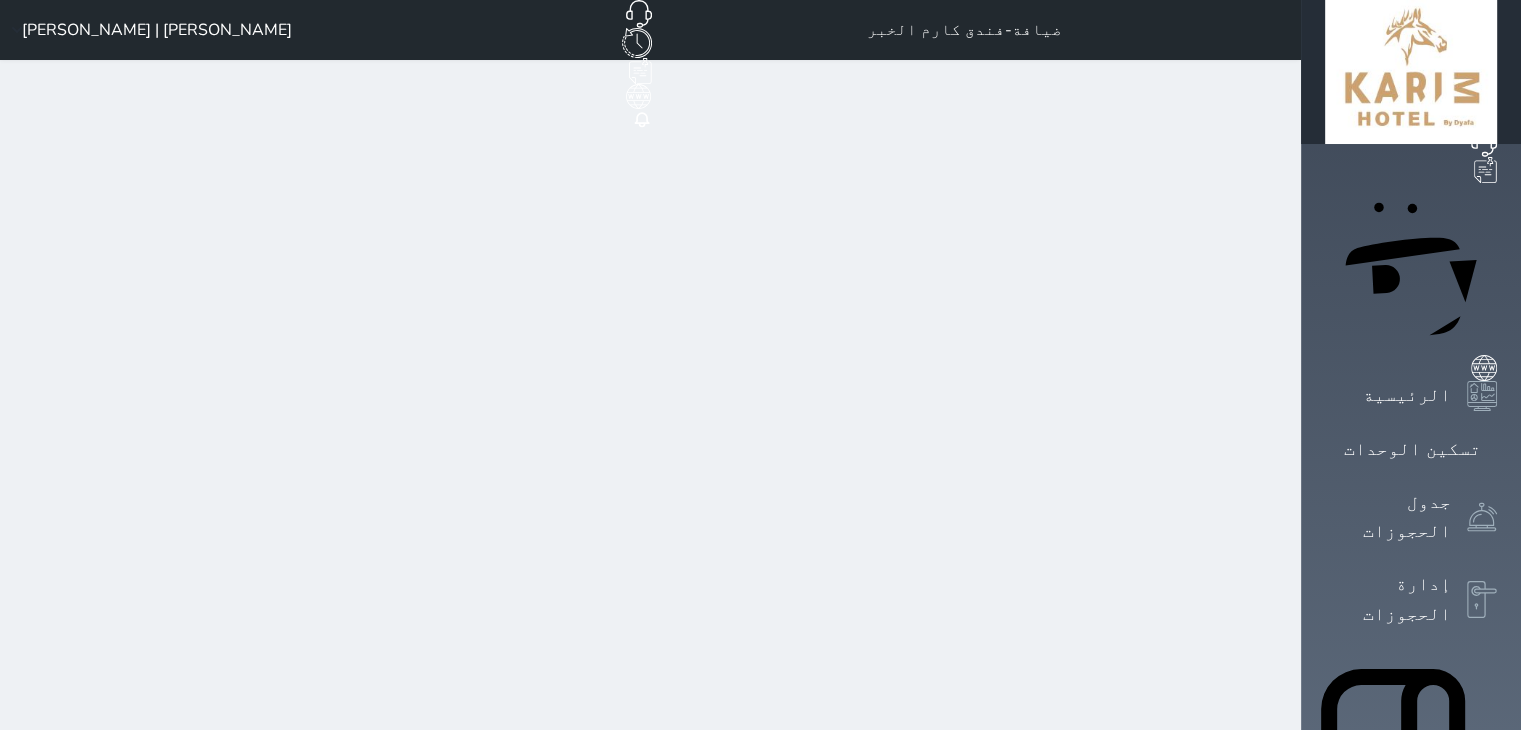 select on "pending" 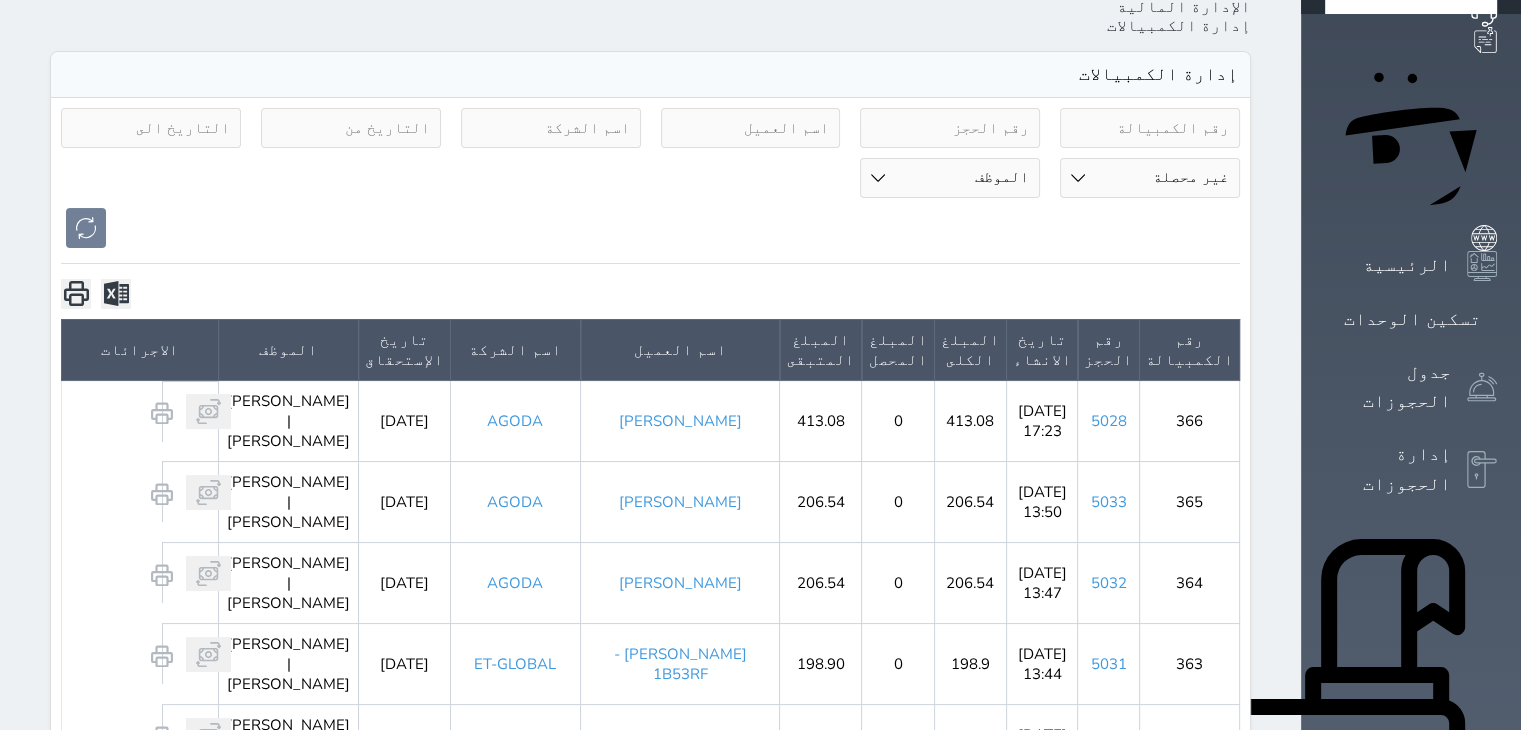 scroll, scrollTop: 0, scrollLeft: 0, axis: both 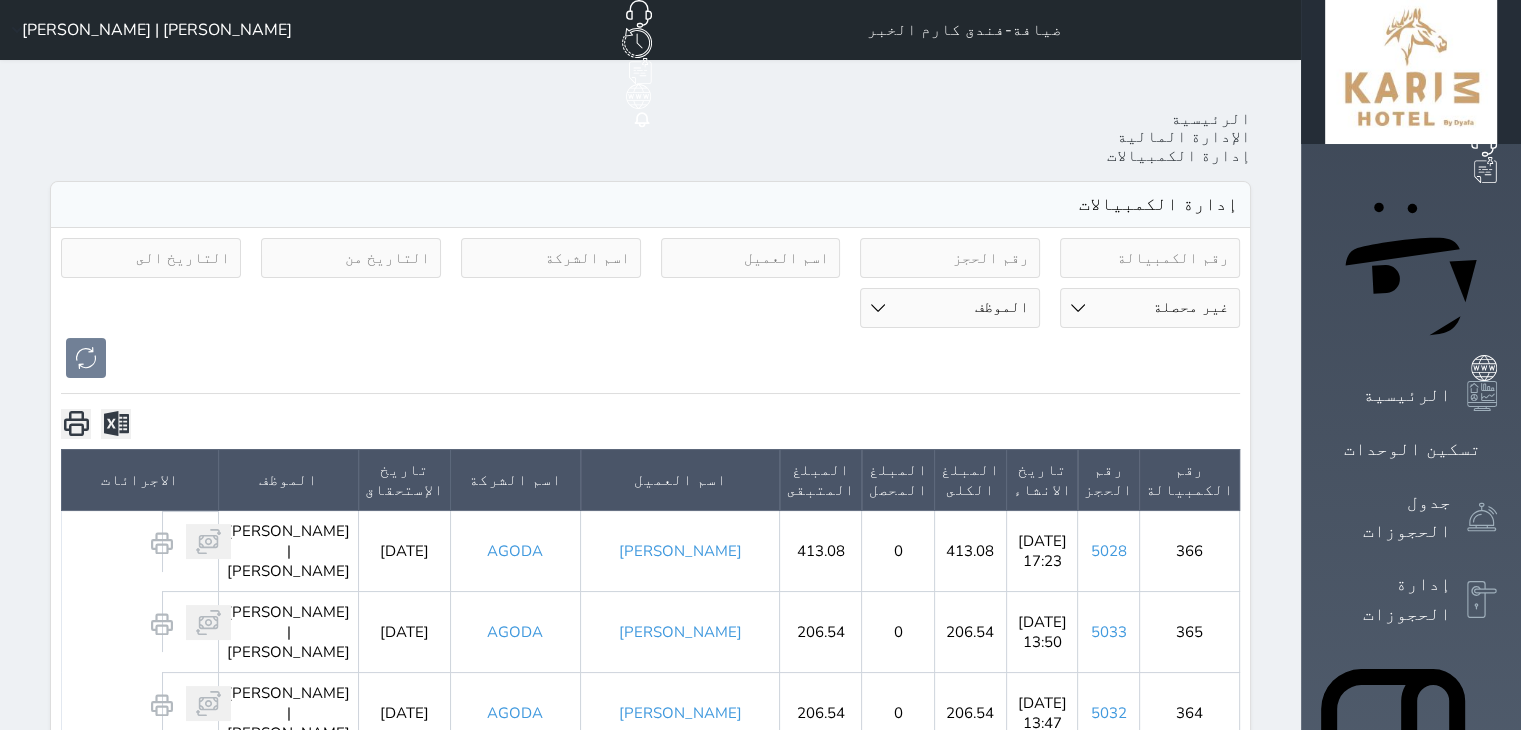 click on "[PERSON_NAME] | [PERSON_NAME]" at bounding box center (148, 30) 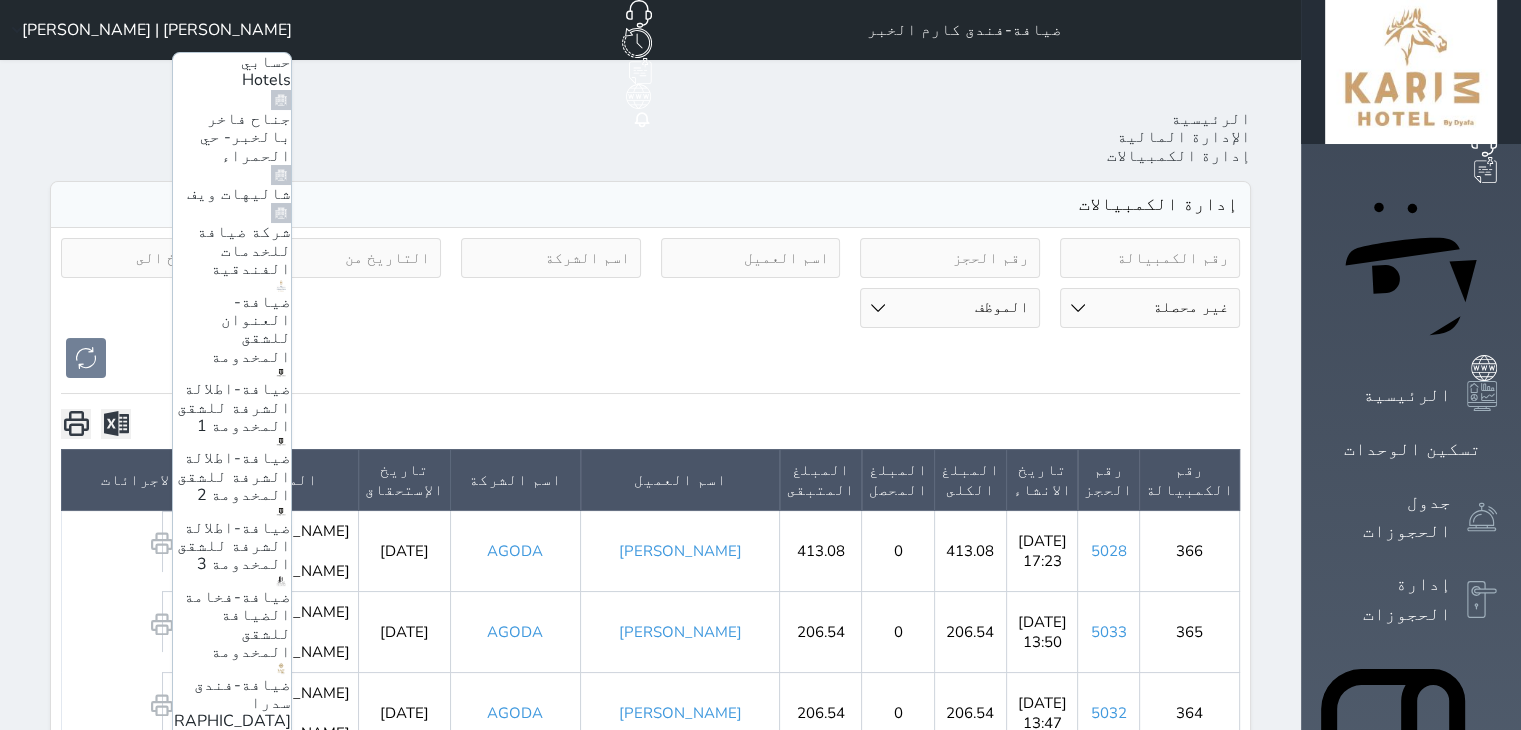 click on "ضيافة-فخامة الضيافة للشقق المخدومة" at bounding box center [237, 624] 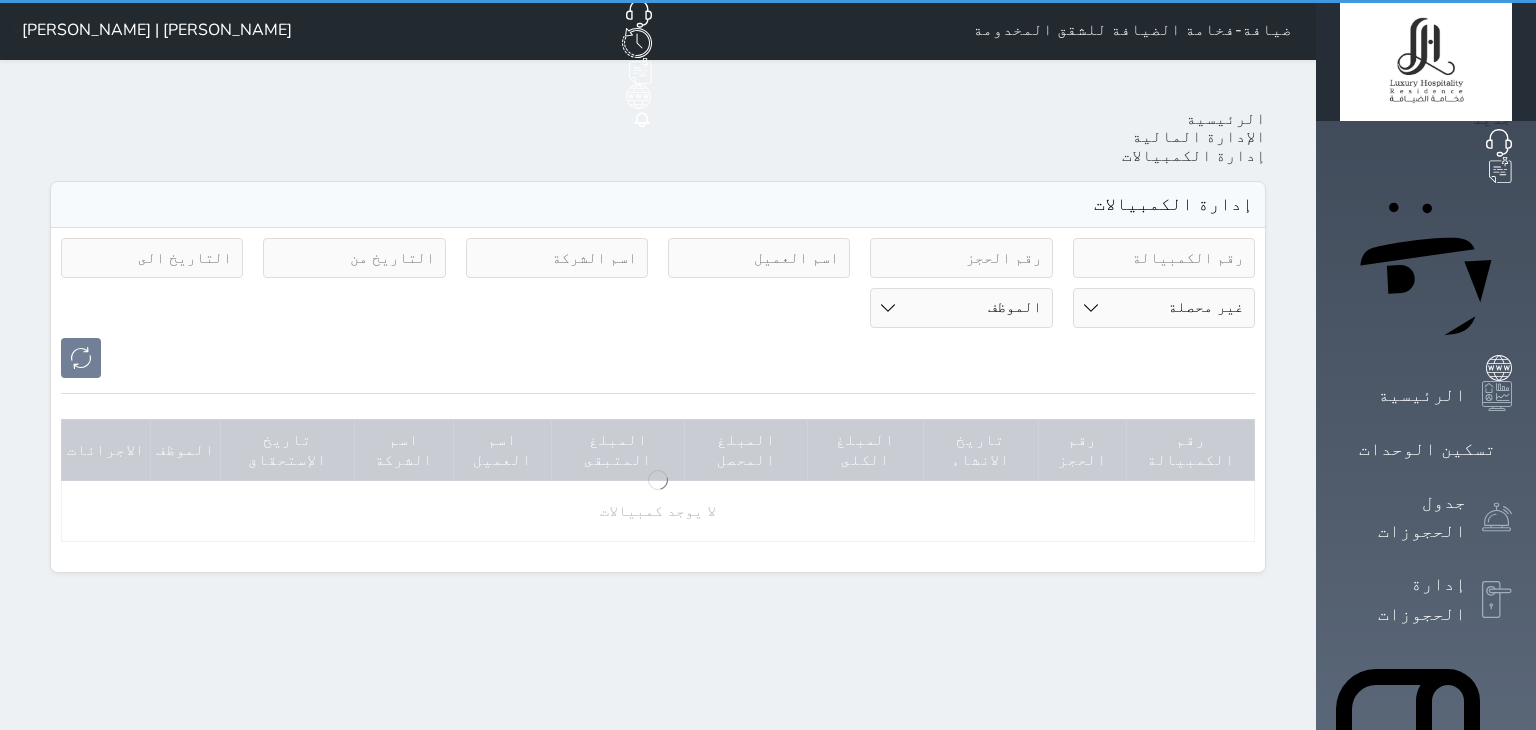select on "pending" 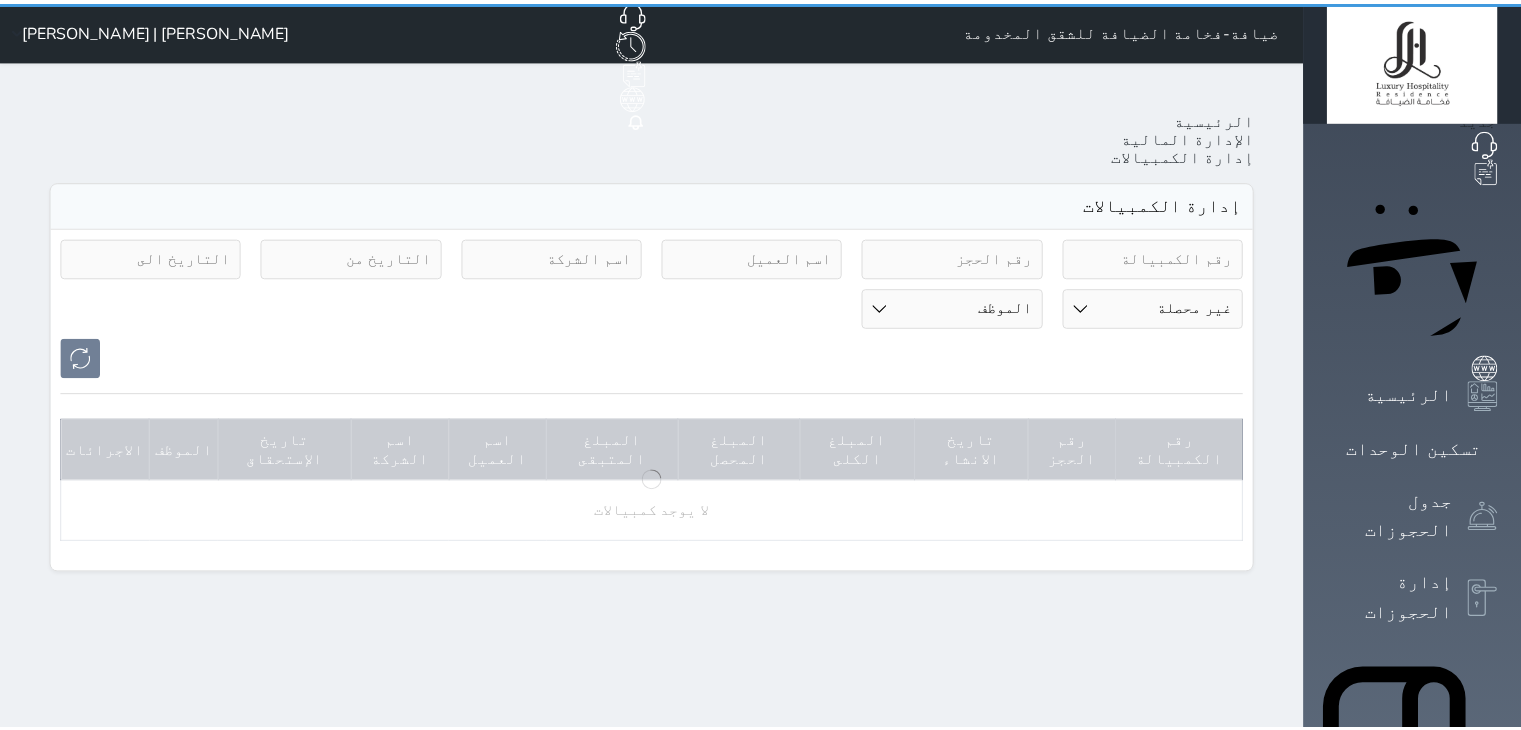 scroll, scrollTop: 0, scrollLeft: 0, axis: both 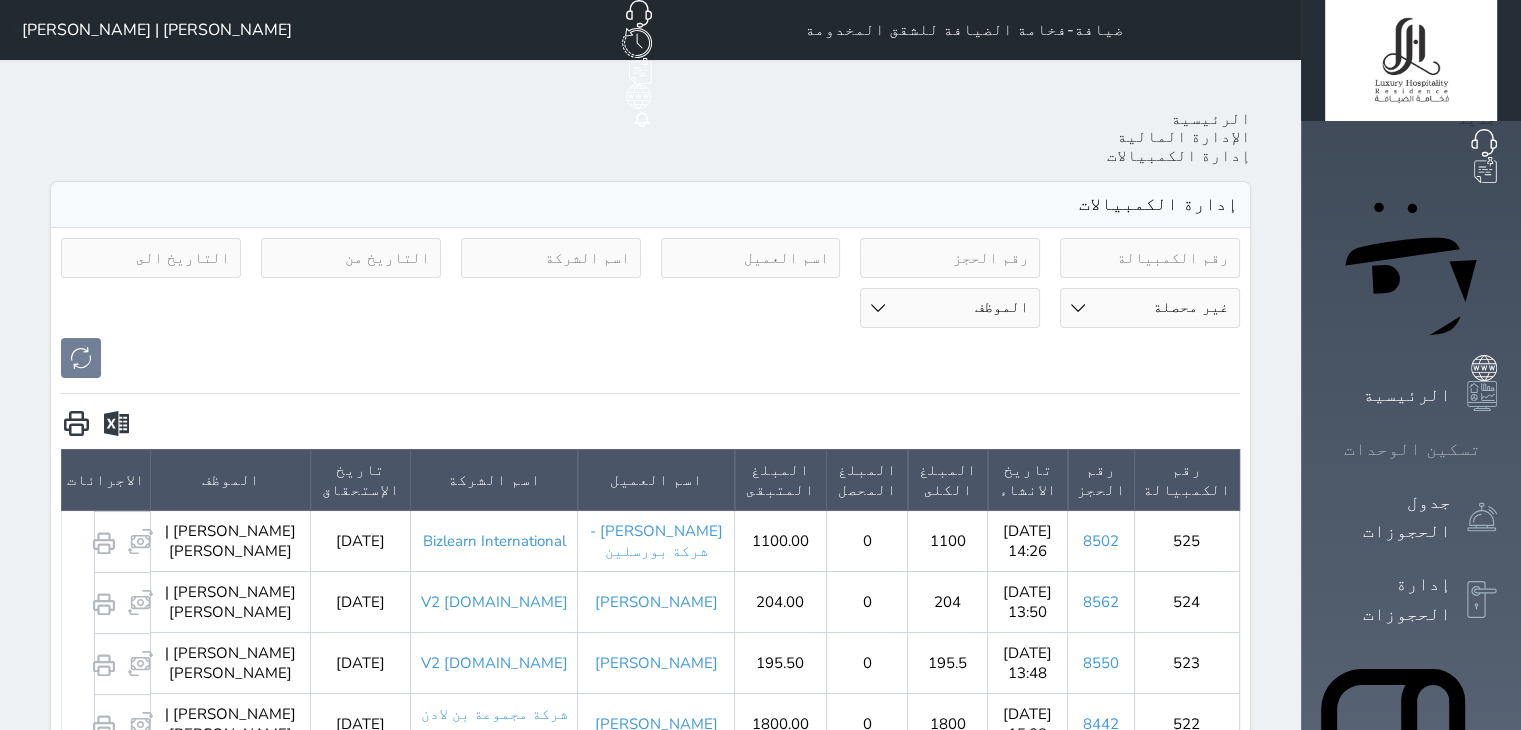 click on "تسكين الوحدات" at bounding box center (1412, 449) 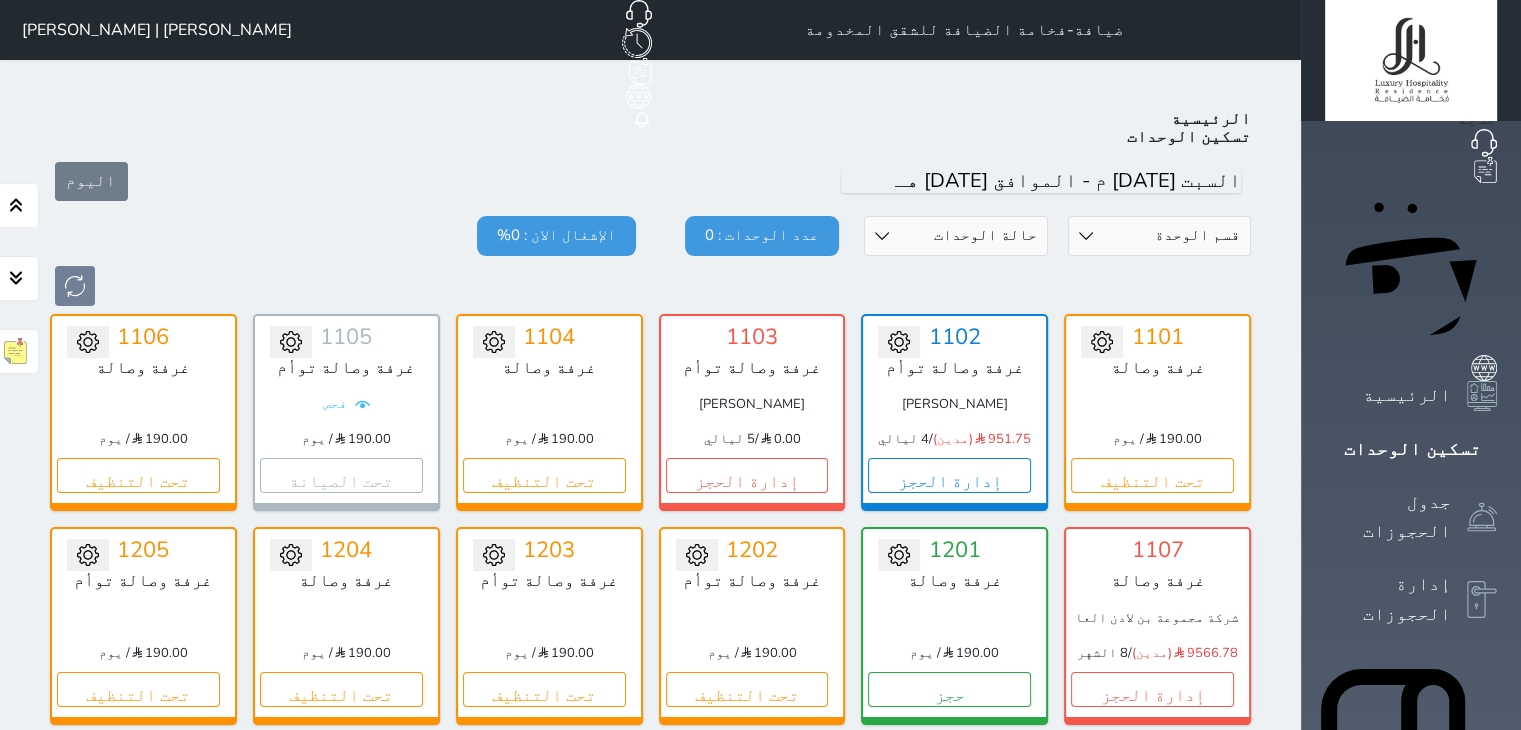 scroll, scrollTop: 78, scrollLeft: 0, axis: vertical 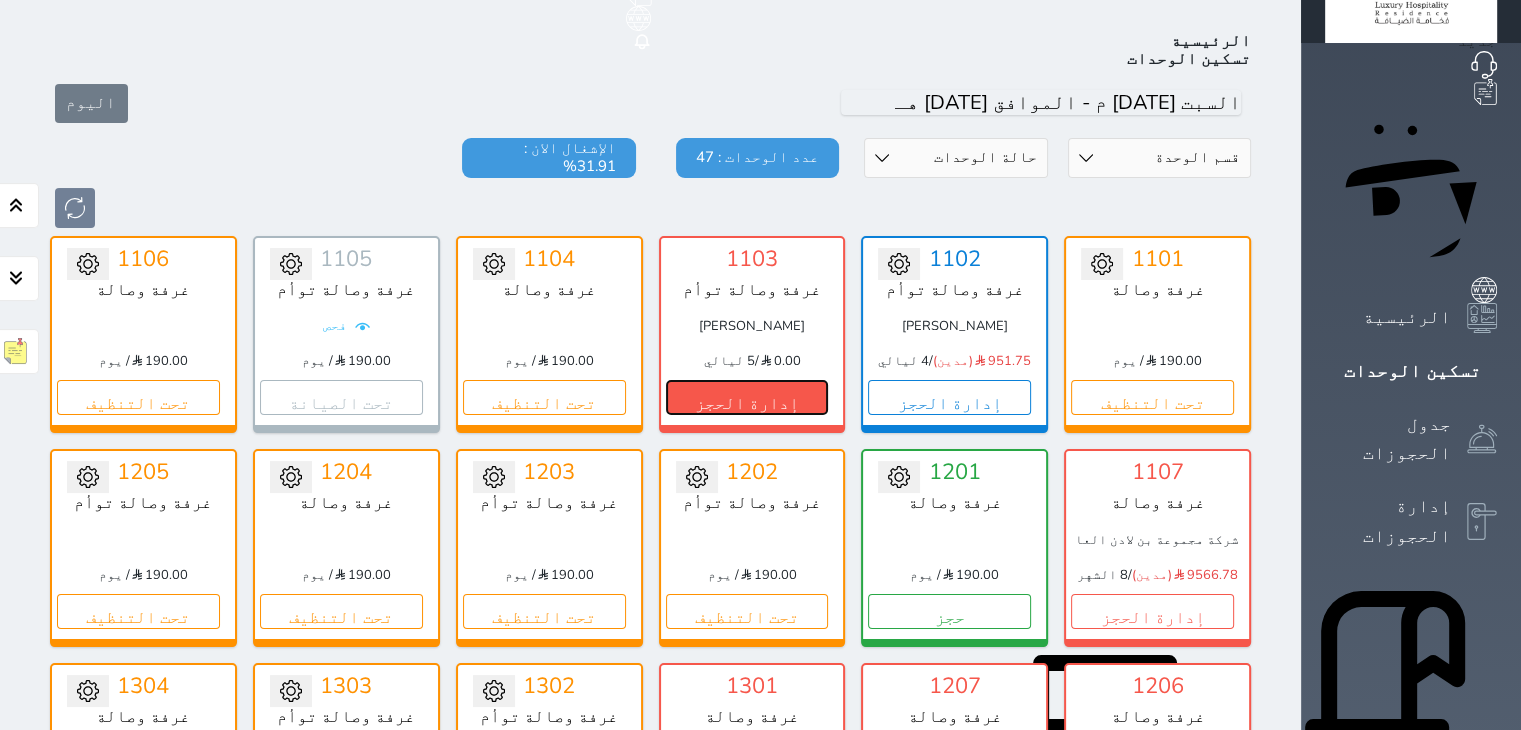 click on "إدارة الحجز" at bounding box center (747, 397) 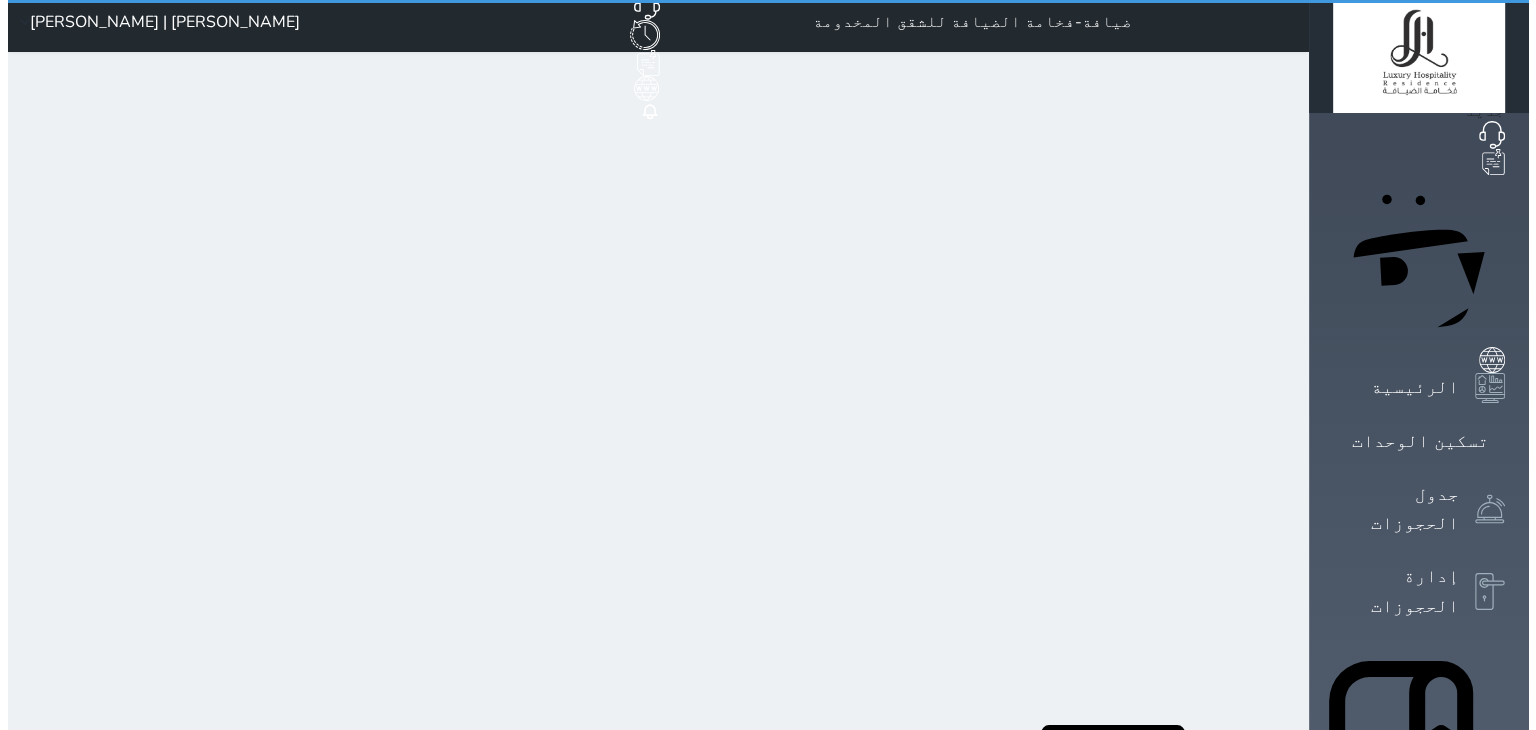 scroll, scrollTop: 0, scrollLeft: 0, axis: both 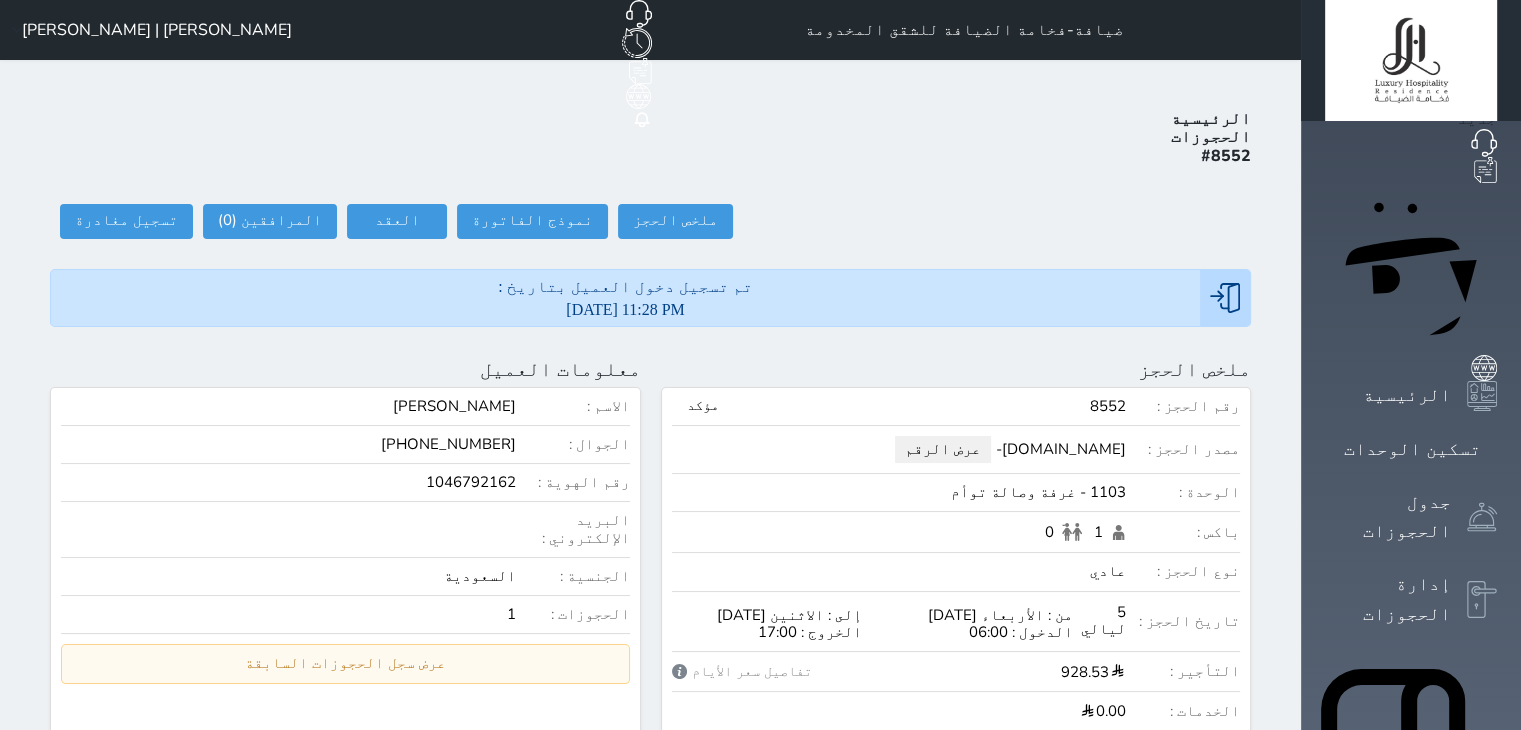 select 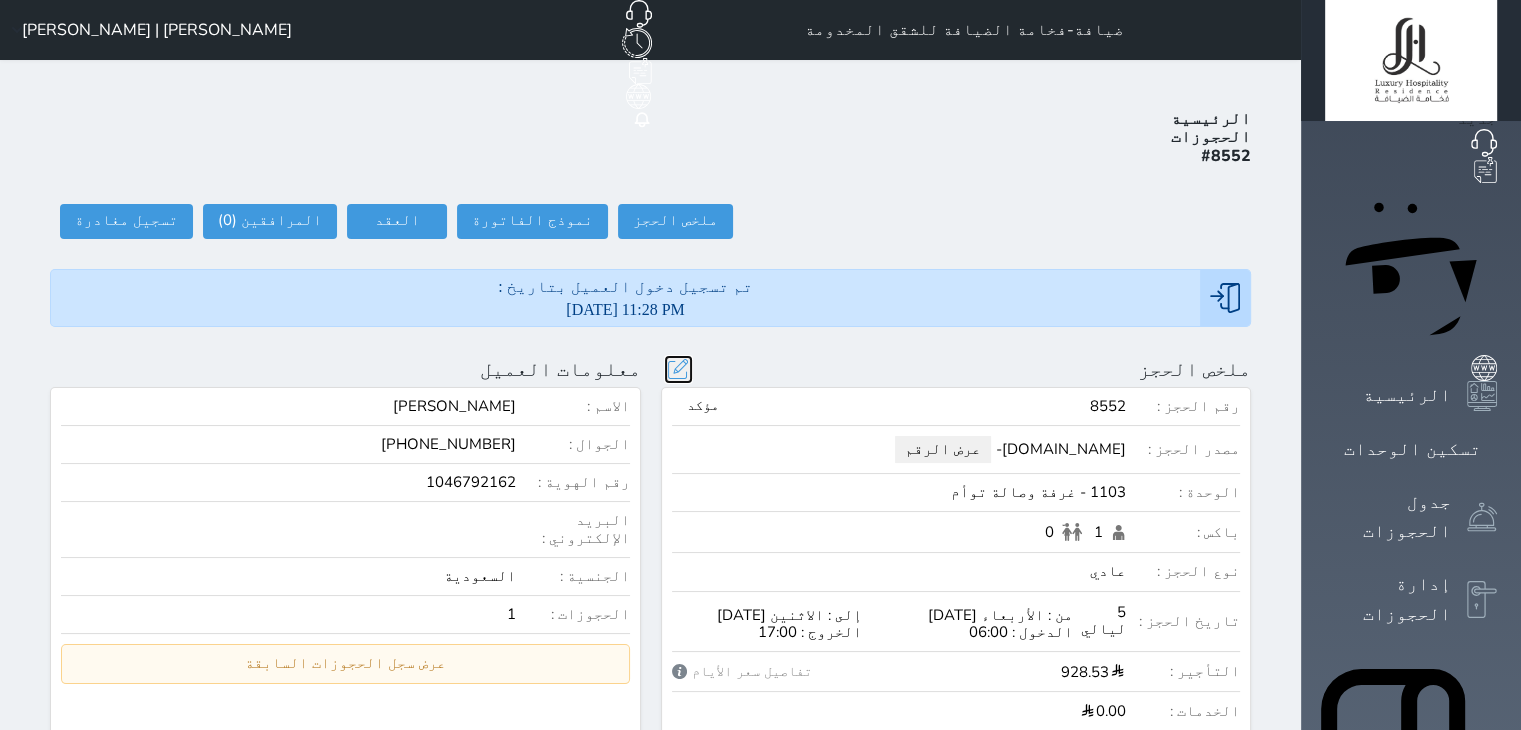 click at bounding box center [678, 369] 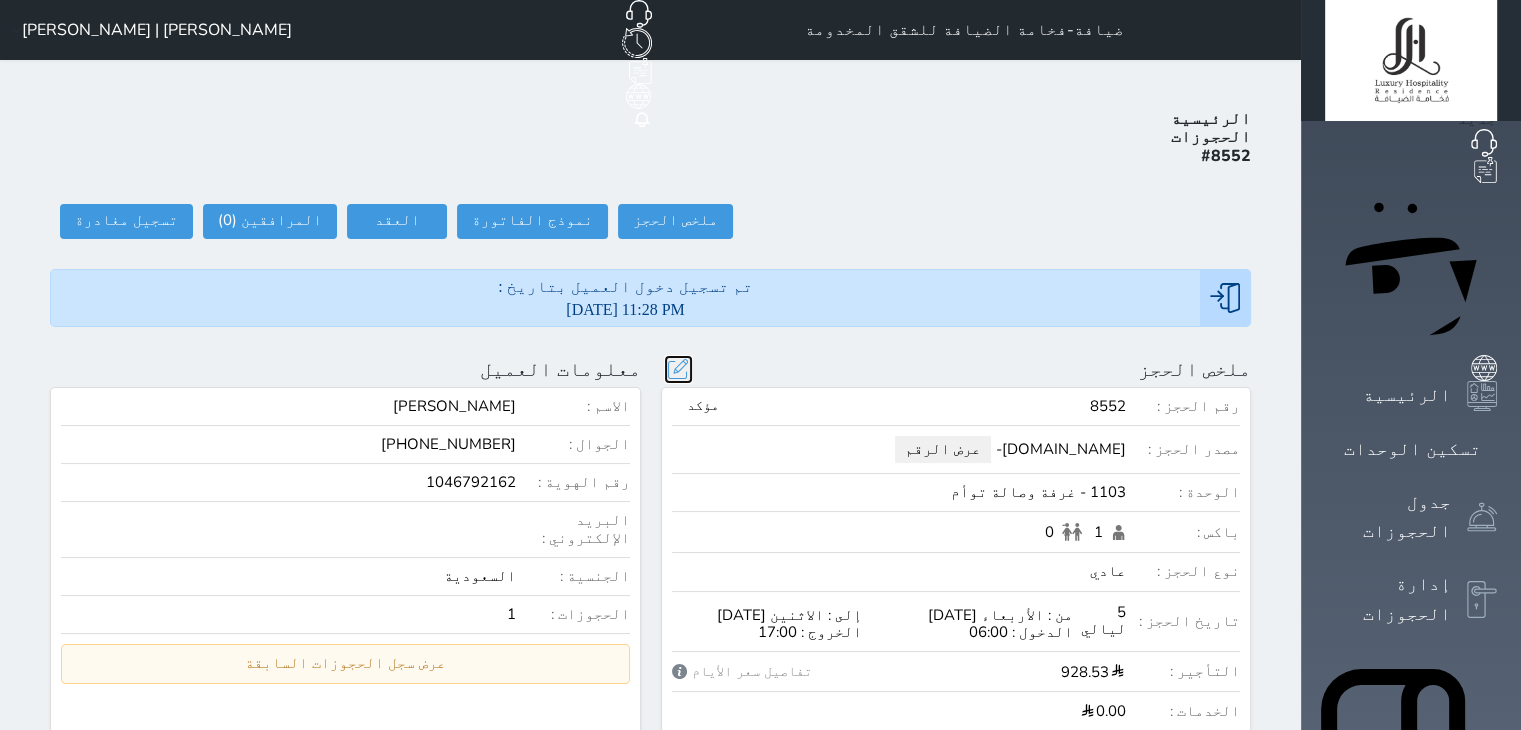 select on "40956" 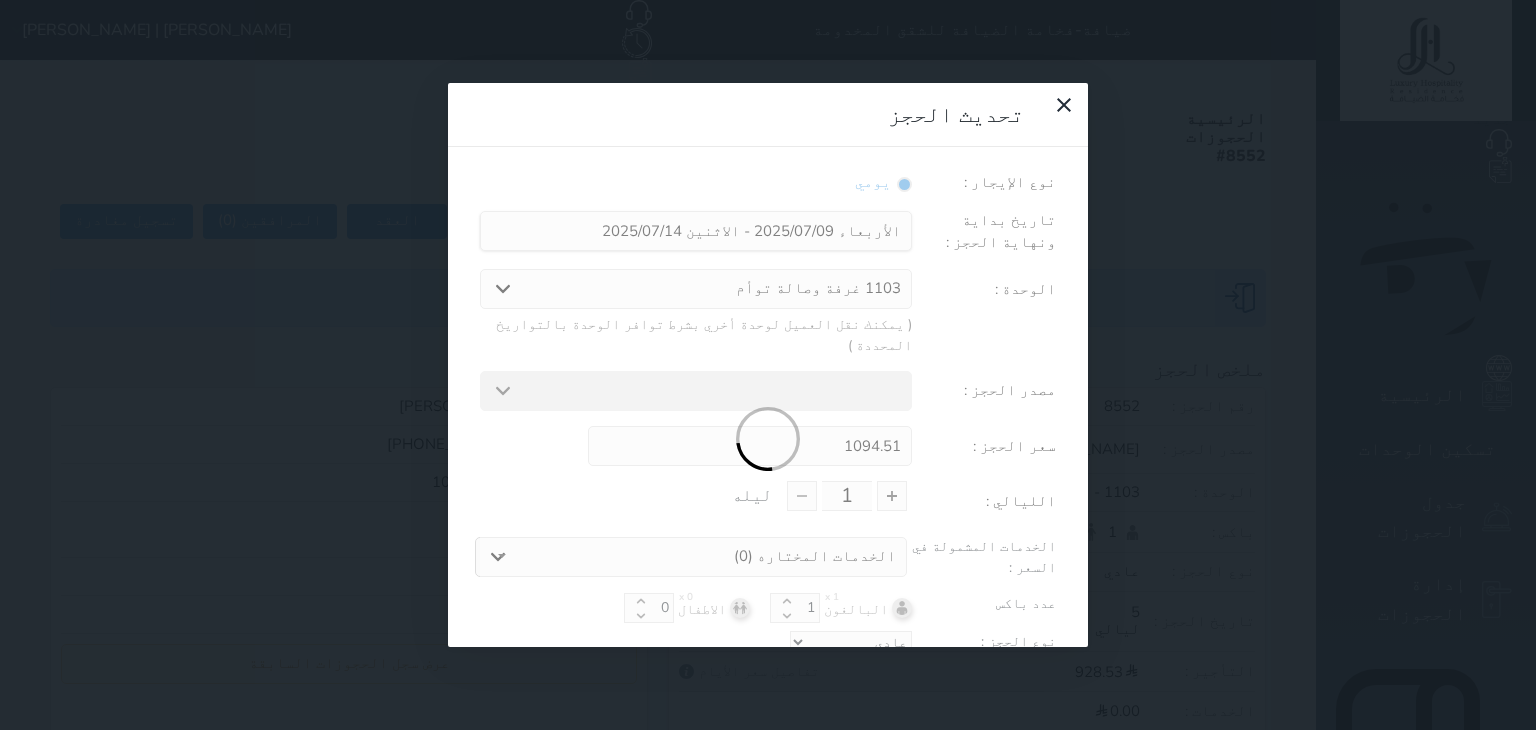 select on "31421" 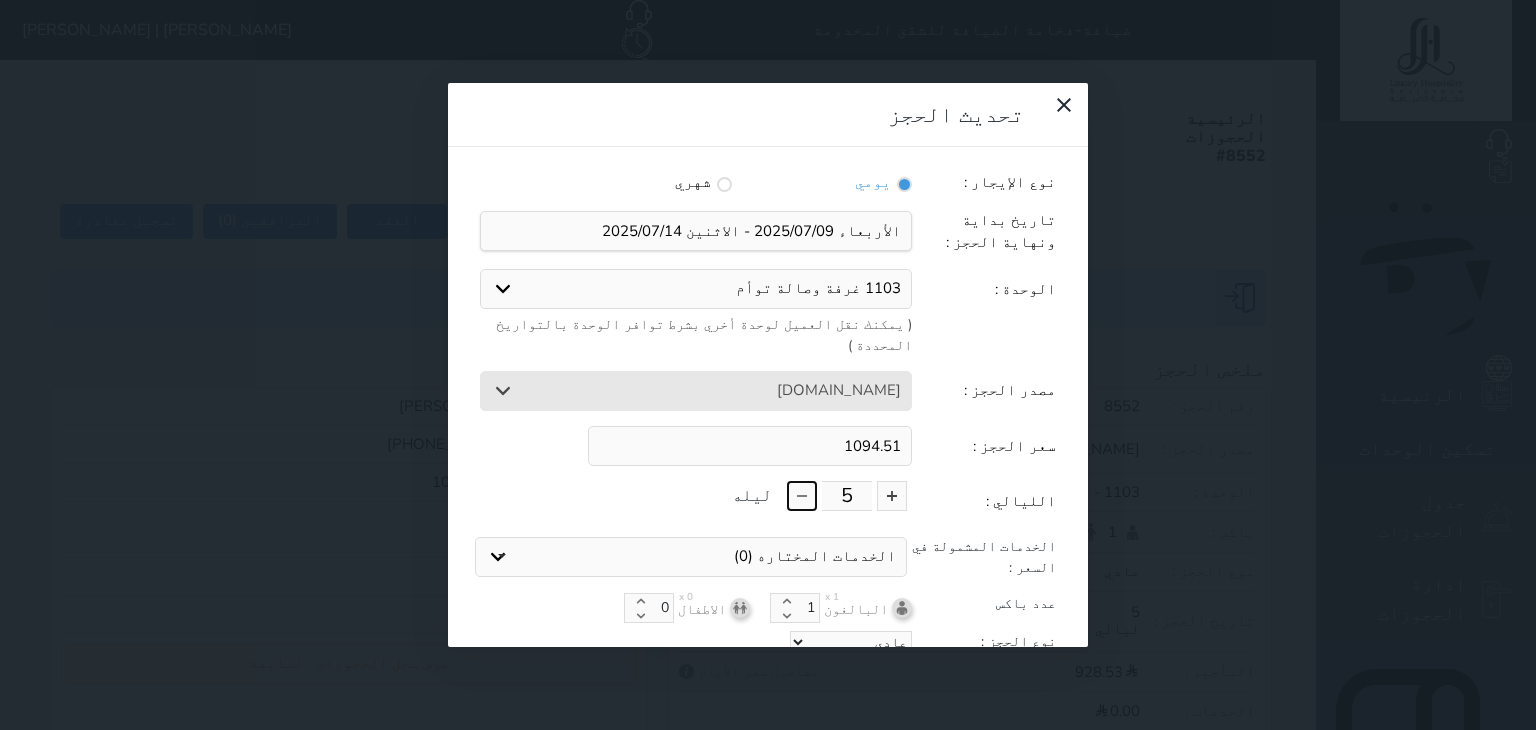 click at bounding box center [802, 496] 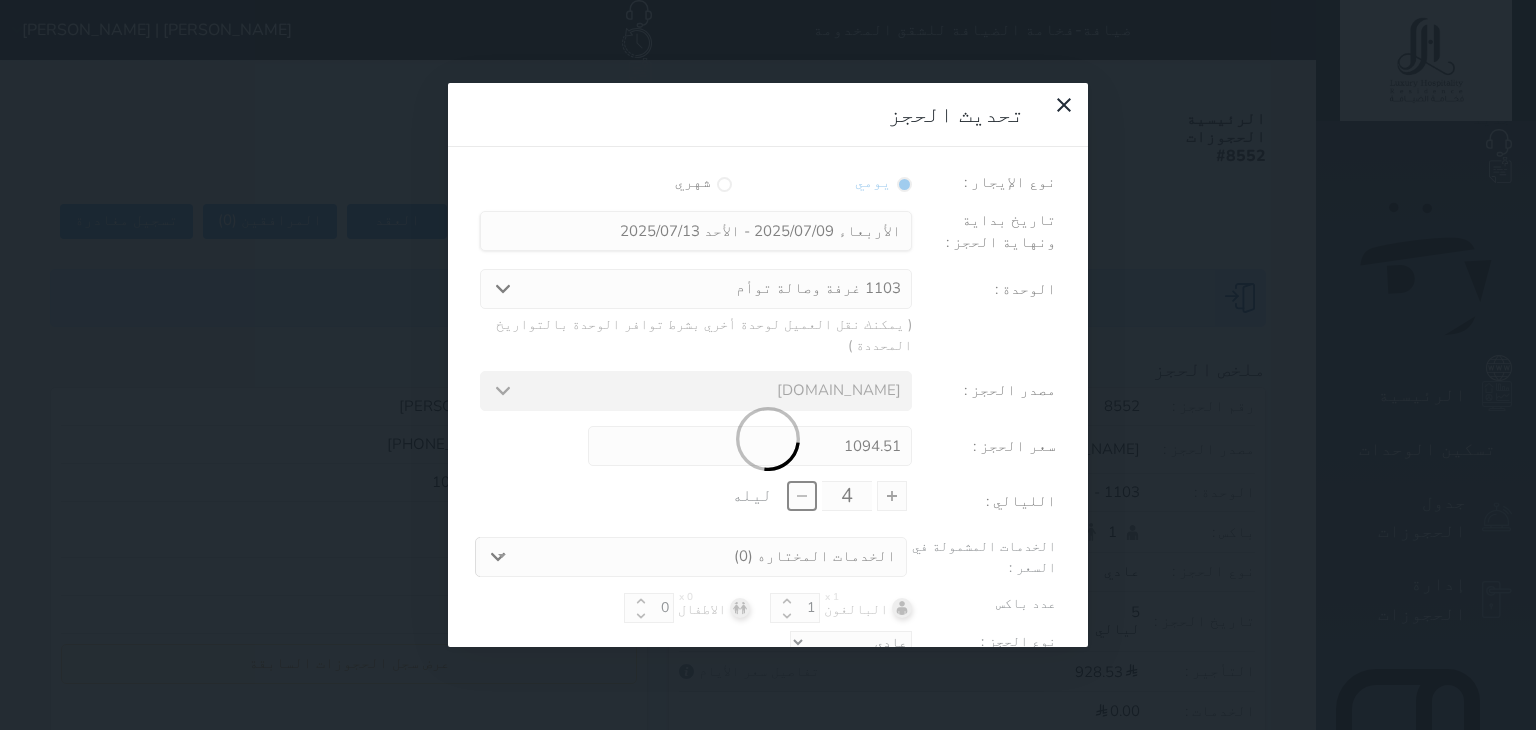 type on "875.61" 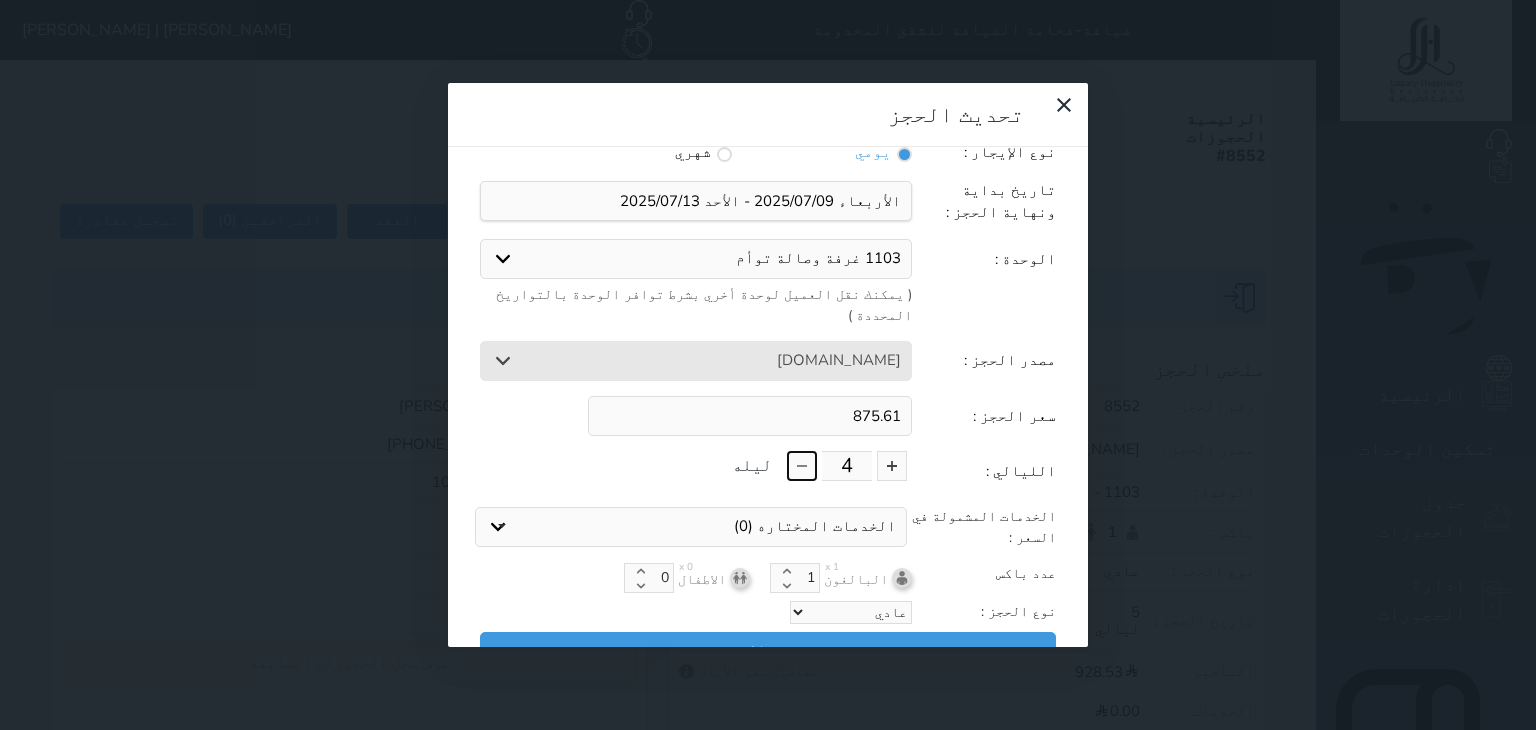 scroll, scrollTop: 44, scrollLeft: 0, axis: vertical 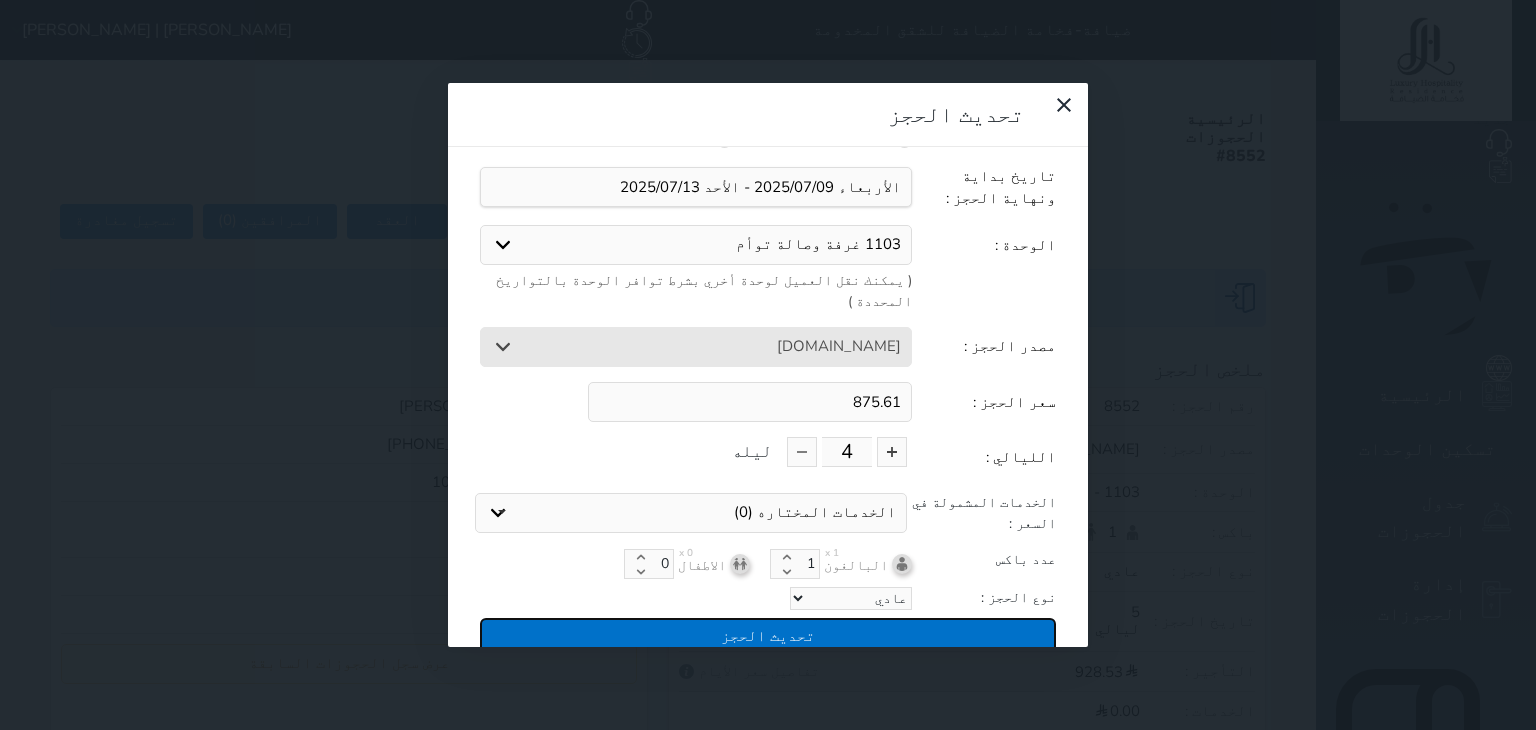 click on "تحديث الحجز" at bounding box center (768, 635) 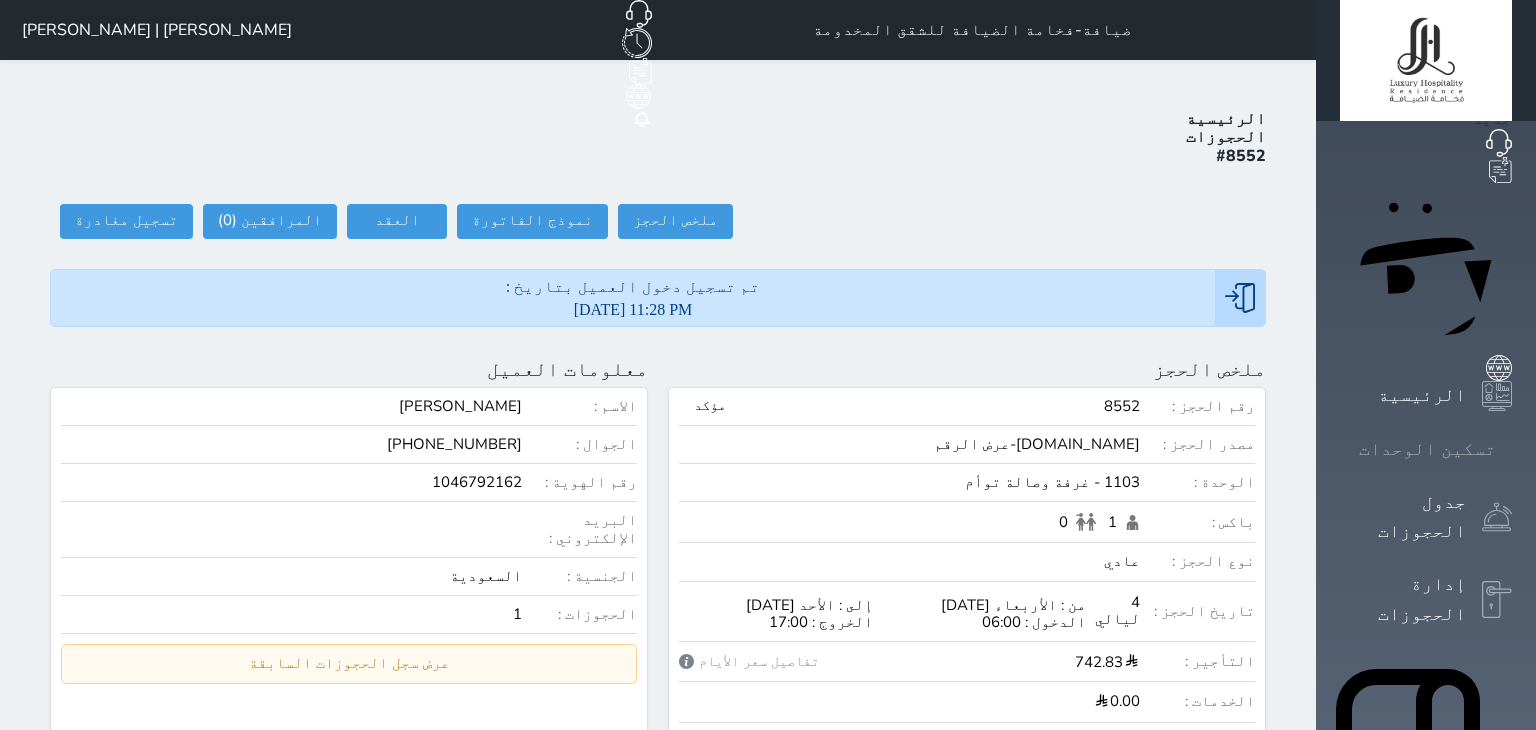 click on "تسكين الوحدات" at bounding box center (1427, 449) 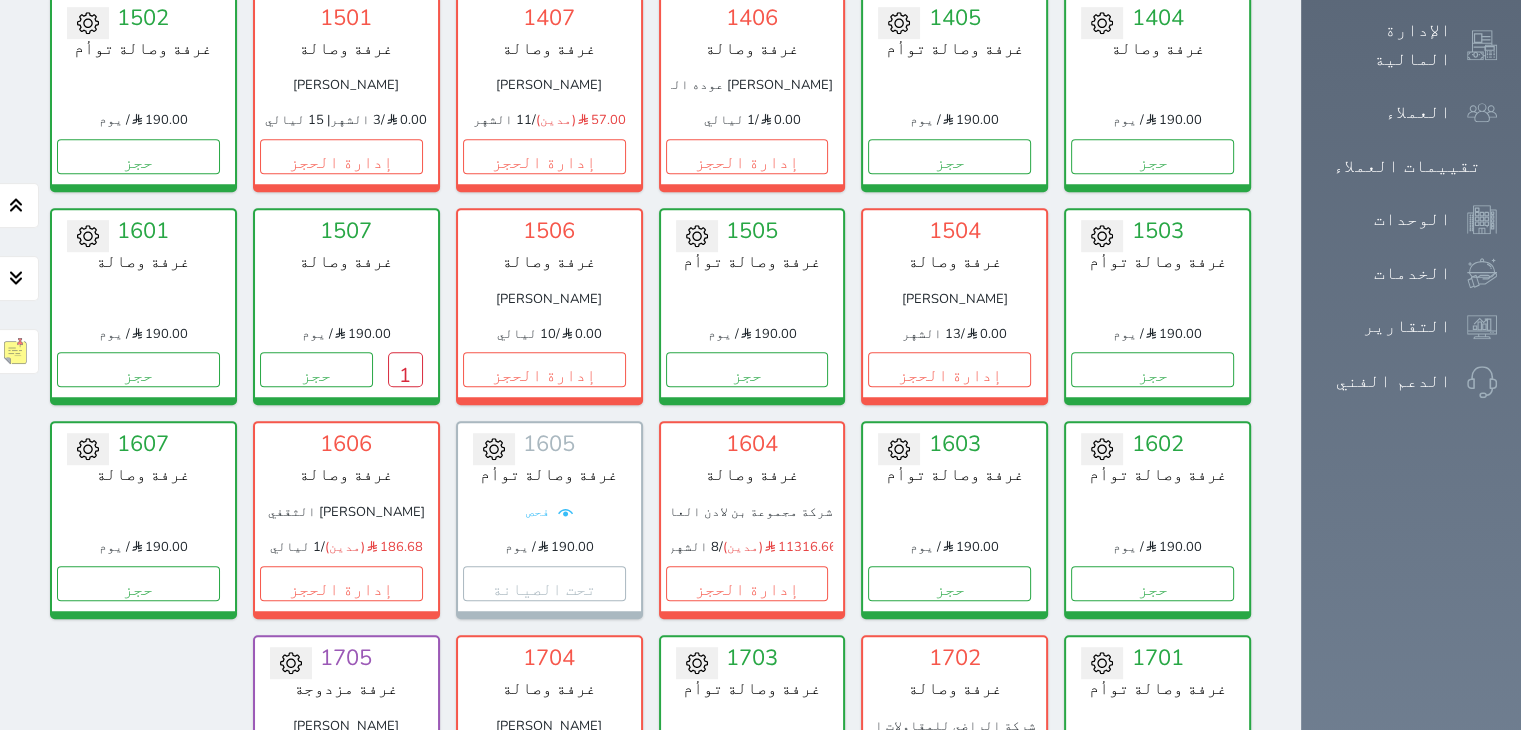 scroll, scrollTop: 1178, scrollLeft: 0, axis: vertical 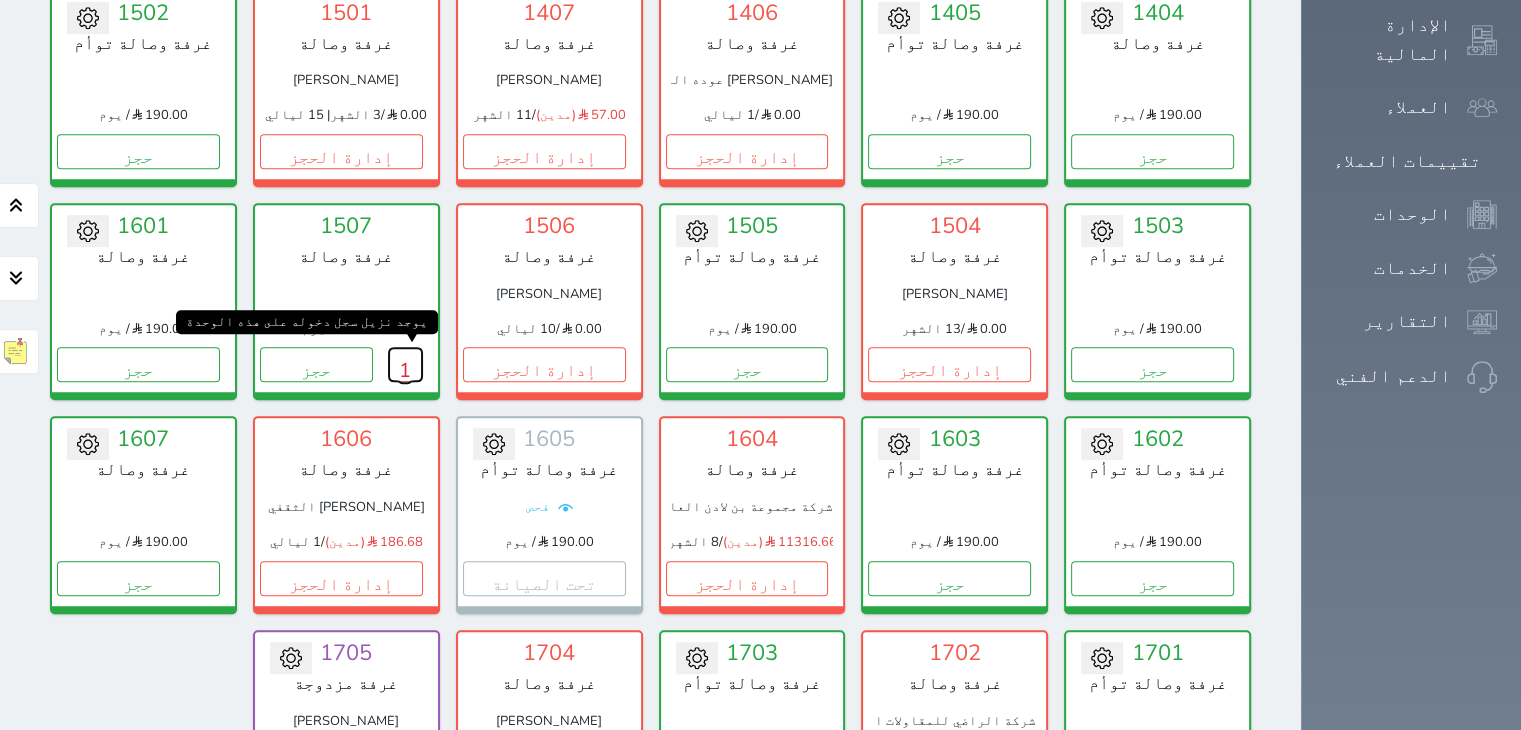 click on "1" at bounding box center [405, 364] 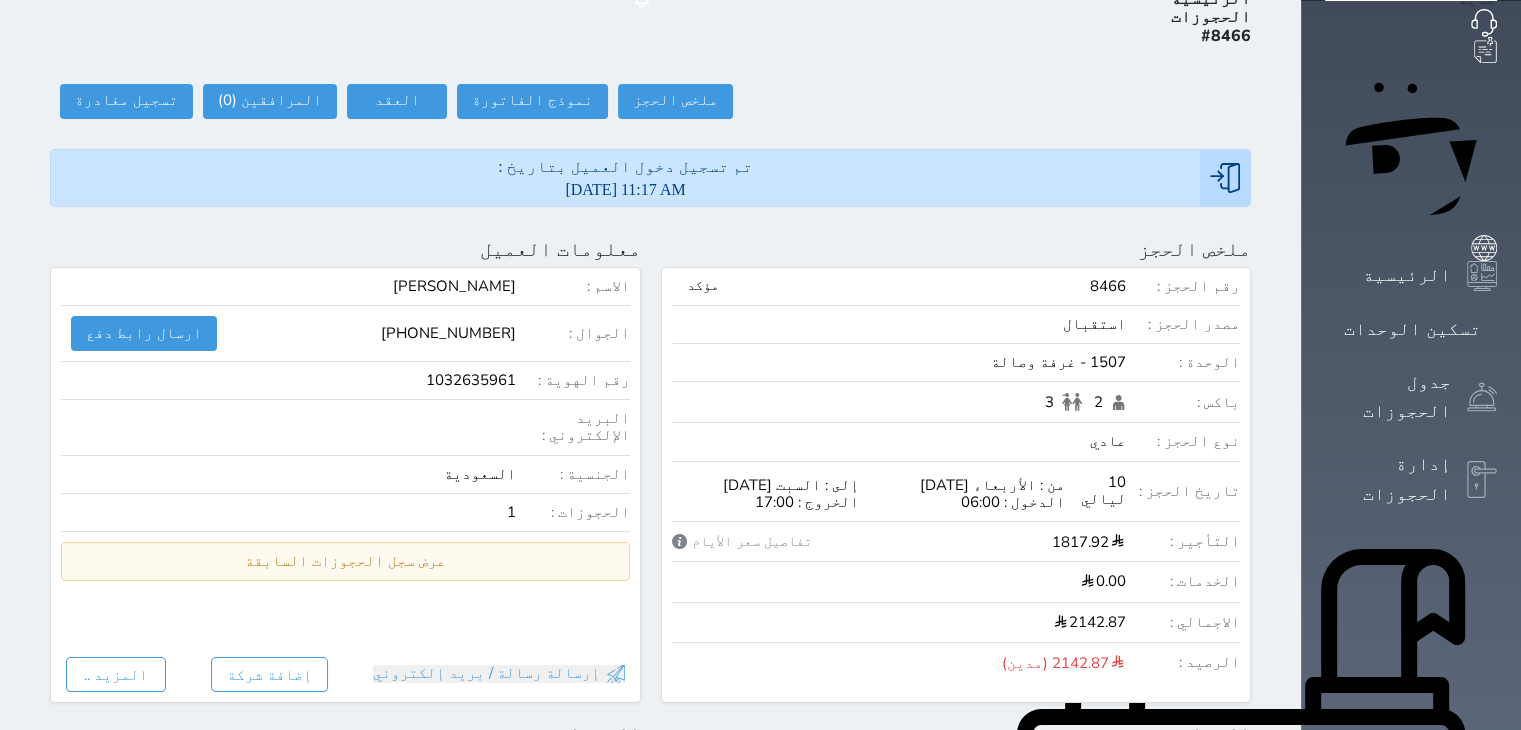scroll, scrollTop: 0, scrollLeft: 0, axis: both 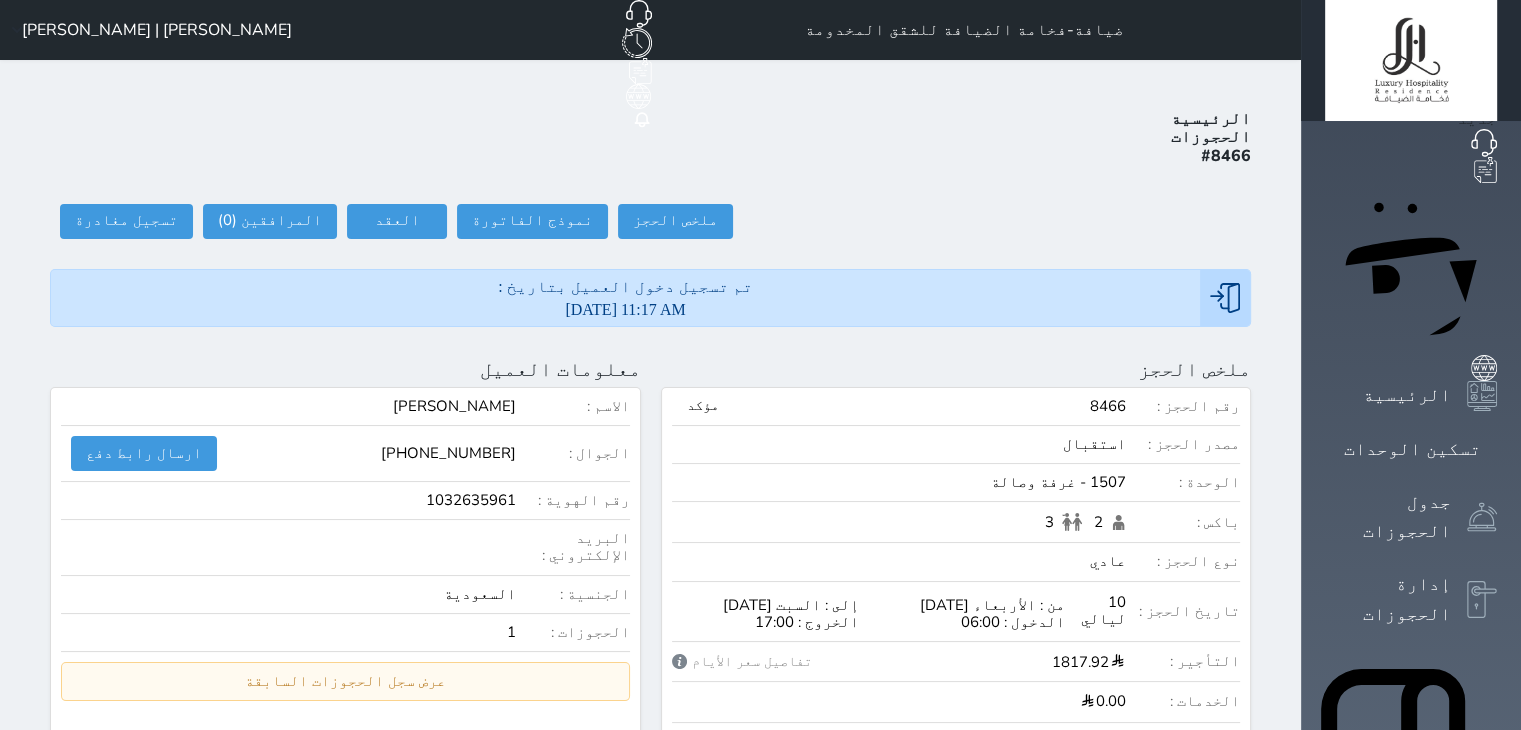 click on "حجز جماعي جديد   حجز جديد               الرئيسية     تسكين الوحدات     جدول الحجوزات     إدارة الحجوزات     POS       الإدارة المالية     العملاء     تقييمات العملاء     الوحدات     الخدمات     التقارير       الدعم الفني" at bounding box center (1411, 940) 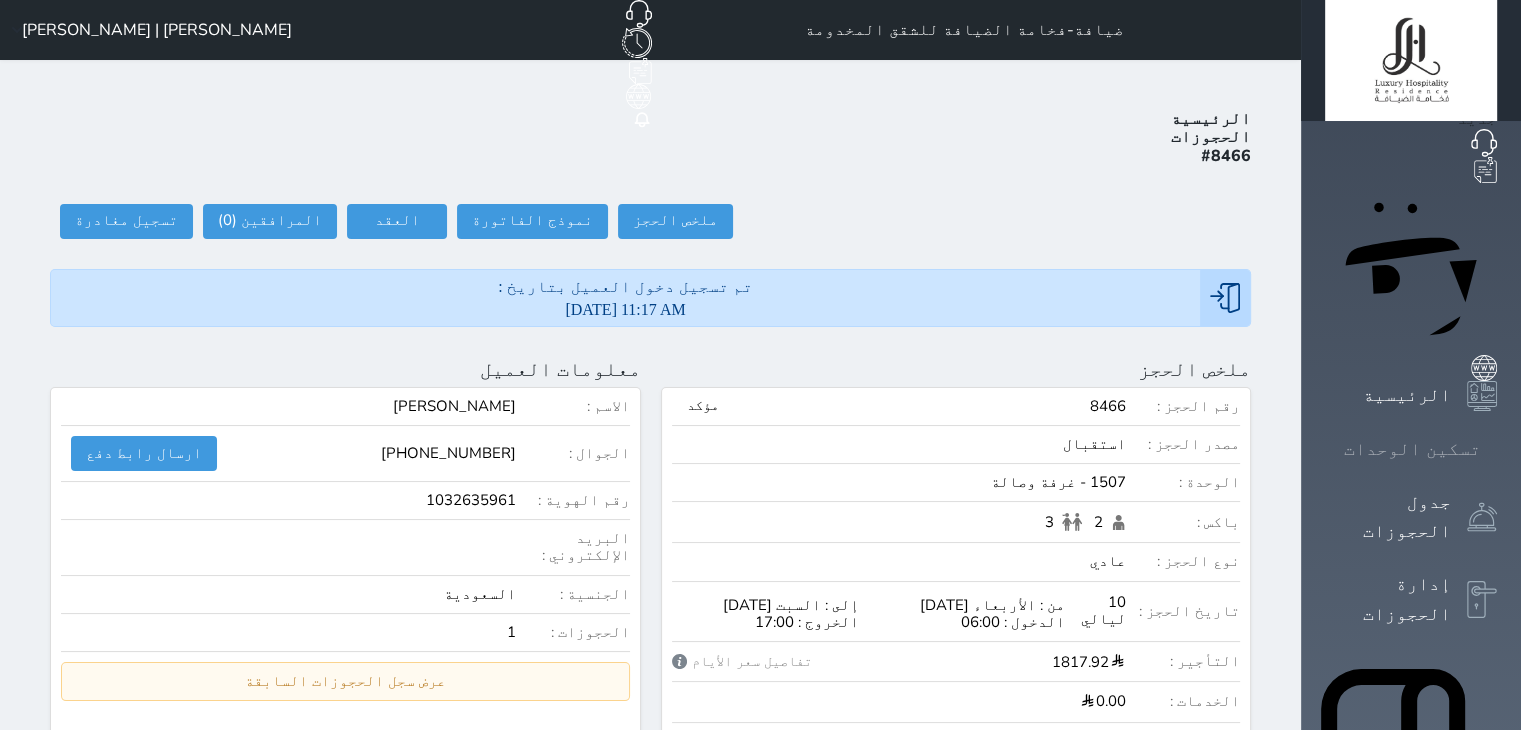 click on "تسكين الوحدات" at bounding box center (1412, 449) 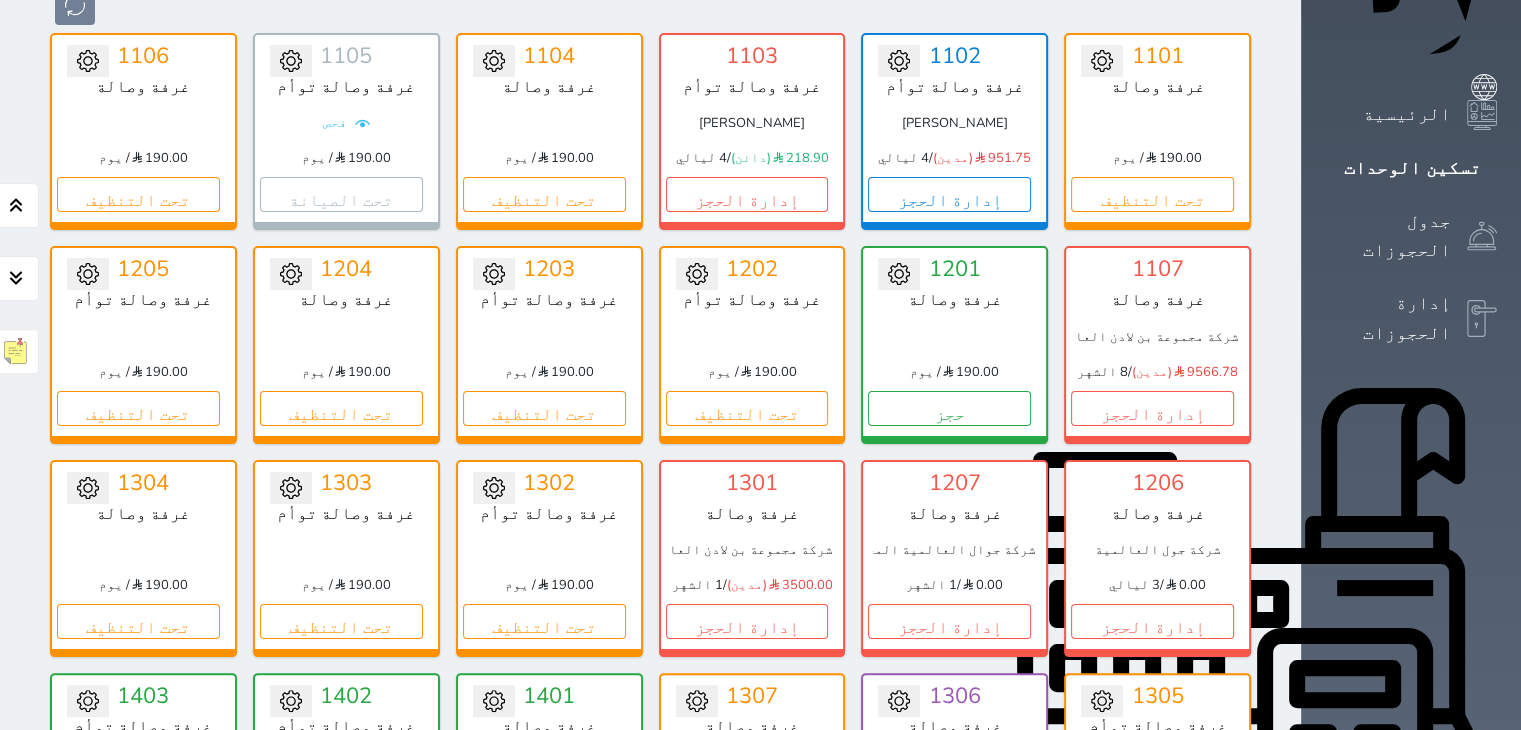 scroll, scrollTop: 278, scrollLeft: 0, axis: vertical 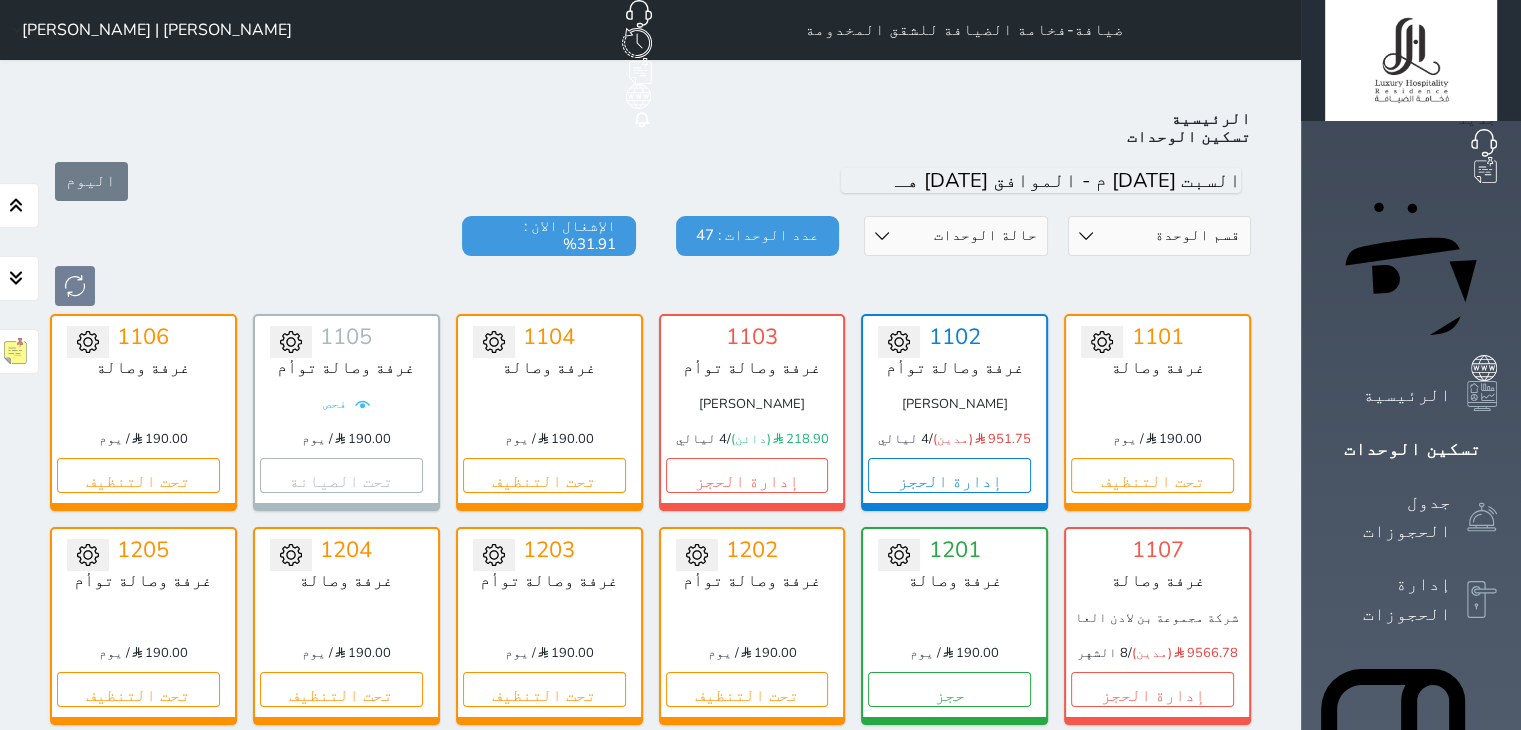click on "[PERSON_NAME] | [PERSON_NAME]" at bounding box center [148, 30] 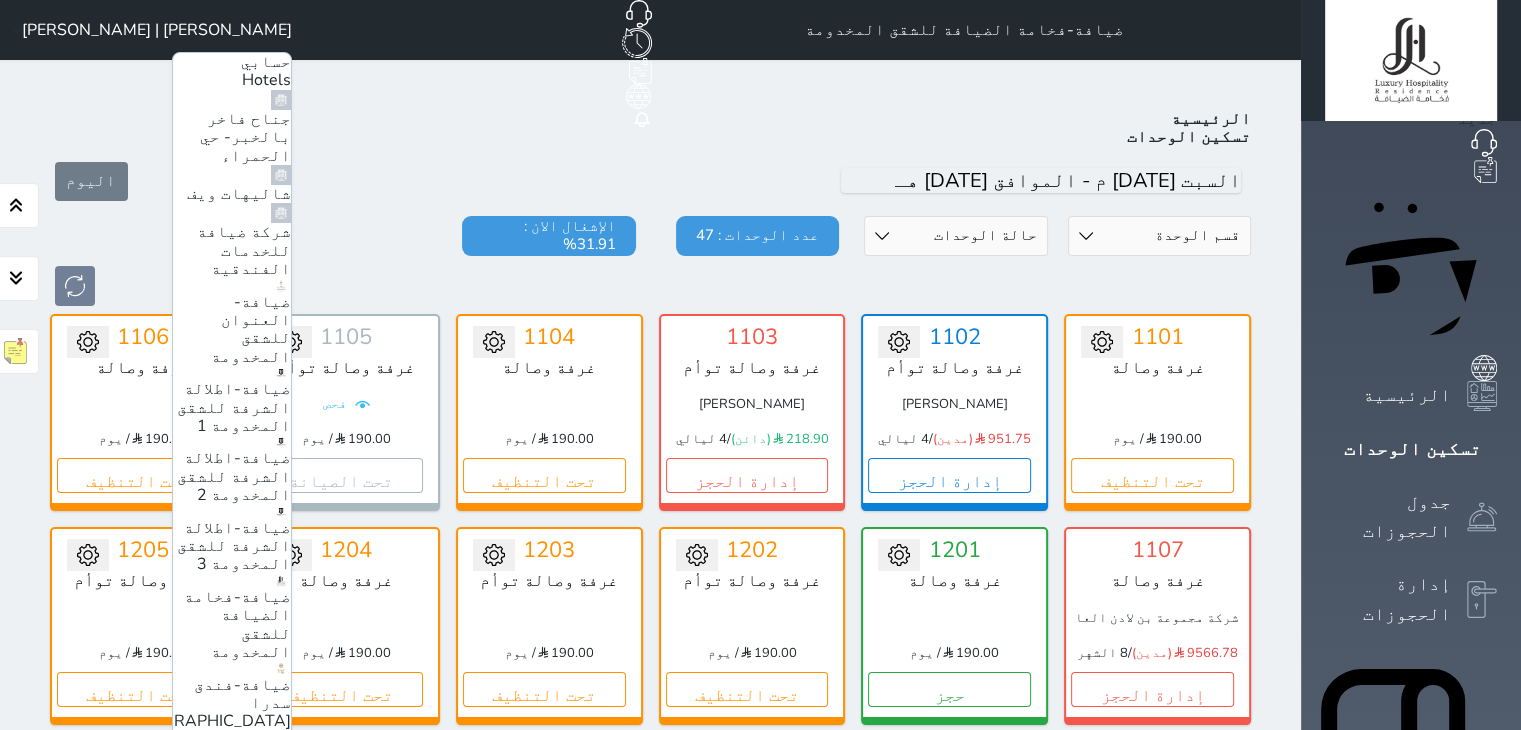 click on "ضيافة-اطلالة الشرفة للشقق المخدومة 3" at bounding box center (234, 546) 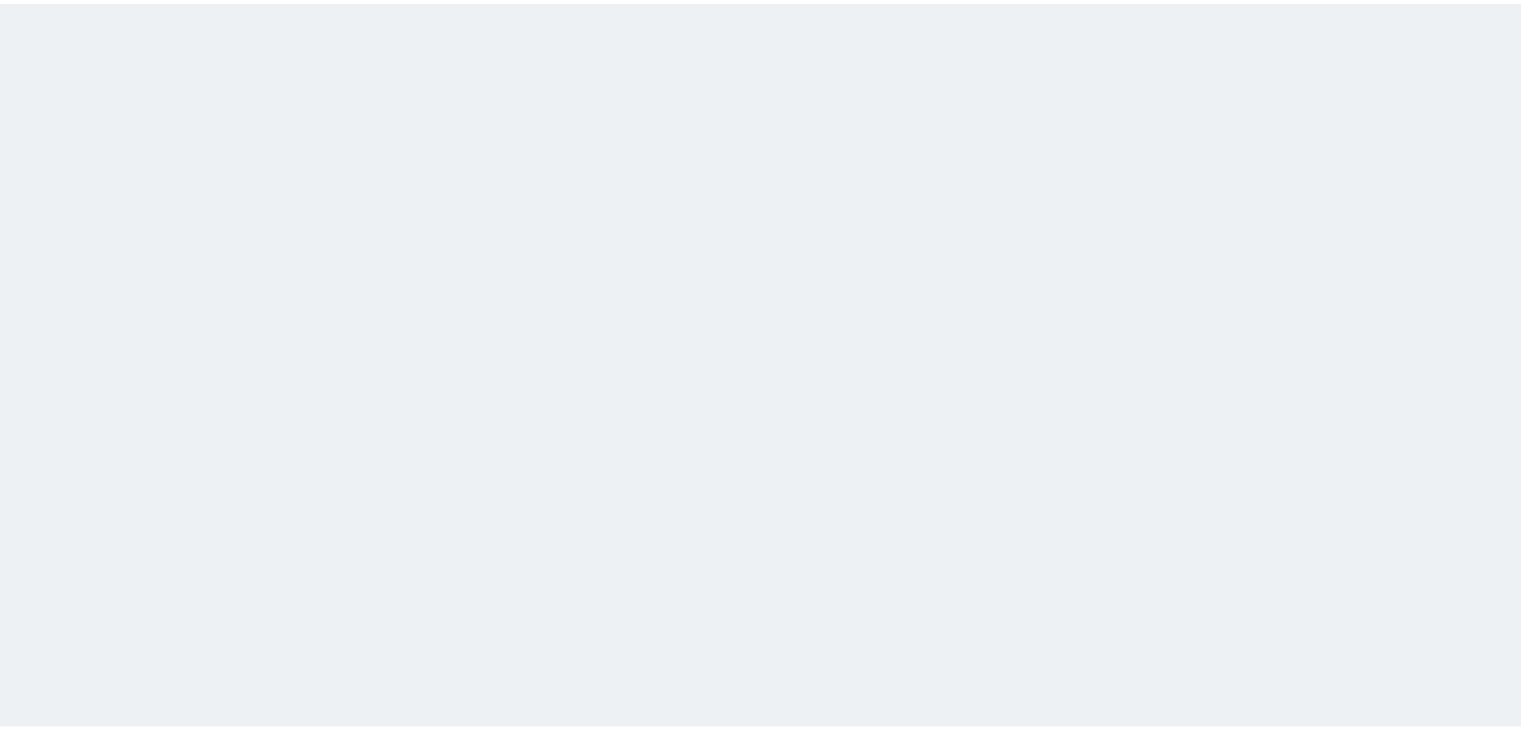scroll, scrollTop: 0, scrollLeft: 0, axis: both 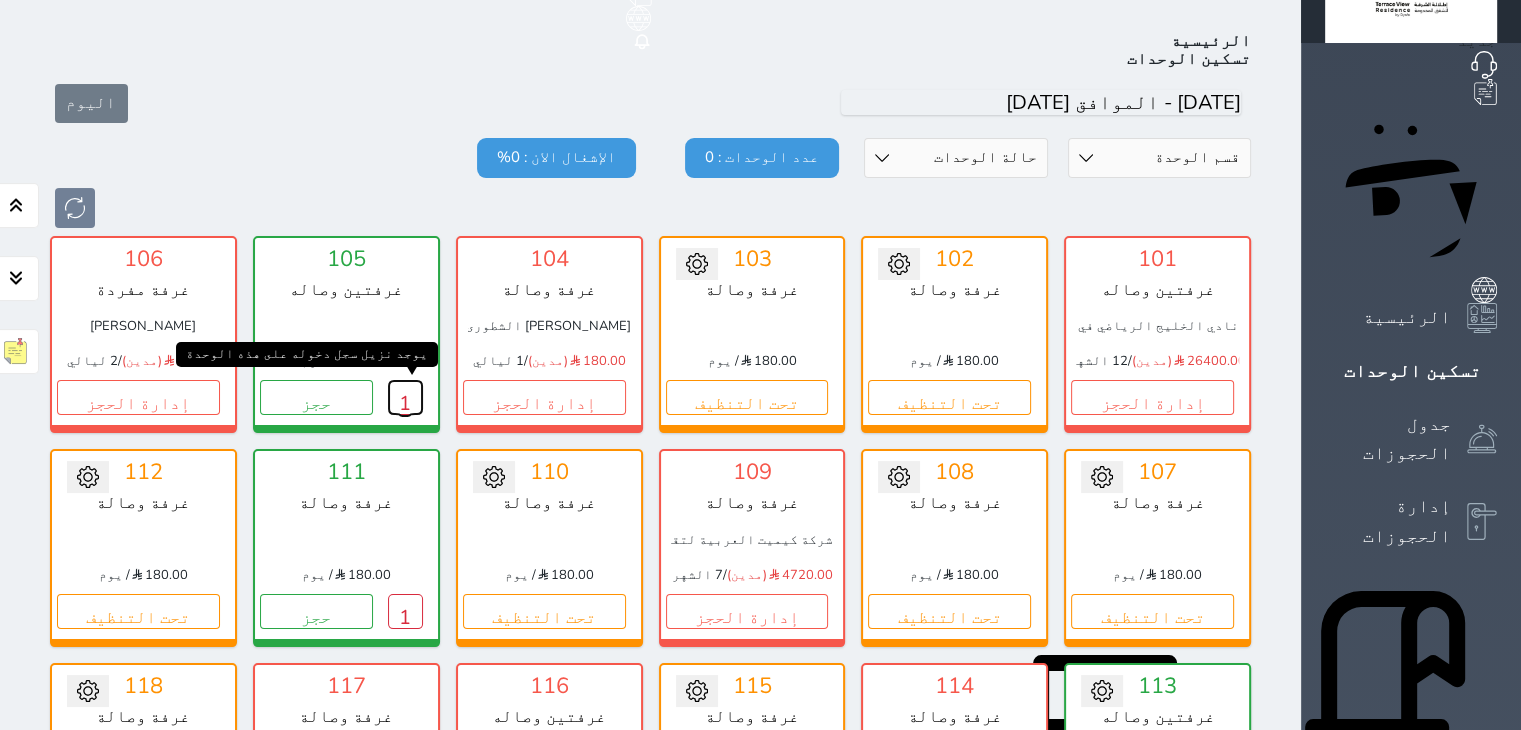 click on "1" at bounding box center [405, 397] 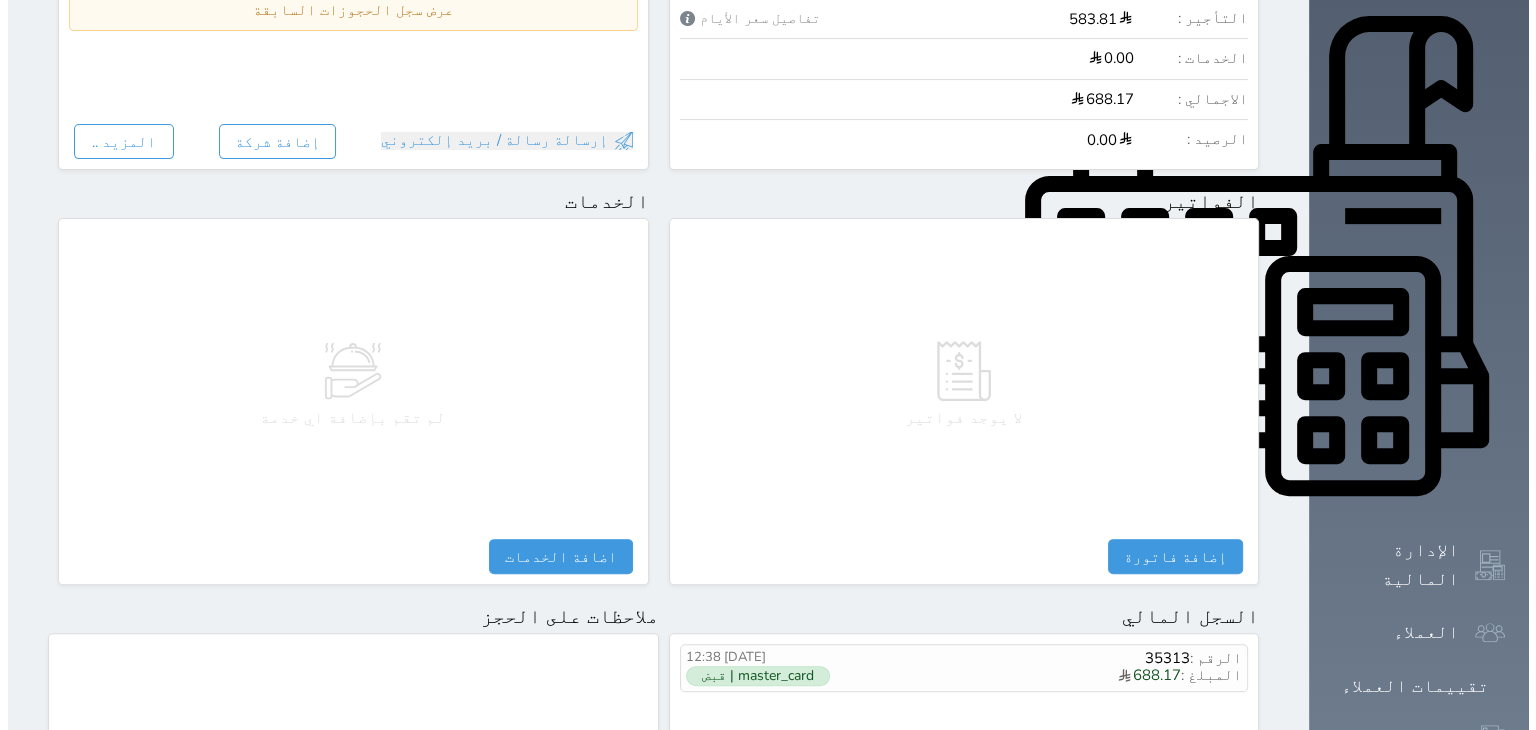 scroll, scrollTop: 1048, scrollLeft: 0, axis: vertical 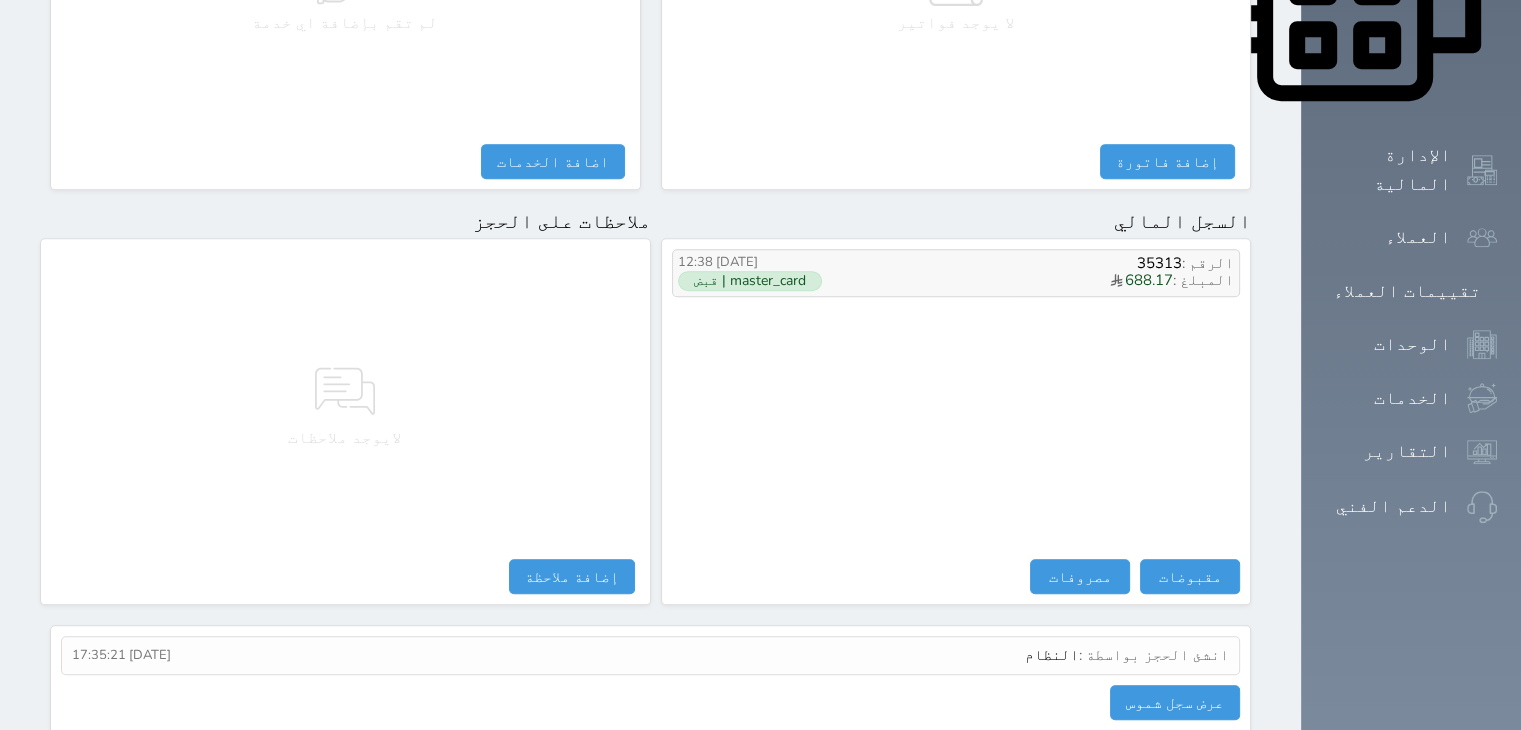 click on "المبلغ :  688.17" at bounding box center [1039, 281] 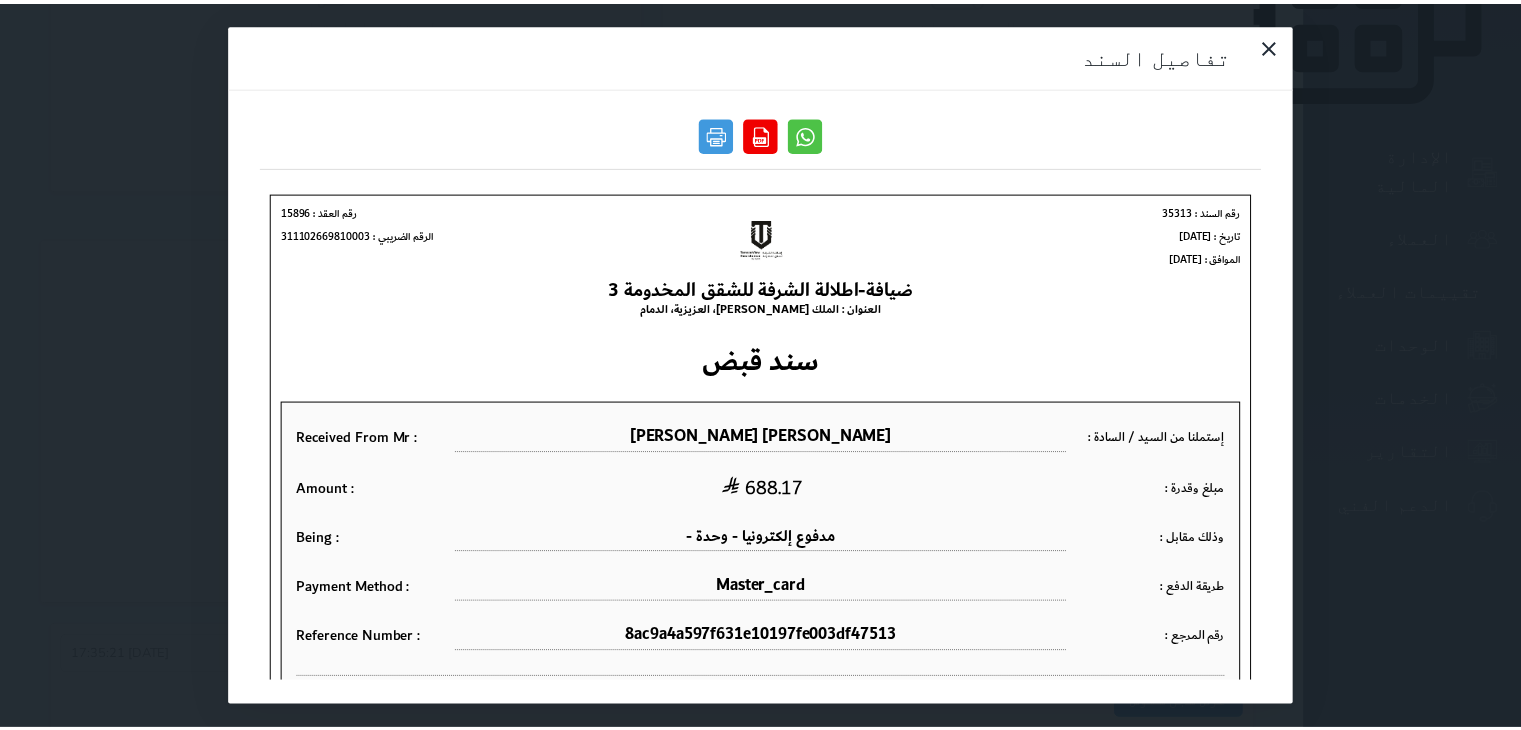 scroll, scrollTop: 0, scrollLeft: 0, axis: both 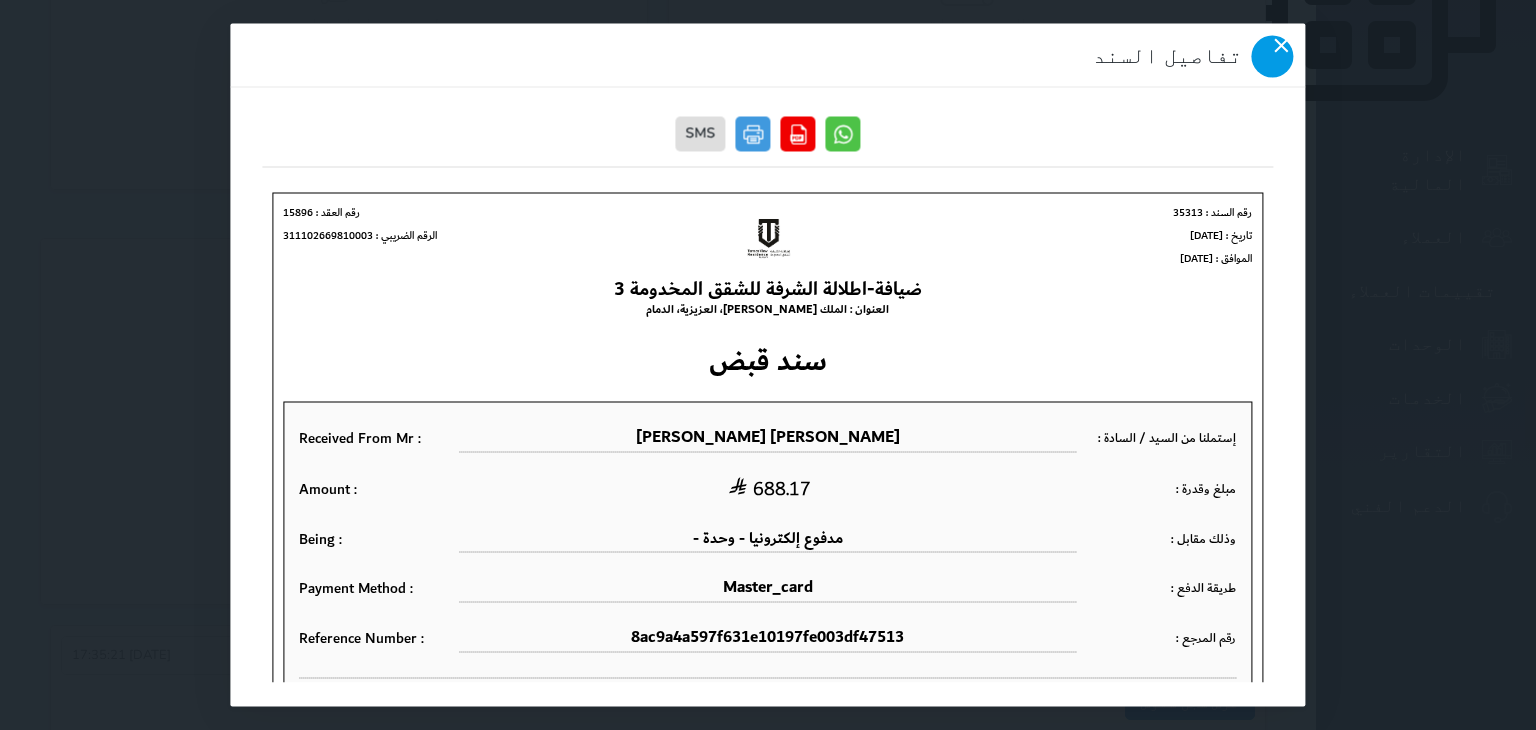 click at bounding box center [1273, 57] 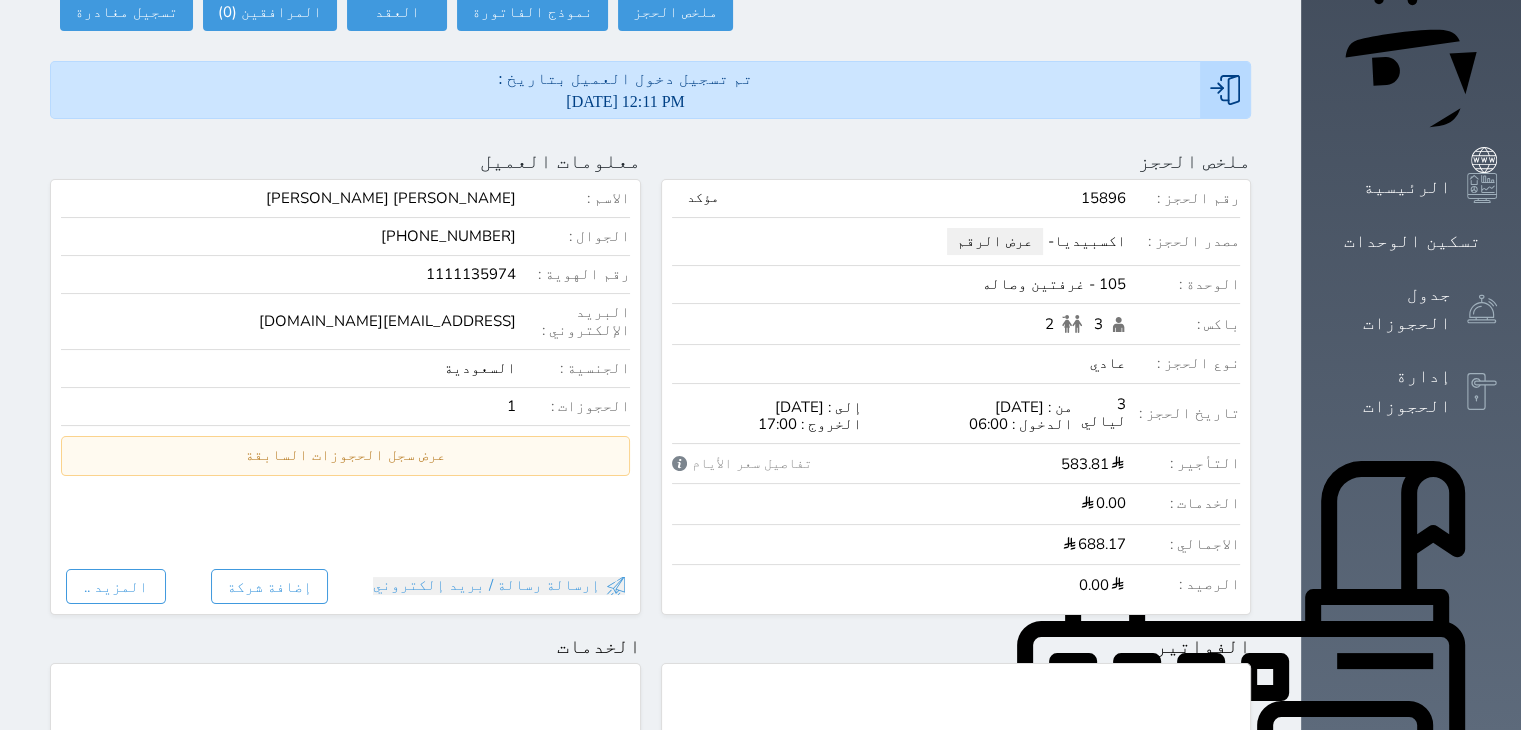 scroll, scrollTop: 48, scrollLeft: 0, axis: vertical 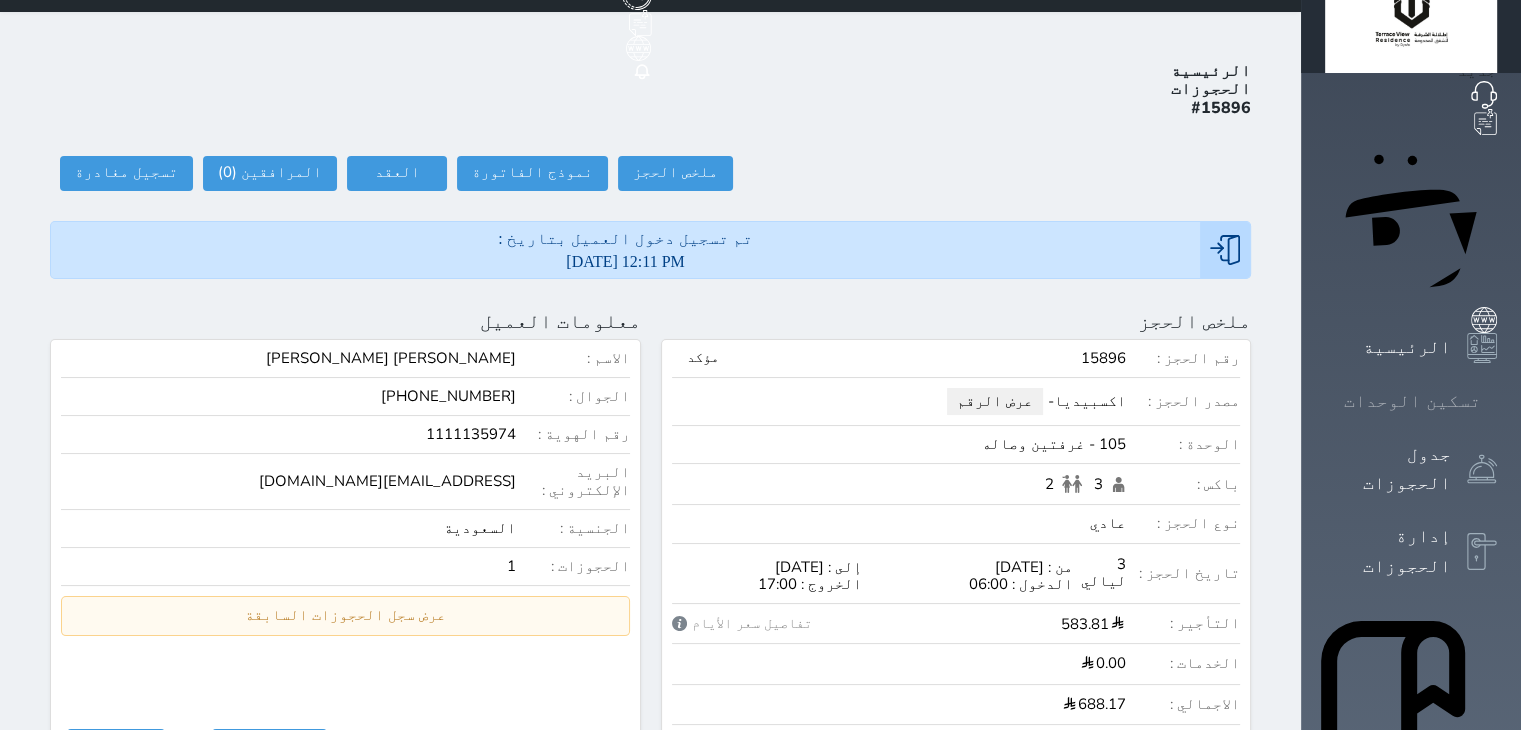 click on "تسكين الوحدات" at bounding box center [1412, 401] 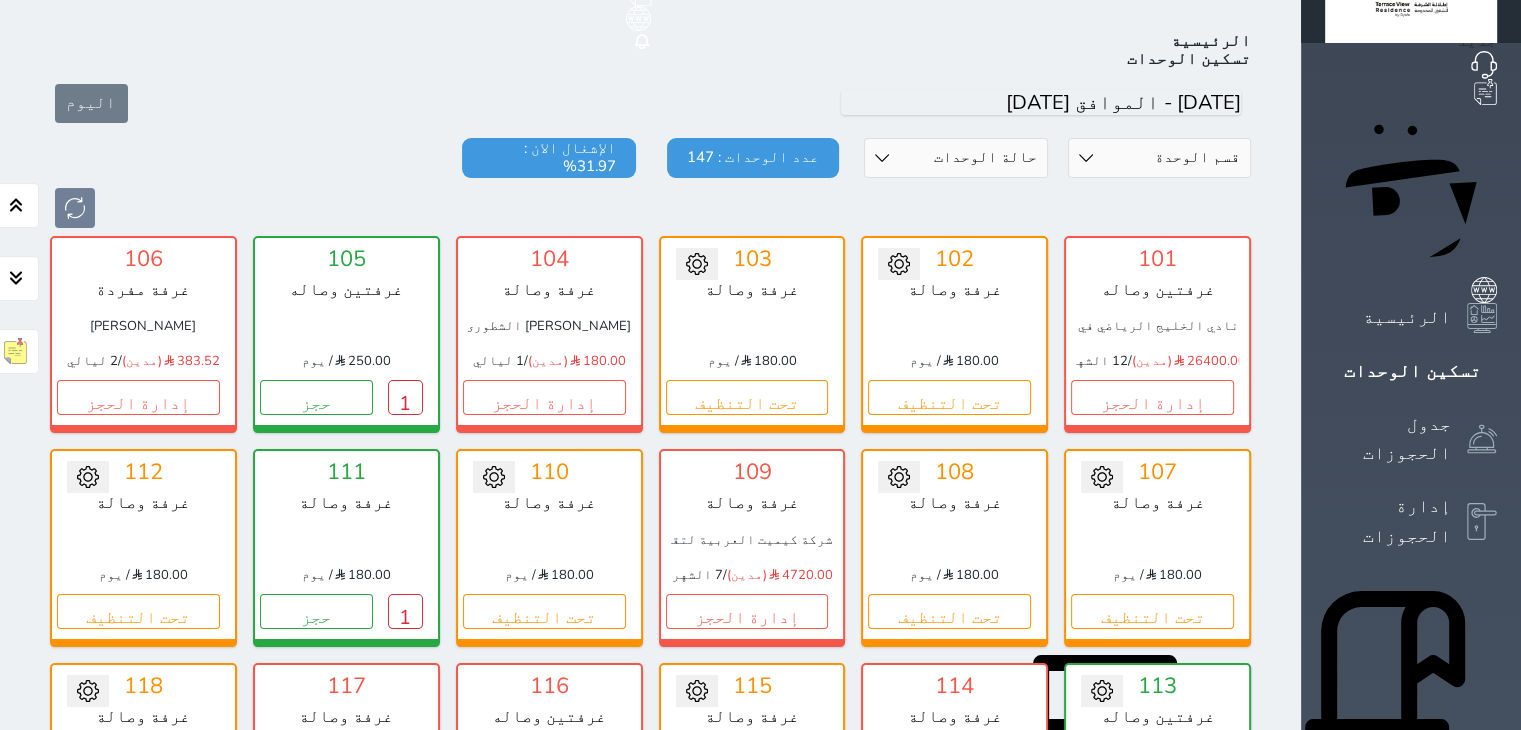 scroll, scrollTop: 178, scrollLeft: 0, axis: vertical 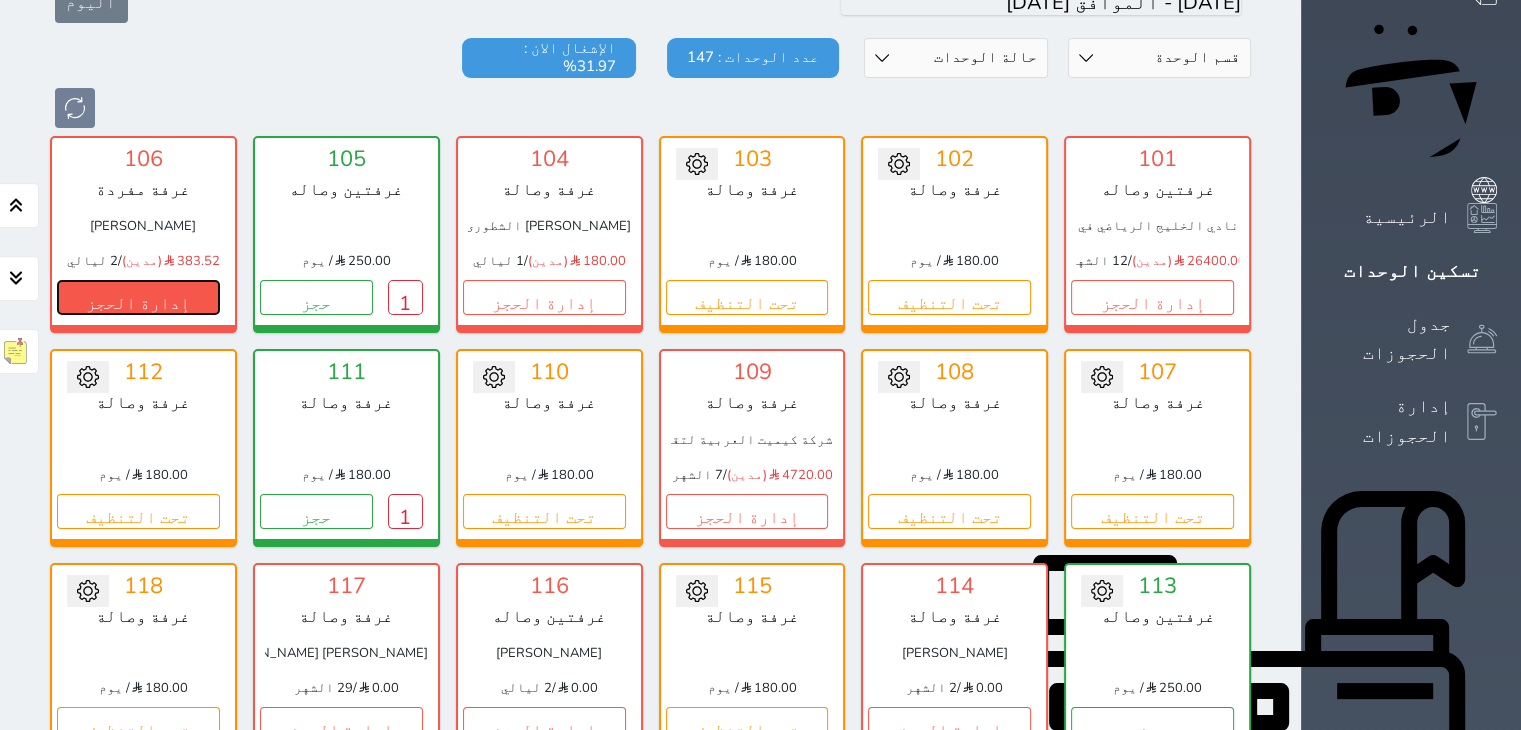 click on "إدارة الحجز" at bounding box center [138, 297] 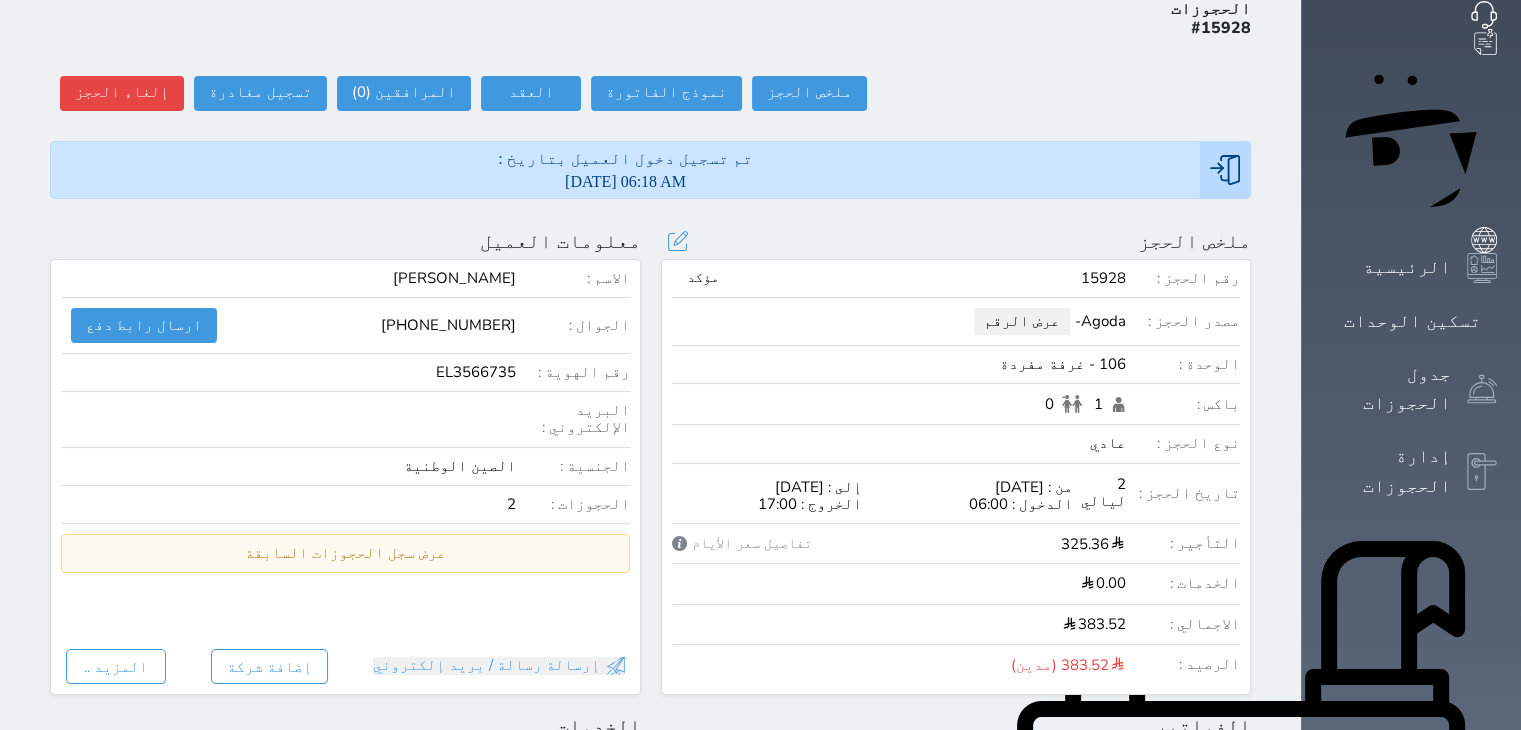 scroll, scrollTop: 300, scrollLeft: 0, axis: vertical 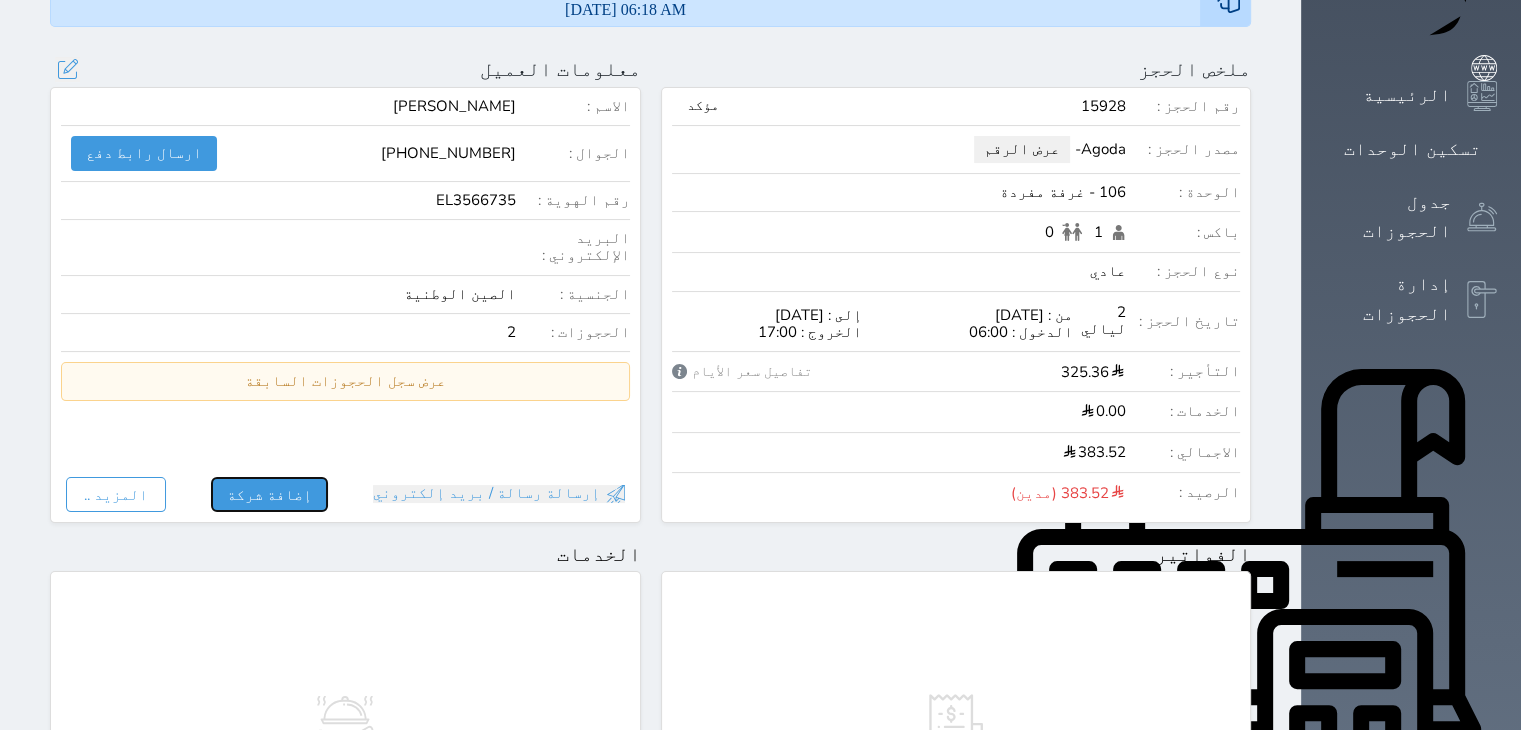 click on "إضافة شركة" at bounding box center (269, 494) 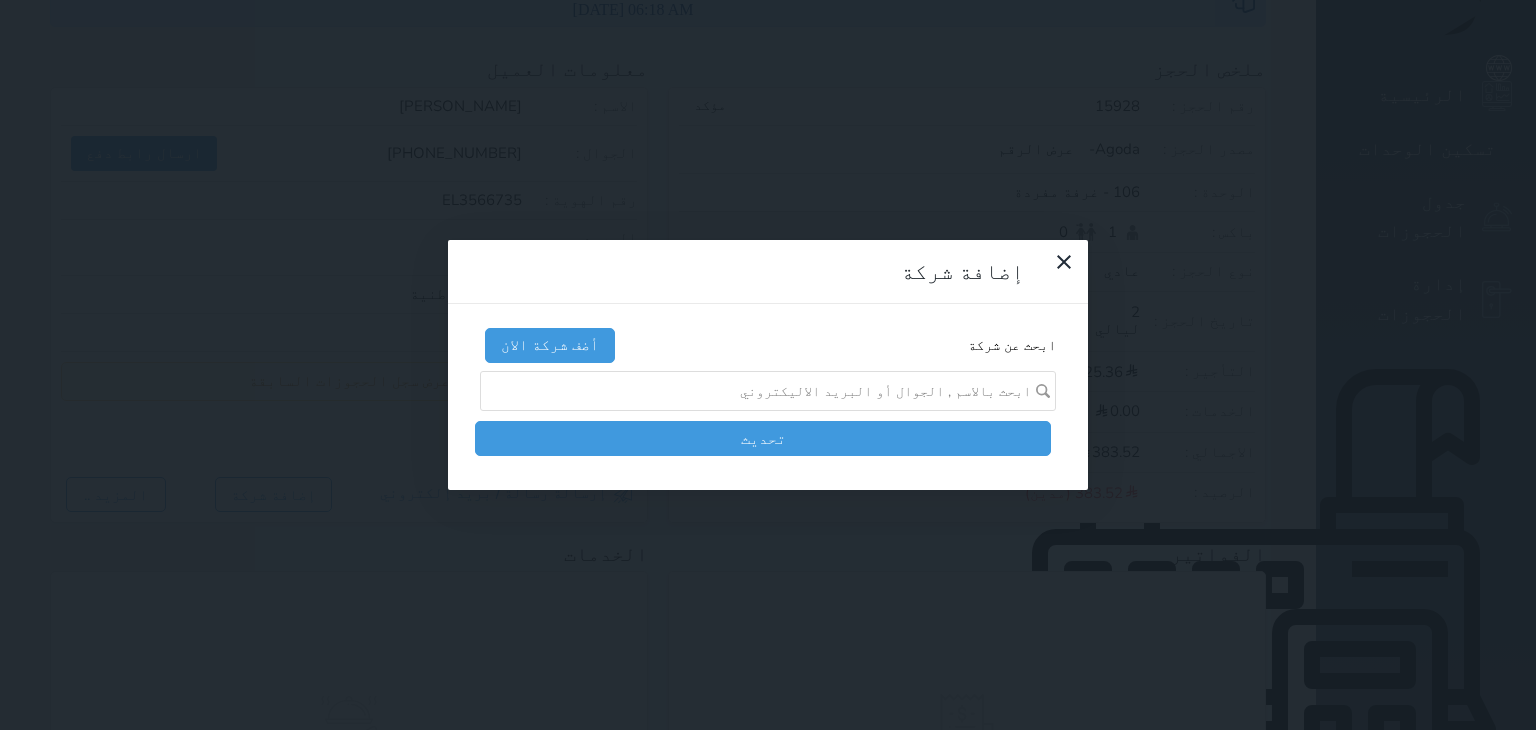 click at bounding box center (761, 391) 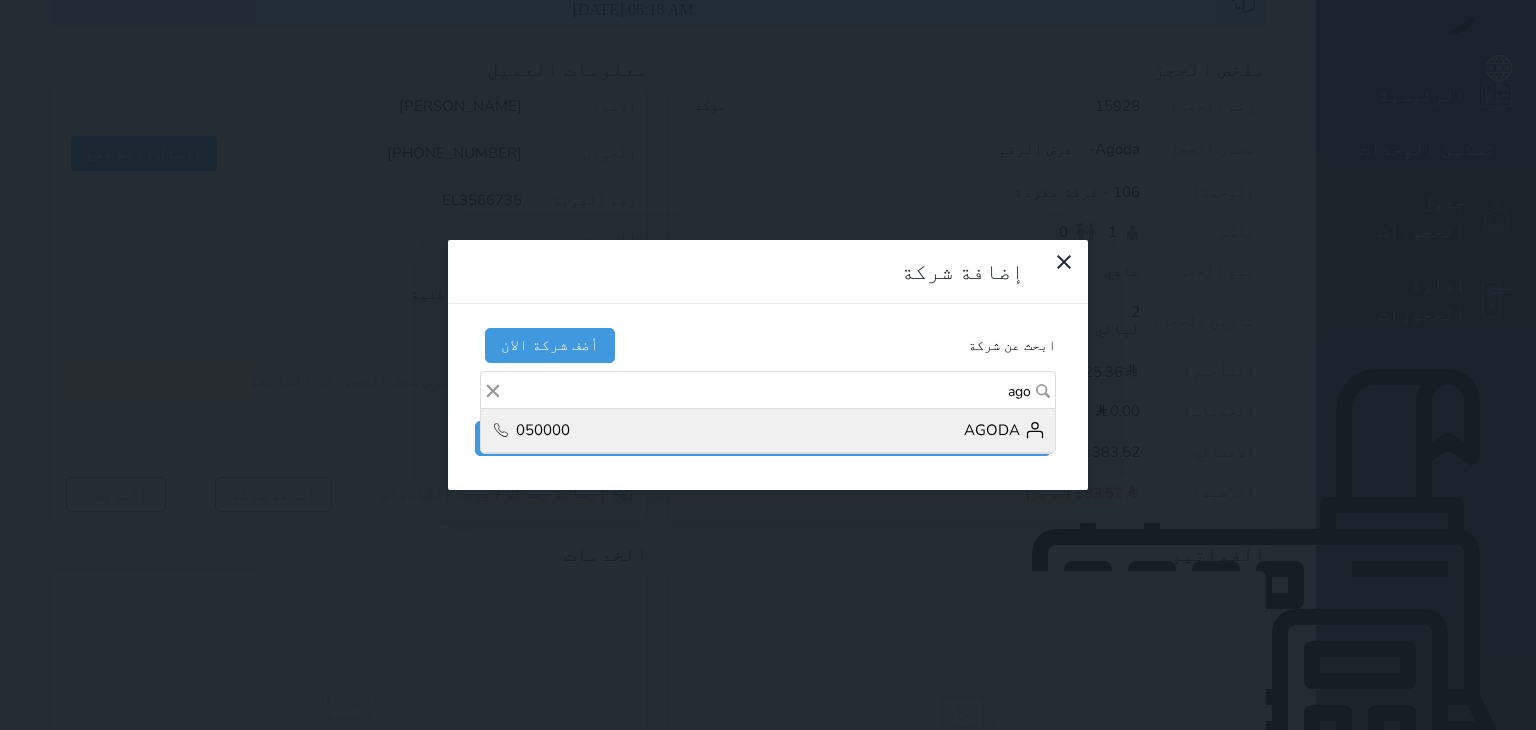 click on "AGODA   050000" at bounding box center (768, 431) 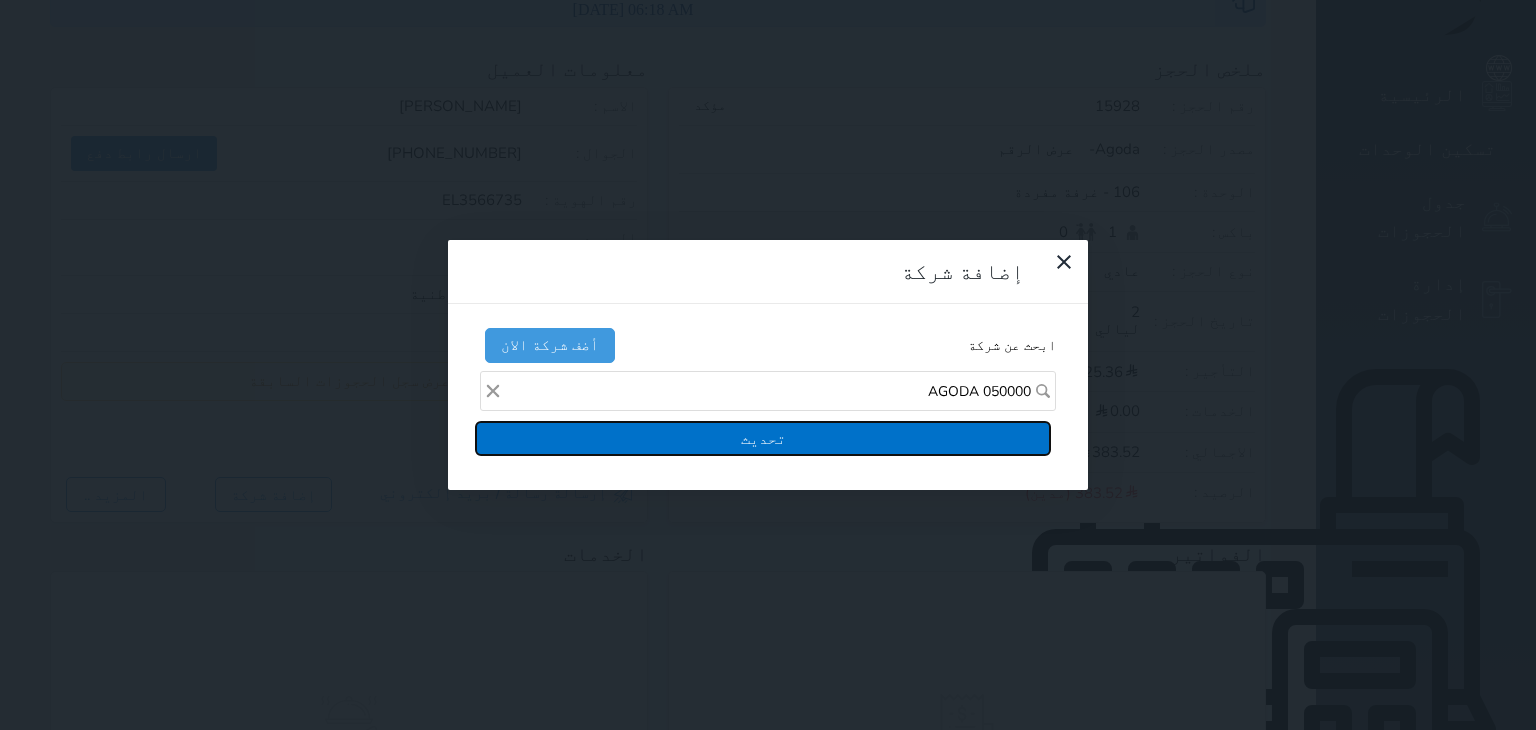 click on "تحديث" at bounding box center [763, 438] 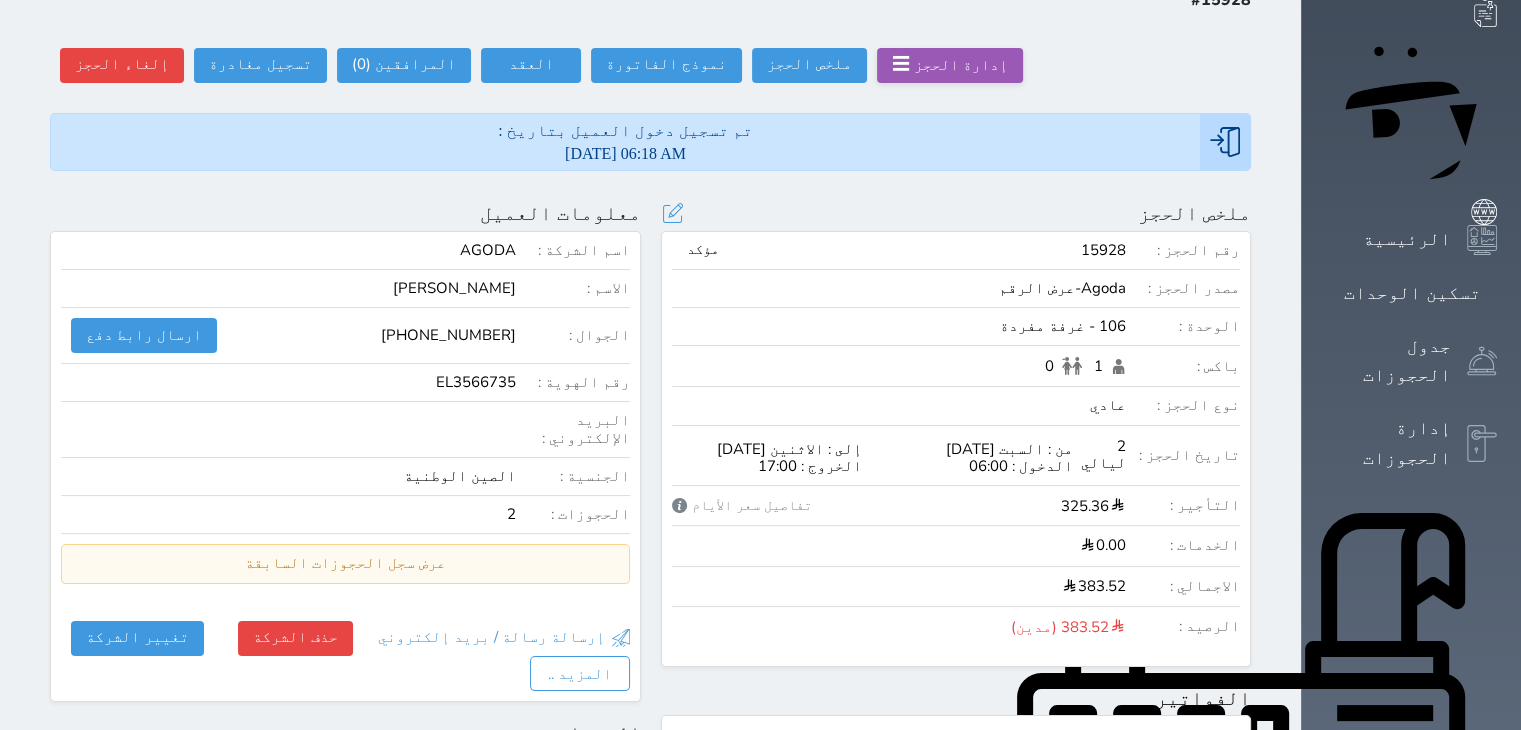scroll, scrollTop: 0, scrollLeft: 0, axis: both 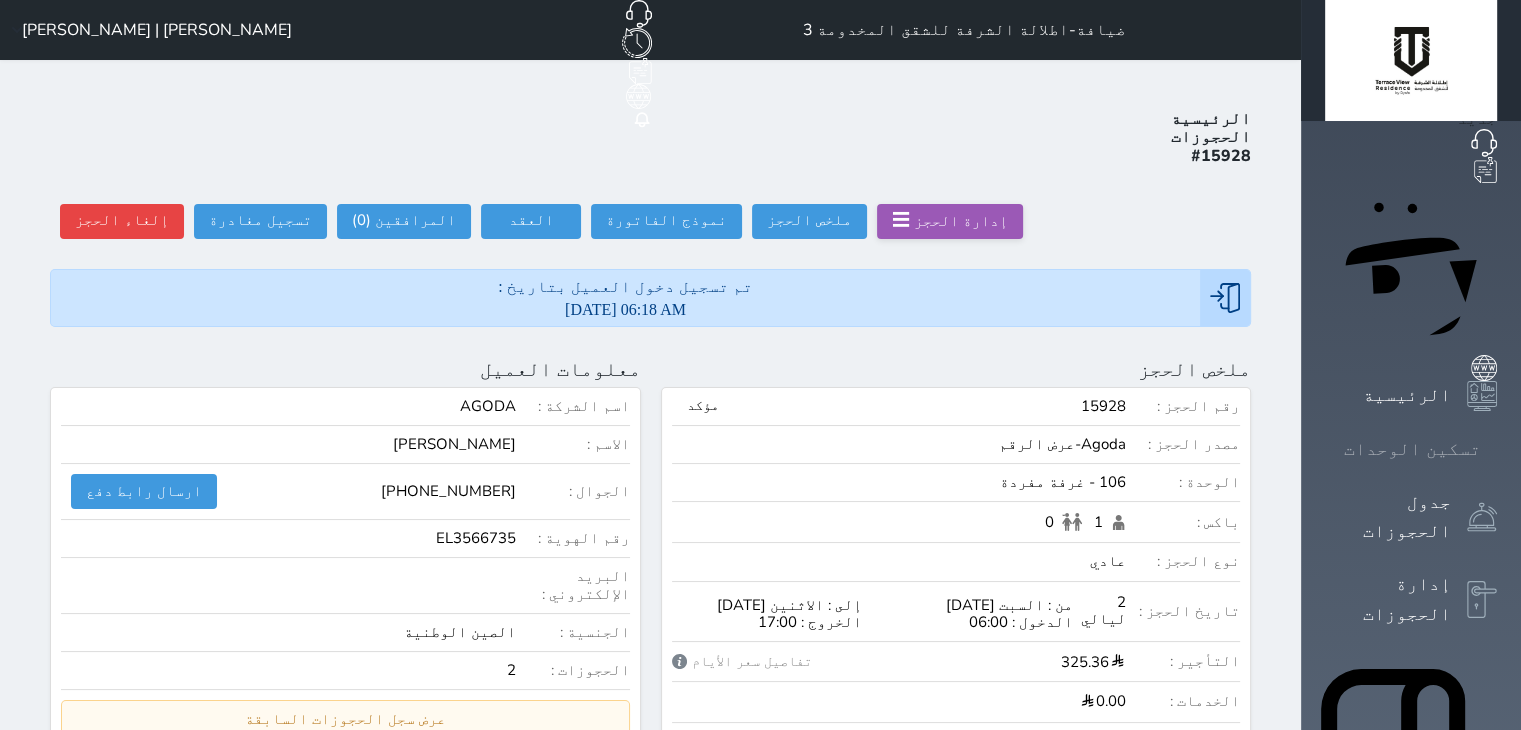 click on "تسكين الوحدات" at bounding box center [1411, 449] 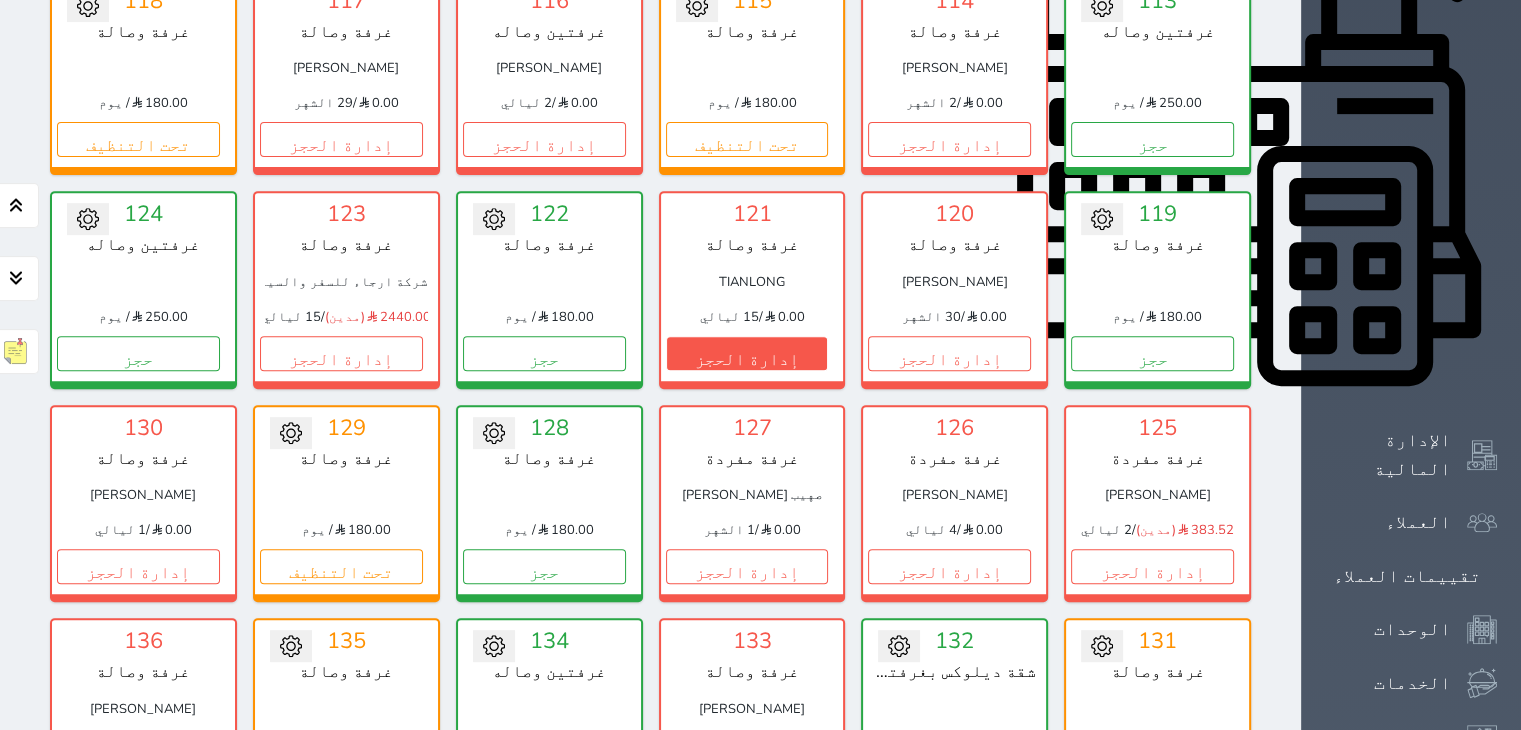 scroll, scrollTop: 978, scrollLeft: 0, axis: vertical 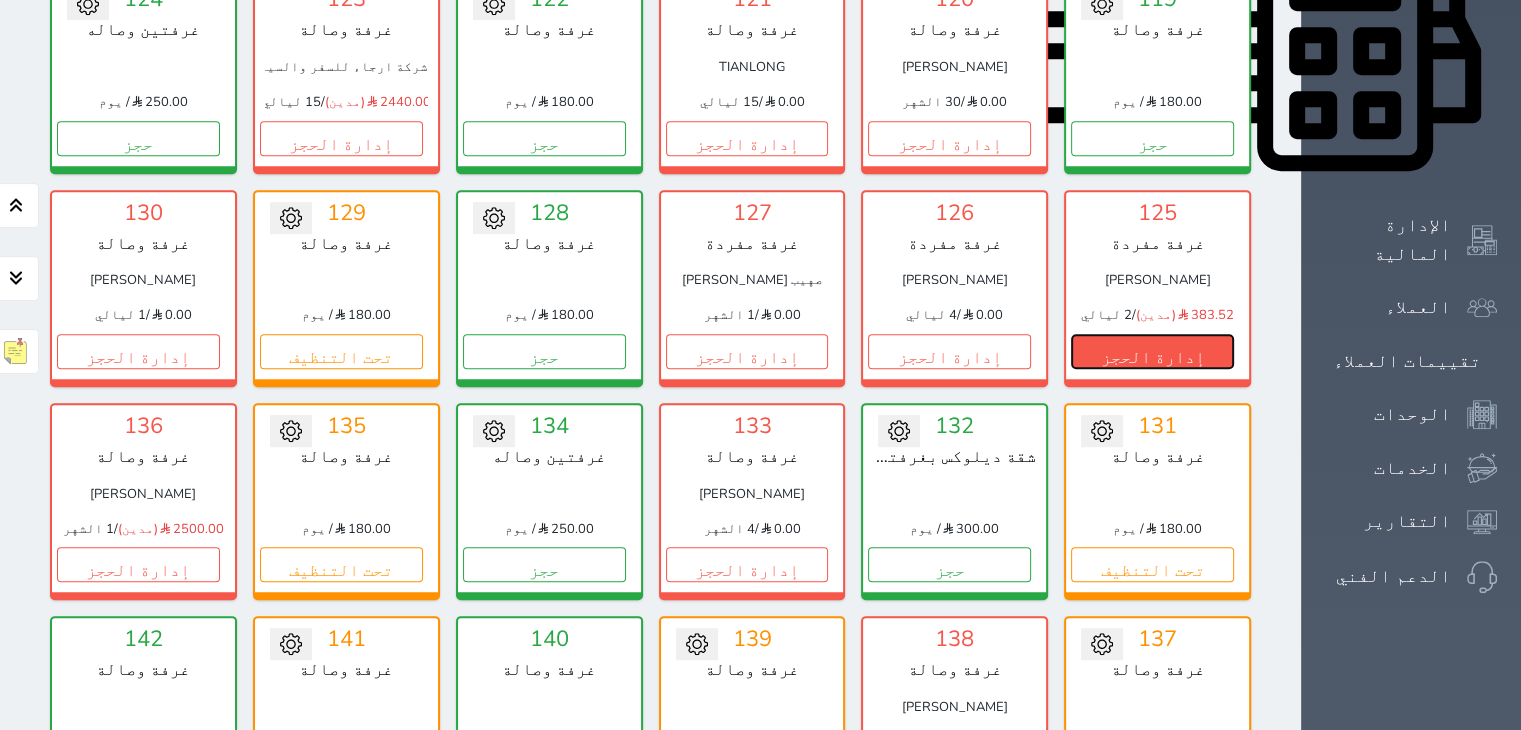 click on "إدارة الحجز" at bounding box center [1152, 351] 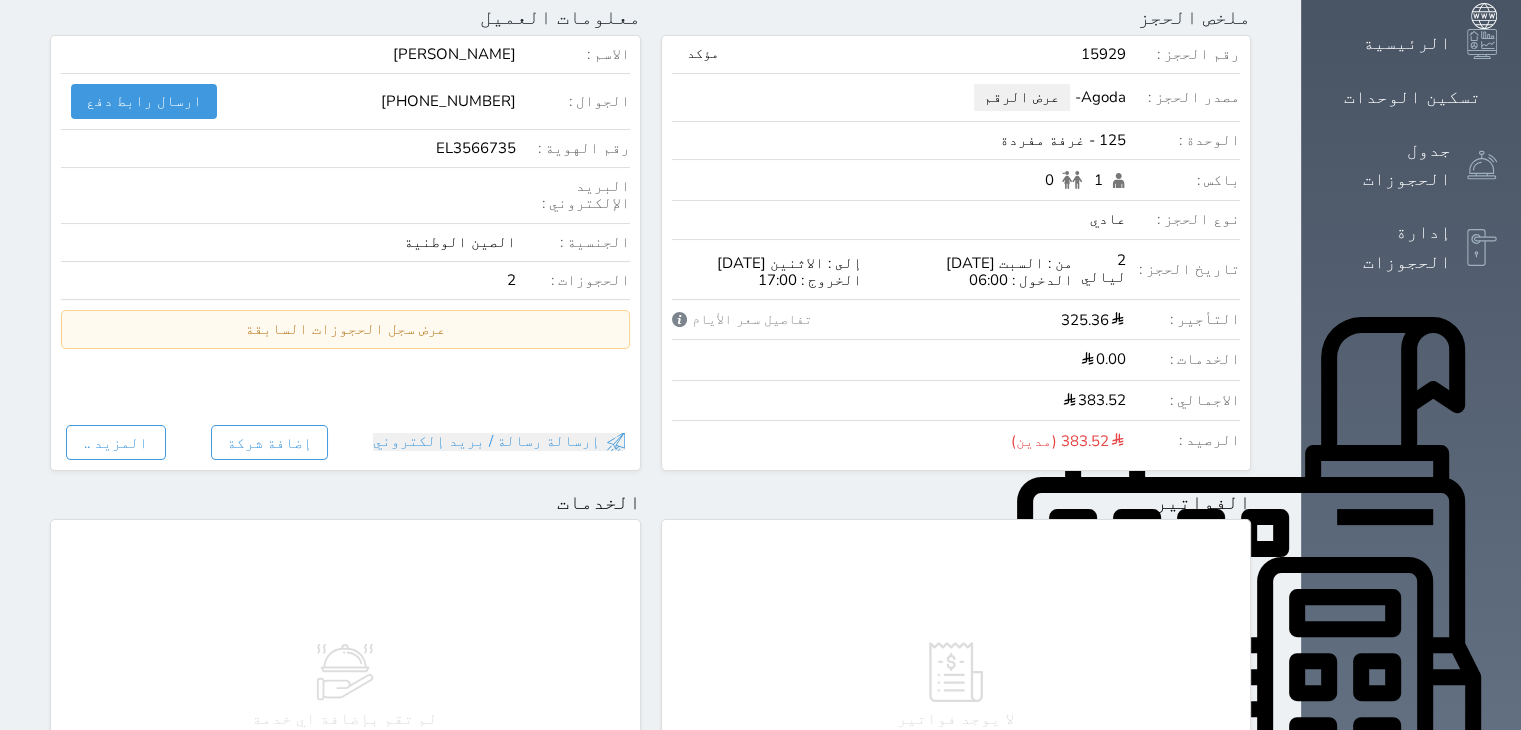 scroll, scrollTop: 300, scrollLeft: 0, axis: vertical 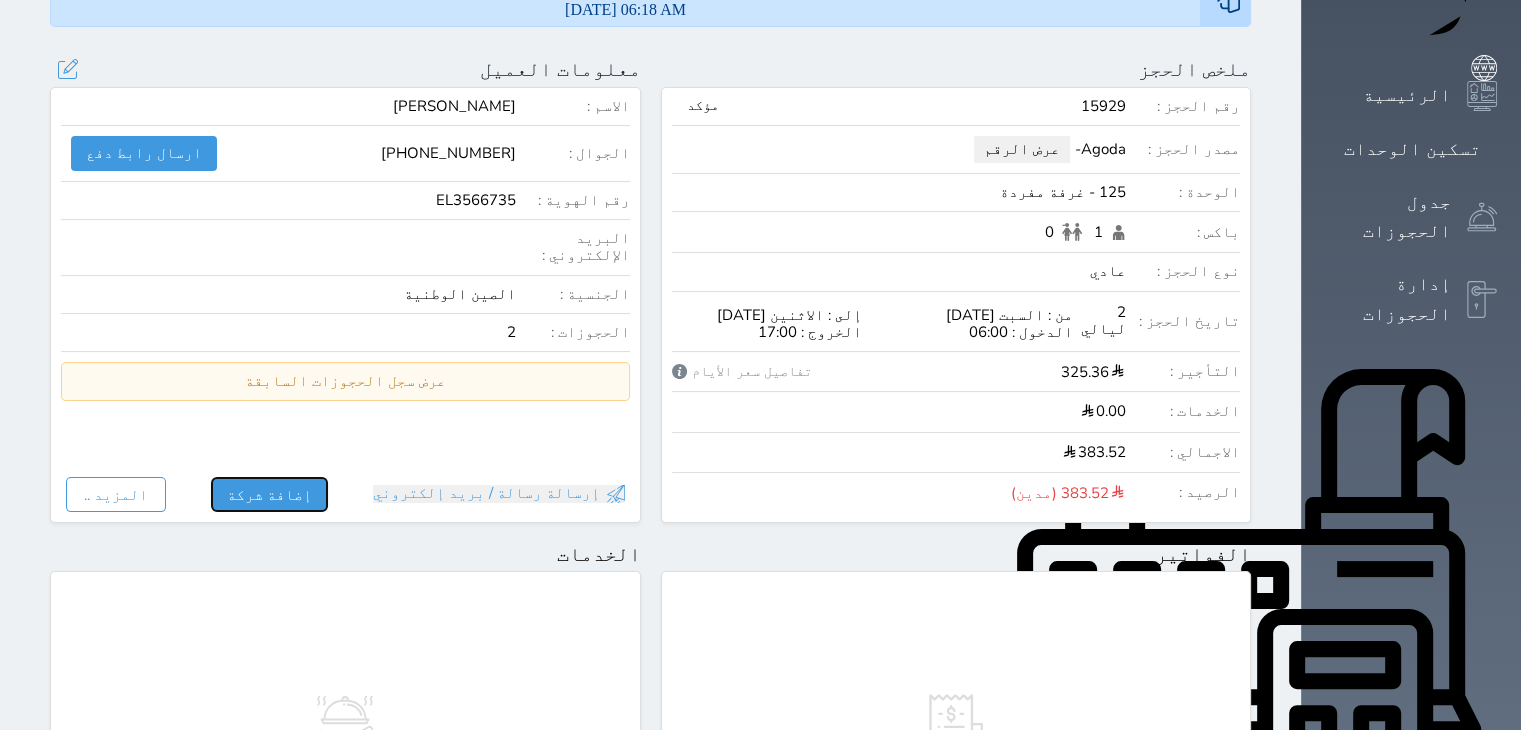 click on "إضافة شركة" at bounding box center (269, 494) 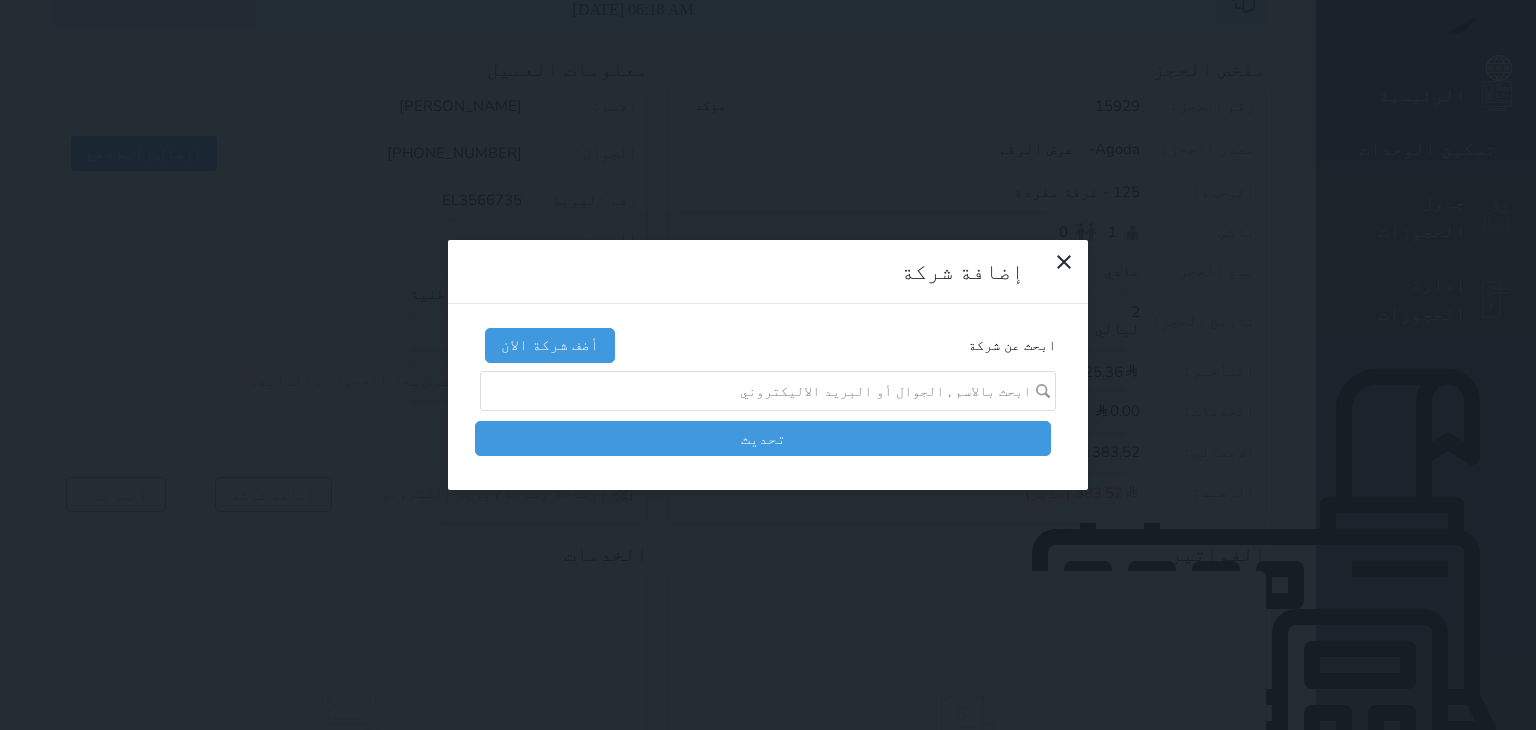 click at bounding box center [761, 391] 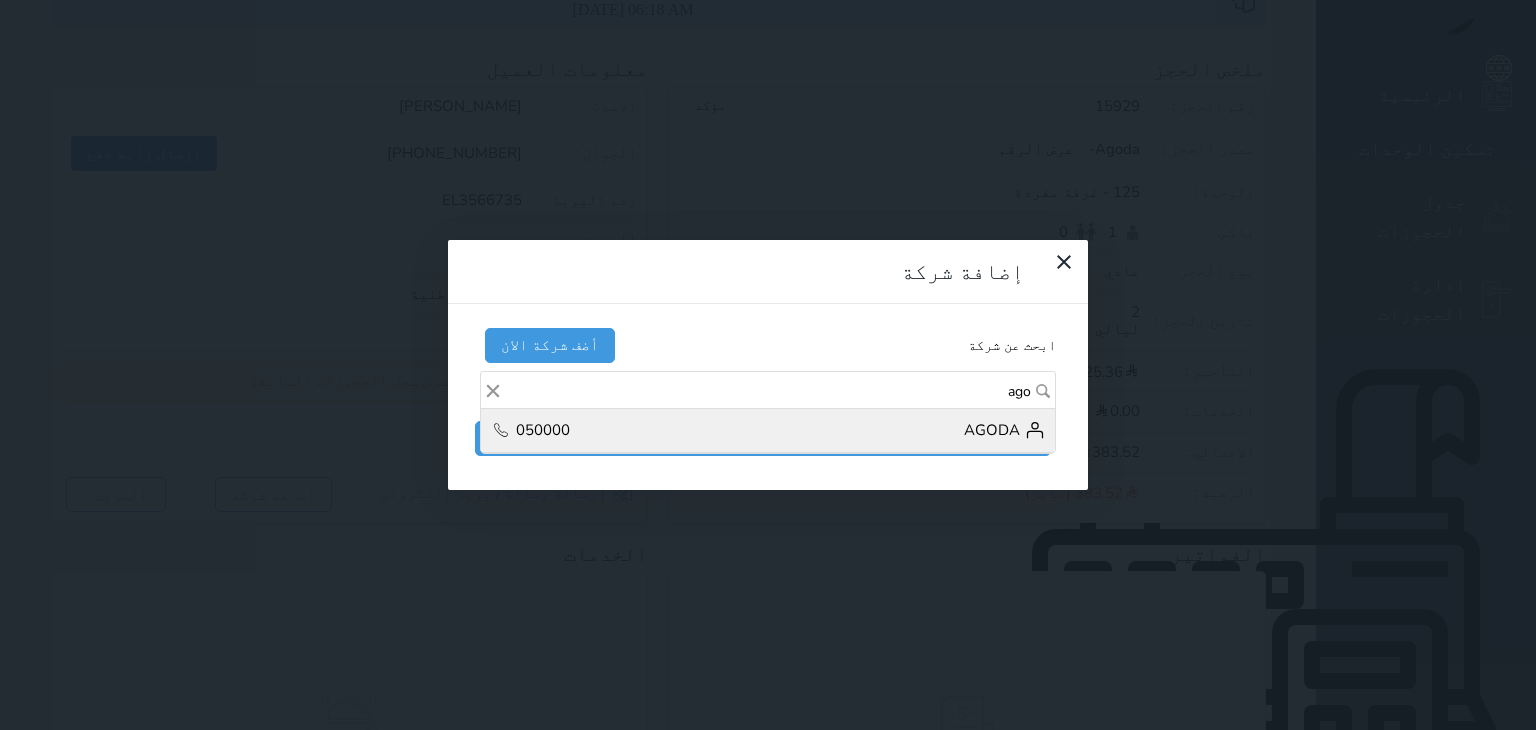 click on "AGODA   050000" at bounding box center (768, 431) 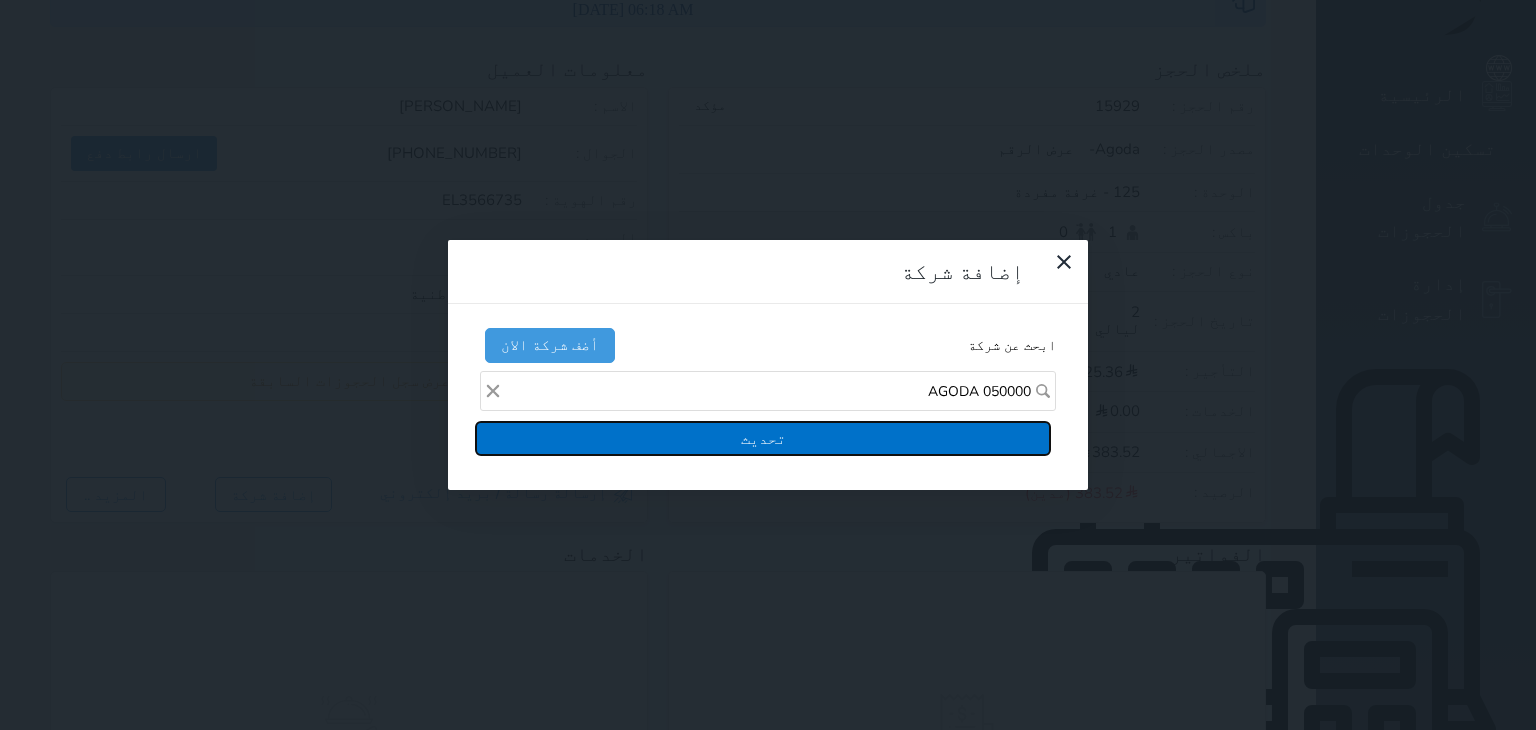 click on "تحديث" at bounding box center (763, 438) 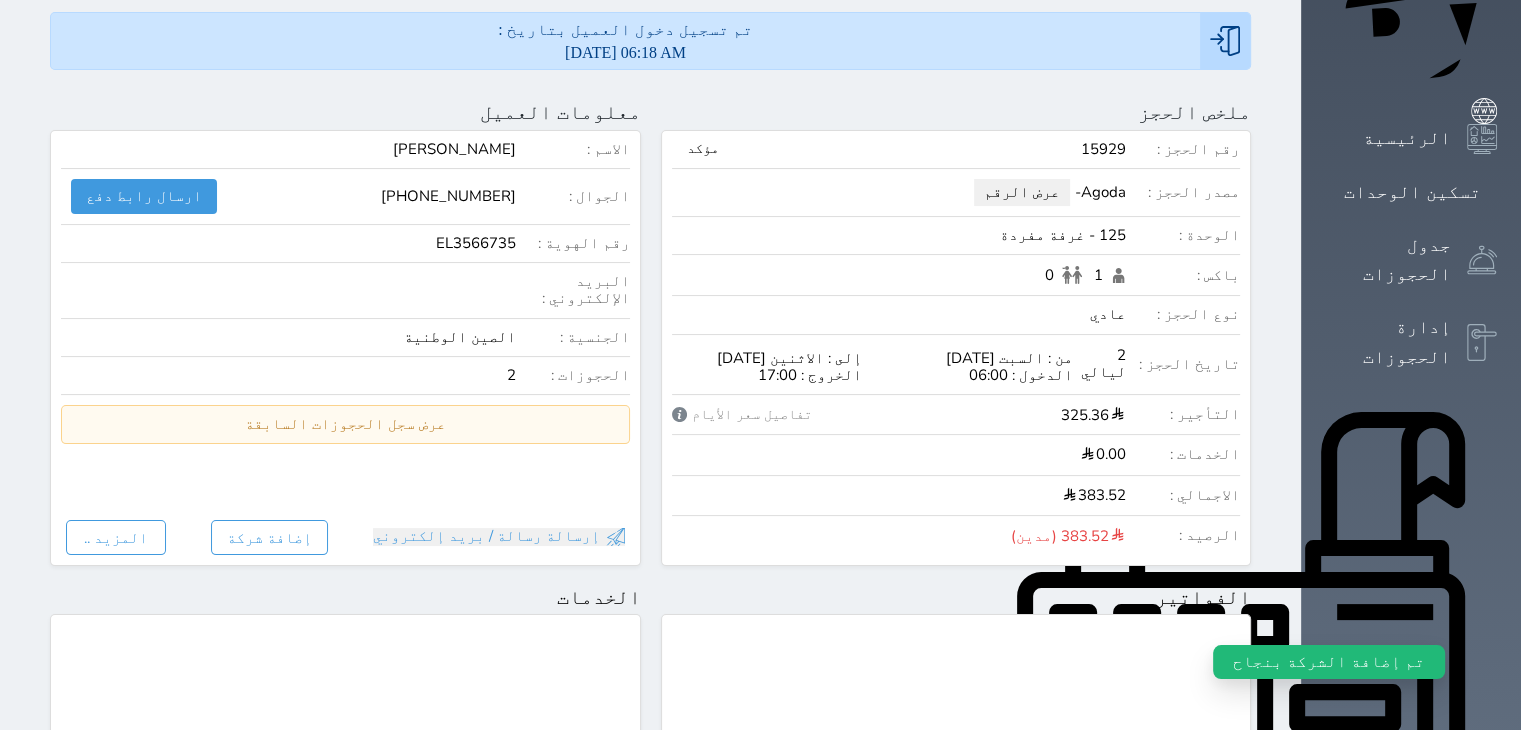scroll, scrollTop: 0, scrollLeft: 0, axis: both 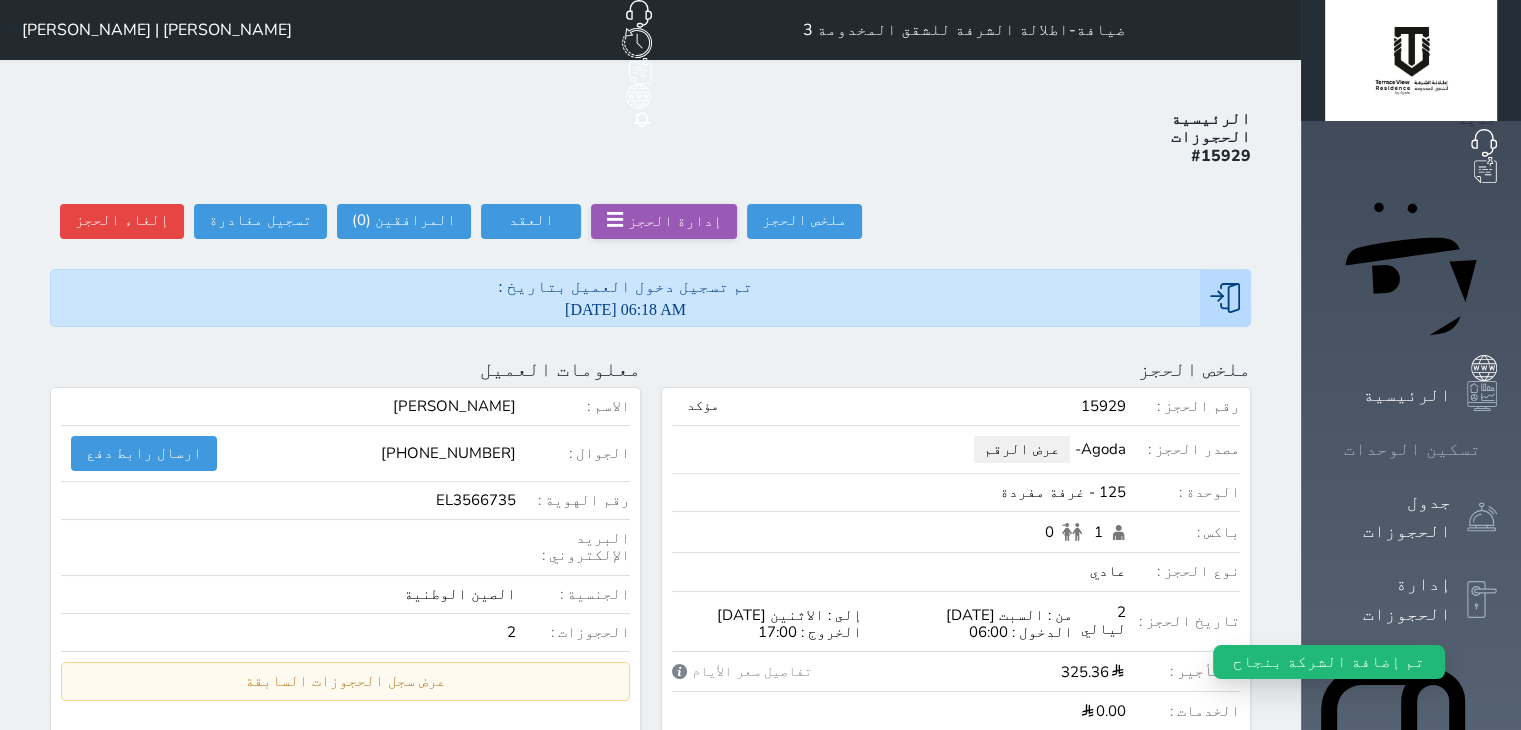 click on "تسكين الوحدات" at bounding box center [1412, 449] 